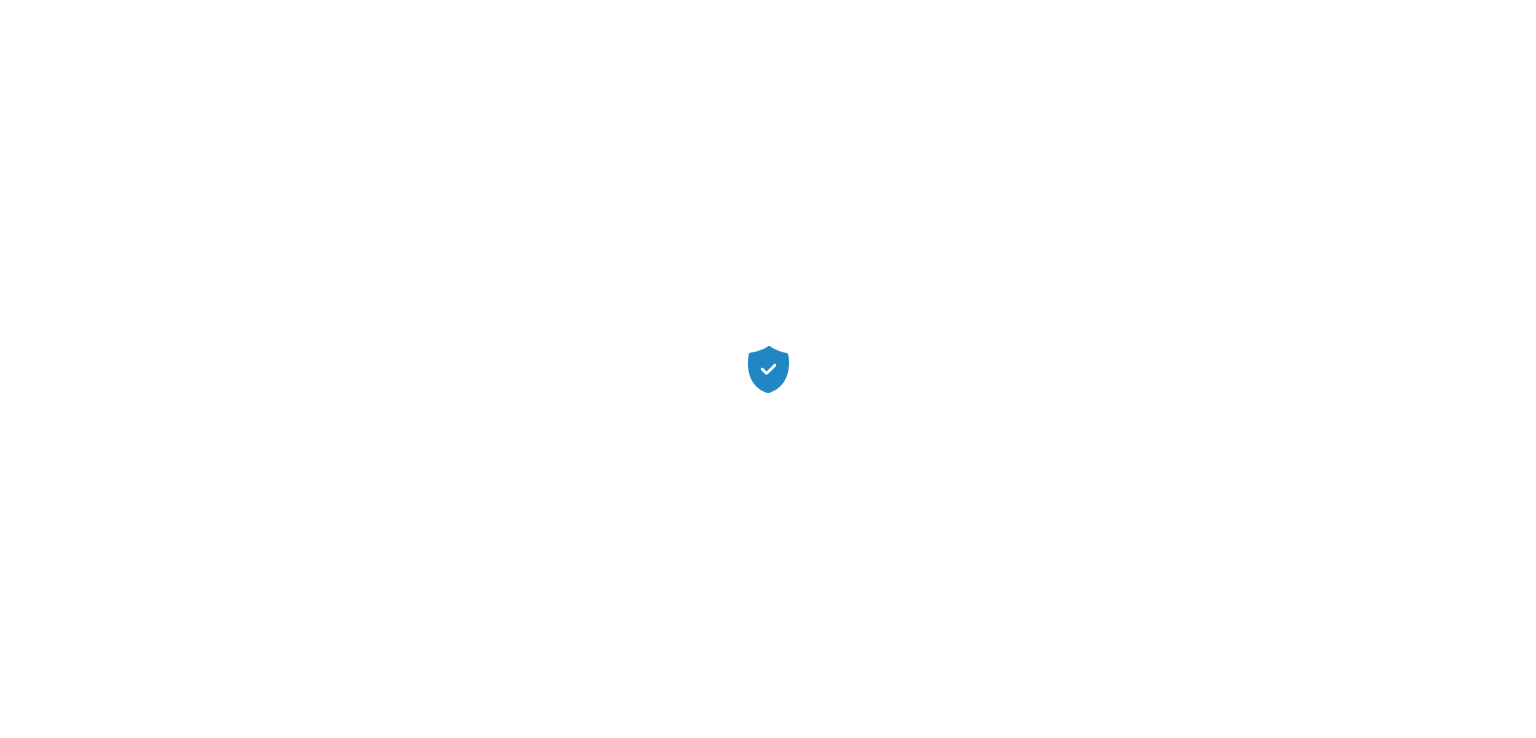 scroll, scrollTop: 0, scrollLeft: 0, axis: both 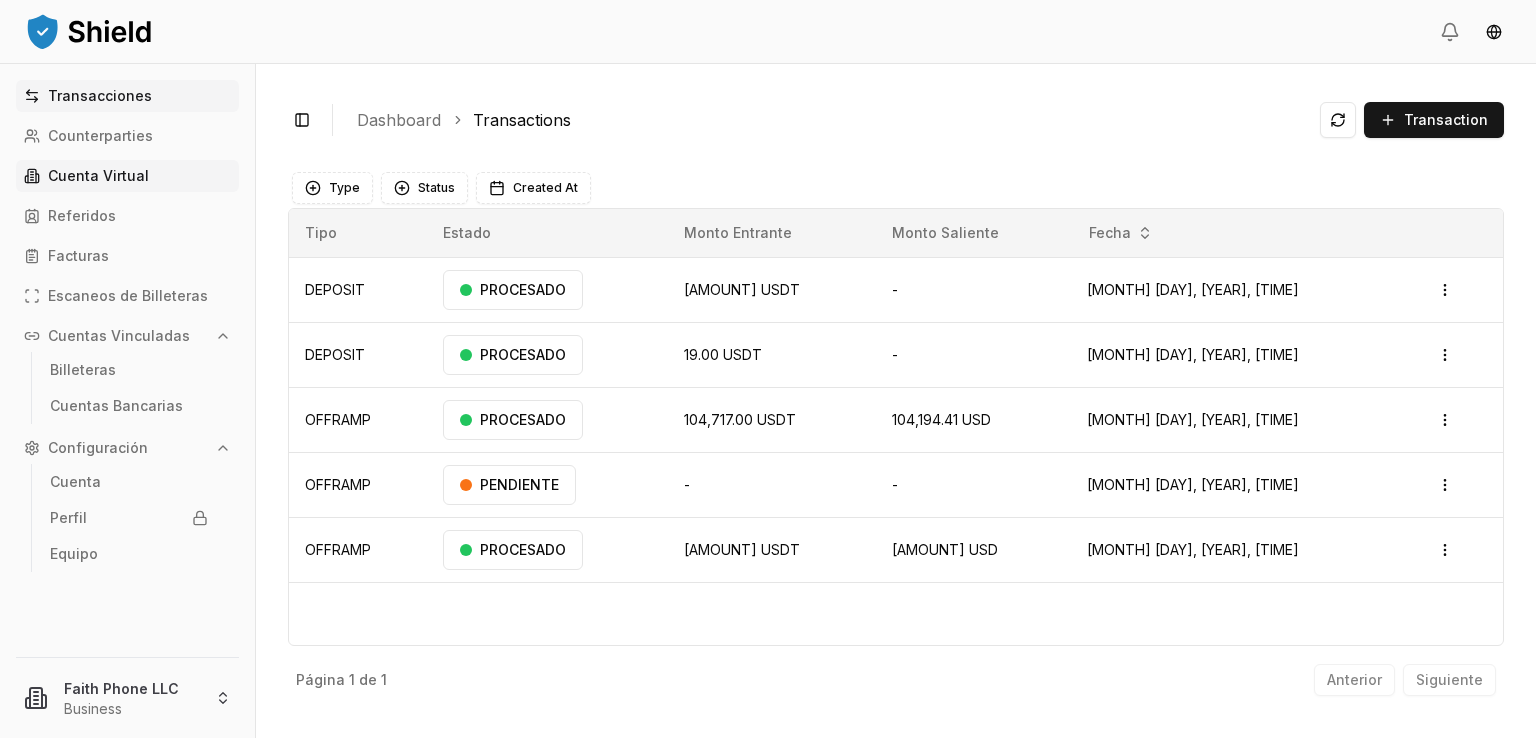 click on "Cuenta Virtual" at bounding box center [98, 176] 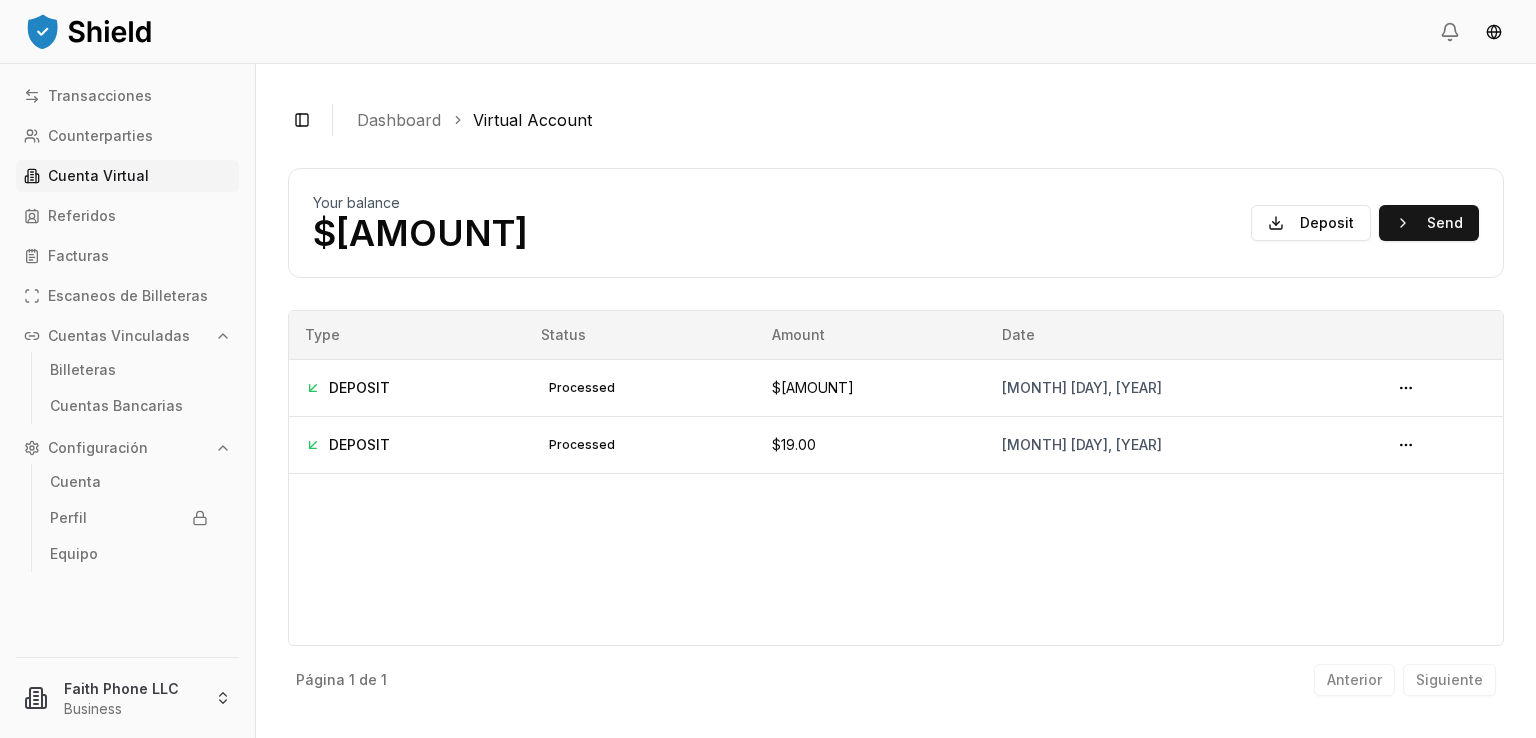 click on "Cuenta Virtual" at bounding box center (127, 176) 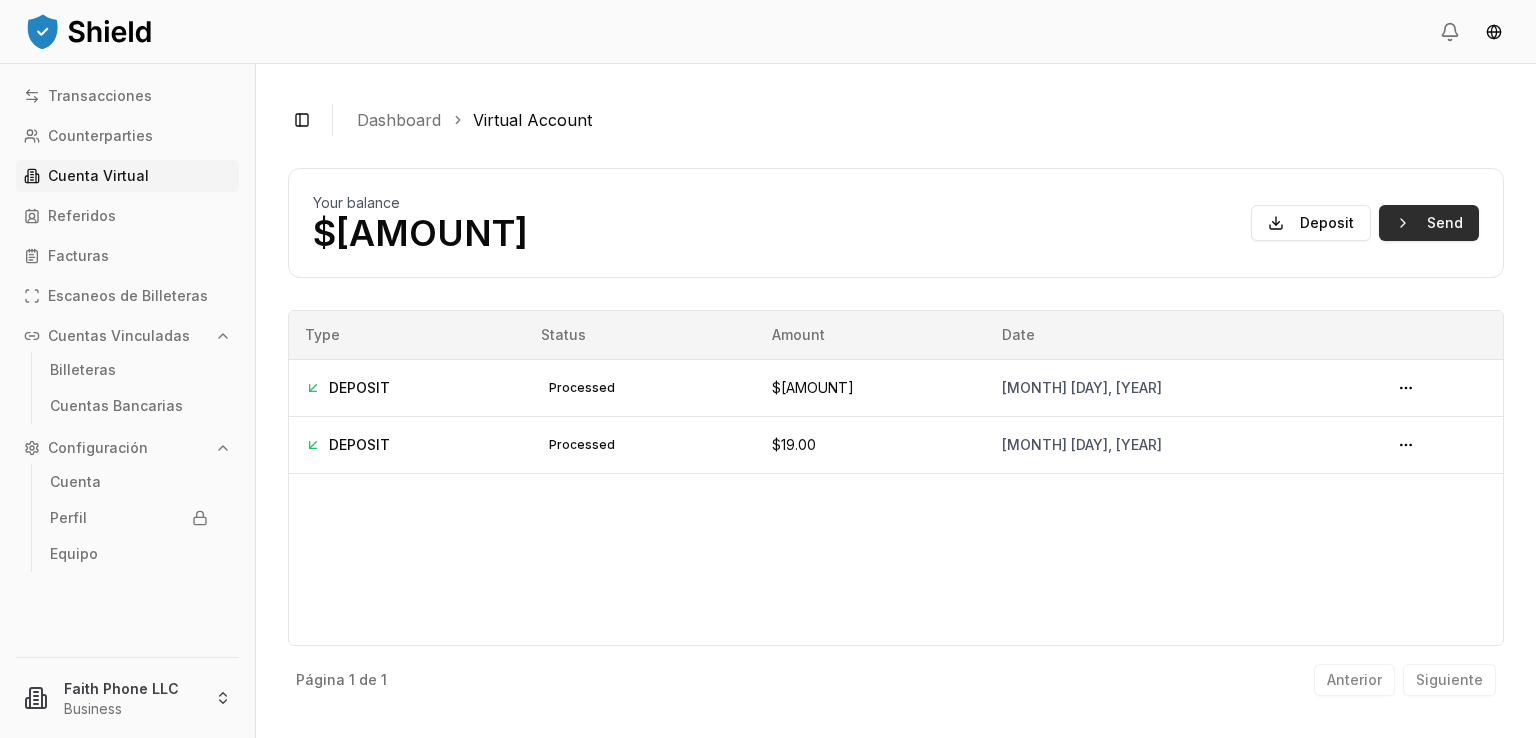 click on "Send" at bounding box center (1429, 223) 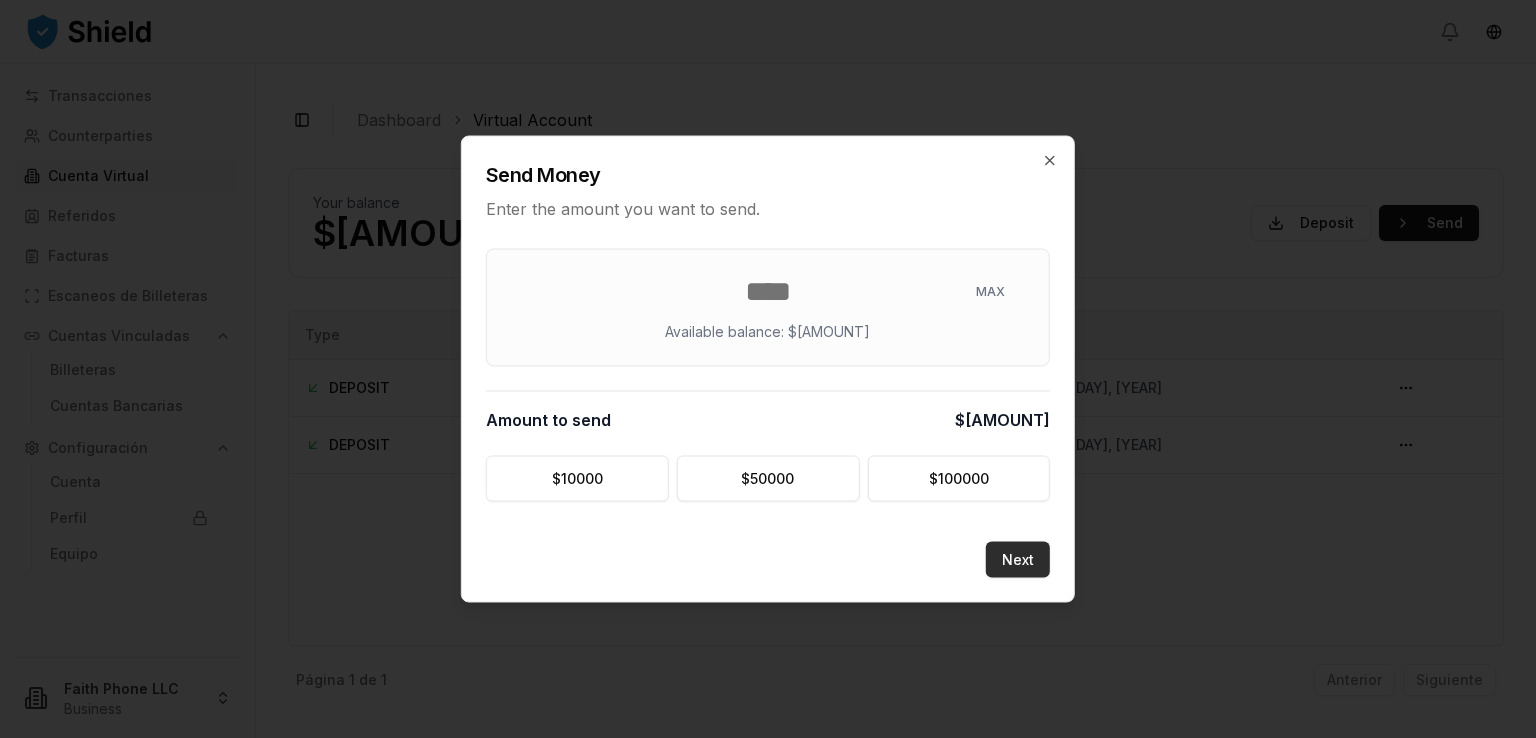 type on "*****" 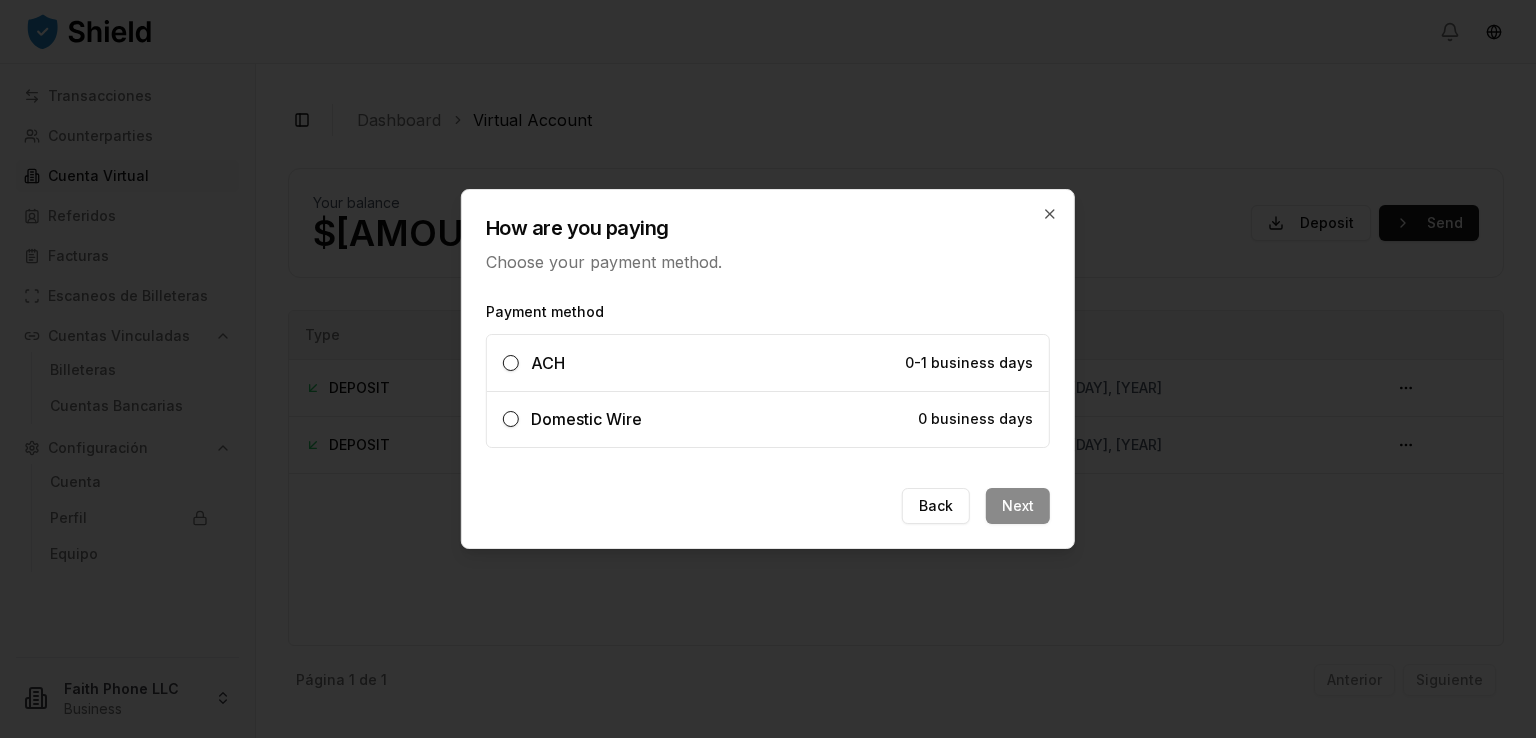 click on "Domestic Wire 0 business days" at bounding box center [511, 419] 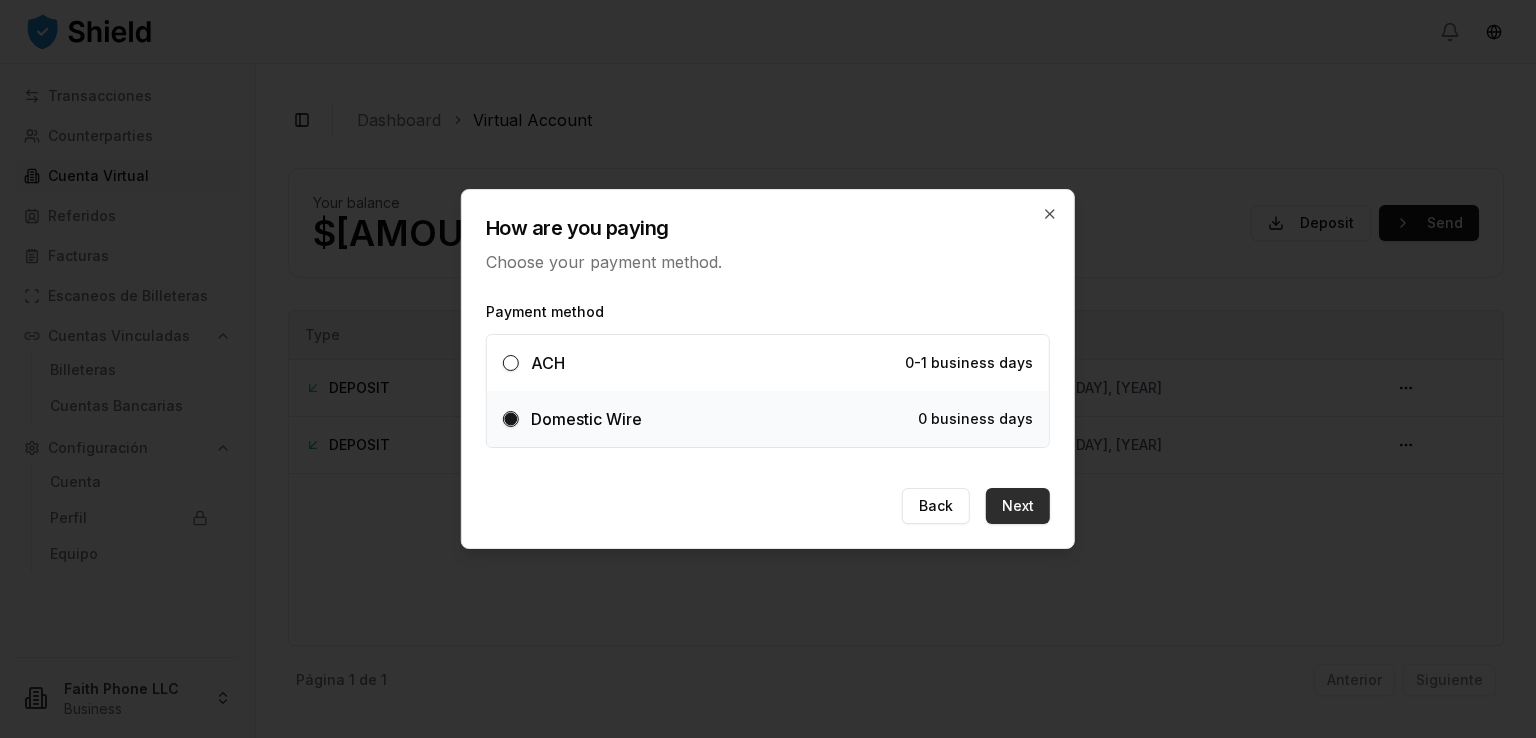 click on "Next" at bounding box center [1018, 506] 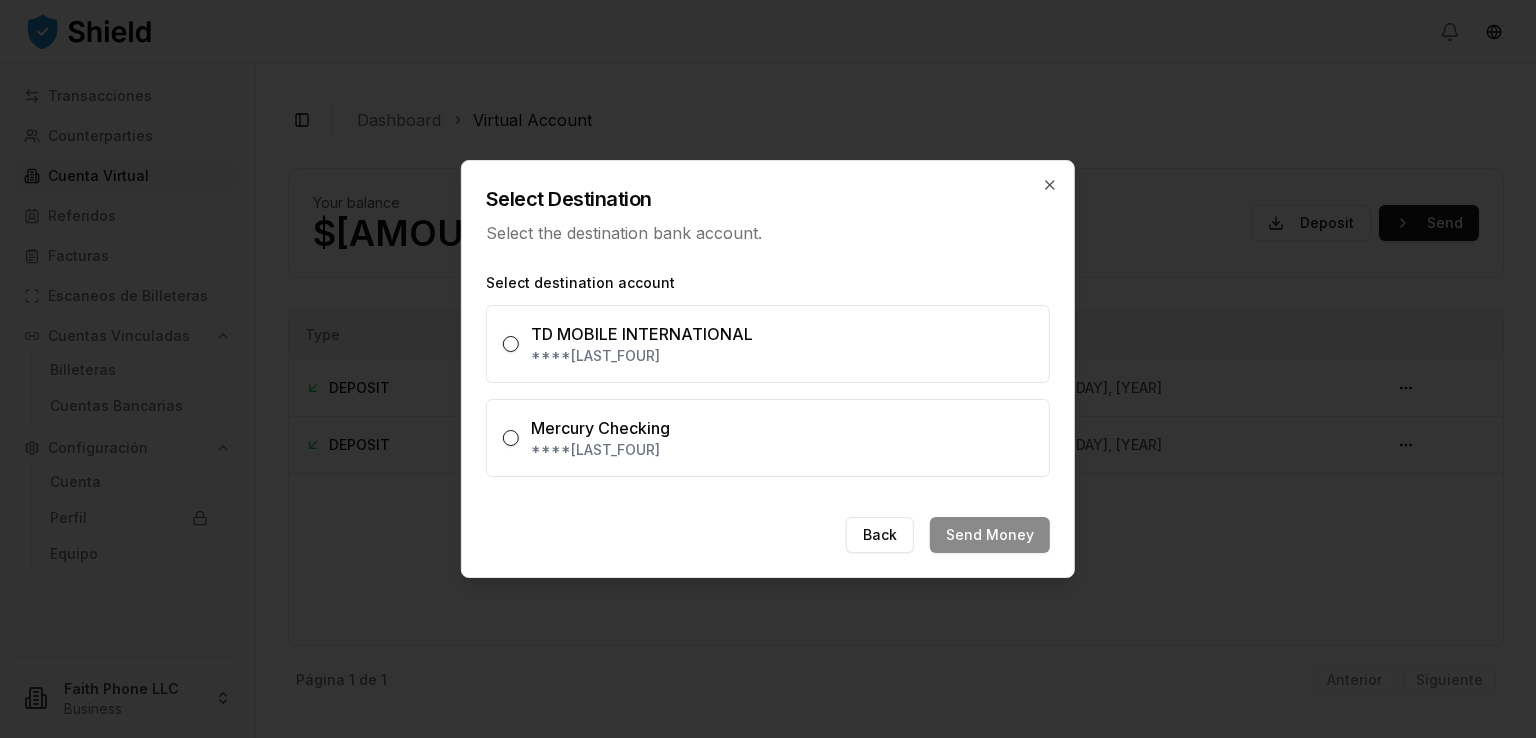 click on "TD MOBILE INTERNATIONAL ****2127" at bounding box center (511, 344) 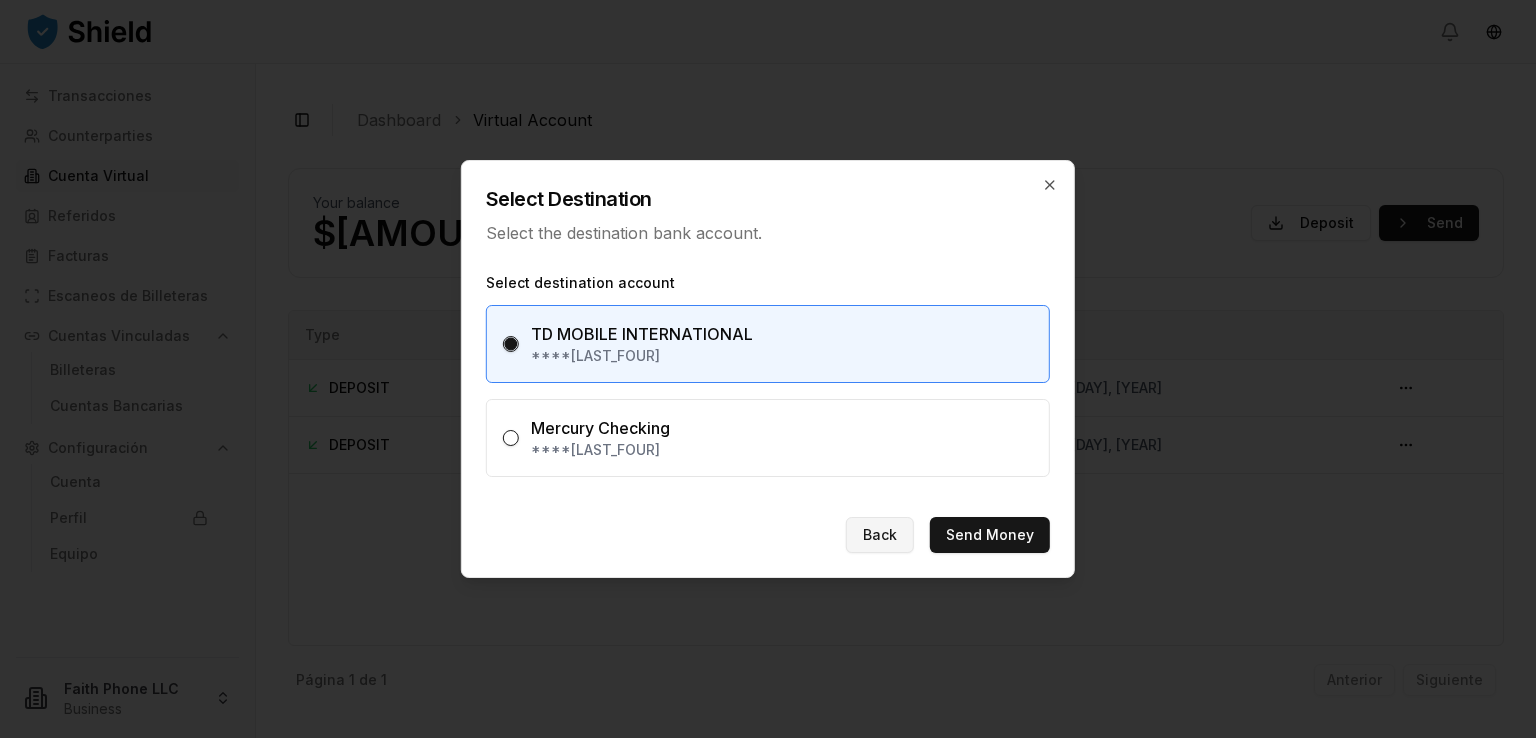 click on "Back" at bounding box center (880, 535) 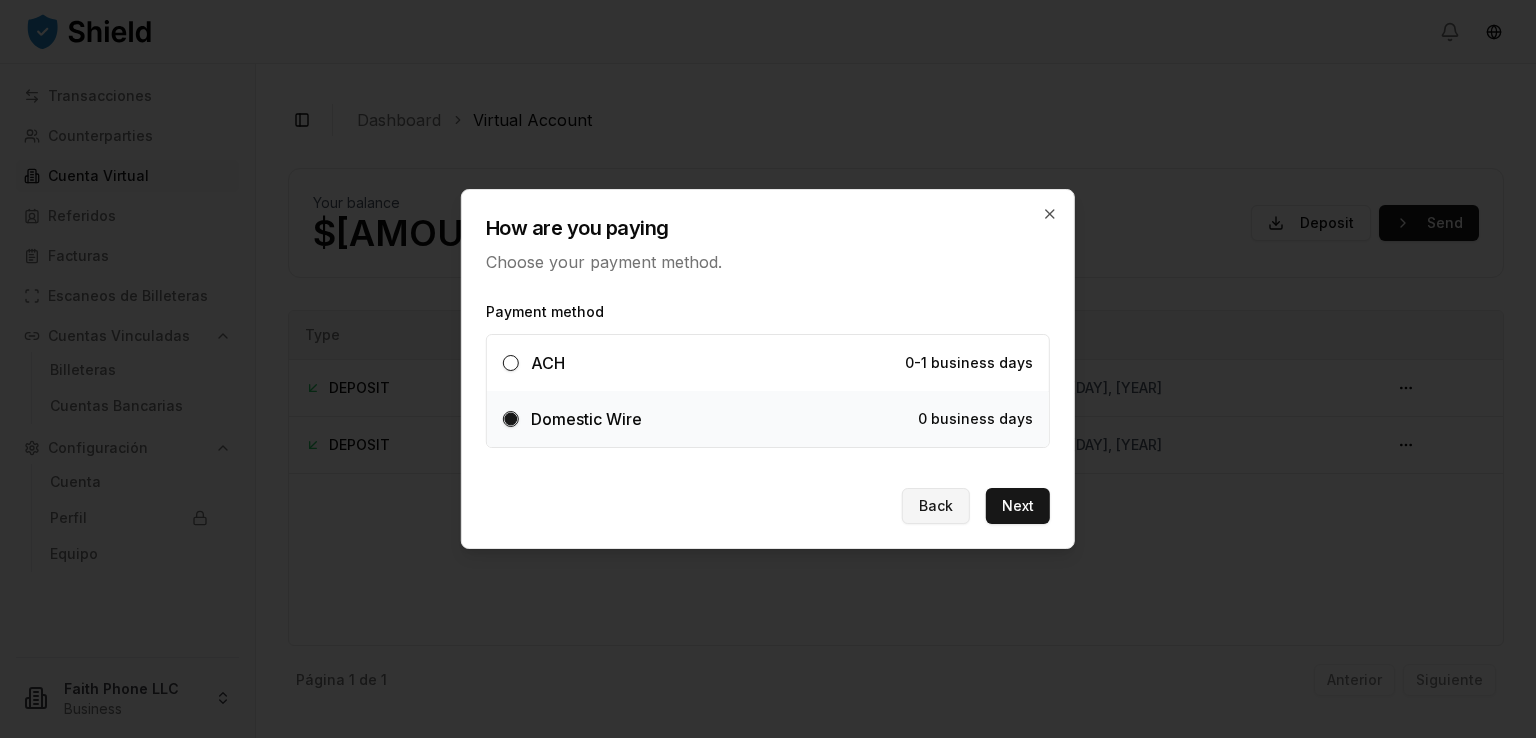 click on "Back" at bounding box center (936, 506) 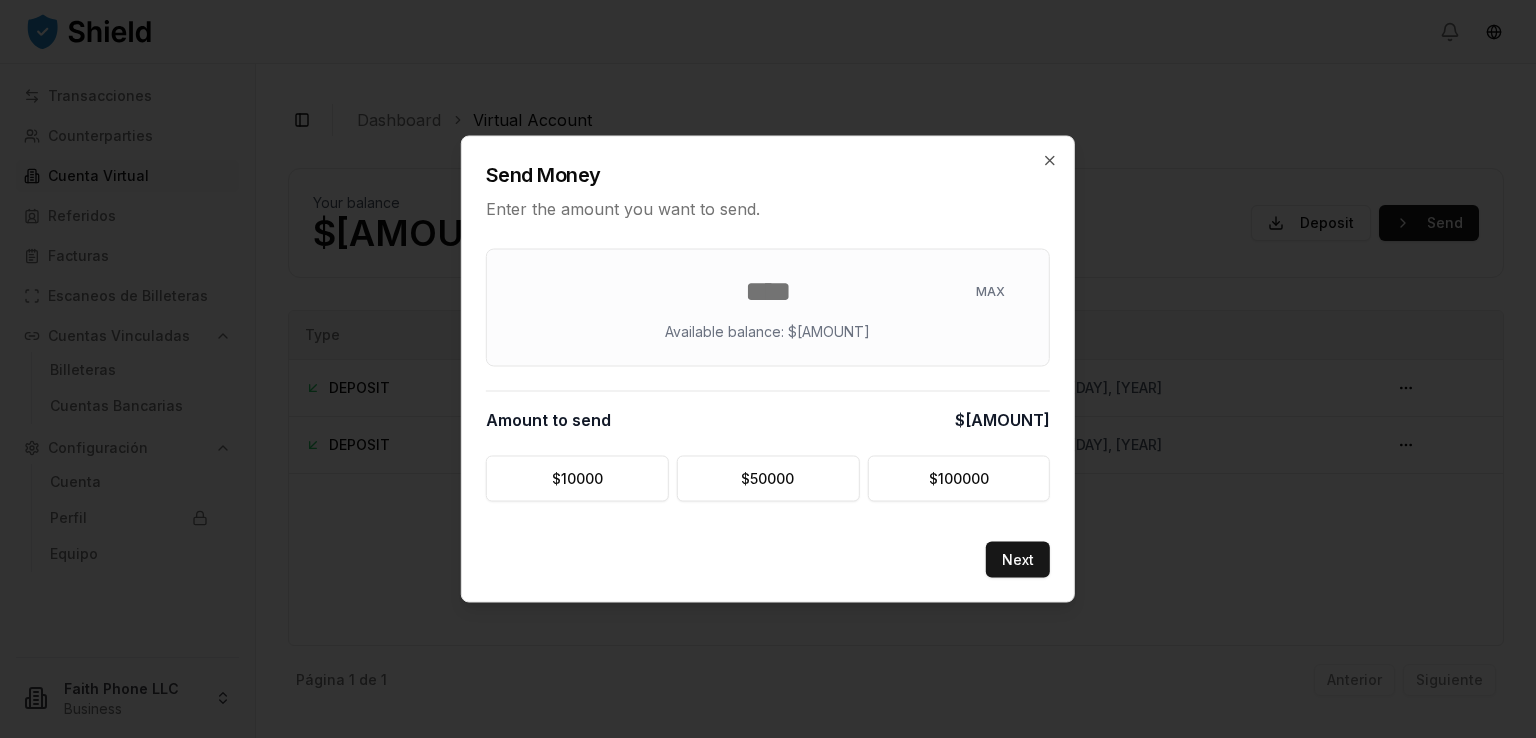 click on "Amount to send $71,335.00" at bounding box center (768, 411) 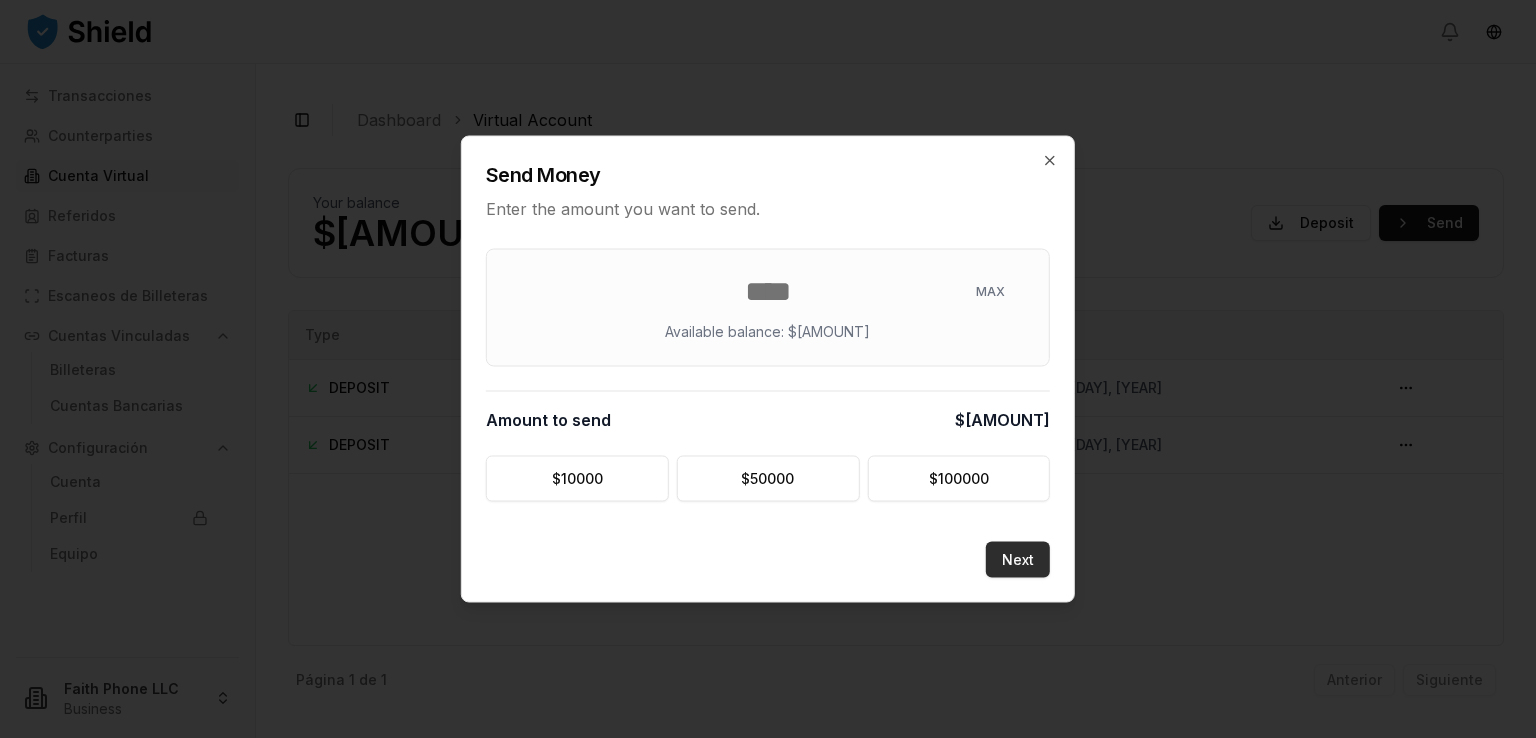 click on "Next" at bounding box center [1018, 560] 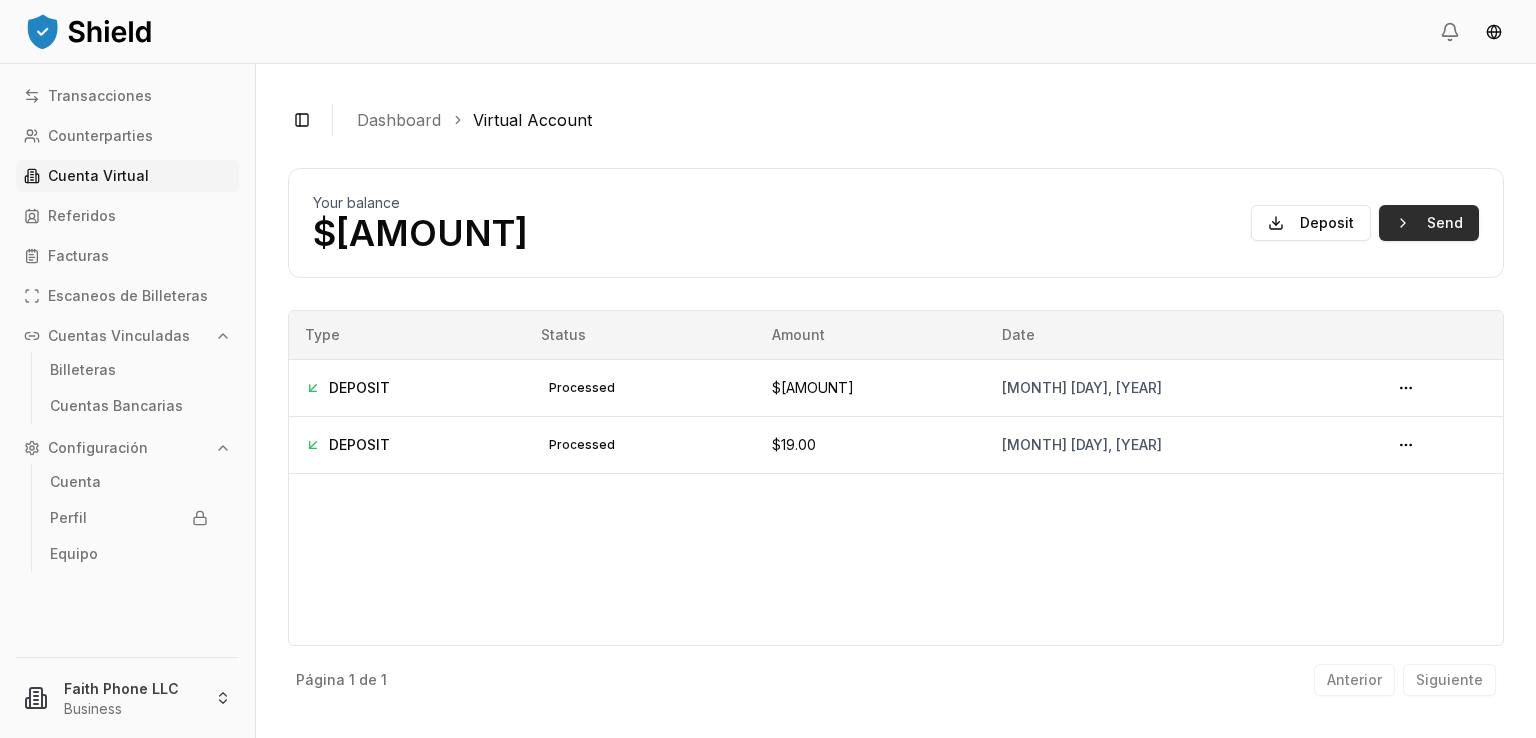 click on "Send" at bounding box center [1429, 223] 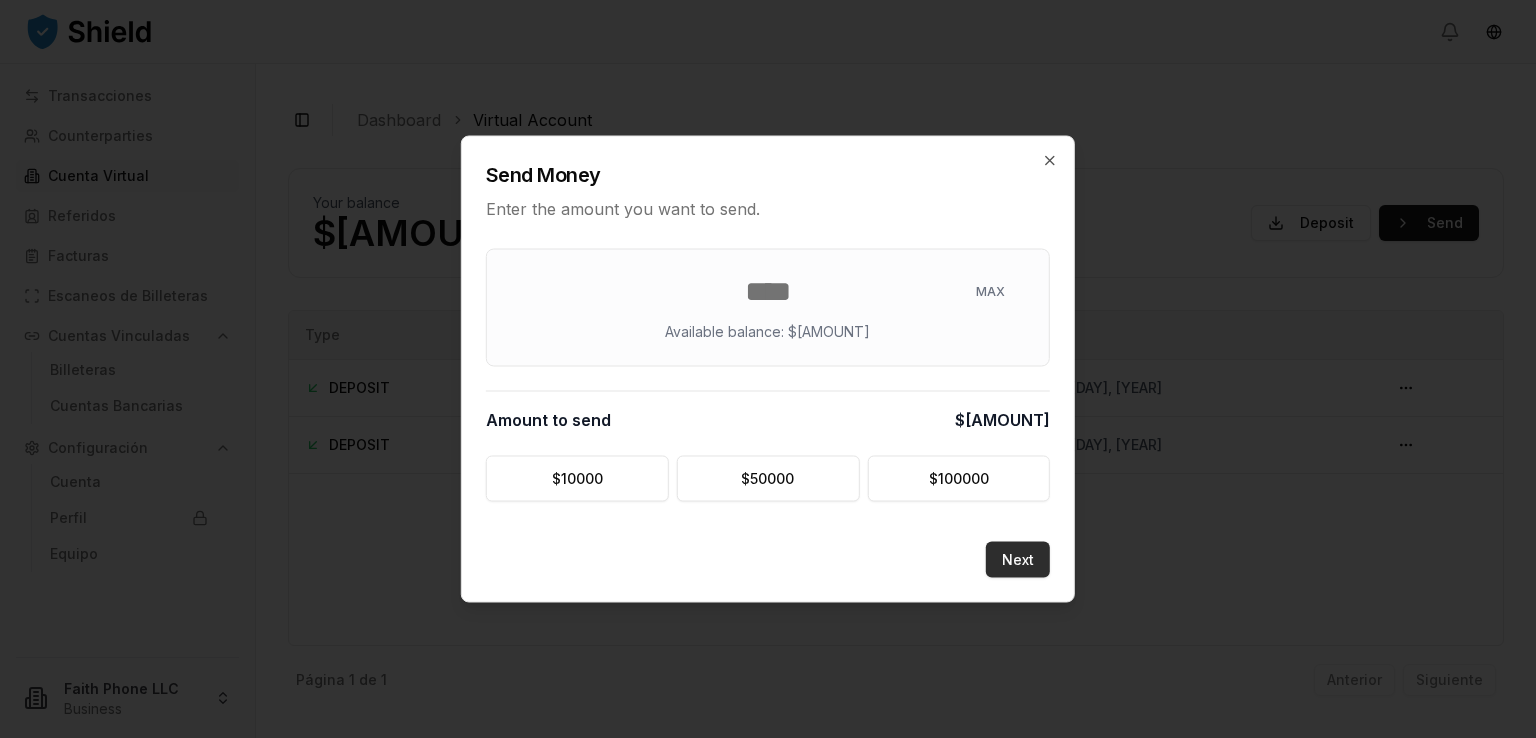 type on "*****" 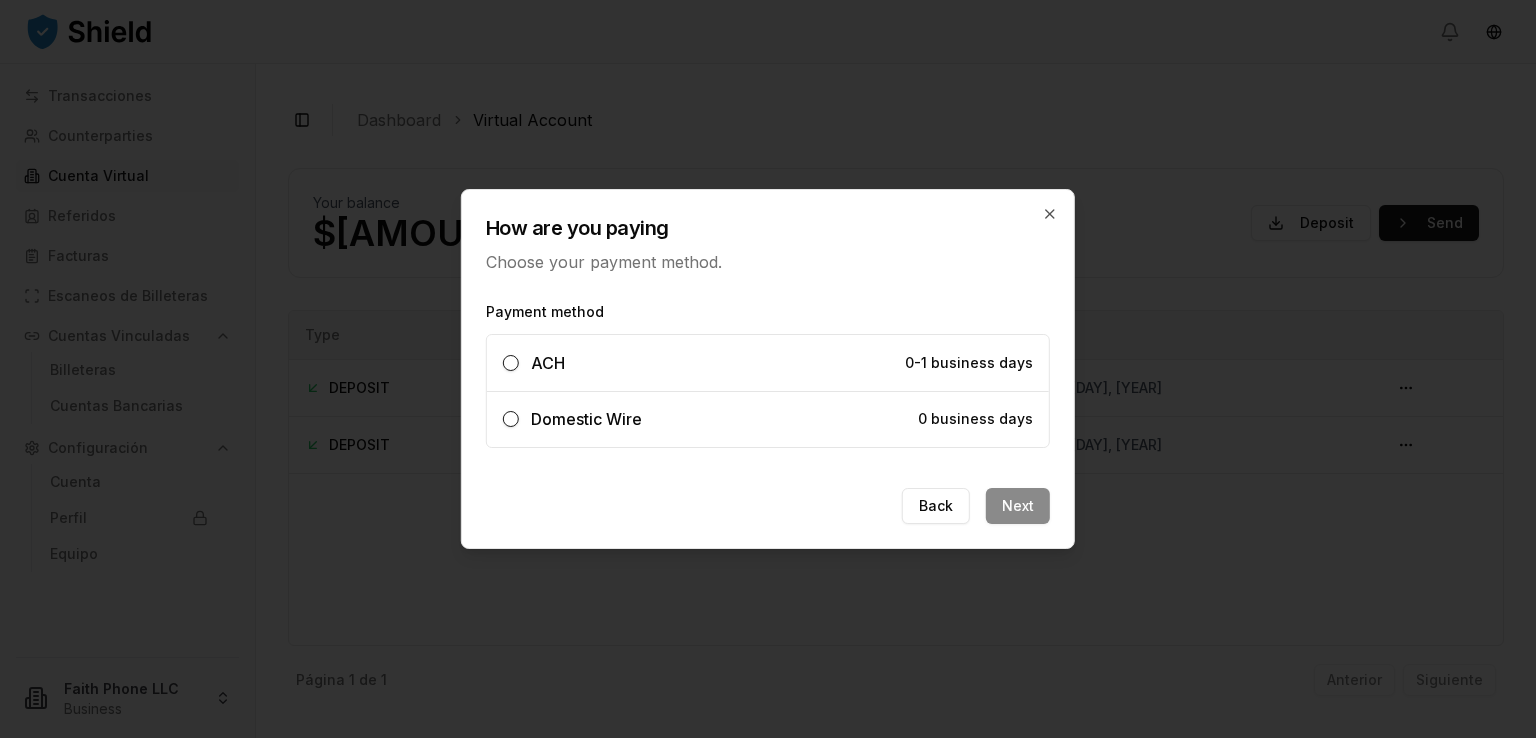 click on "Domestic Wire" at bounding box center (586, 419) 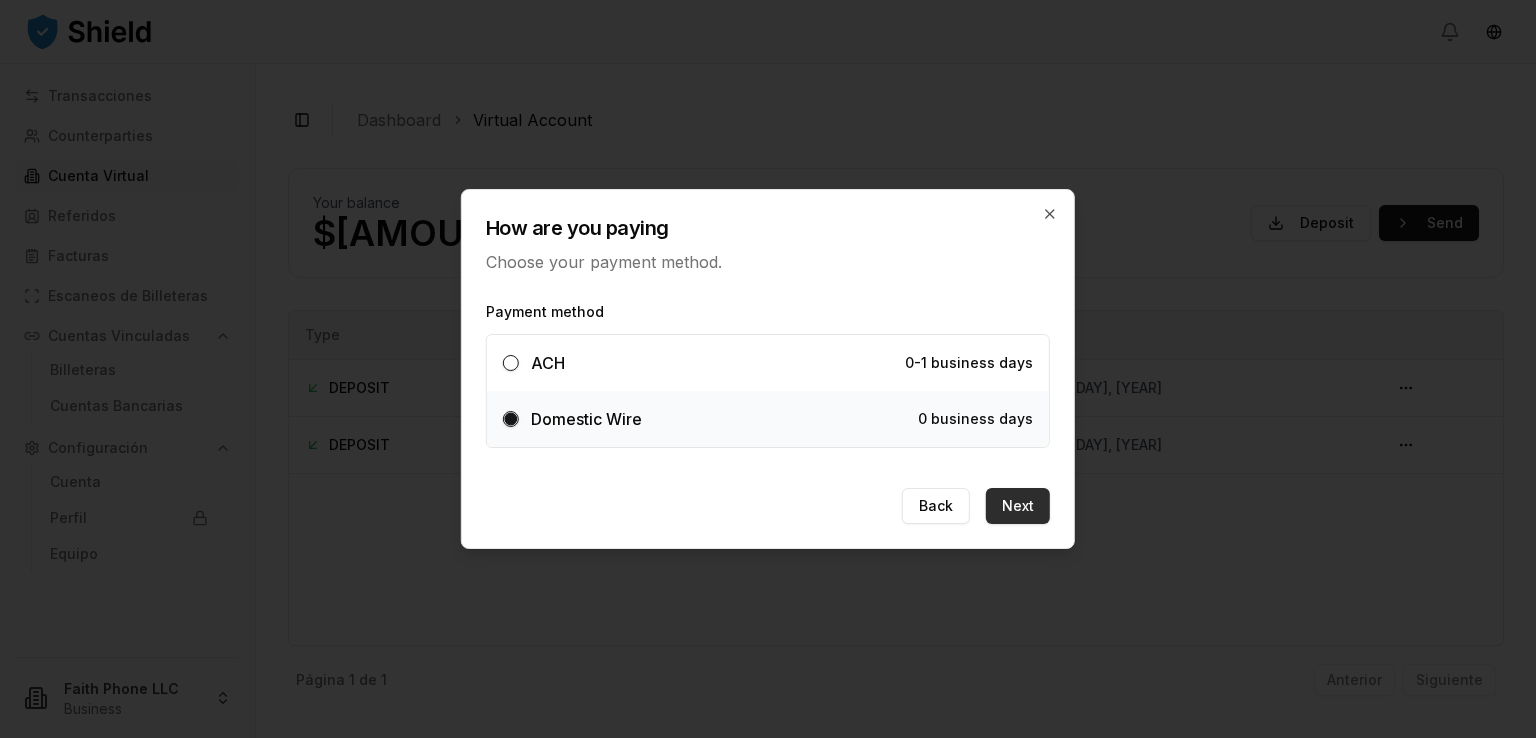 click on "Next" at bounding box center (1018, 506) 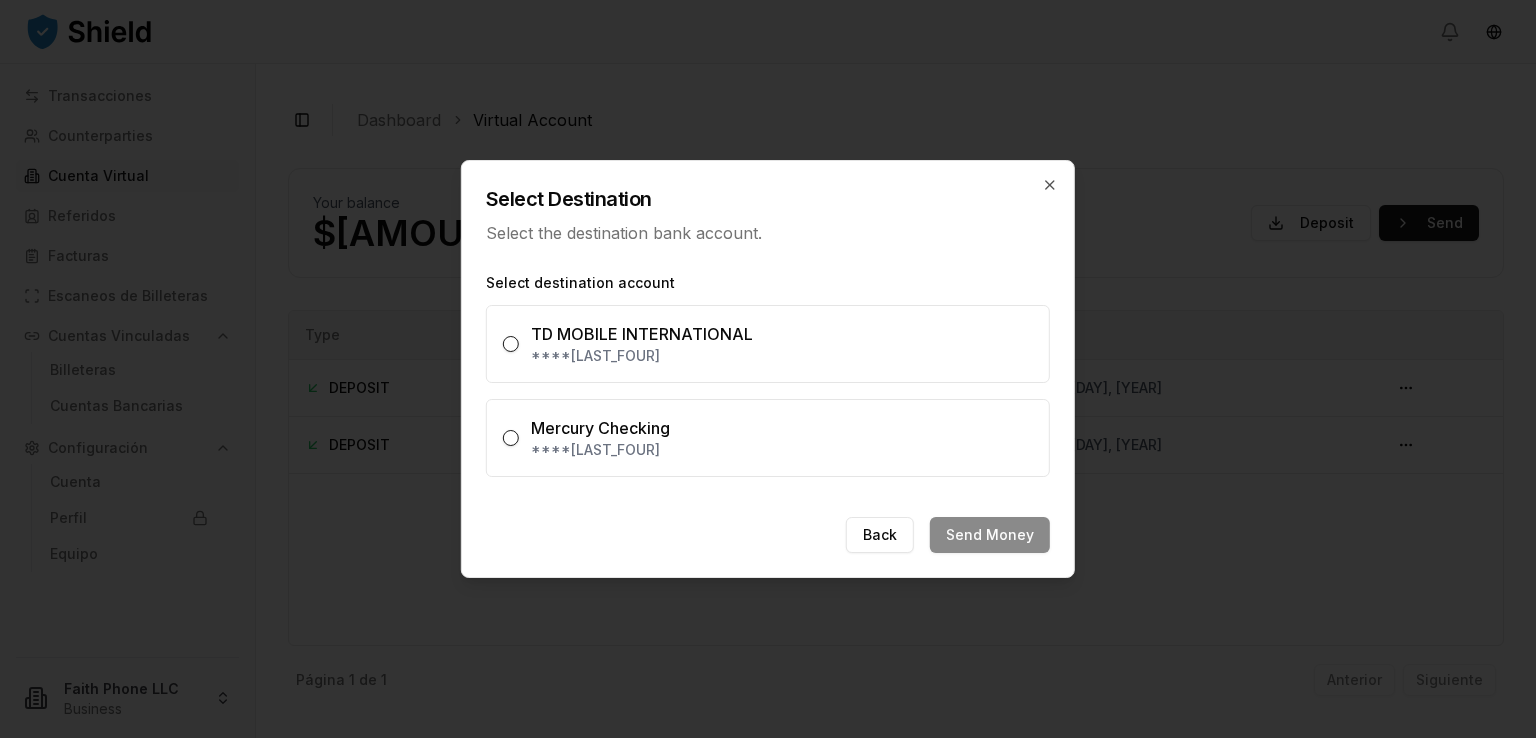 click on "****2127" at bounding box center [782, 356] 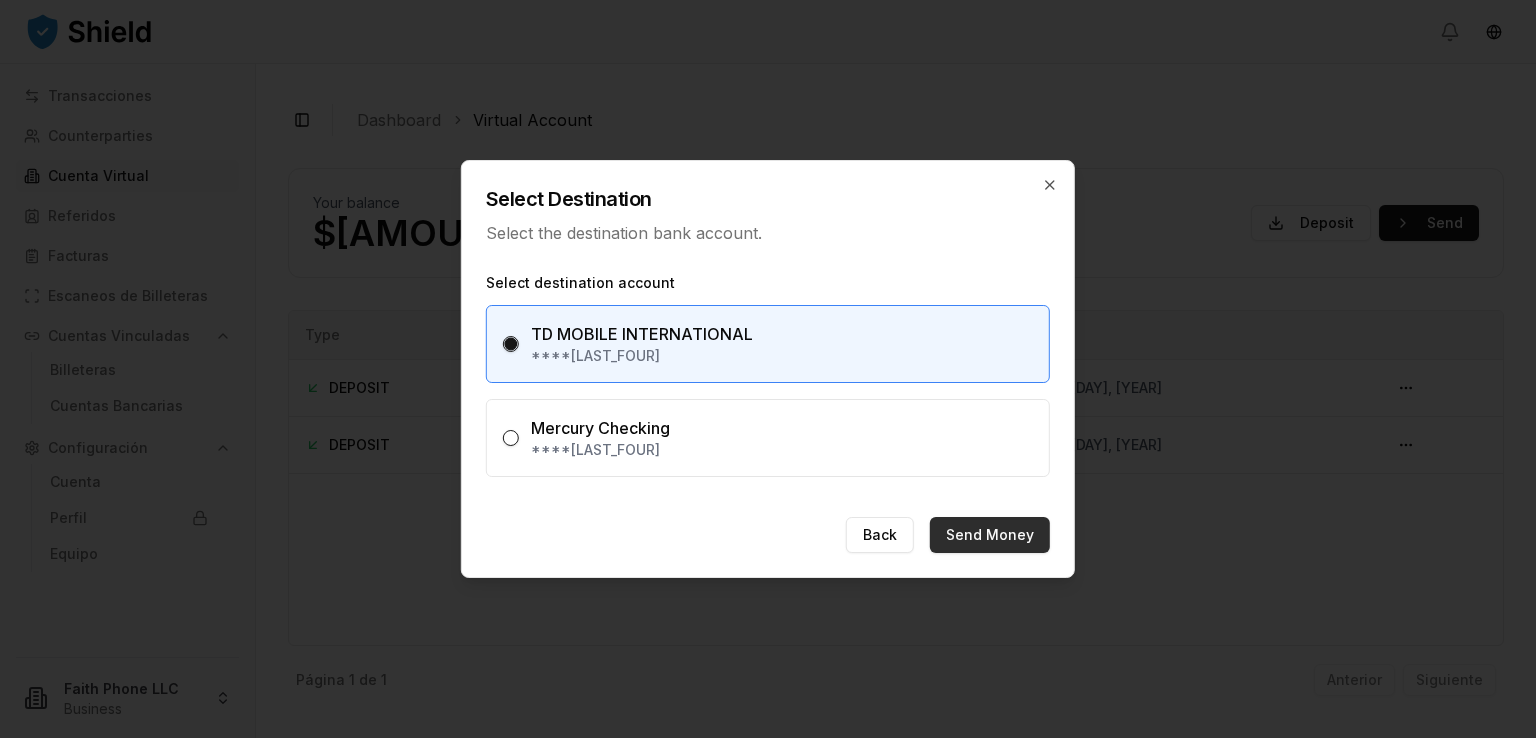 click on "Send Money" at bounding box center (990, 535) 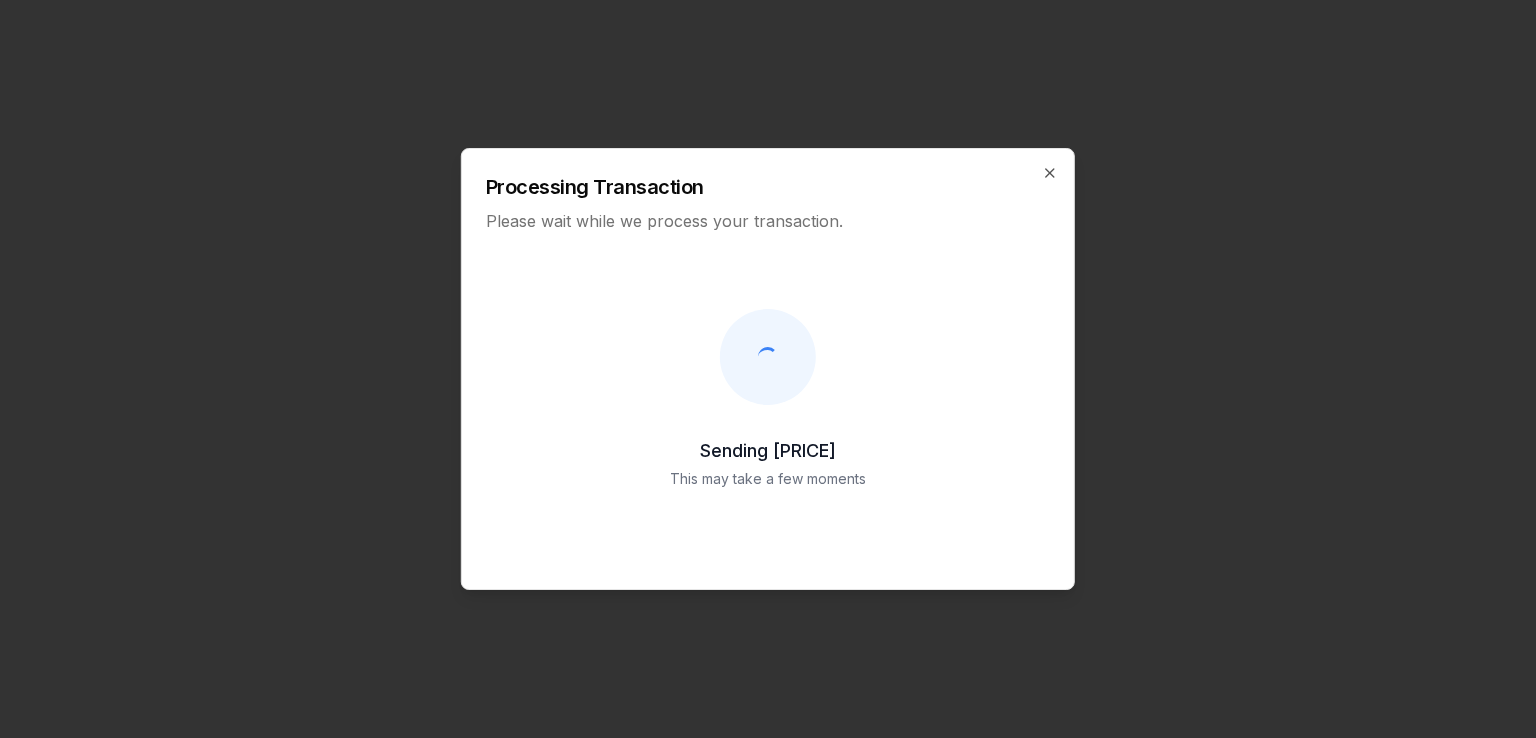 scroll, scrollTop: 0, scrollLeft: 0, axis: both 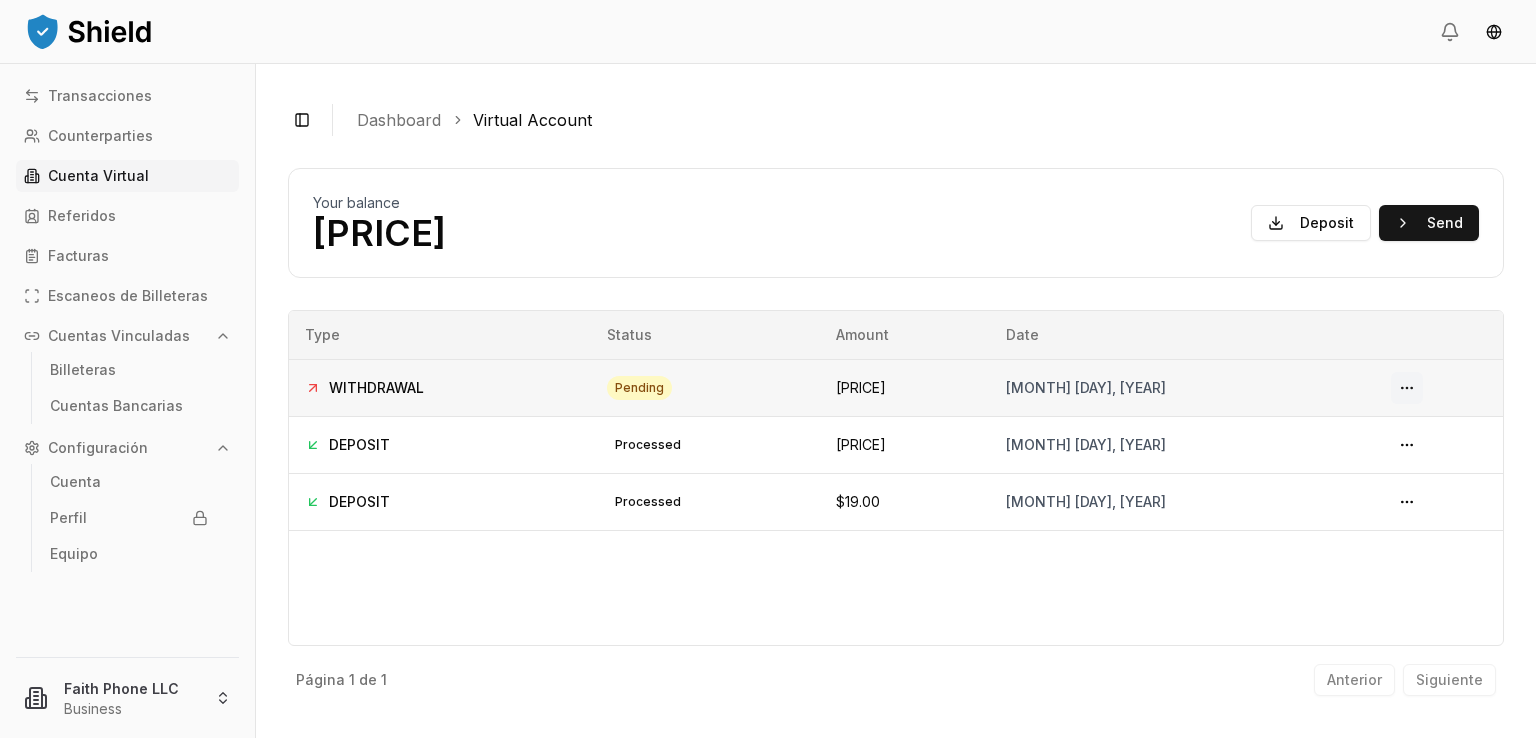 click at bounding box center [1407, 388] 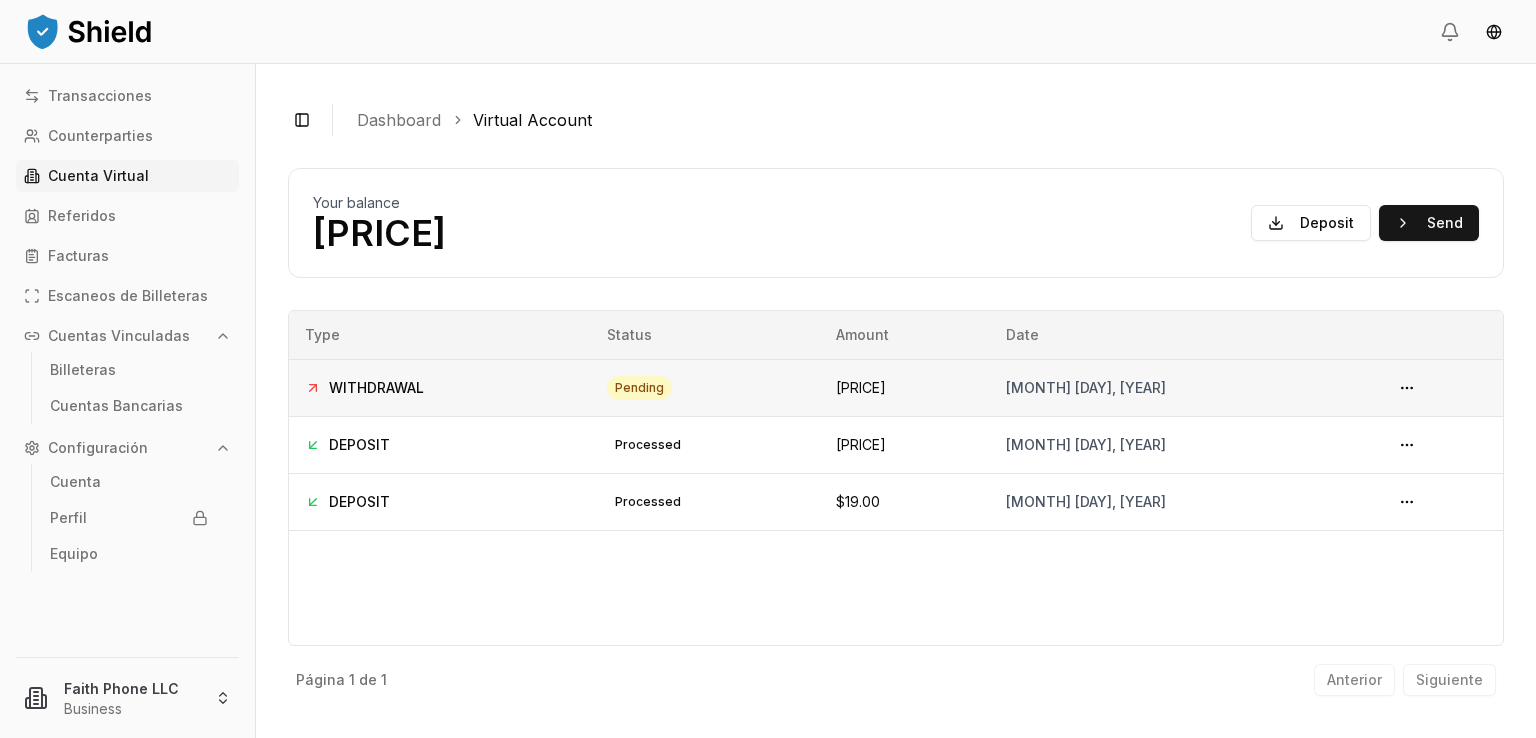 click on "WITHDRAWAL" at bounding box center (440, 387) 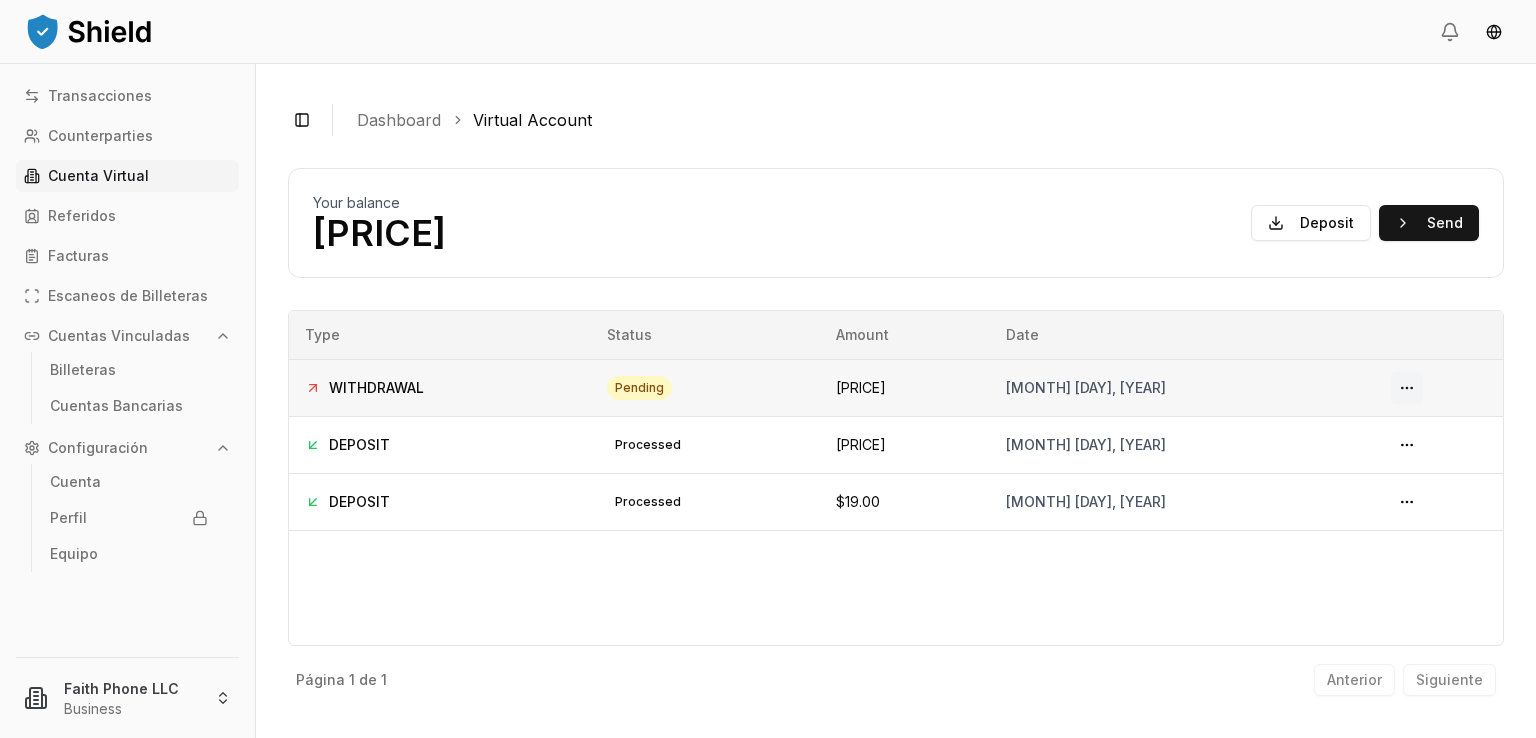 click at bounding box center [1407, 388] 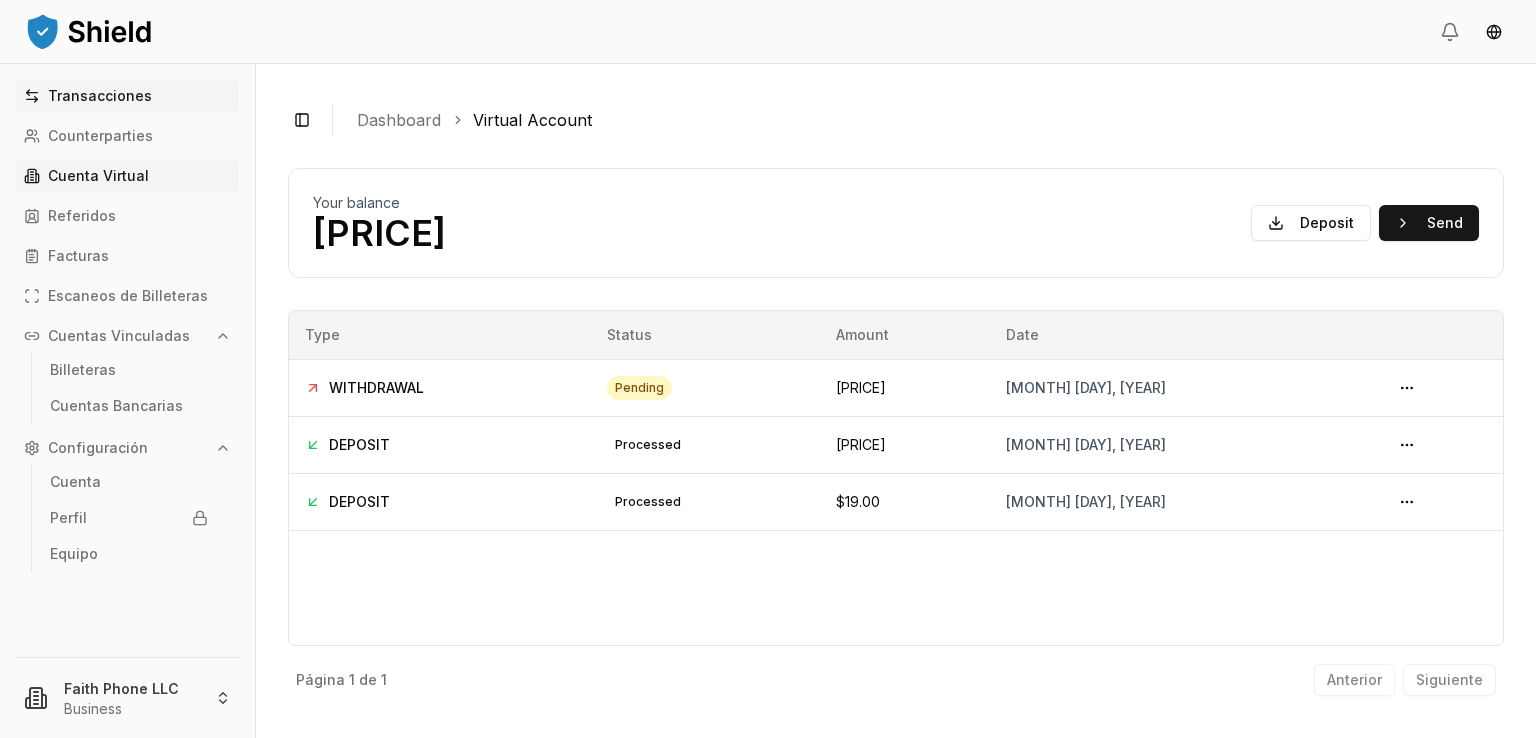 click on "Transacciones" at bounding box center [127, 96] 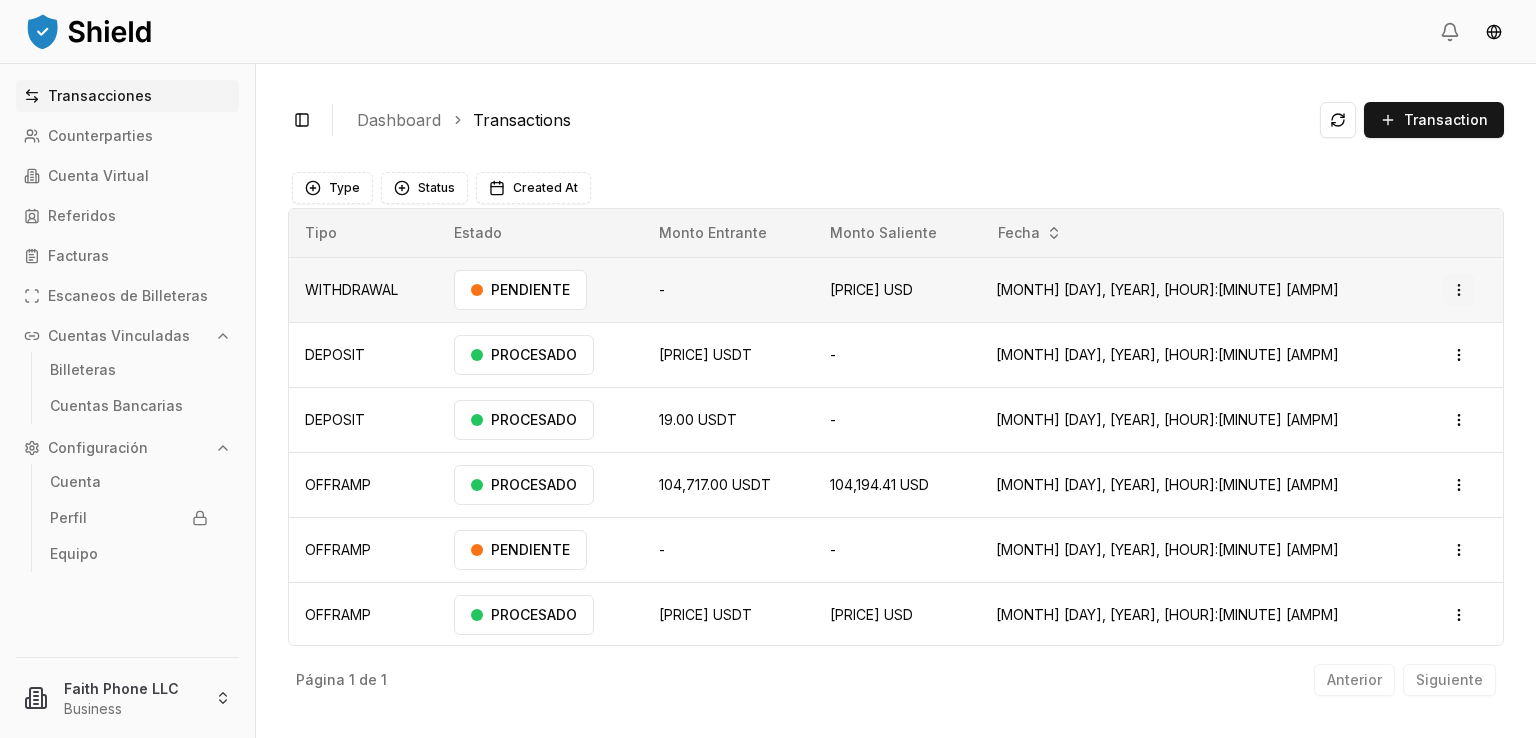 click on "Type Status Created At Tipo Estado Monto Entrante Monto Saliente Fecha   WITHDRAWAL   PENDIENTE   -     [PRICE]   USD   [MONTH] [DAY], [YEAR], [HOUR]:[MINUTE] [AMPM]   Open menu   DEPOSIT   PROCESADO   [PRICE]   USDT   -     [MONTH] [DAY], [YEAR], [HOUR]:[MINUTE] [AMPM]   Open menu   DEPOSIT   PROCESADO   [PRICE]   USDT   -" at bounding box center [768, 369] 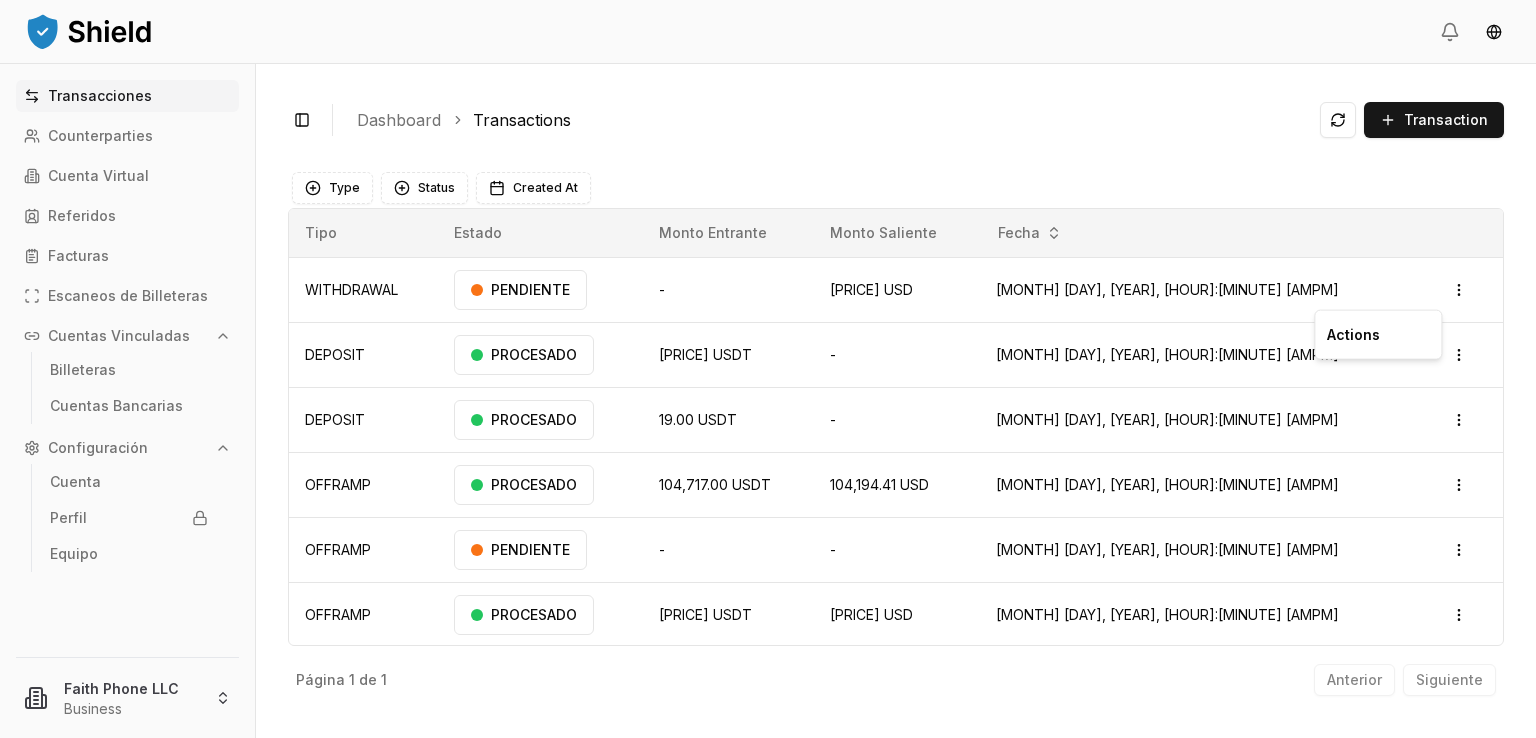 click on "Actions" at bounding box center (1378, 335) 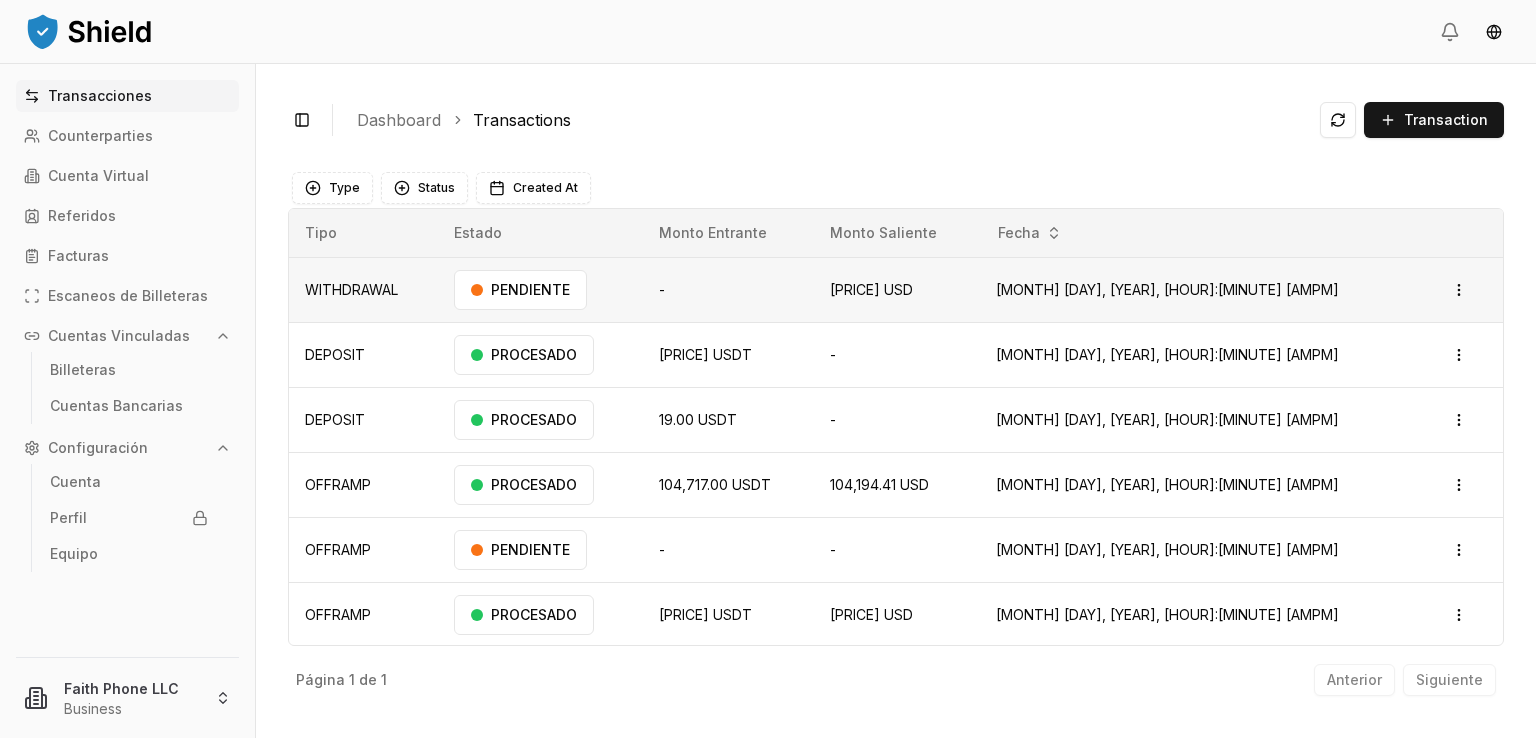 click on "WITHDRAWAL" at bounding box center (363, 289) 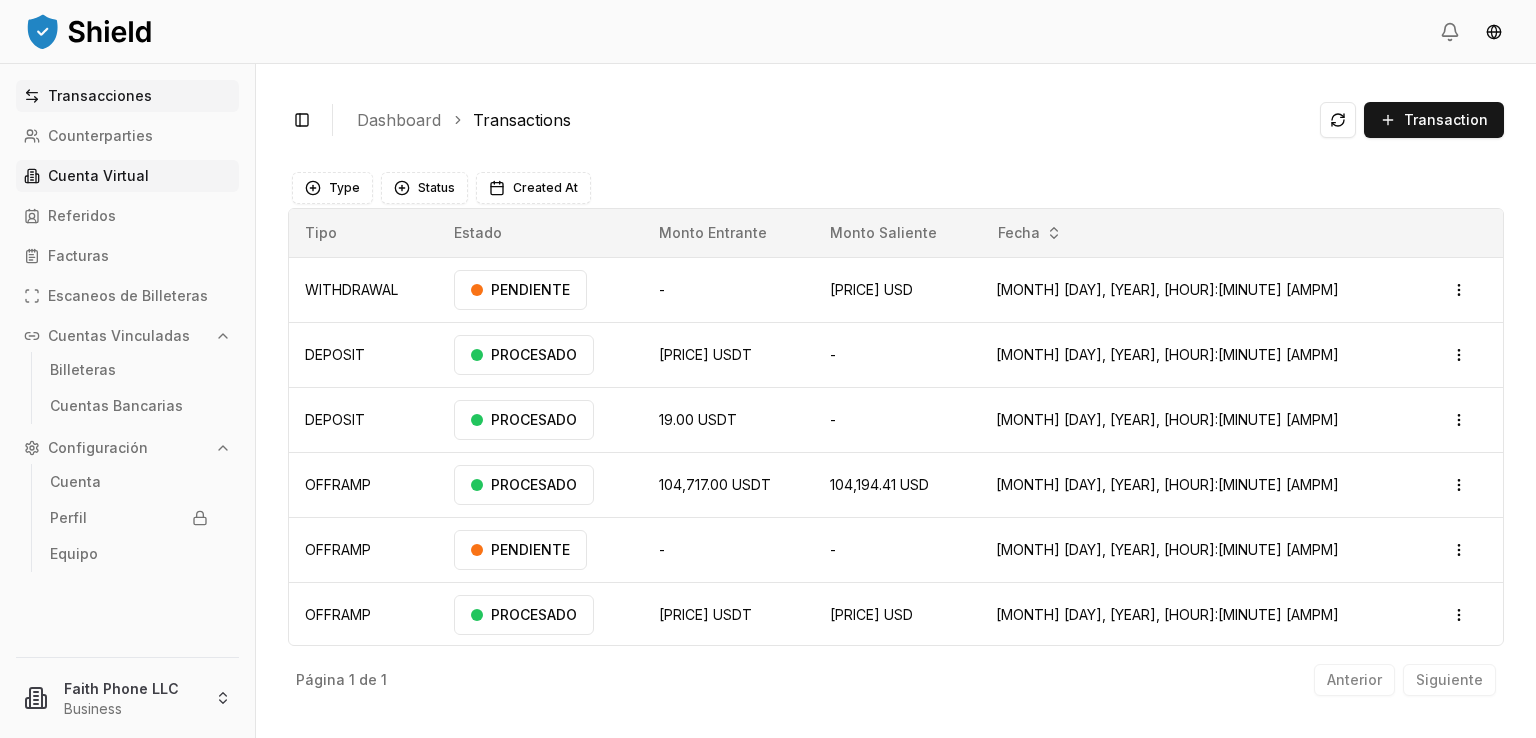 click on "Cuenta Virtual" at bounding box center (98, 176) 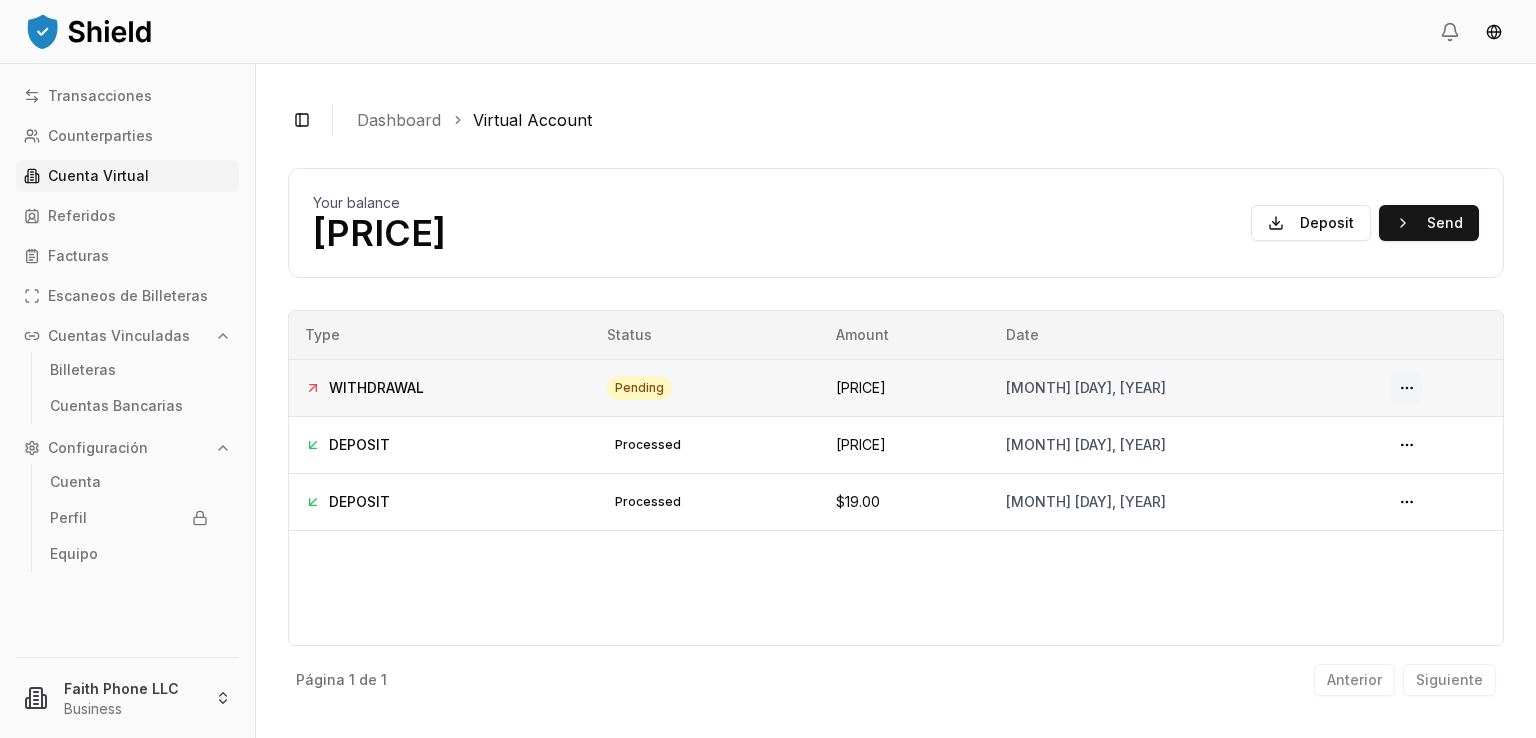 click at bounding box center [1407, 388] 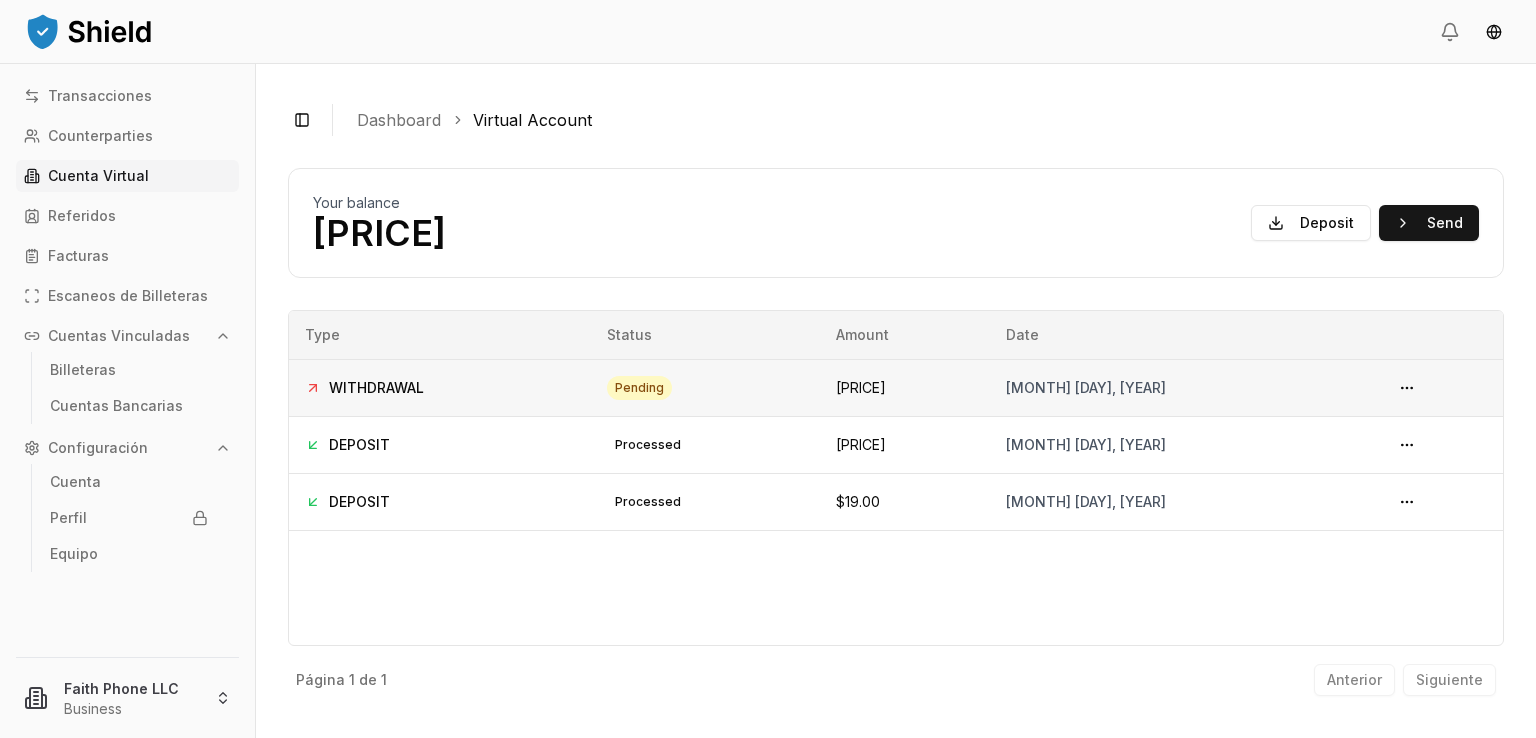 click on "WITHDRAWAL" at bounding box center [376, 388] 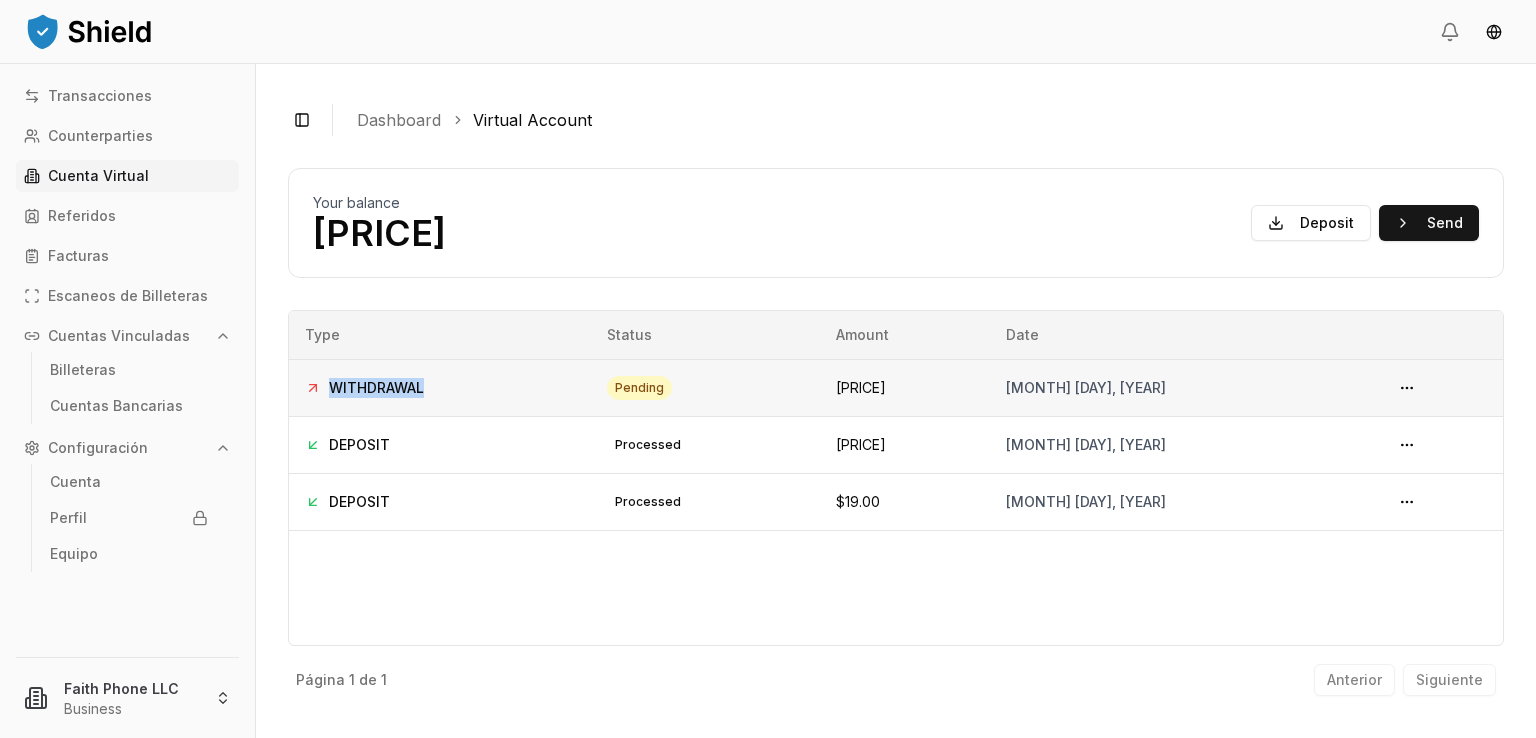 click on "WITHDRAWAL" at bounding box center [376, 388] 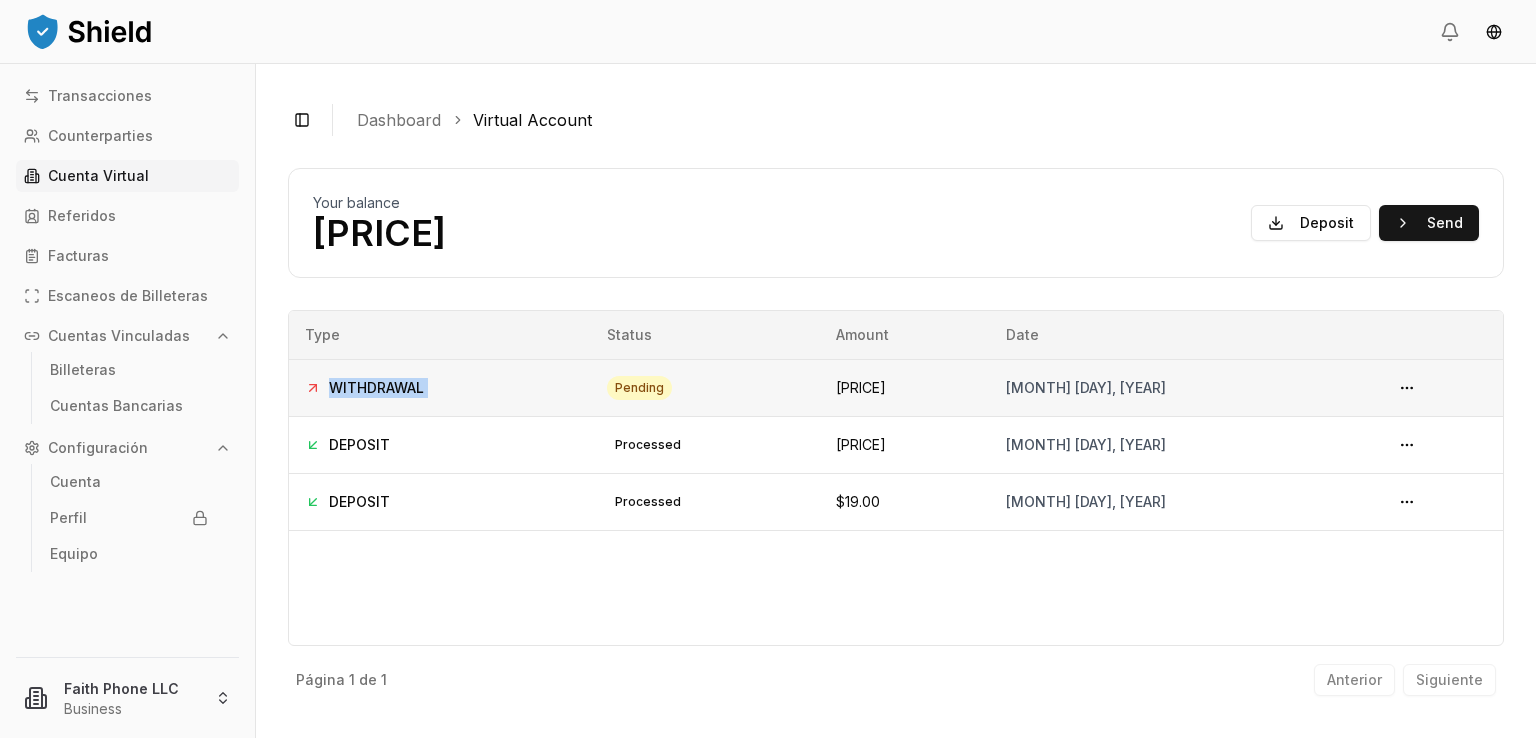 click on "WITHDRAWAL" at bounding box center [376, 388] 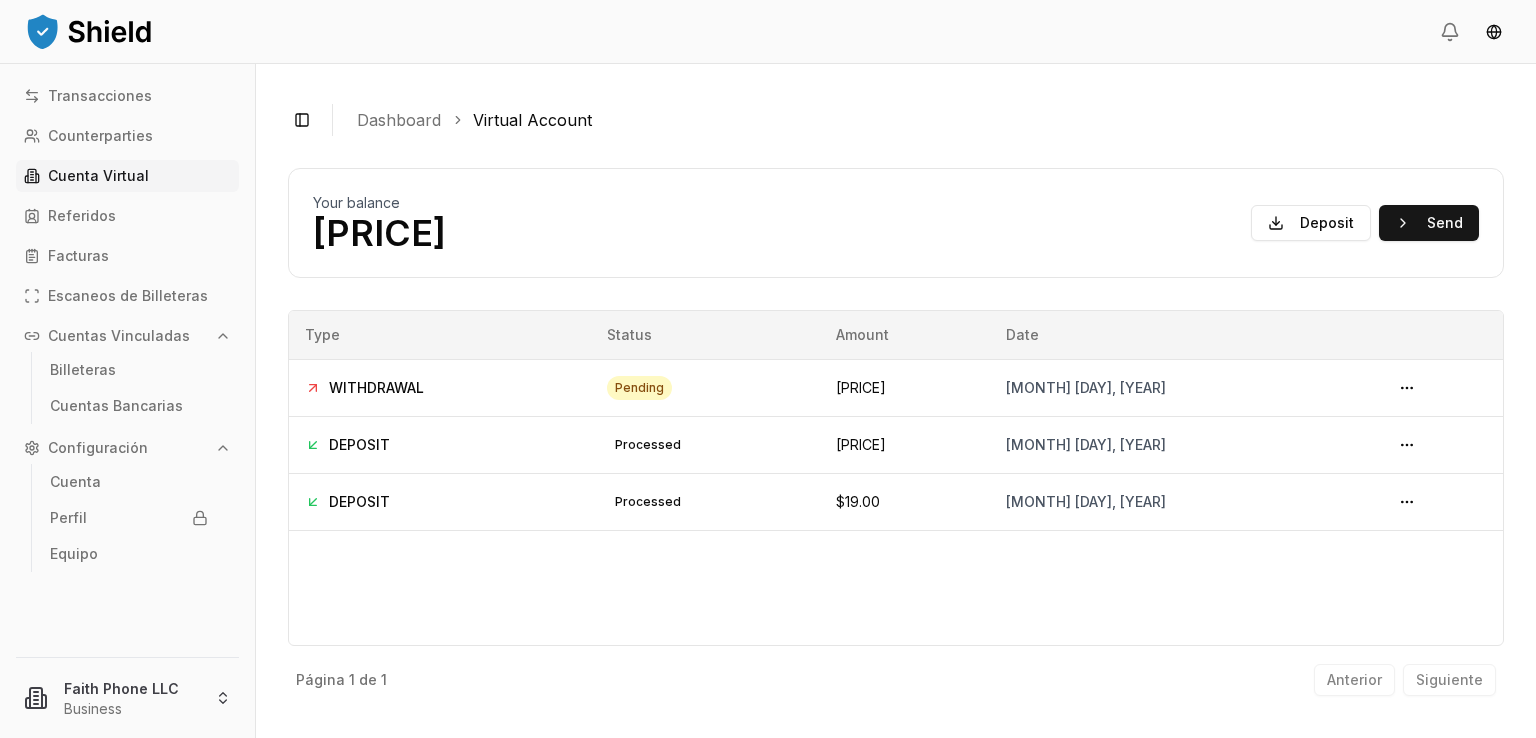 click on "Type Status Amount Date   WITHDRAWAL   pending   $71,335.00   August 7, 2025     DEPOSIT   processed   $72,104.00   August 7, 2025     DEPOSIT   processed   $19.00   August 6, 2025" at bounding box center [896, 478] 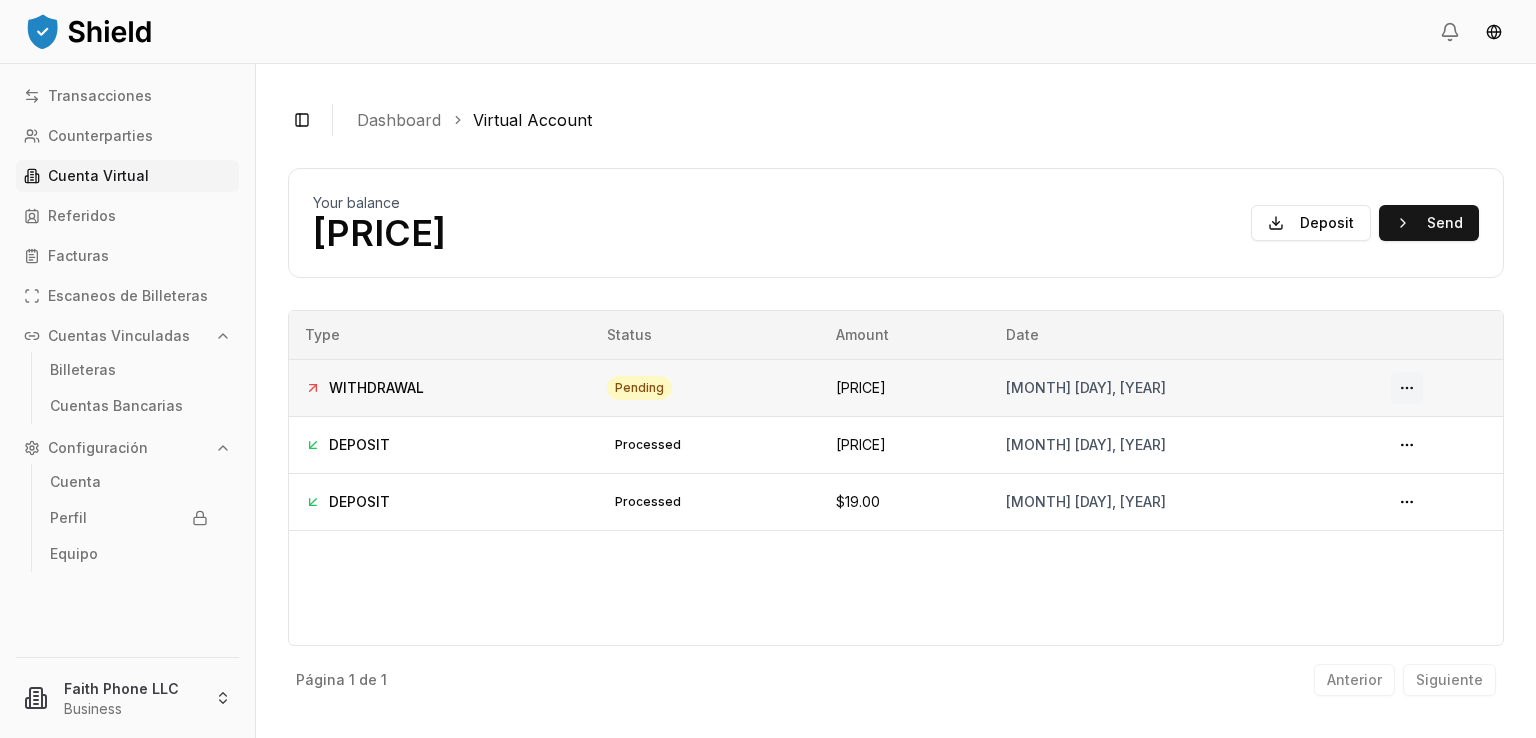 click at bounding box center [1407, 388] 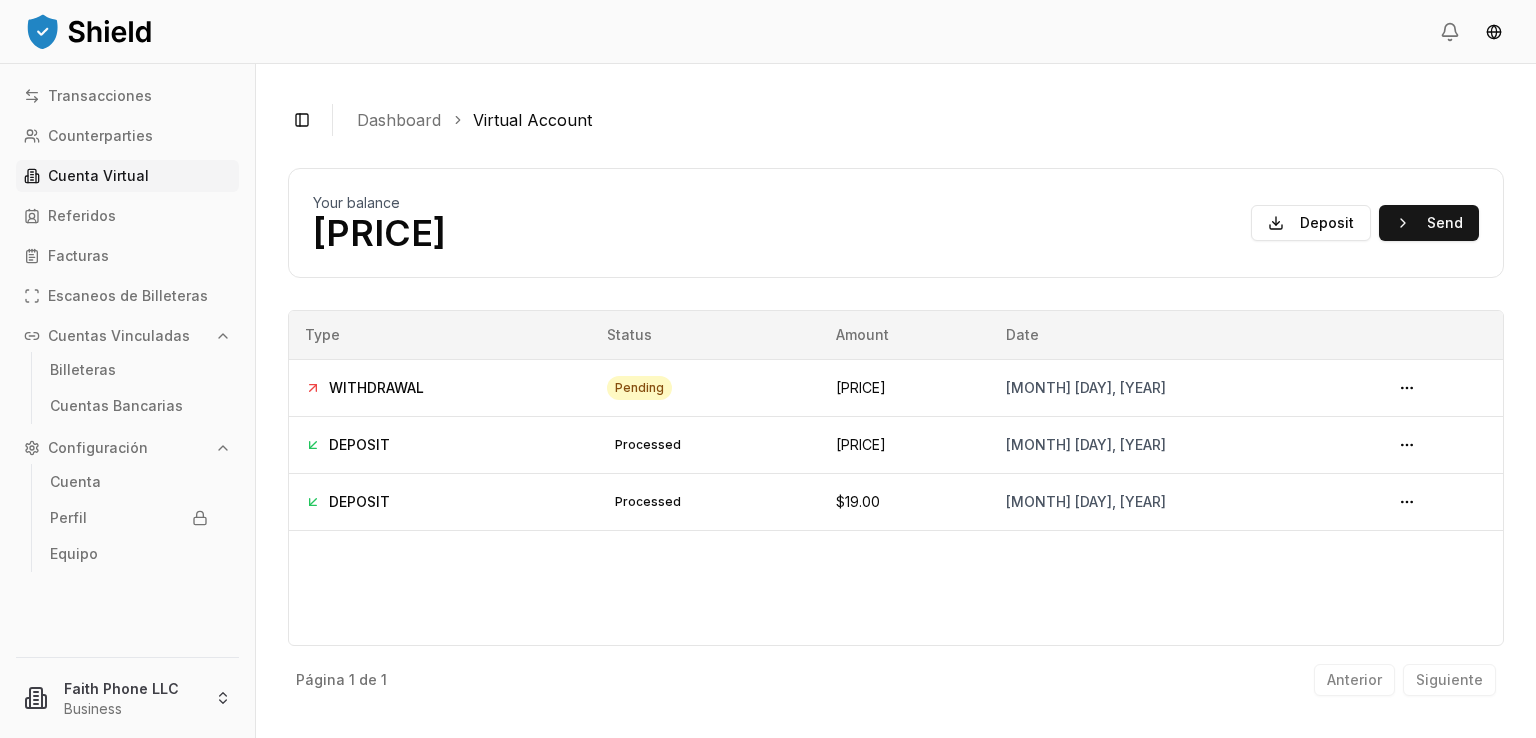 click on "Type Status Amount Date   WITHDRAWAL   pending   $71,335.00   August 7, 2025     DEPOSIT   processed   $72,104.00   August 7, 2025     DEPOSIT   processed   $19.00   August 6, 2025" at bounding box center [896, 478] 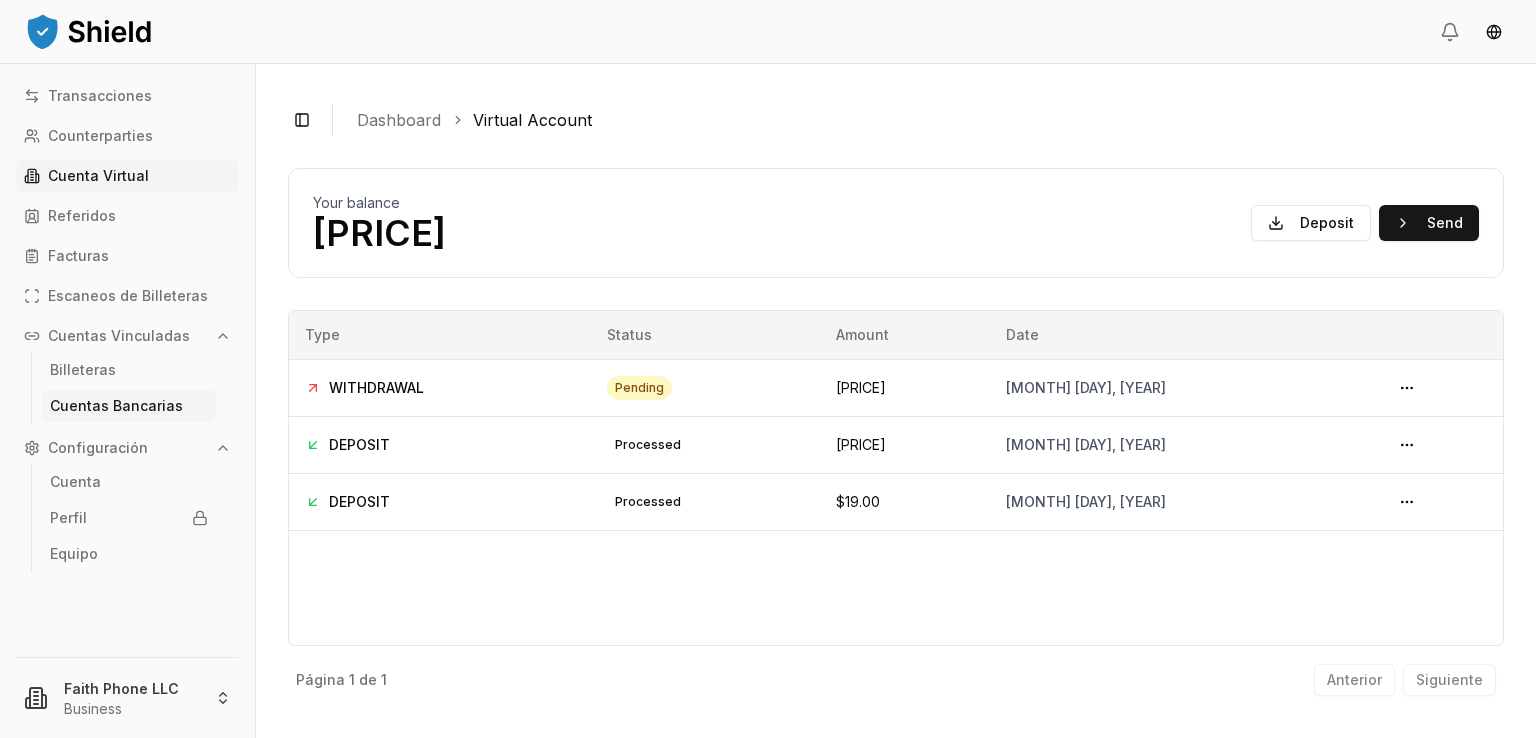 click on "Cuentas Bancarias" at bounding box center (116, 406) 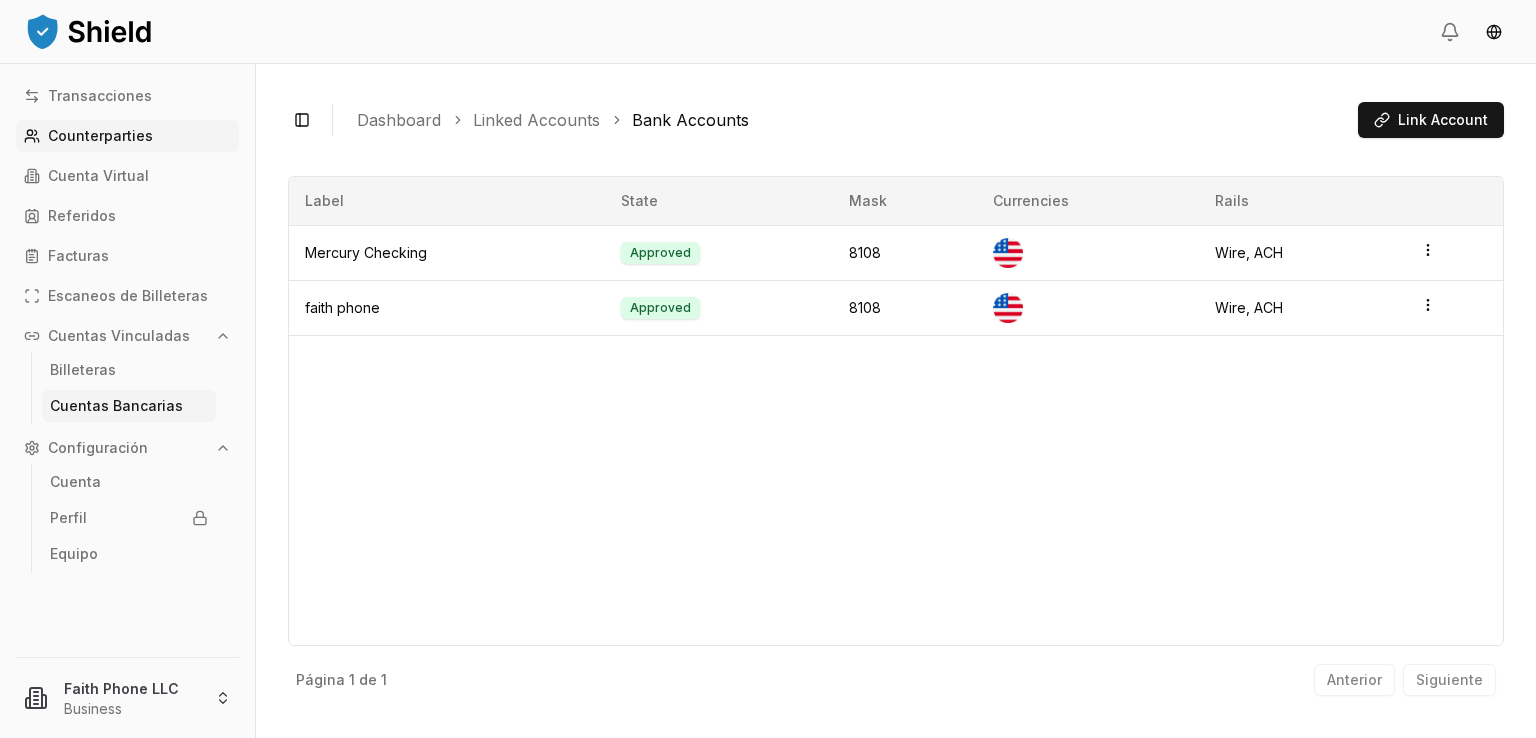 click on "Counterparties" at bounding box center [100, 136] 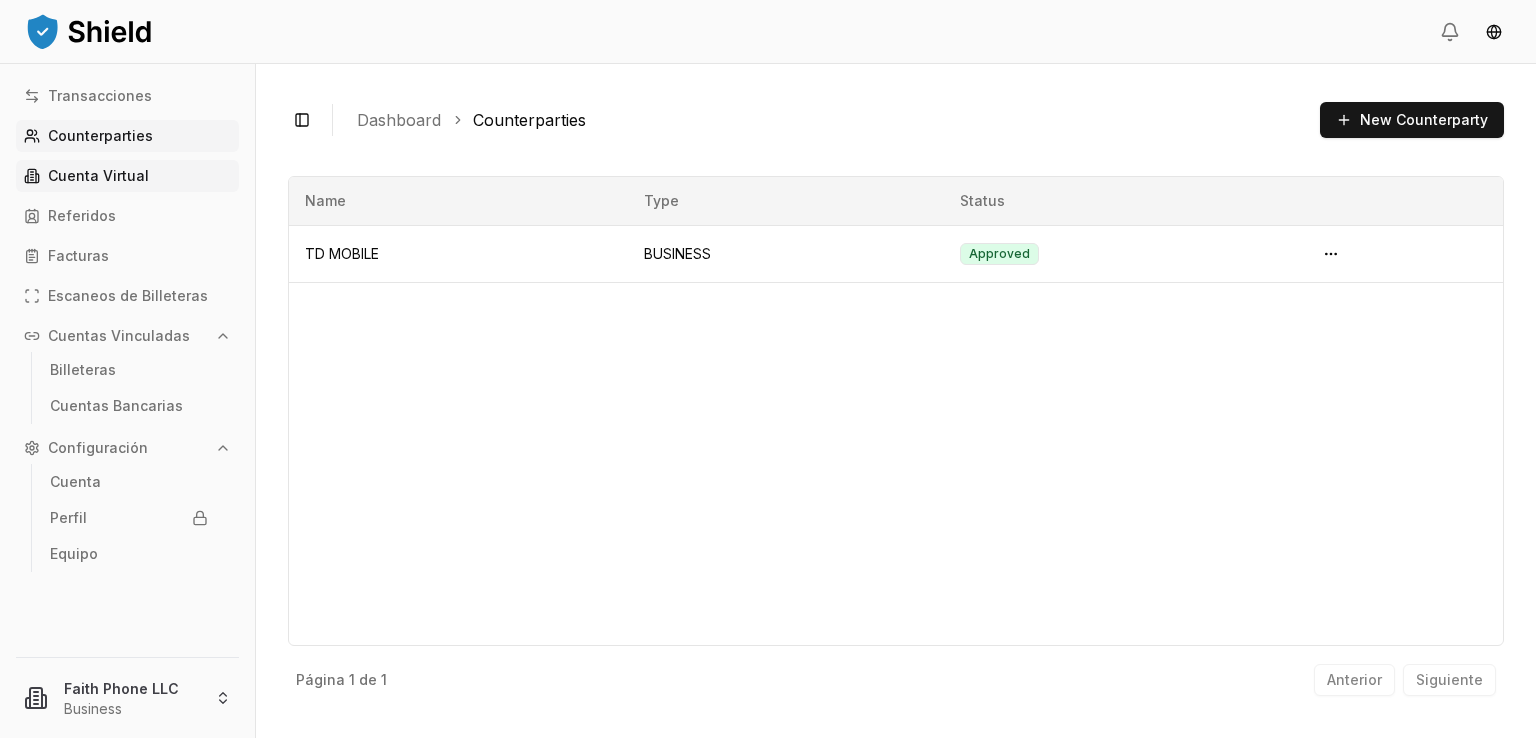 click on "Cuenta Virtual" at bounding box center (127, 176) 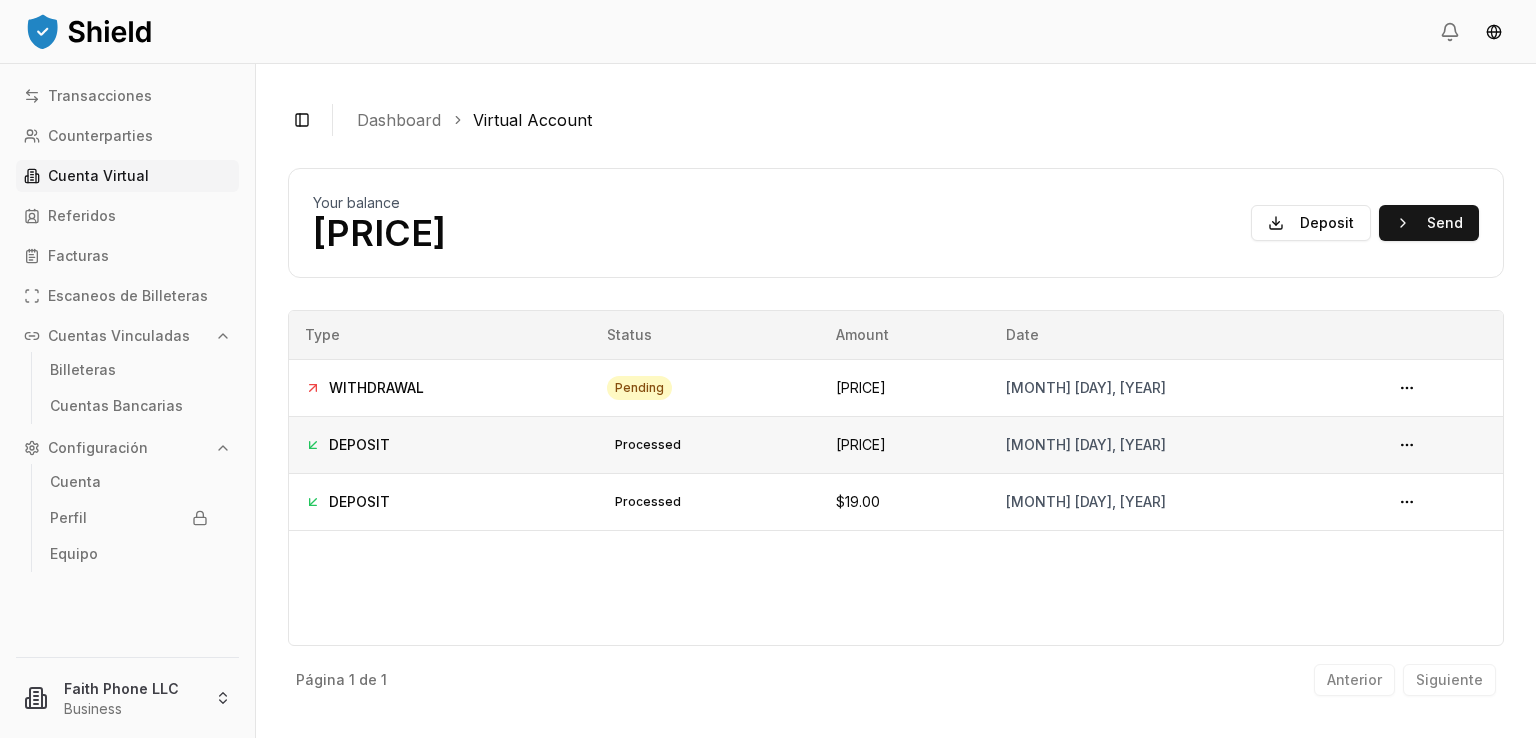 click on "Cuenta Virtual" at bounding box center (127, 176) 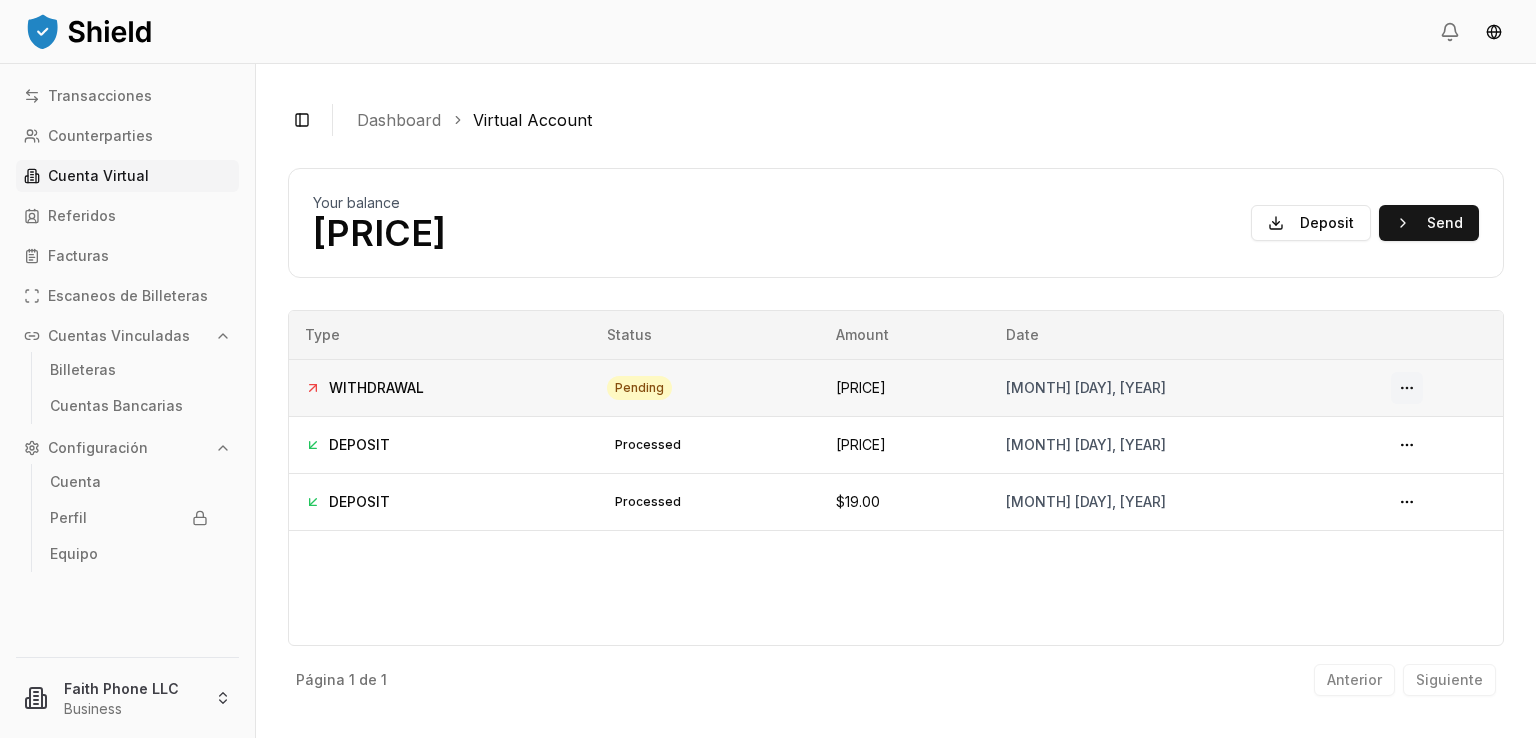 click at bounding box center [1407, 388] 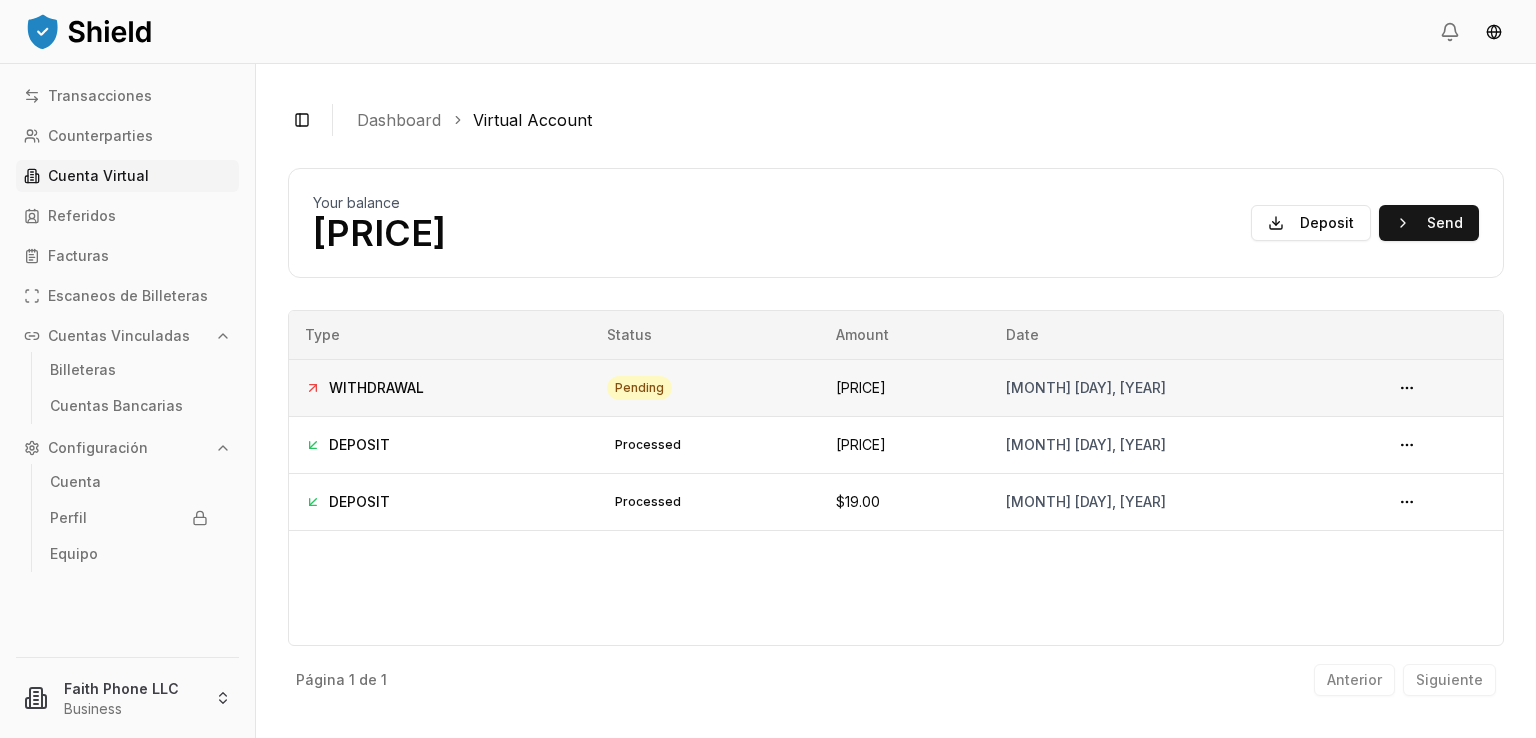 click on "WITHDRAWAL" at bounding box center [376, 388] 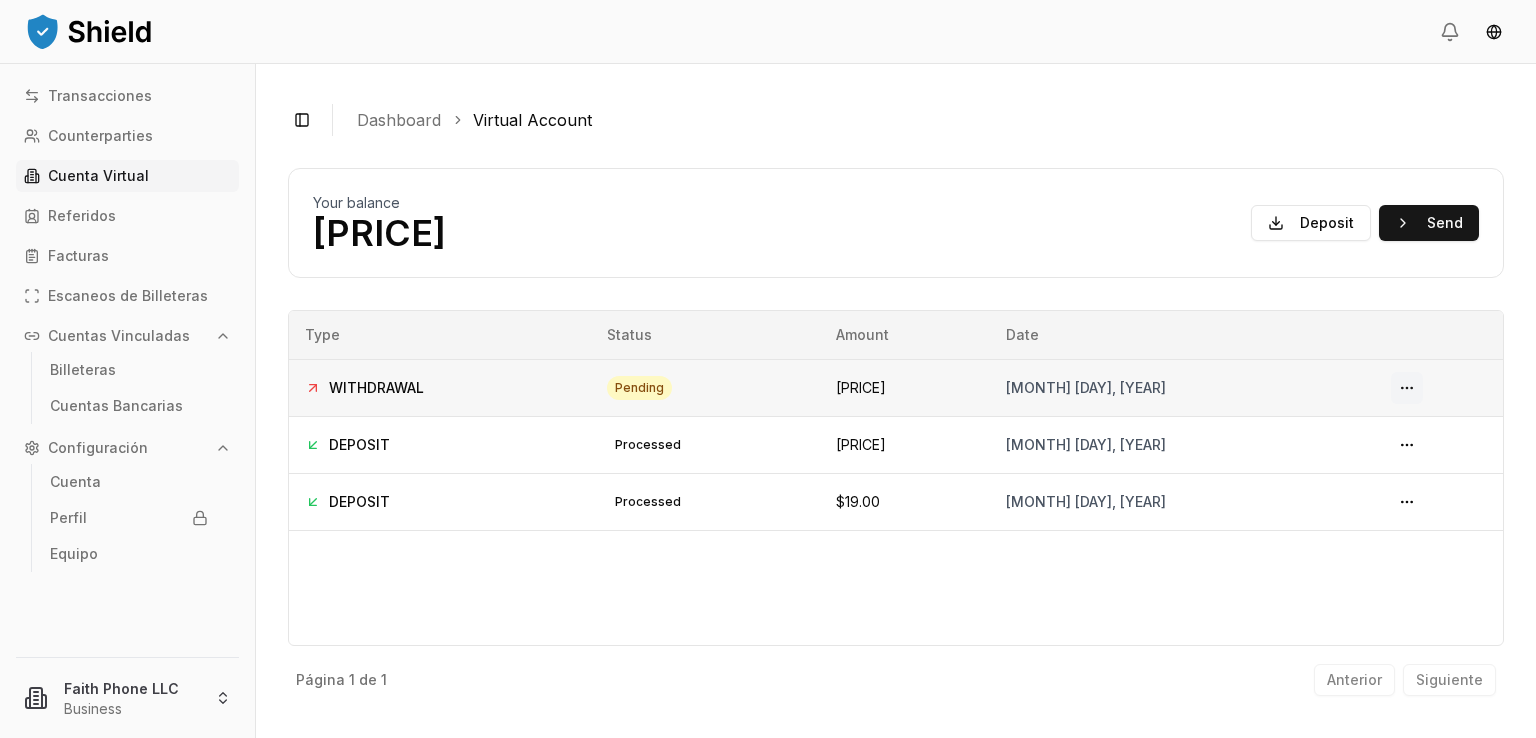 click at bounding box center (1407, 388) 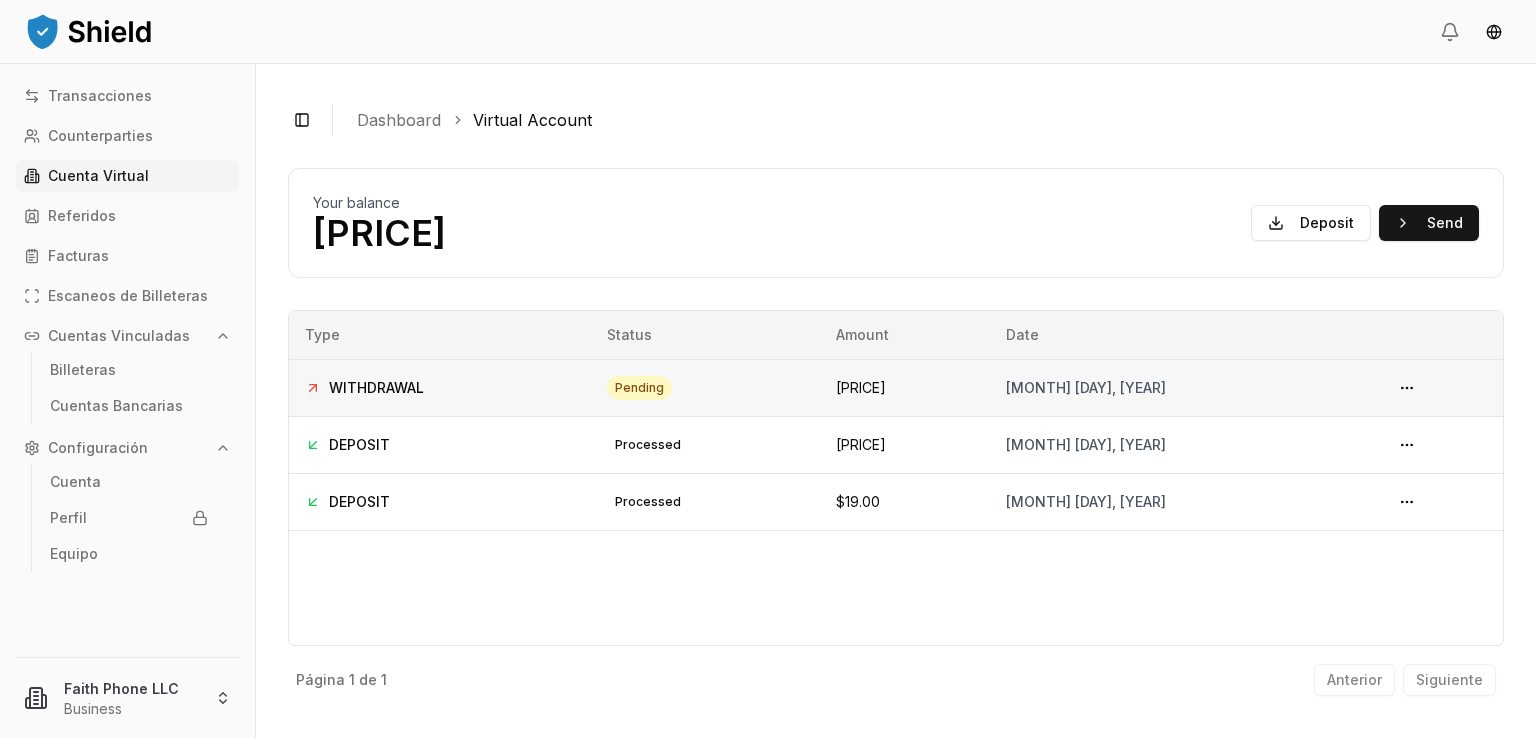 click on "WITHDRAWAL" at bounding box center (440, 387) 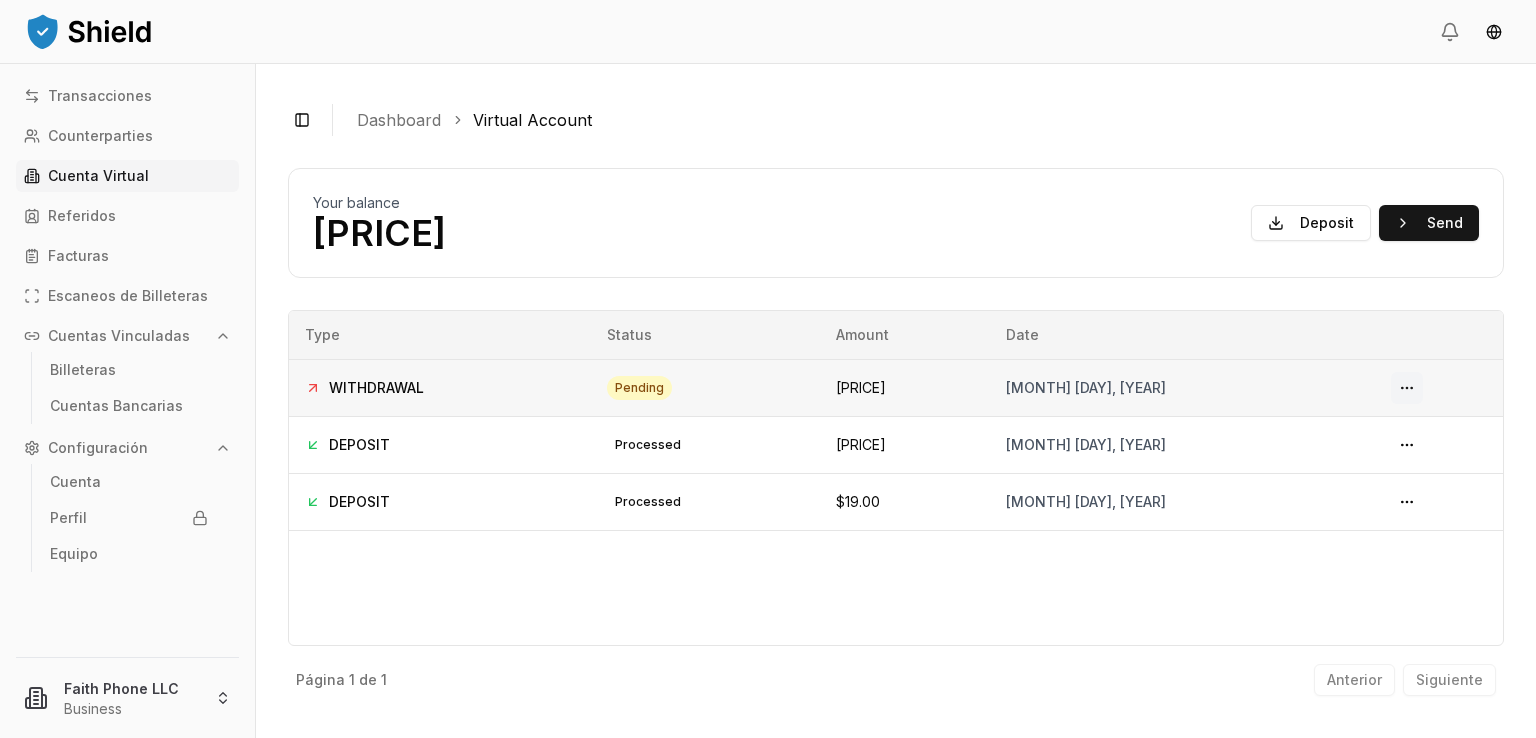 click at bounding box center [1407, 388] 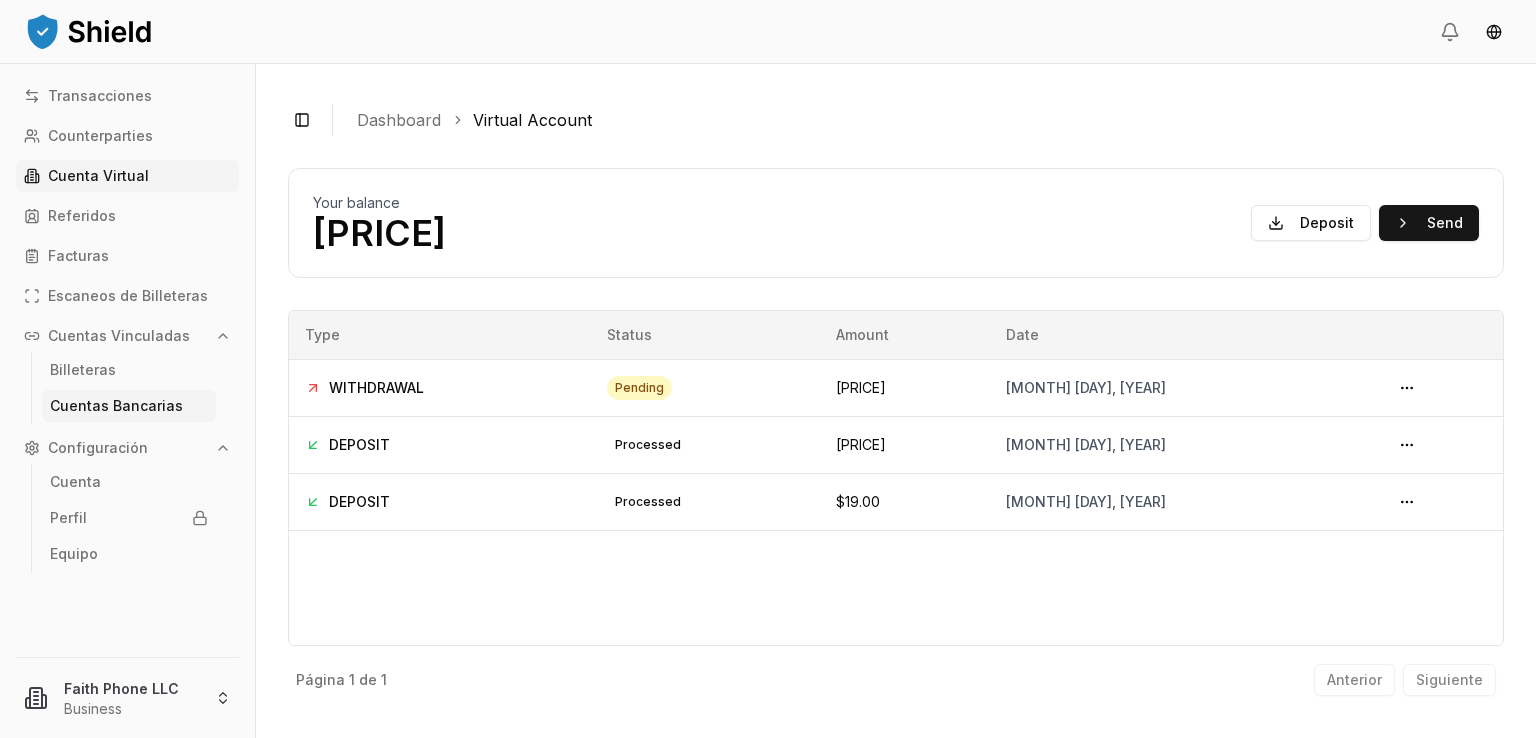 click on "Cuentas Bancarias" at bounding box center (116, 406) 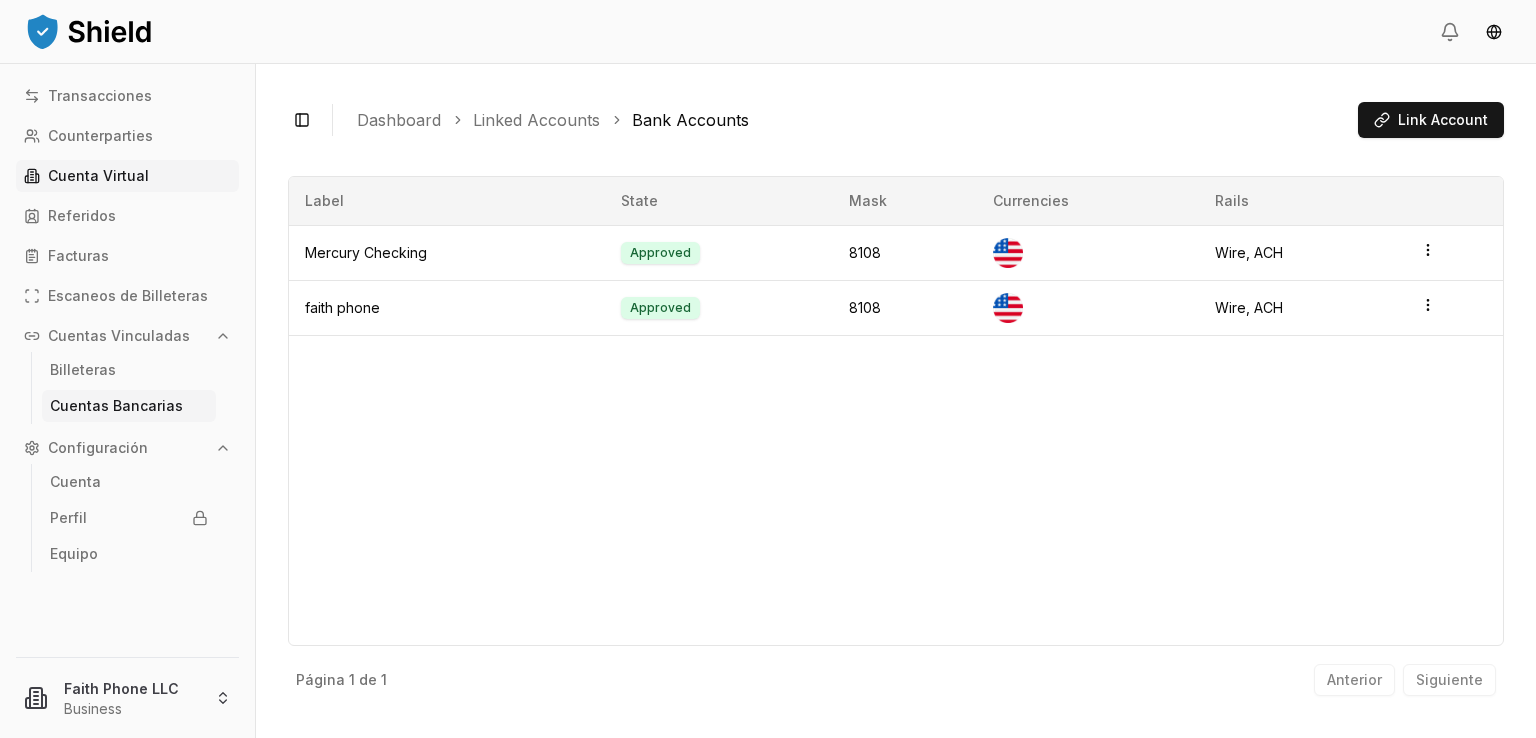click on "Cuenta Virtual" at bounding box center [127, 176] 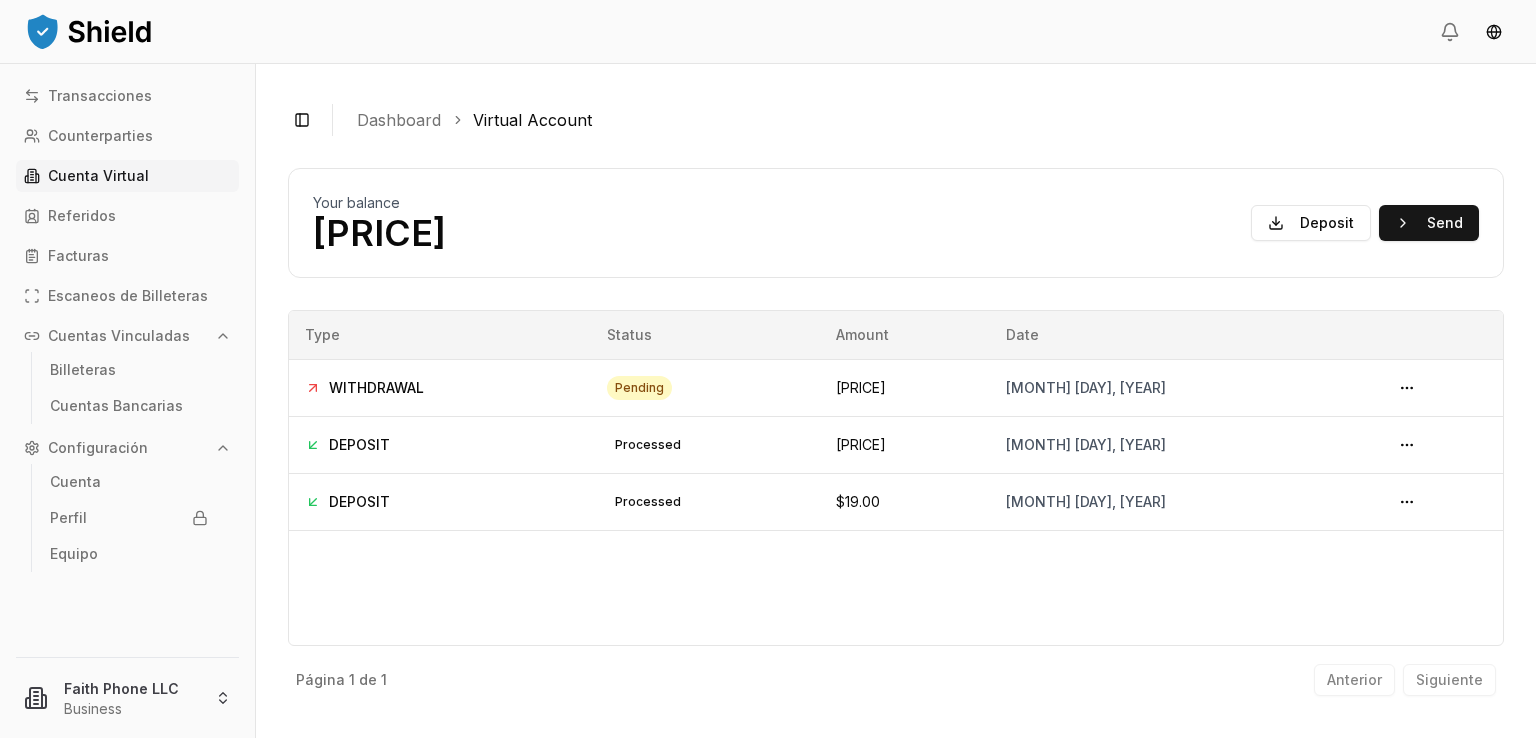 click on "$427.39" at bounding box center (379, 233) 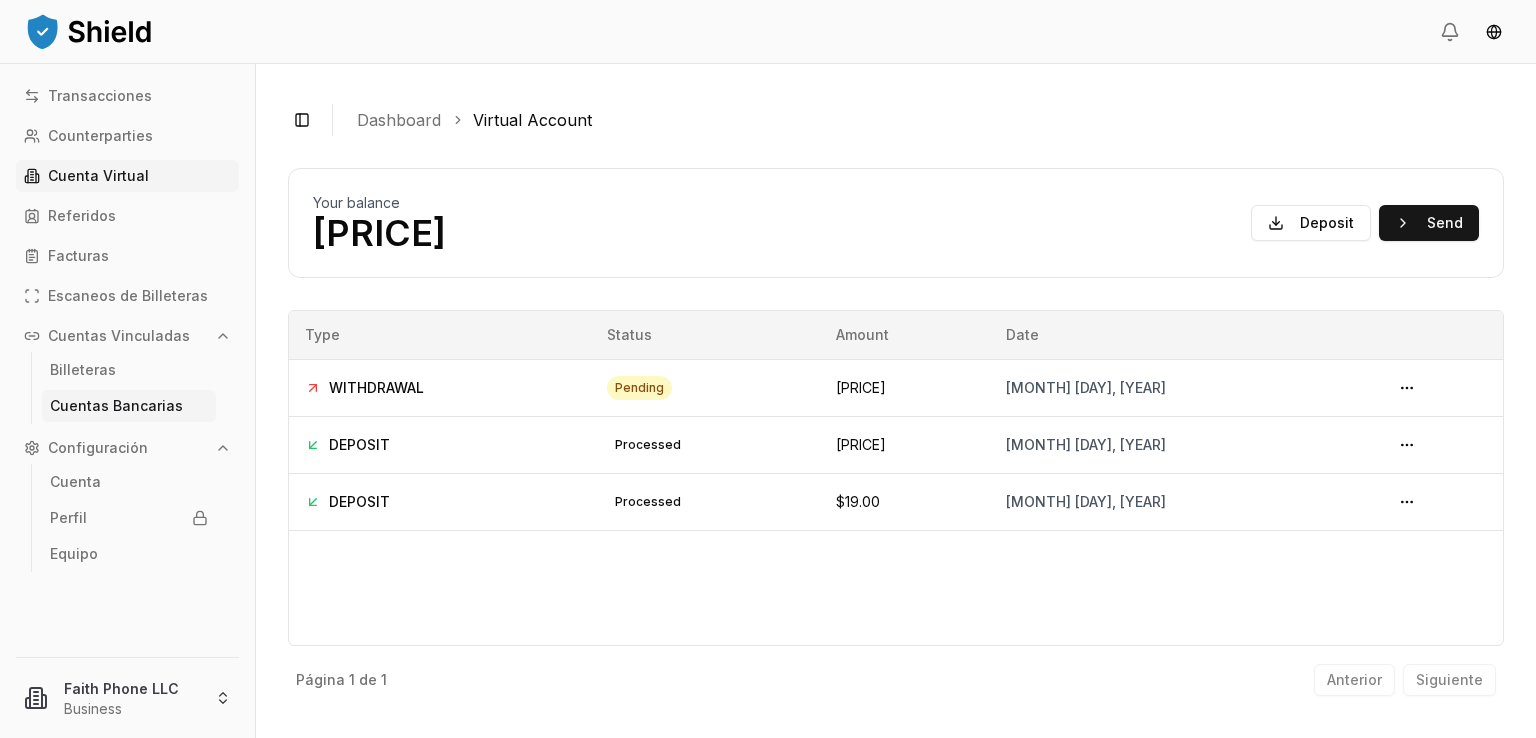 click on "Cuentas Bancarias" at bounding box center [116, 406] 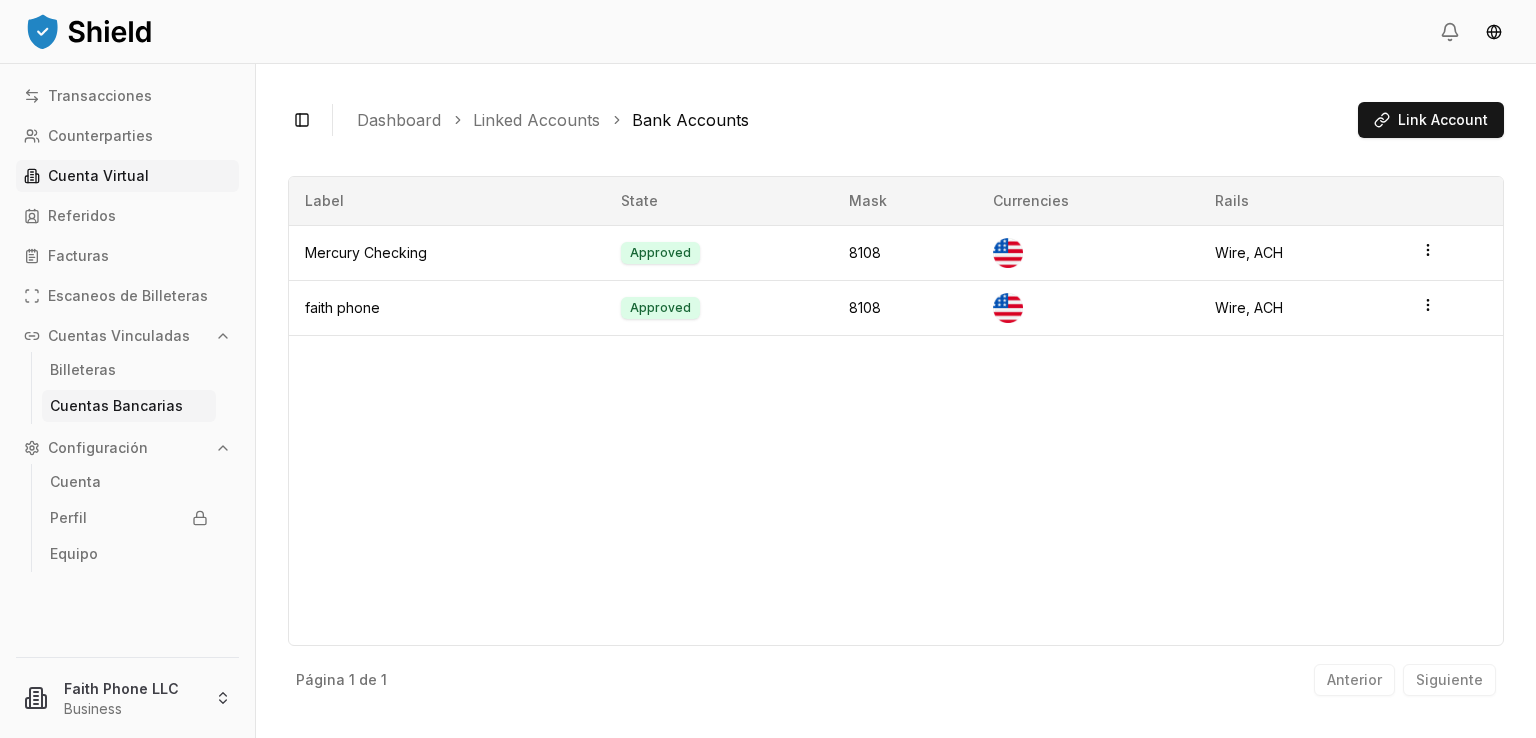 click on "Cuenta Virtual" at bounding box center [98, 176] 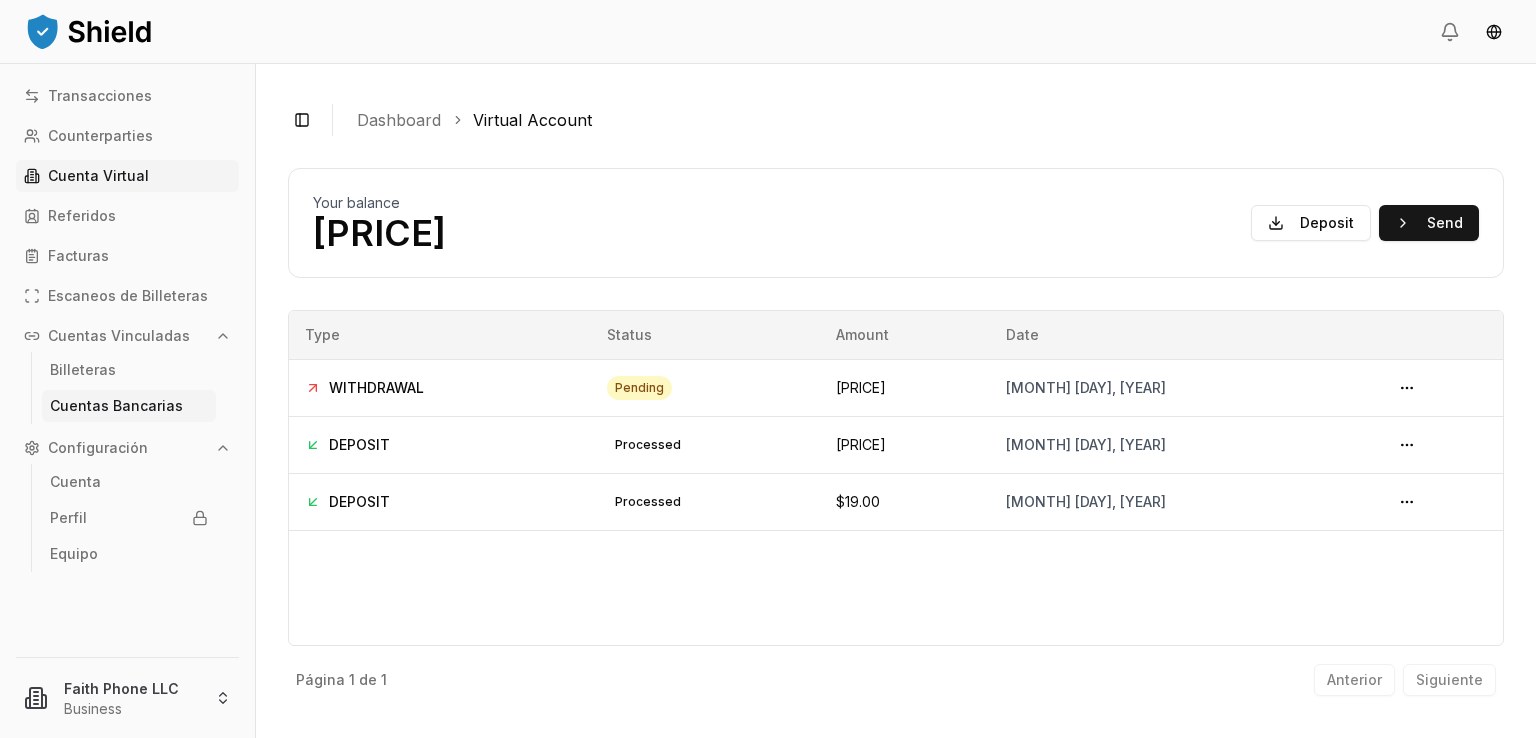 click on "Cuentas Bancarias" at bounding box center [129, 406] 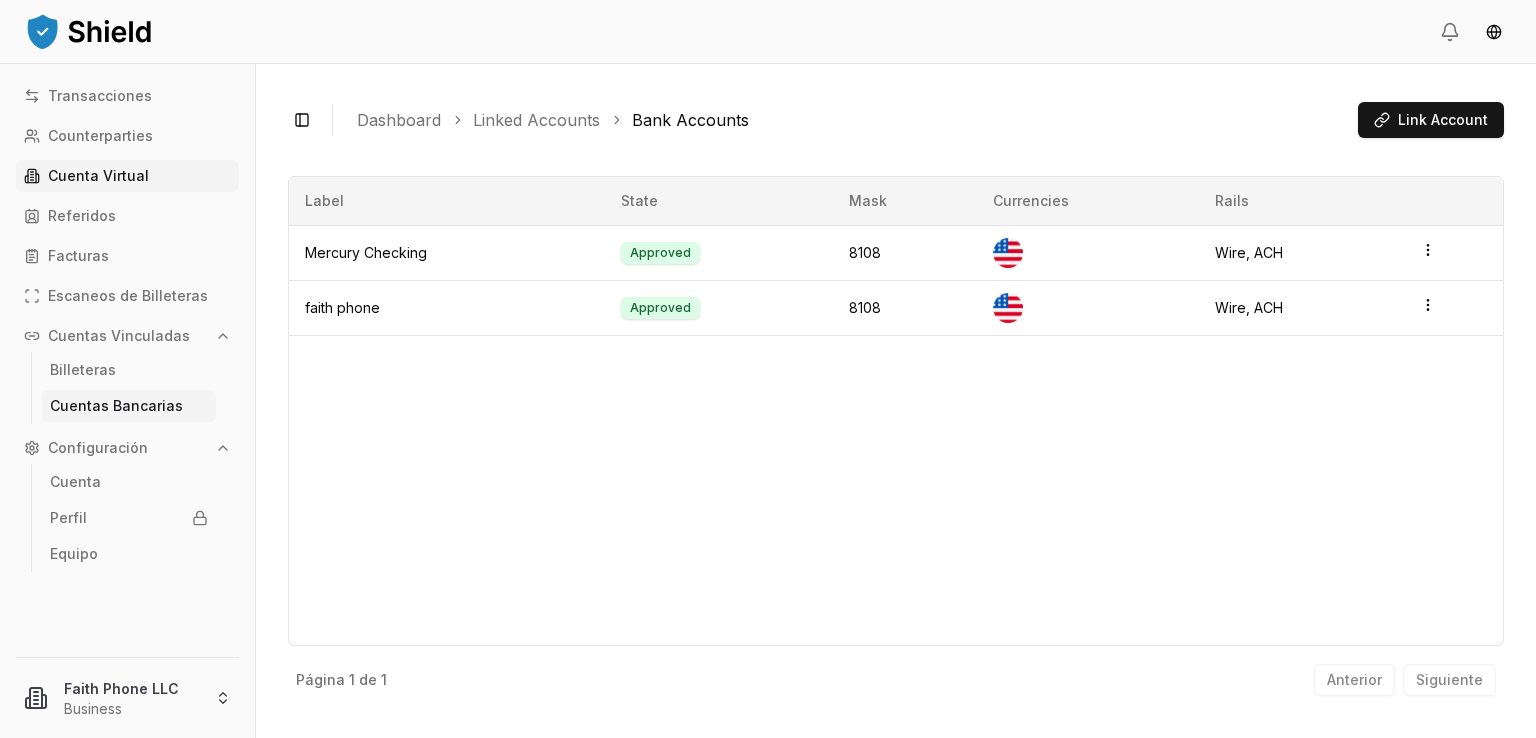 click on "Cuenta Virtual" at bounding box center (98, 176) 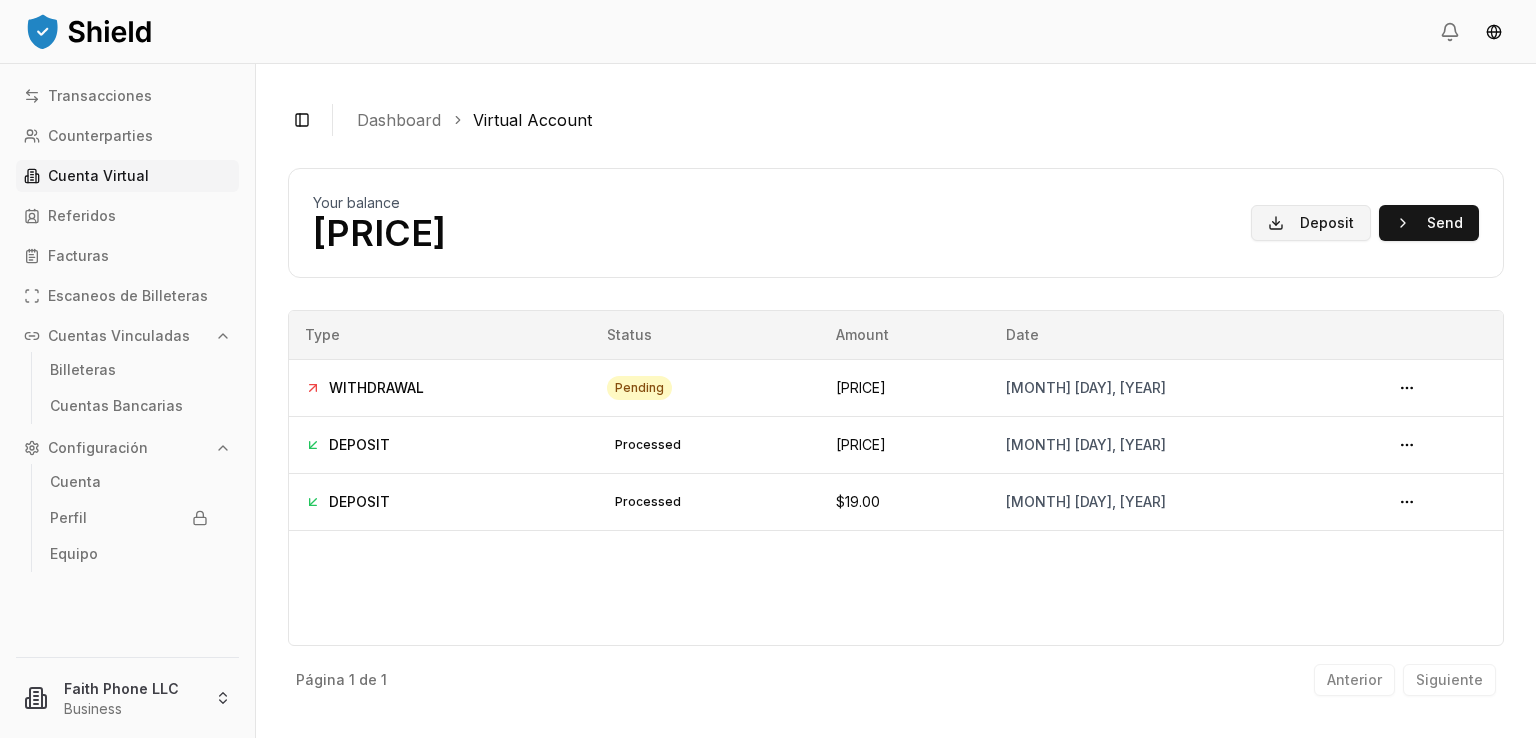 click on "Deposit" at bounding box center [1311, 223] 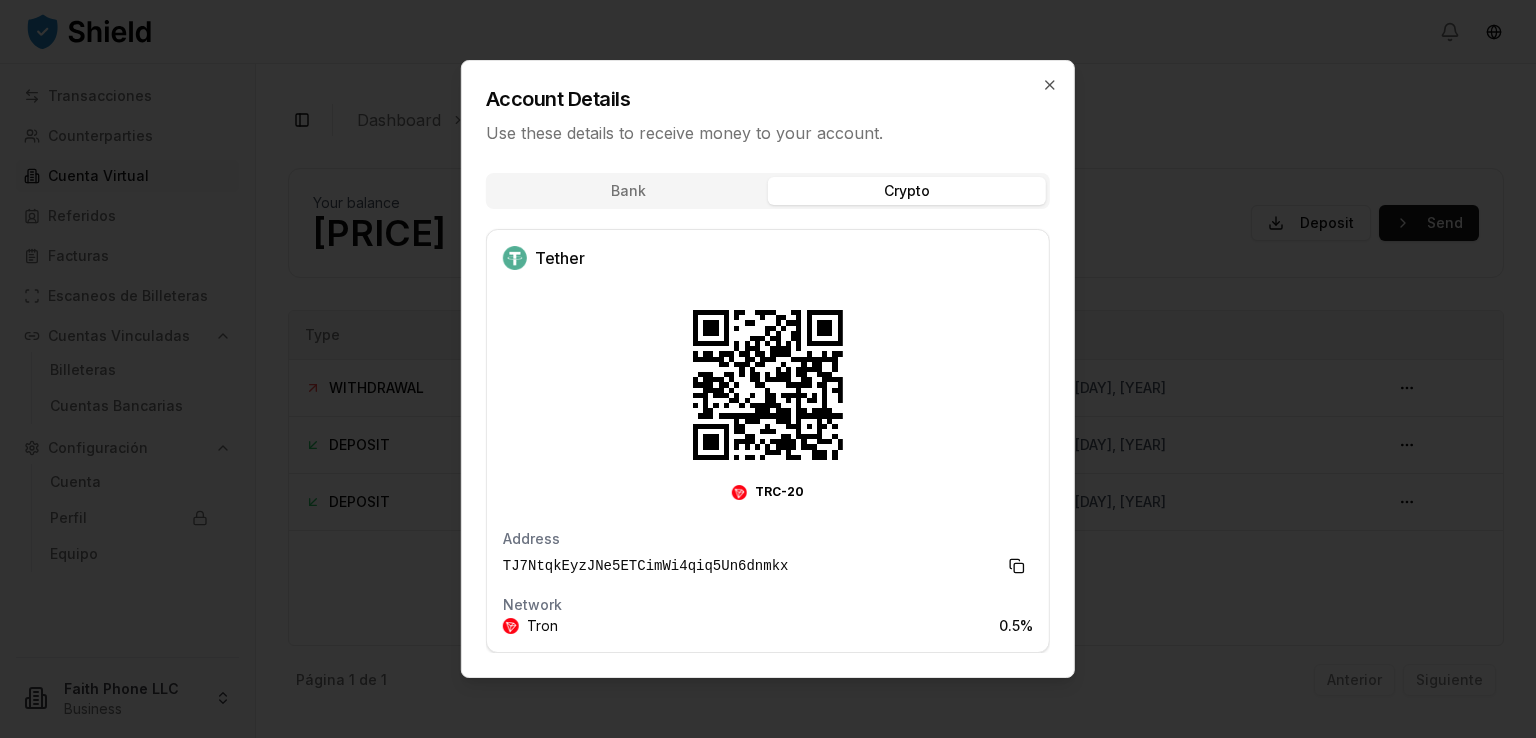 click on "Bank Crypto Tether TRC-20 Address TJ7NtqkEyzJNe5ETCimWi4qiq5Un6dnmkx Network Tron 0.5 %" at bounding box center (768, 419) 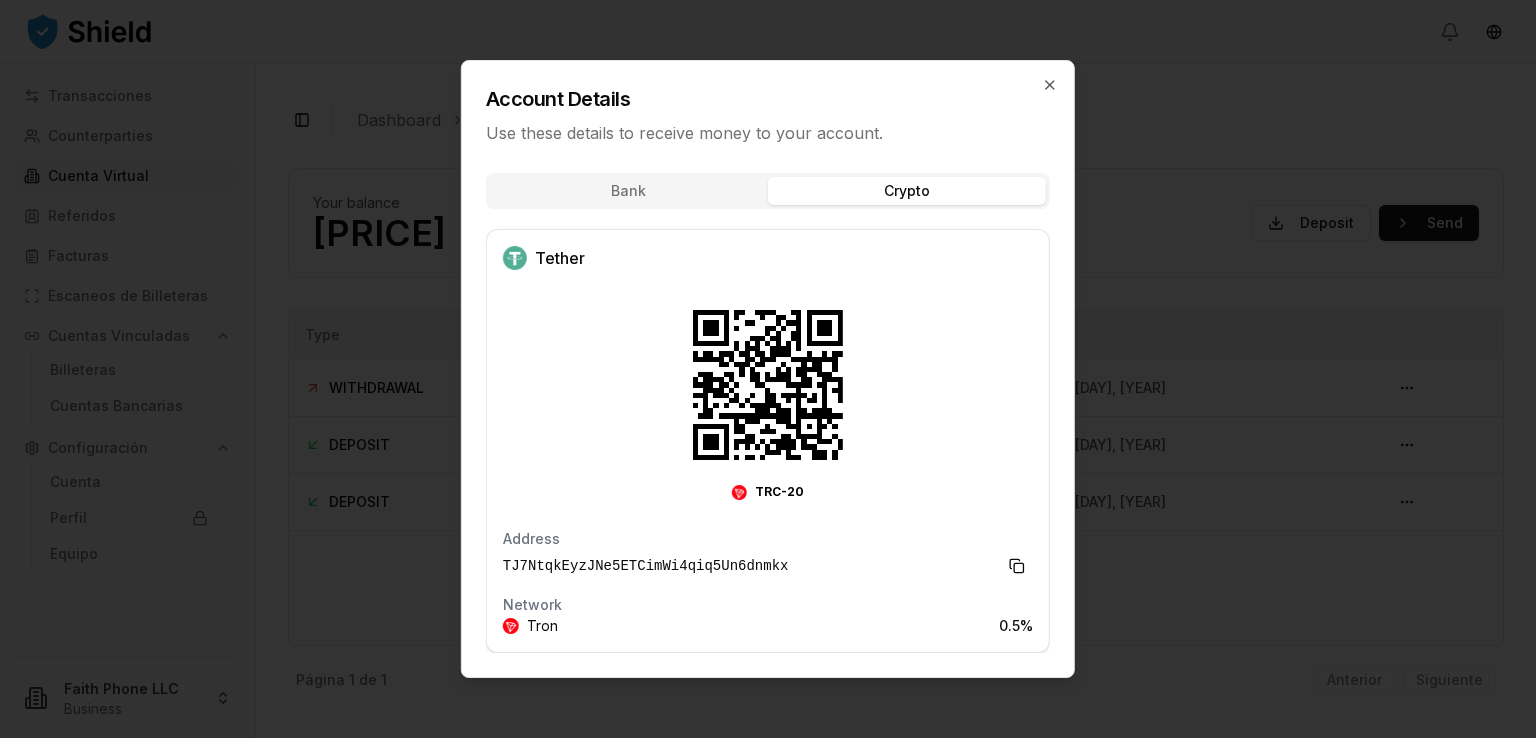 click on "Account Details Use these details to receive money to your account. Bank Crypto Tether TRC-20 Address TJ7NtqkEyzJNe5ETCimWi4qiq5Un6dnmkx Network Tron 0.5 % Close" at bounding box center [768, 369] 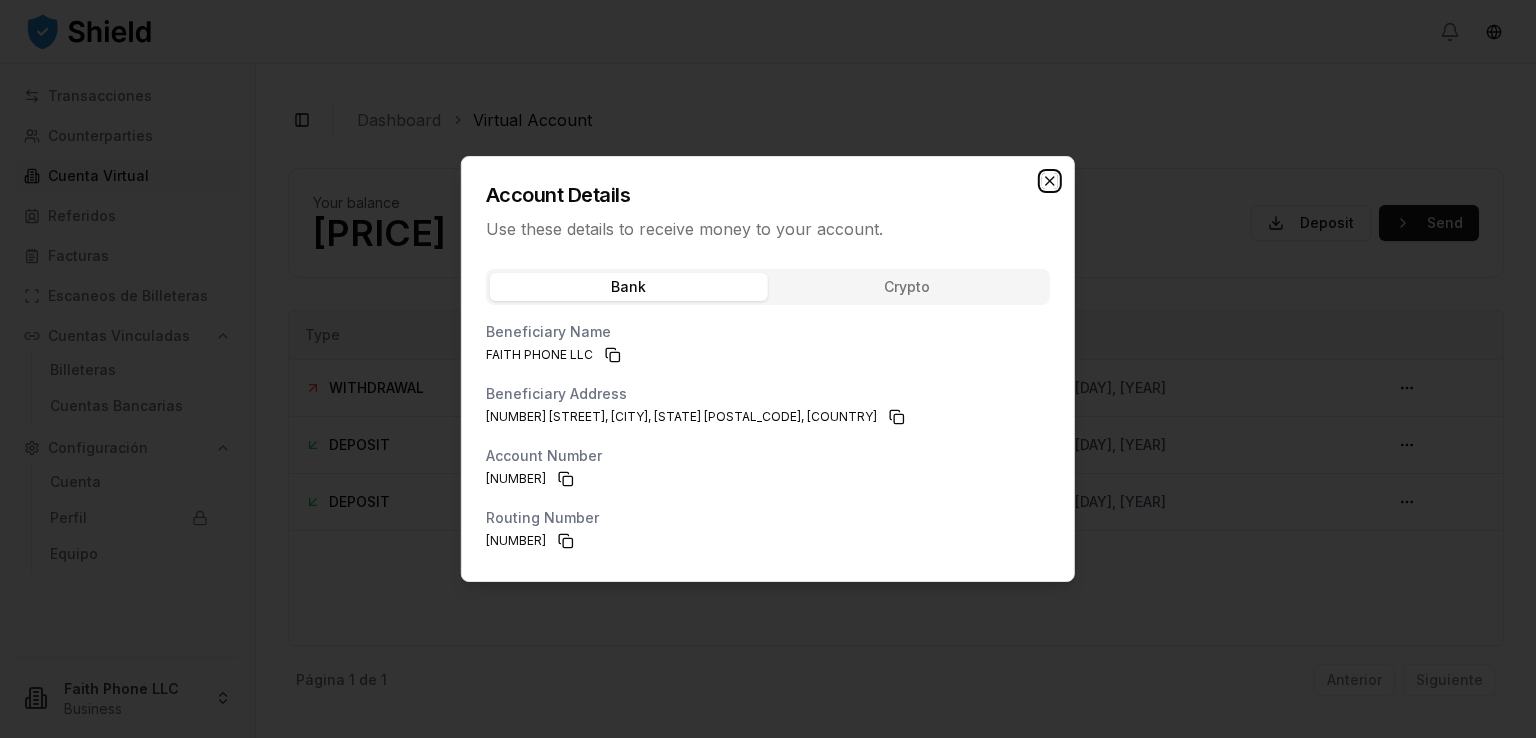 click 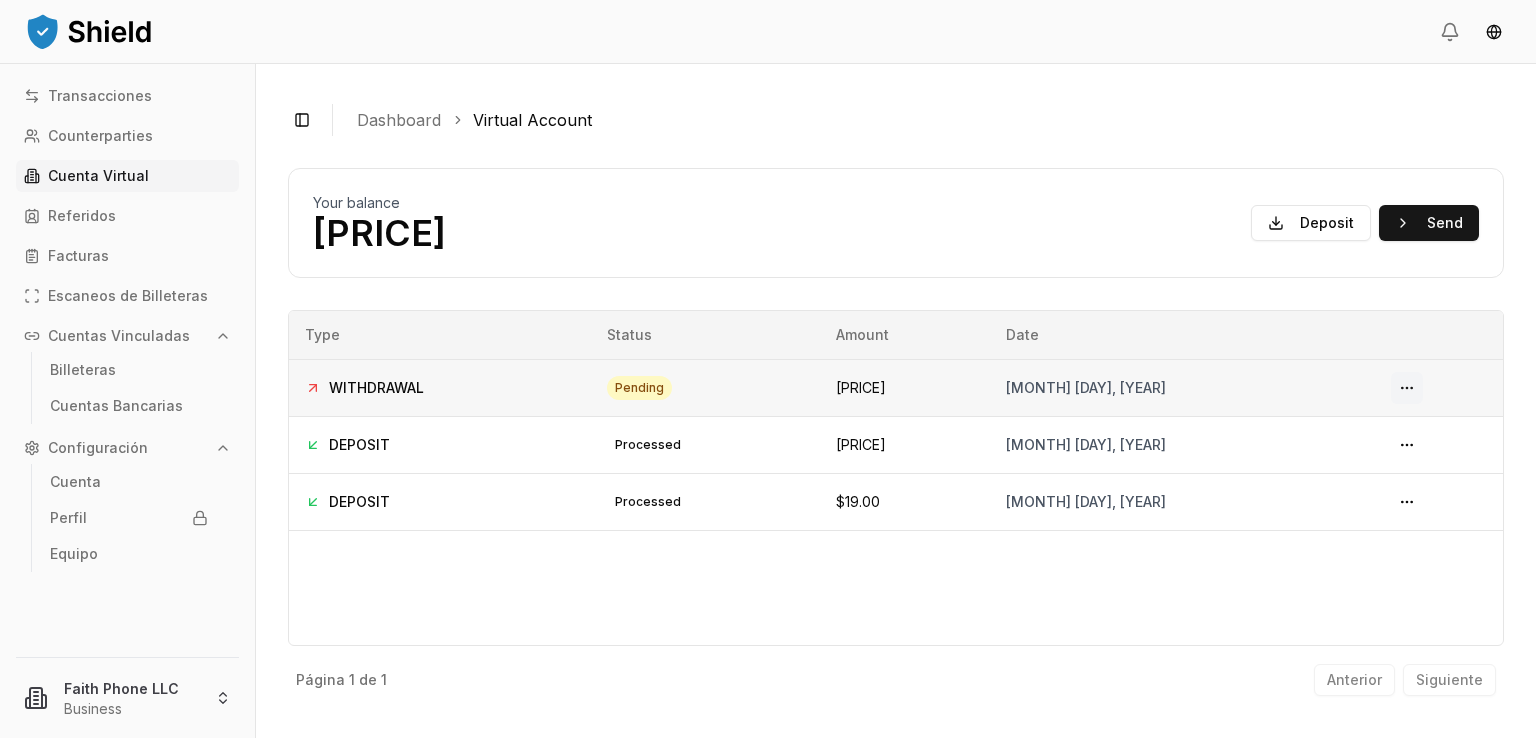 click at bounding box center [1407, 388] 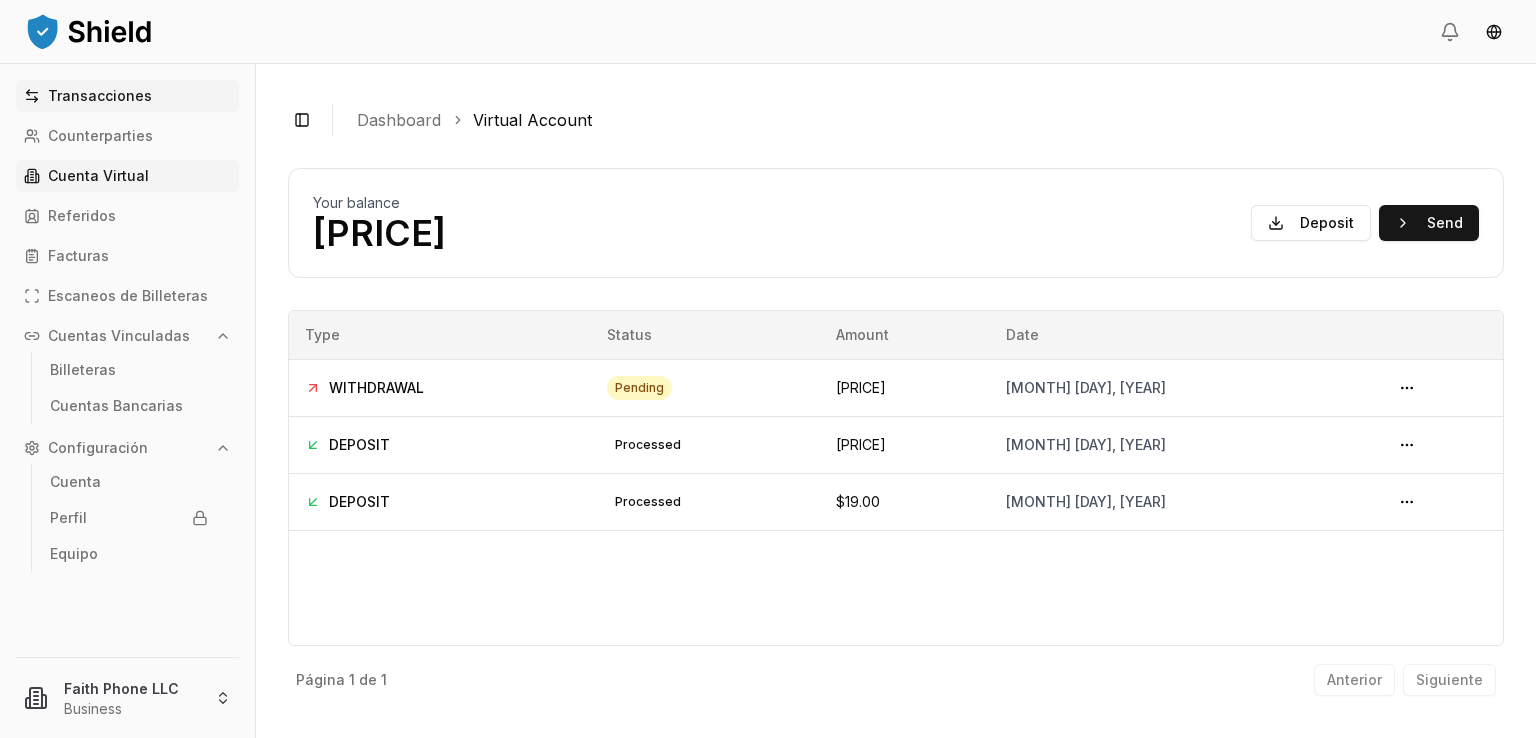 click on "Transacciones" at bounding box center (100, 96) 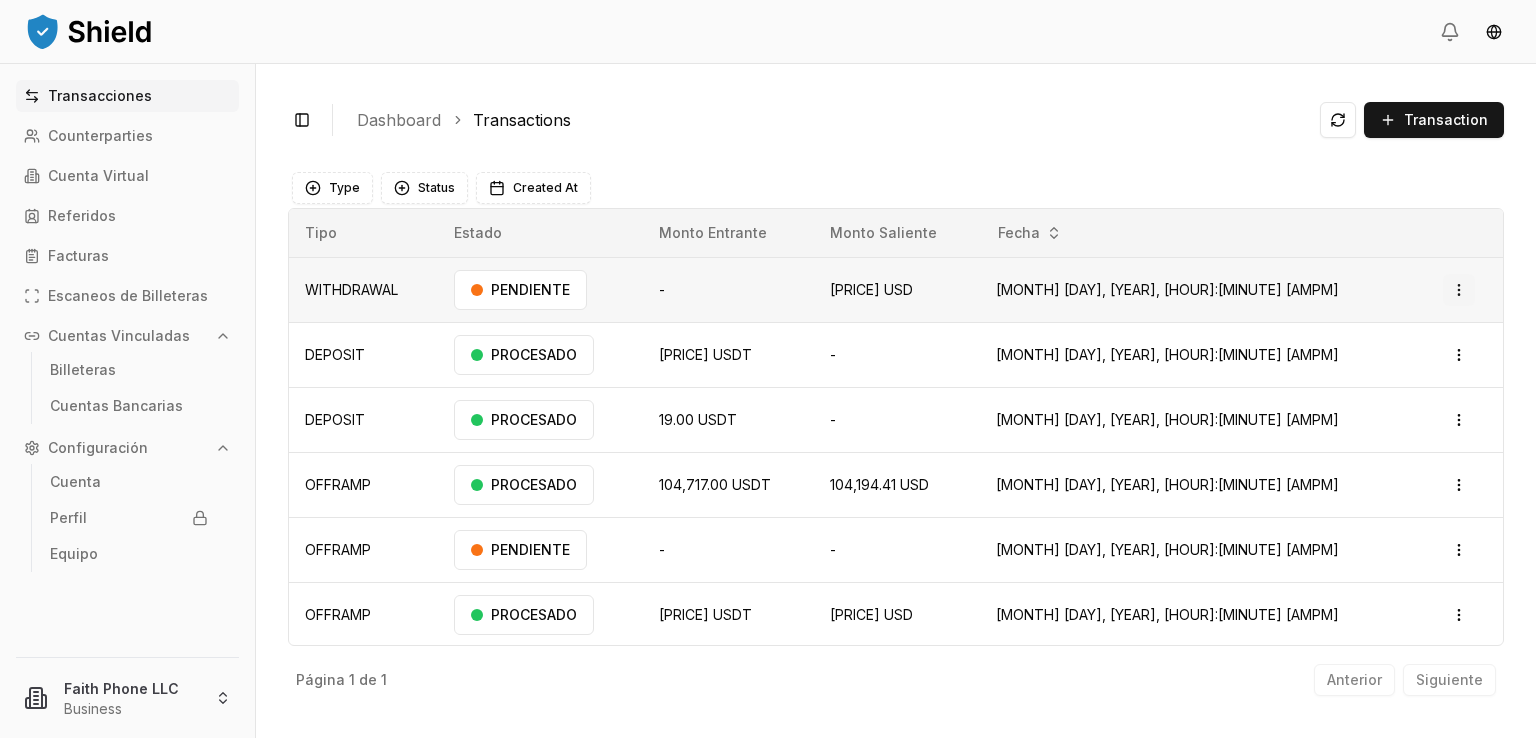 click on "Transacciones Counterparties Cuenta Virtual Referidos Facturas Escaneos de Billeteras Cuentas Vinculadas Billeteras Cuentas Bancarias Configuración Cuenta Perfil Equipo Faith Phone LLC  Business Toggle Sidebar Dashboard Transactions   Transaction WITHDRAWAL   N/A N/A   71,335.00 USD Aug 7, 2025, 10:26 AM PENDIENTE Open menu DEPOSIT   72,104.00 USDT   N/A N/A Aug 7, 2025, 7:23 AM PROCESADO Open menu DEPOSIT   19.00 USDT   N/A N/A Aug 6, 2025, 10:42 AM PROCESADO Open menu OFFRAMP   104,717.00 USDT   104,194.41 USD Jul 29, 2025, 1:56 PM PROCESADO Open menu OFFRAMP   N/A N/A   N/A N/A Jun 23, 2025, 8:57 AM PENDIENTE Open menu OFFRAMP   500.00 USDT   497.50 USD May 27, 2025, 3:20 PM PROCESADO Open menu Página 1 de 1 Anterior Siguiente Type Status Created At Tipo Estado Monto Entrante Monto Saliente Fecha   WITHDRAWAL   PENDIENTE   -     71,335.00   USD   Aug 7, 2025, 10:26 AM   Open menu   DEPOSIT   PROCESADO   72,104.00   USDT   -     Aug 7, 2025, 7:23 AM   Open menu   DEPOSIT   PROCESADO   19.00   USDT   -" at bounding box center [768, 369] 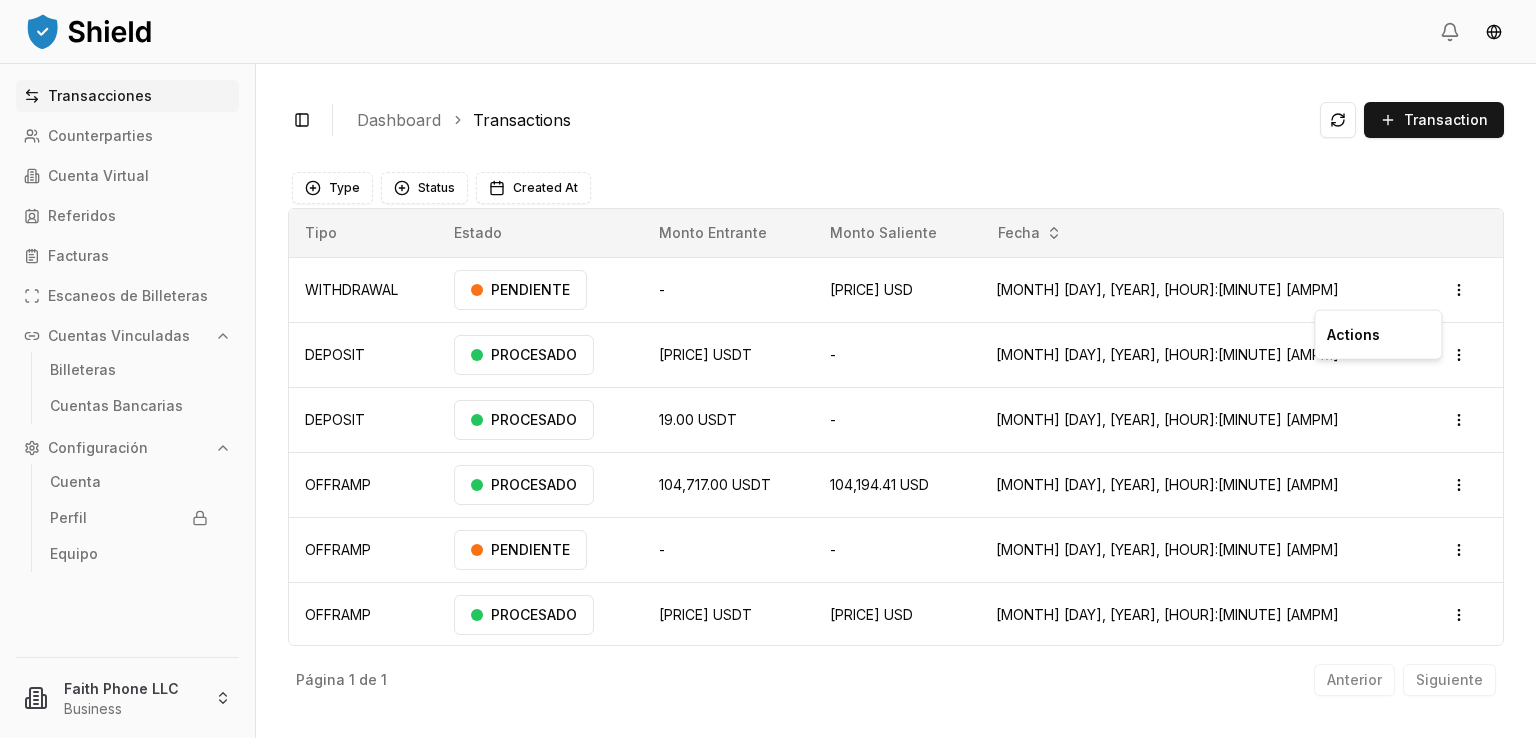 click on "Actions" at bounding box center (1378, 335) 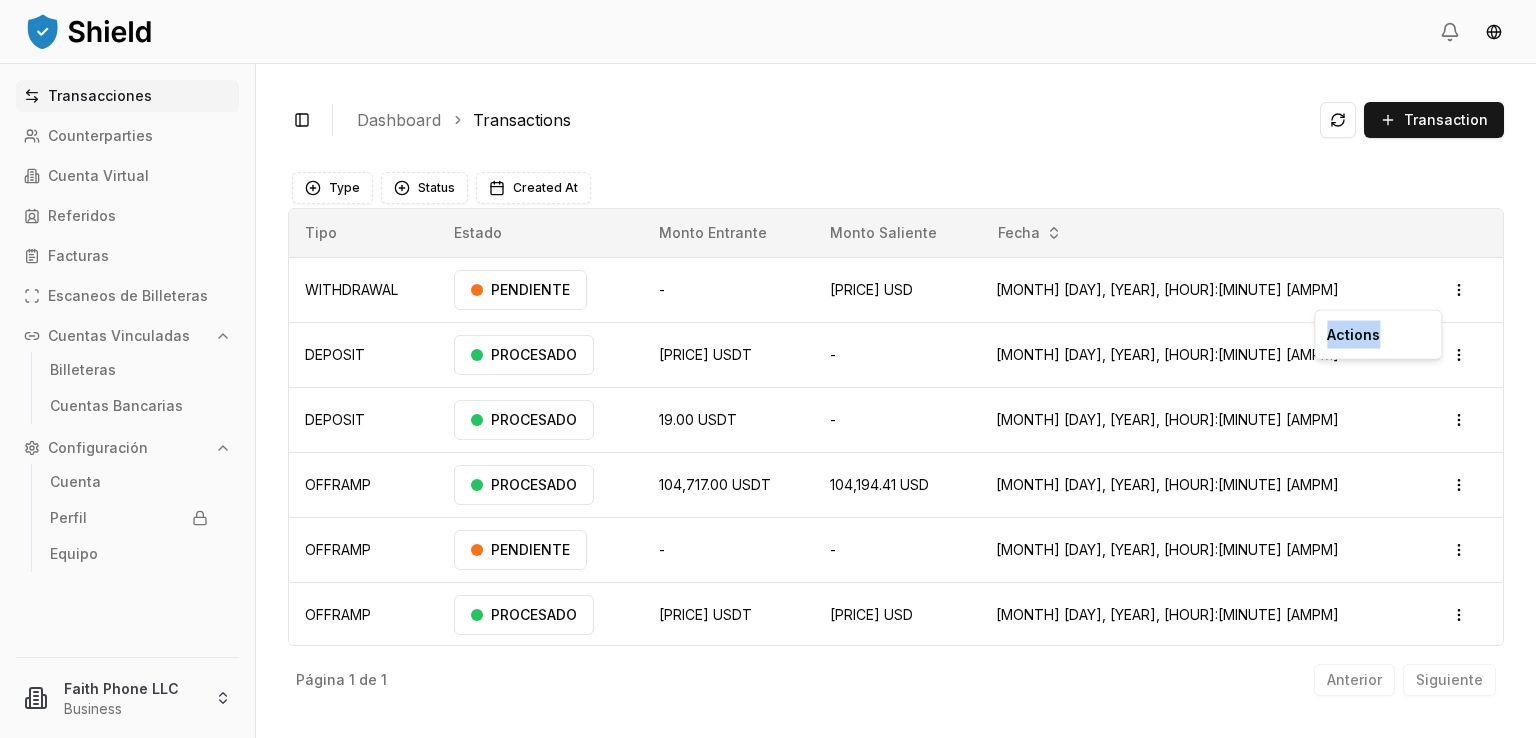 click on "Actions" at bounding box center (1378, 335) 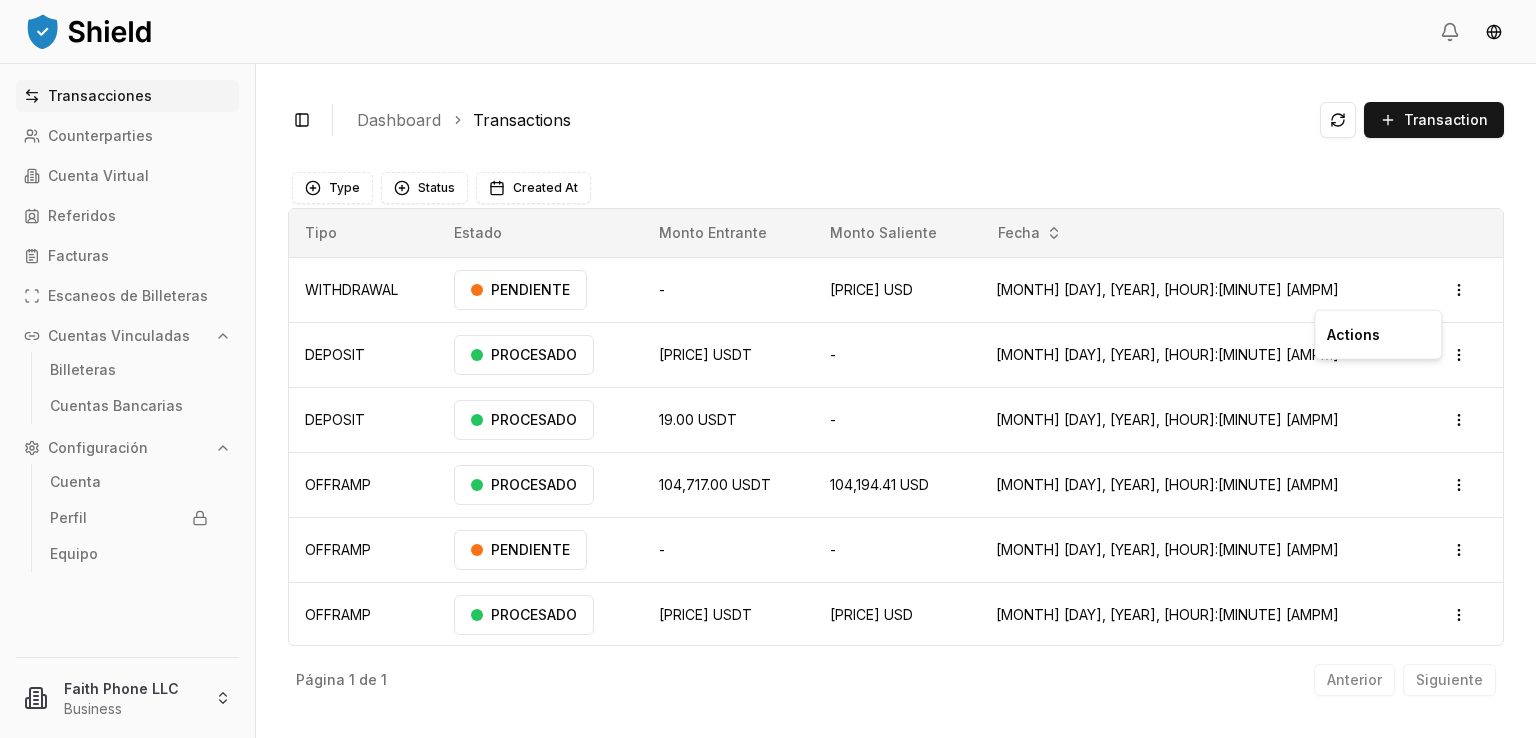 click on "Transacciones Counterparties Cuenta Virtual Referidos Facturas Escaneos de Billeteras Cuentas Vinculadas Billeteras Cuentas Bancarias Configuración Cuenta Perfil Equipo Faith Phone LLC  Business Toggle Sidebar Dashboard Transactions   Transaction WITHDRAWAL   N/A N/A   71,335.00 USD Aug 7, 2025, 10:26 AM PENDIENTE Open menu DEPOSIT   72,104.00 USDT   N/A N/A Aug 7, 2025, 7:23 AM PROCESADO Open menu DEPOSIT   19.00 USDT   N/A N/A Aug 6, 2025, 10:42 AM PROCESADO Open menu OFFRAMP   104,717.00 USDT   104,194.41 USD Jul 29, 2025, 1:56 PM PROCESADO Open menu OFFRAMP   N/A N/A   N/A N/A Jun 23, 2025, 8:57 AM PENDIENTE Open menu OFFRAMP   500.00 USDT   497.50 USD May 27, 2025, 3:20 PM PROCESADO Open menu Página 1 de 1 Anterior Siguiente Type Status Created At Tipo Estado Monto Entrante Monto Saliente Fecha   WITHDRAWAL   PENDIENTE   -     71,335.00   USD   Aug 7, 2025, 10:26 AM   Open menu   DEPOSIT   PROCESADO   72,104.00   USDT   -     Aug 7, 2025, 7:23 AM   Open menu   DEPOSIT   PROCESADO   19.00   USDT   -" at bounding box center (768, 369) 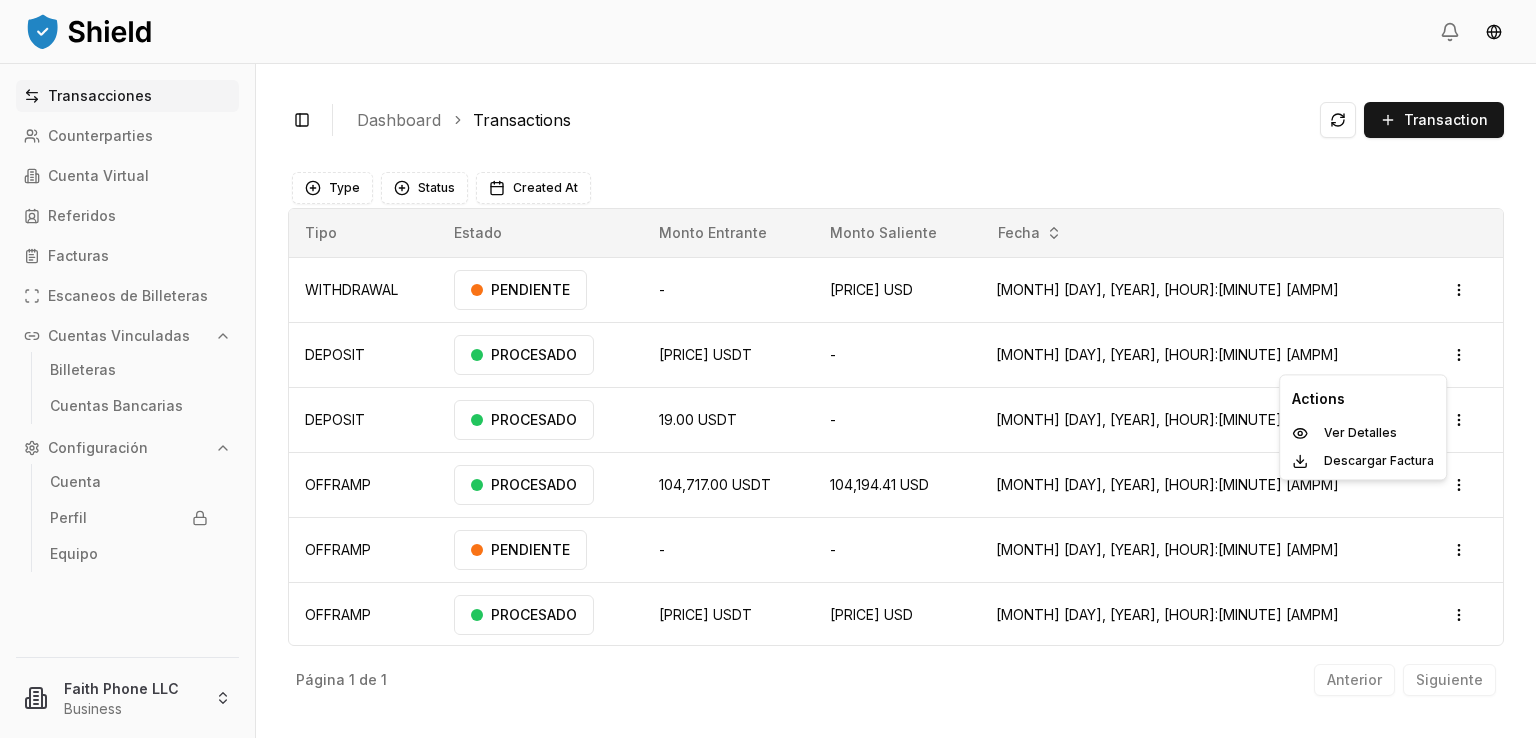 click on "Transacciones Counterparties Cuenta Virtual Referidos Facturas Escaneos de Billeteras Cuentas Vinculadas Billeteras Cuentas Bancarias Configuración Cuenta Perfil Equipo Faith Phone LLC  Business Toggle Sidebar Dashboard Transactions   Transaction WITHDRAWAL   N/A N/A   71,335.00 USD Aug 7, 2025, 10:26 AM PENDIENTE Open menu DEPOSIT   72,104.00 USDT   N/A N/A Aug 7, 2025, 7:23 AM PROCESADO Open menu DEPOSIT   19.00 USDT   N/A N/A Aug 6, 2025, 10:42 AM PROCESADO Open menu OFFRAMP   104,717.00 USDT   104,194.41 USD Jul 29, 2025, 1:56 PM PROCESADO Open menu OFFRAMP   N/A N/A   N/A N/A Jun 23, 2025, 8:57 AM PENDIENTE Open menu OFFRAMP   500.00 USDT   497.50 USD May 27, 2025, 3:20 PM PROCESADO Open menu Página 1 de 1 Anterior Siguiente Type Status Created At Tipo Estado Monto Entrante Monto Saliente Fecha   WITHDRAWAL   PENDIENTE   -     71,335.00   USD   Aug 7, 2025, 10:26 AM   Open menu   DEPOSIT   PROCESADO   72,104.00   USDT   -     Aug 7, 2025, 7:23 AM   Open menu   DEPOSIT   PROCESADO   19.00   USDT   -" at bounding box center (768, 369) 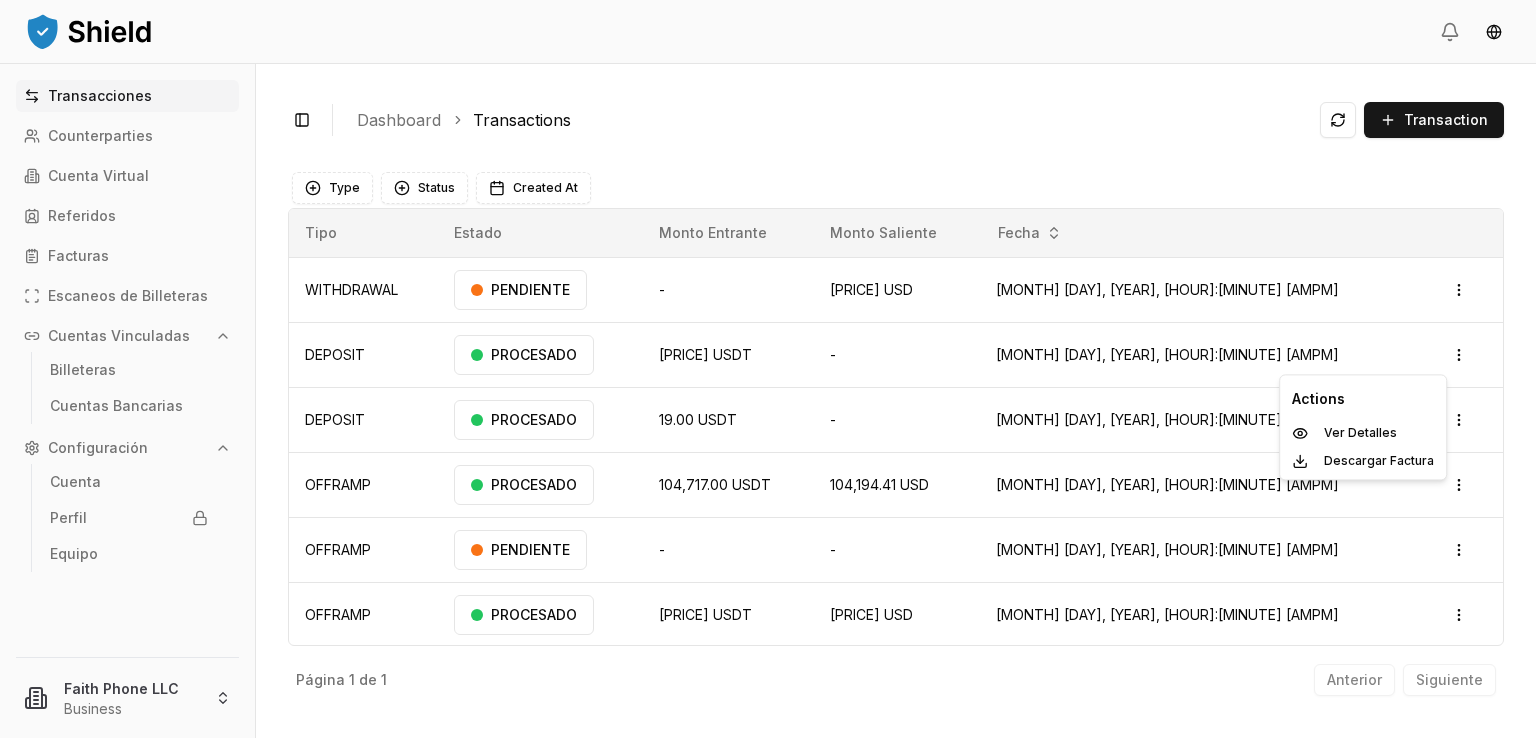click on "Transacciones Counterparties Cuenta Virtual Referidos Facturas Escaneos de Billeteras Cuentas Vinculadas Billeteras Cuentas Bancarias Configuración Cuenta Perfil Equipo Faith Phone LLC  Business Toggle Sidebar Dashboard Transactions   Transaction WITHDRAWAL   N/A N/A   71,335.00 USD Aug 7, 2025, 10:26 AM PENDIENTE Open menu DEPOSIT   72,104.00 USDT   N/A N/A Aug 7, 2025, 7:23 AM PROCESADO Open menu DEPOSIT   19.00 USDT   N/A N/A Aug 6, 2025, 10:42 AM PROCESADO Open menu OFFRAMP   104,717.00 USDT   104,194.41 USD Jul 29, 2025, 1:56 PM PROCESADO Open menu OFFRAMP   N/A N/A   N/A N/A Jun 23, 2025, 8:57 AM PENDIENTE Open menu OFFRAMP   500.00 USDT   497.50 USD May 27, 2025, 3:20 PM PROCESADO Open menu Página 1 de 1 Anterior Siguiente Type Status Created At Tipo Estado Monto Entrante Monto Saliente Fecha   WITHDRAWAL   PENDIENTE   -     71,335.00   USD   Aug 7, 2025, 10:26 AM   Open menu   DEPOSIT   PROCESADO   72,104.00   USDT   -     Aug 7, 2025, 7:23 AM   Open menu   DEPOSIT   PROCESADO   19.00   USDT   -" at bounding box center [768, 369] 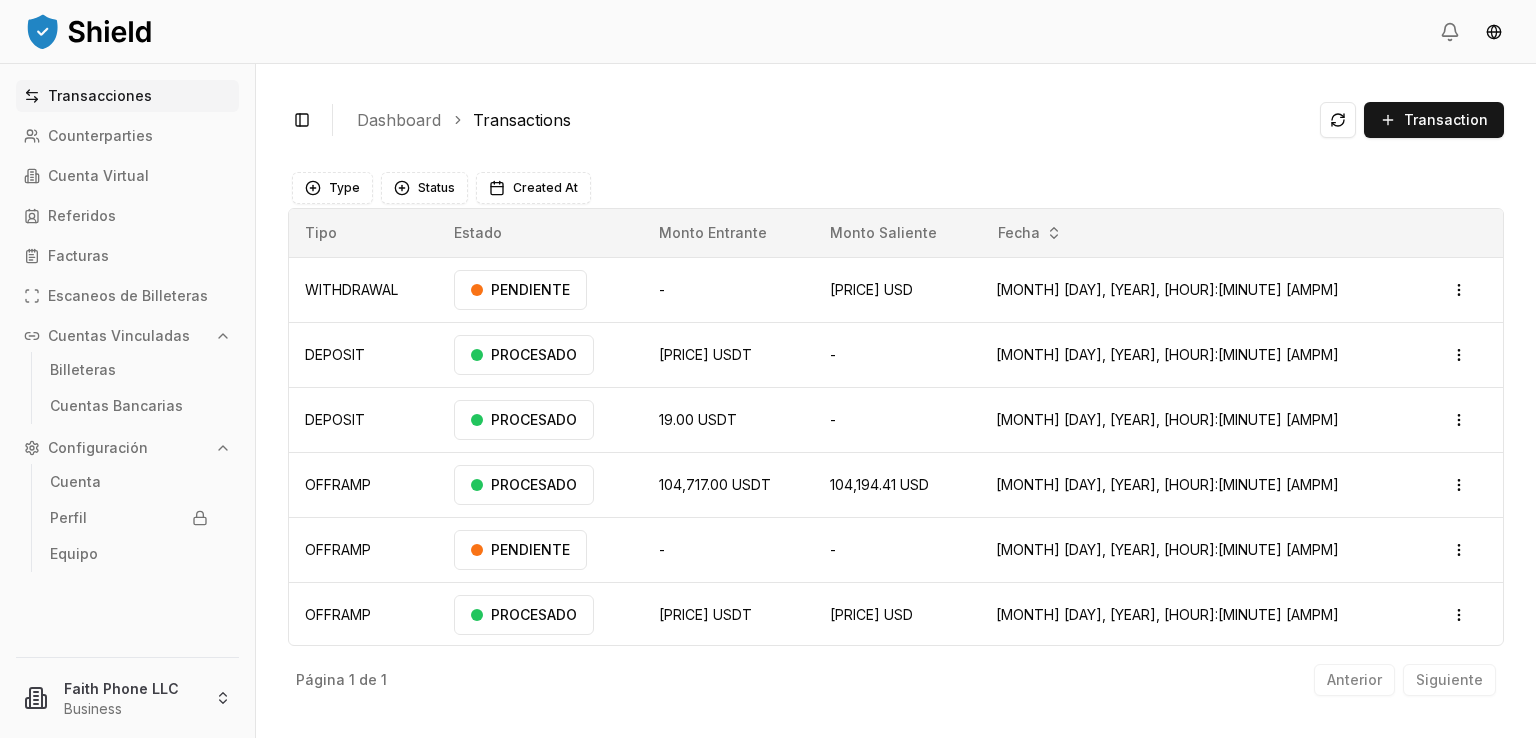 click on "Type Status Created At Tipo Estado Monto Entrante Monto Saliente Fecha   WITHDRAWAL   PENDIENTE   -     71,335.00   USD   Aug 7, 2025, 10:26 AM   Open menu   DEPOSIT   PROCESADO   72,104.00   USDT   -     Aug 7, 2025, 7:23 AM   Open menu   DEPOSIT   PROCESADO   19.00   USDT   -     Aug 6, 2025, 10:42 AM   Open menu   OFFRAMP   PROCESADO   104,717.00   USDT   104,194.41   USD   Jul 29, 2025, 1:56 PM   Open menu   OFFRAMP   PENDIENTE   -     -     Jun 23, 2025, 8:57 AM   Open menu   OFFRAMP   PROCESADO   500.00   USDT   497.50   USD   May 27, 2025, 3:20 PM   Open menu Página 1 de 1 Anterior Siguiente" at bounding box center [896, 433] 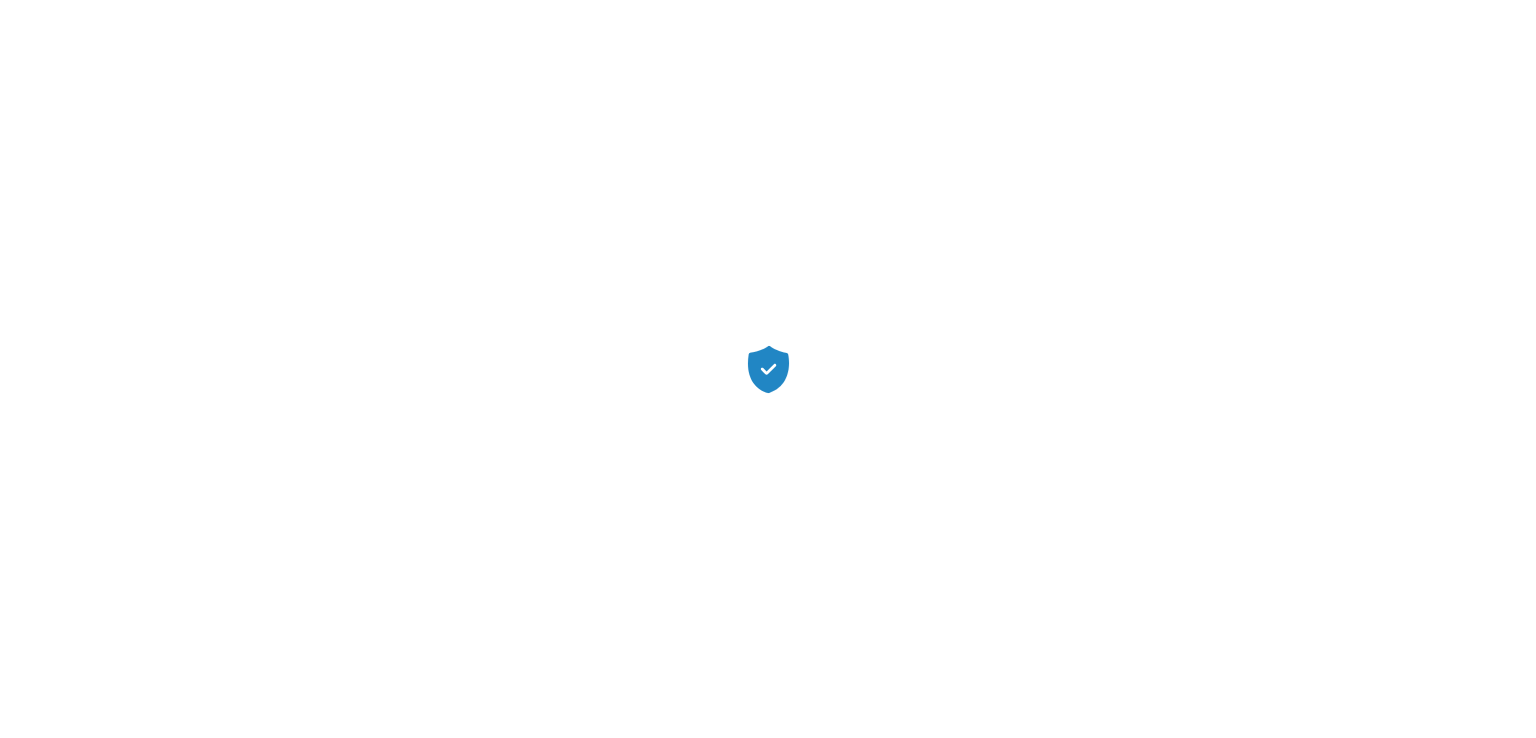 scroll, scrollTop: 0, scrollLeft: 0, axis: both 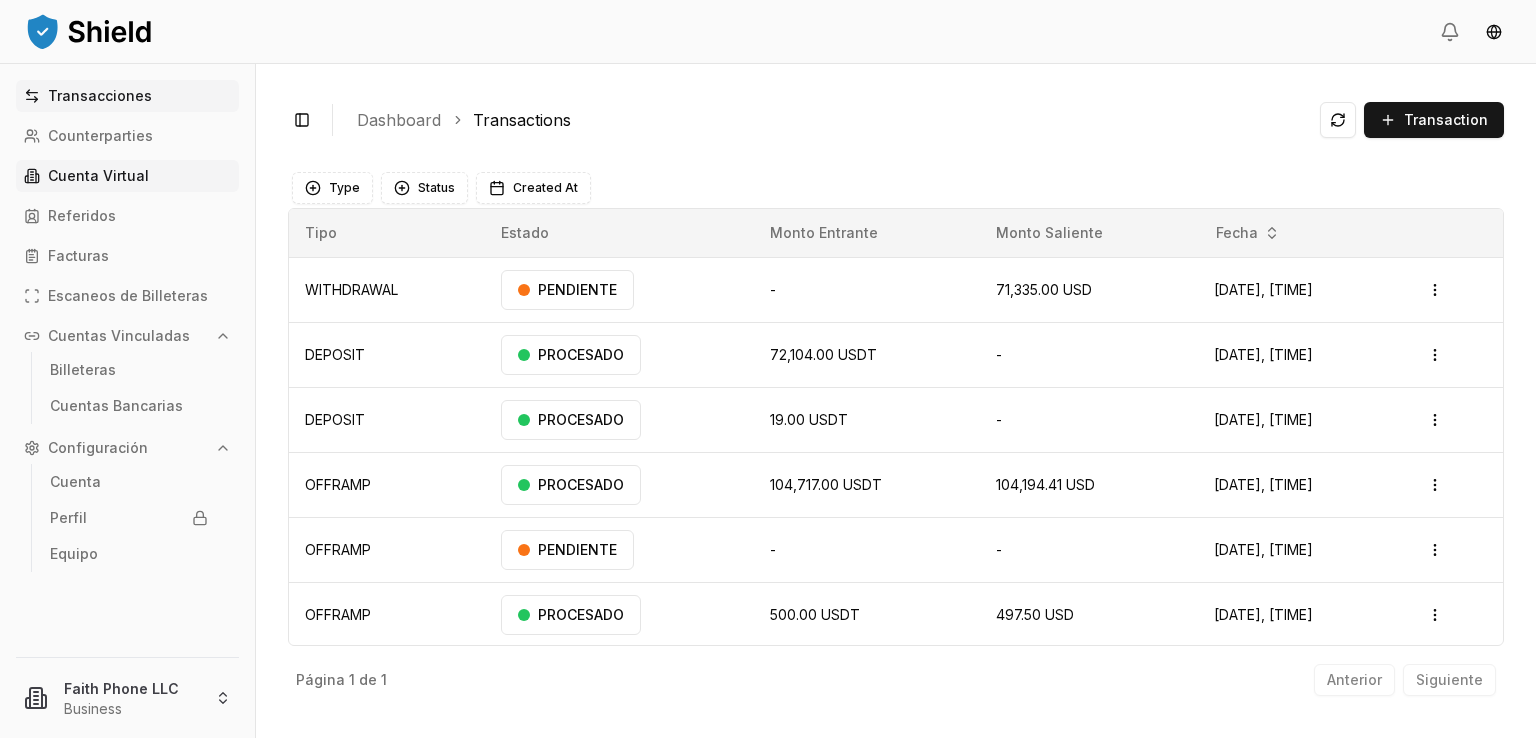 click on "Cuenta Virtual" at bounding box center [98, 176] 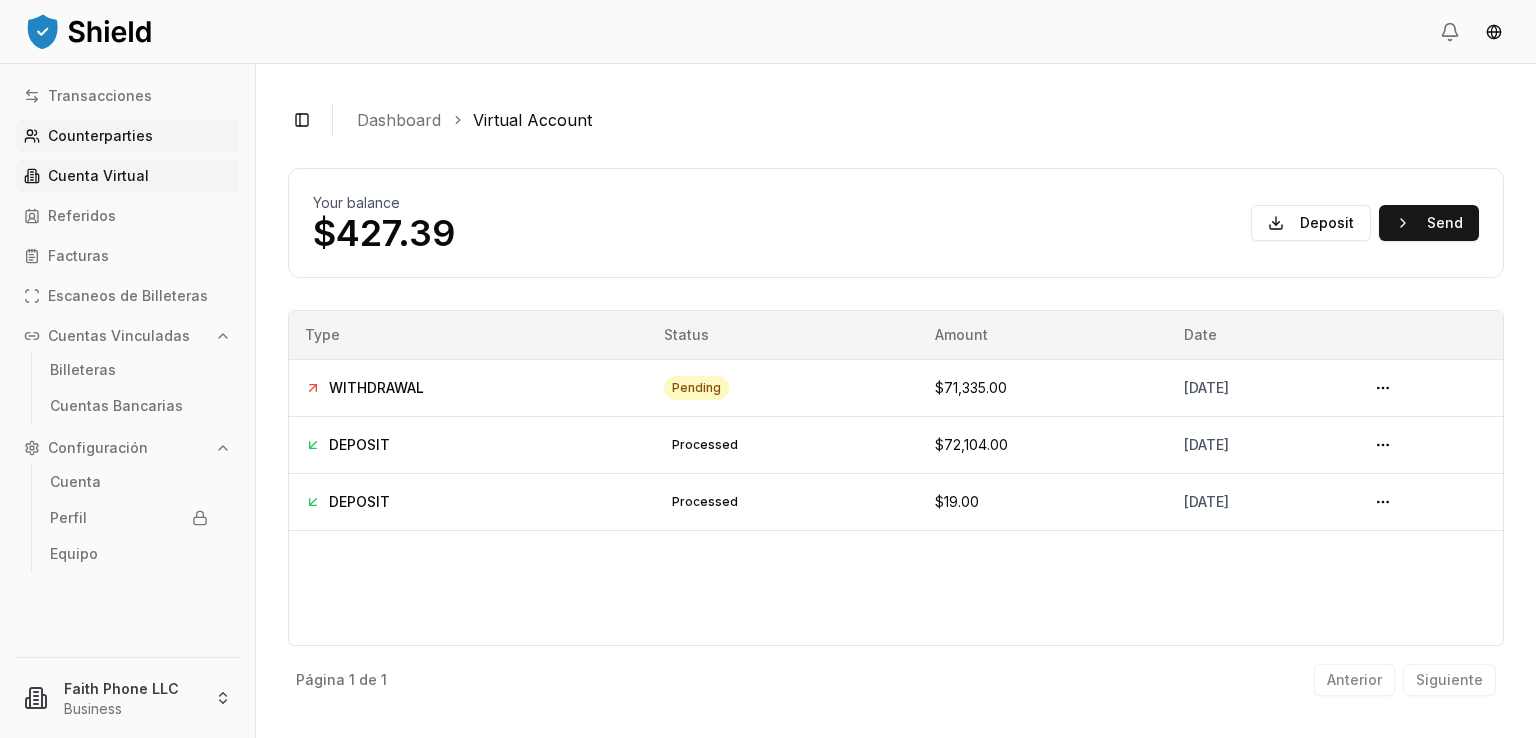 click on "Counterparties" at bounding box center (127, 136) 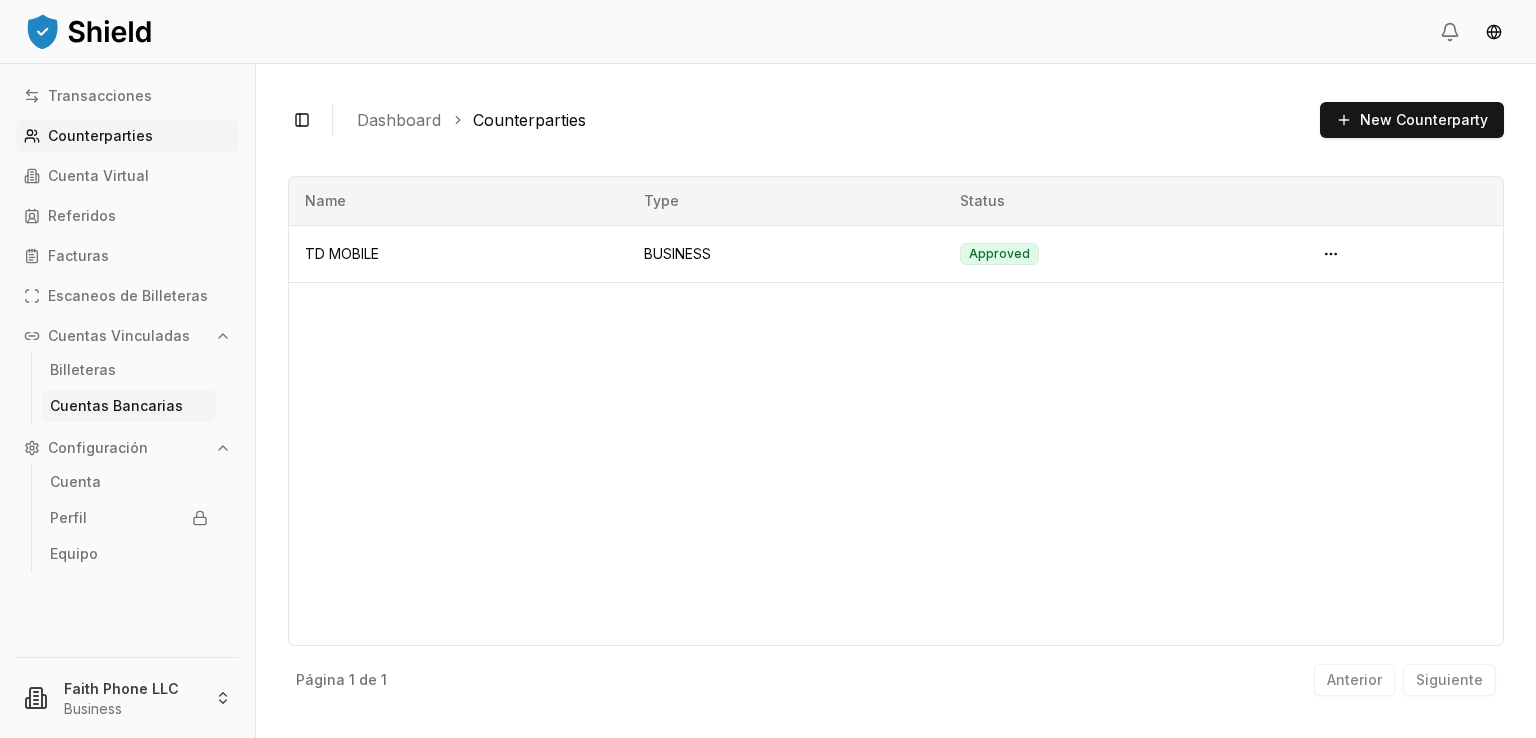 click on "Cuentas Bancarias" at bounding box center [116, 406] 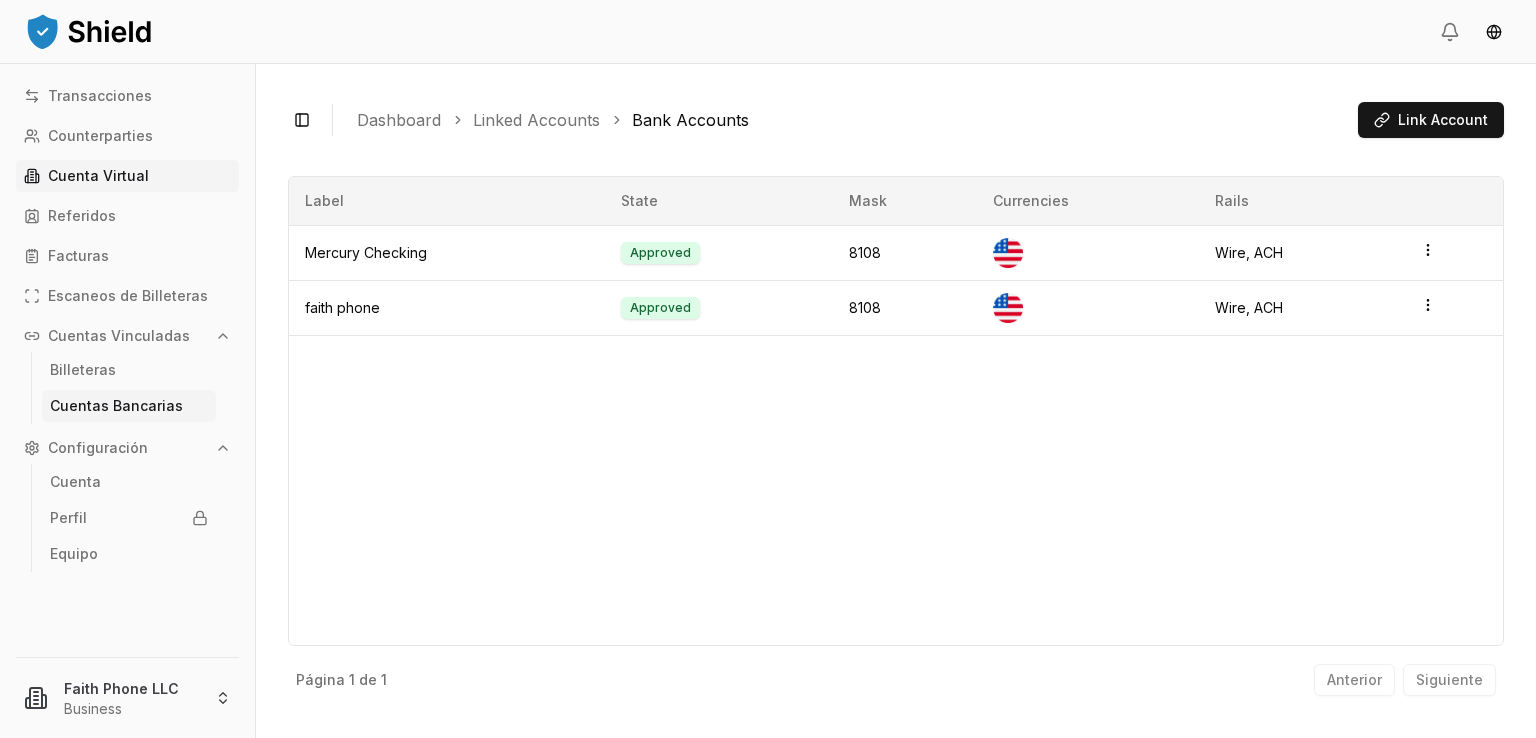 click on "Cuenta Virtual" at bounding box center (98, 176) 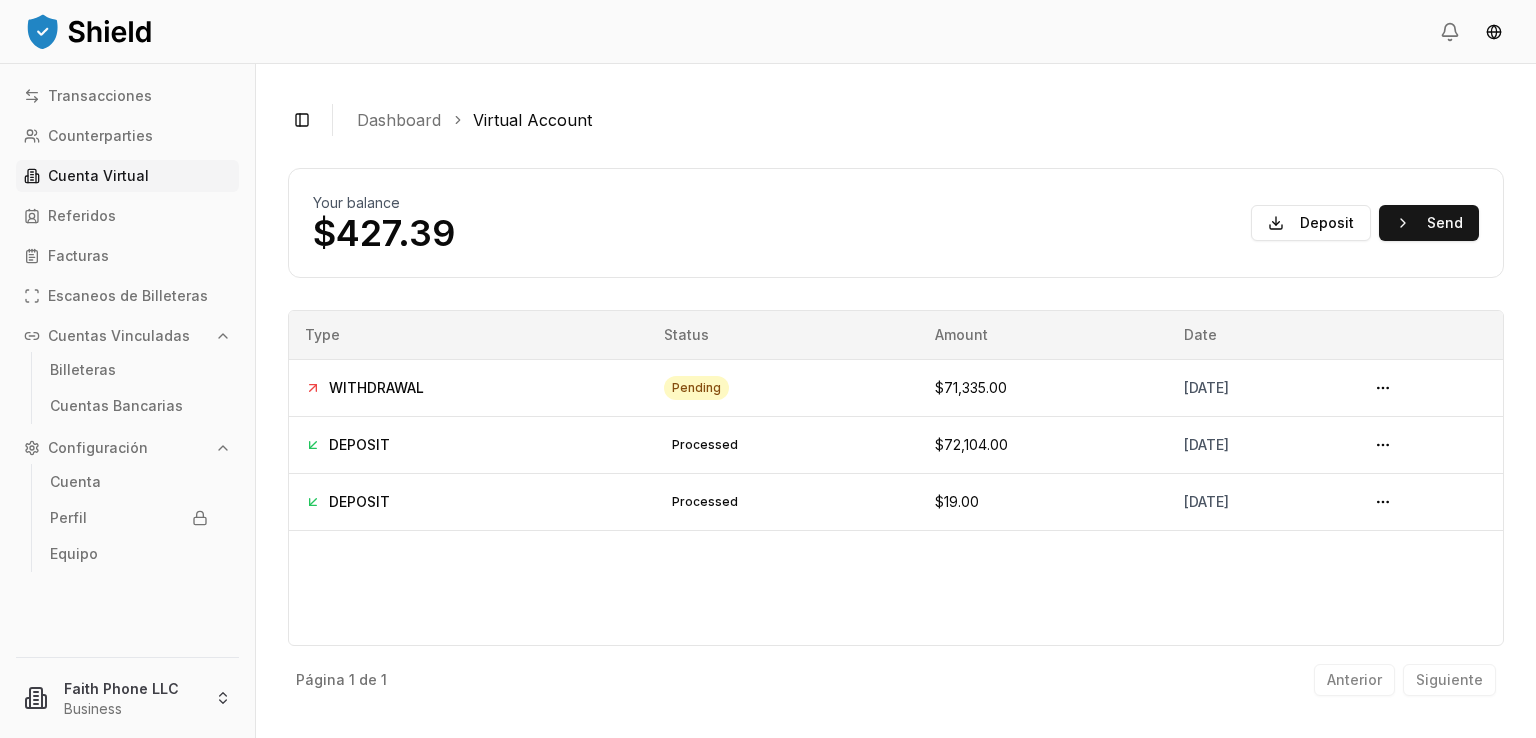 click on "[PRICE]" at bounding box center (384, 233) 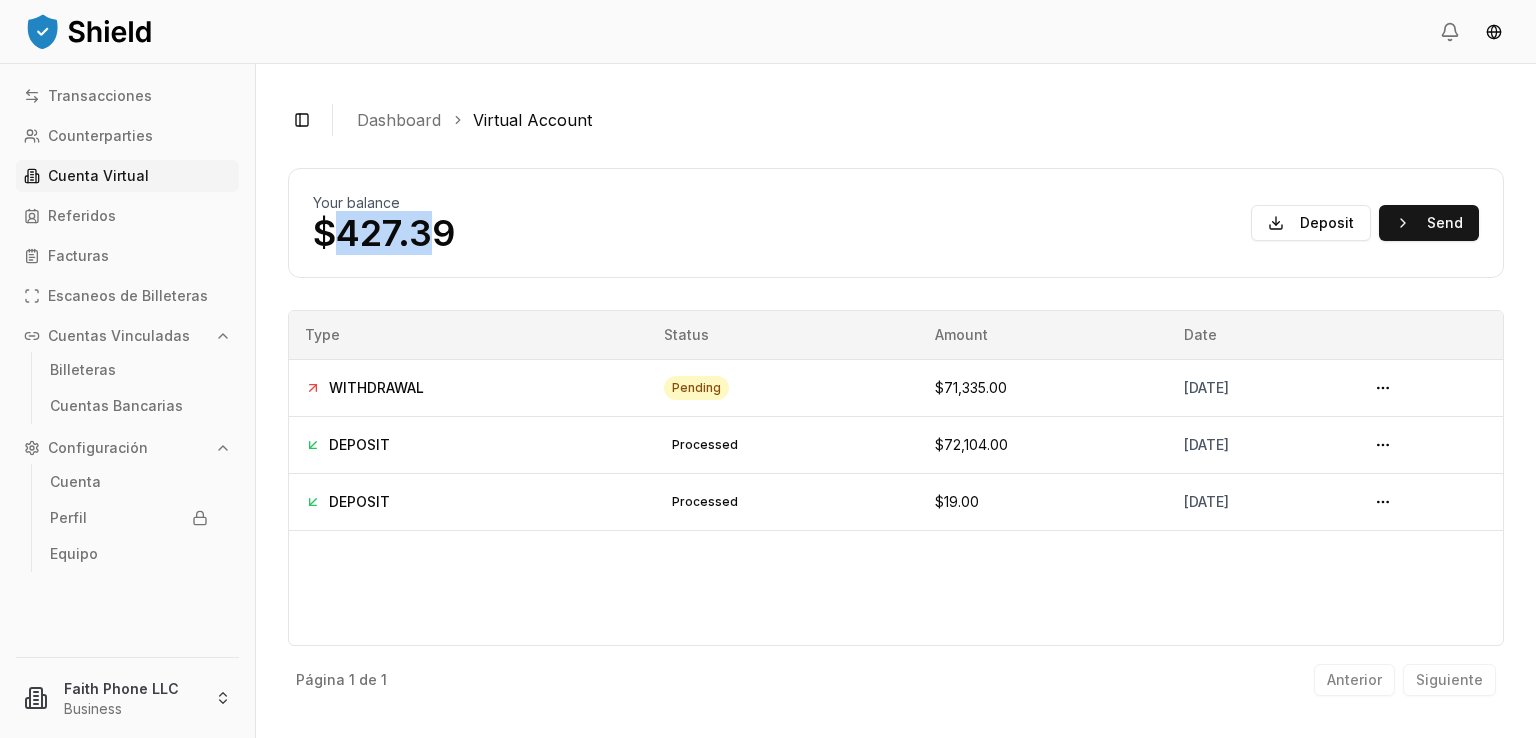 drag, startPoint x: 427, startPoint y: 235, endPoint x: 343, endPoint y: 229, distance: 84.21401 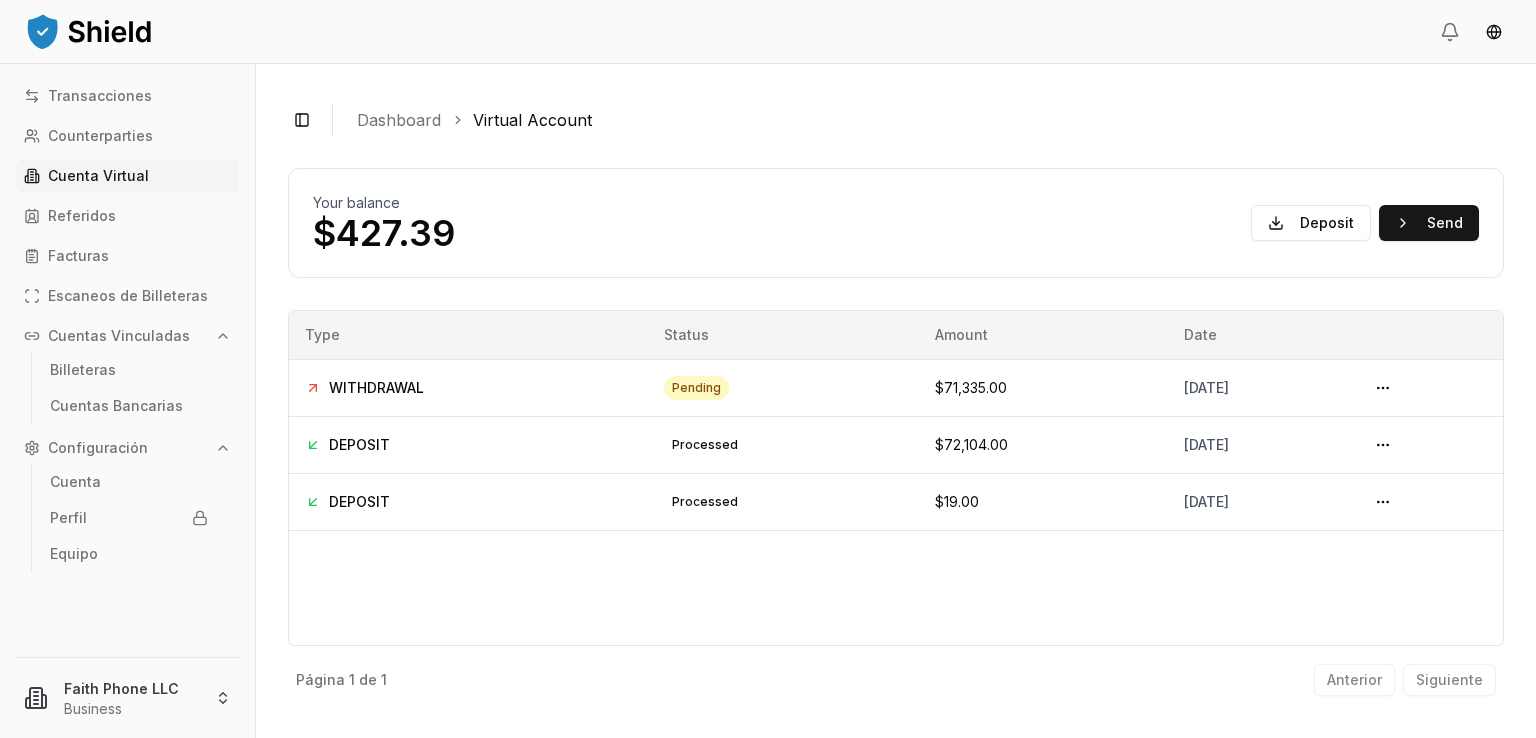 click on "[PRICE]" at bounding box center [384, 233] 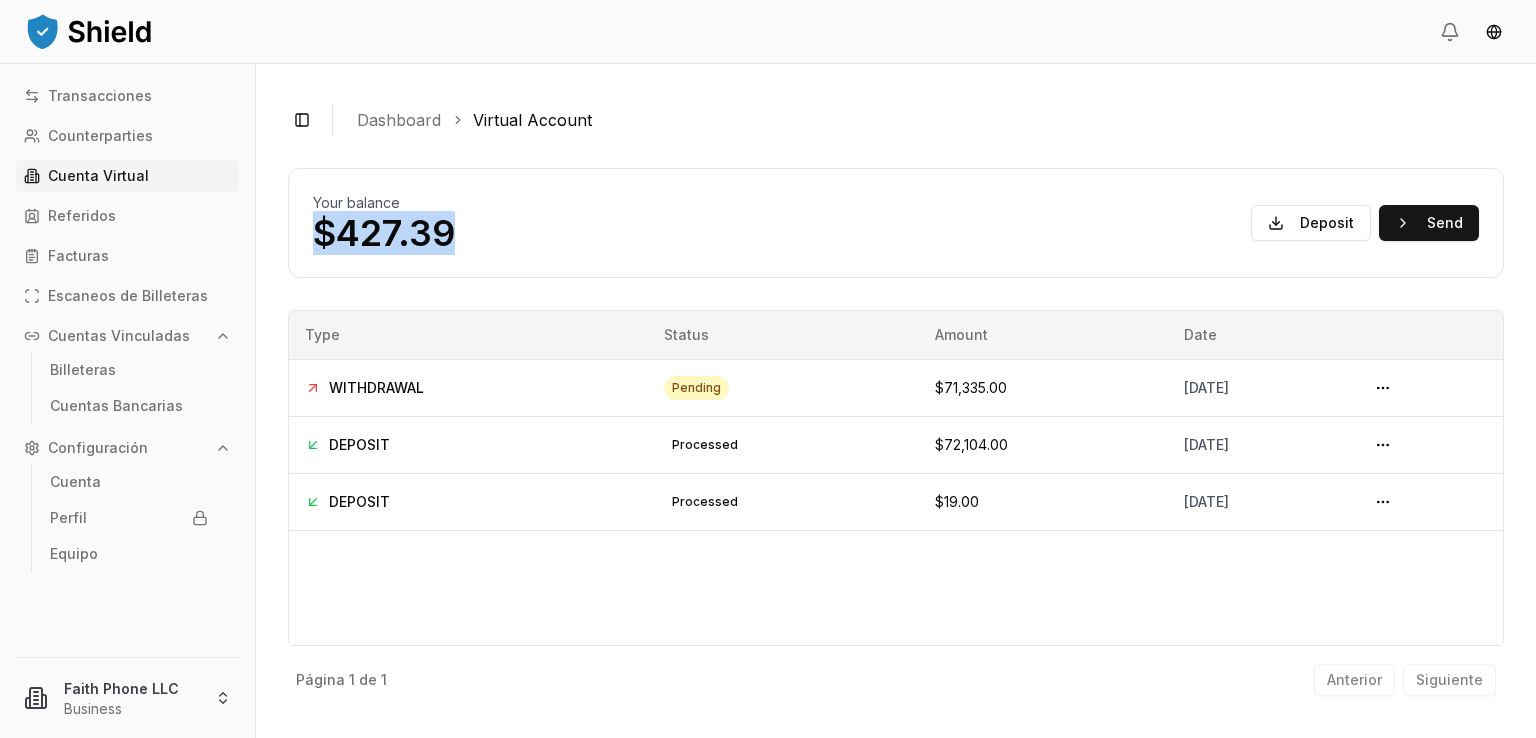 drag, startPoint x: 448, startPoint y: 227, endPoint x: 318, endPoint y: 225, distance: 130.01538 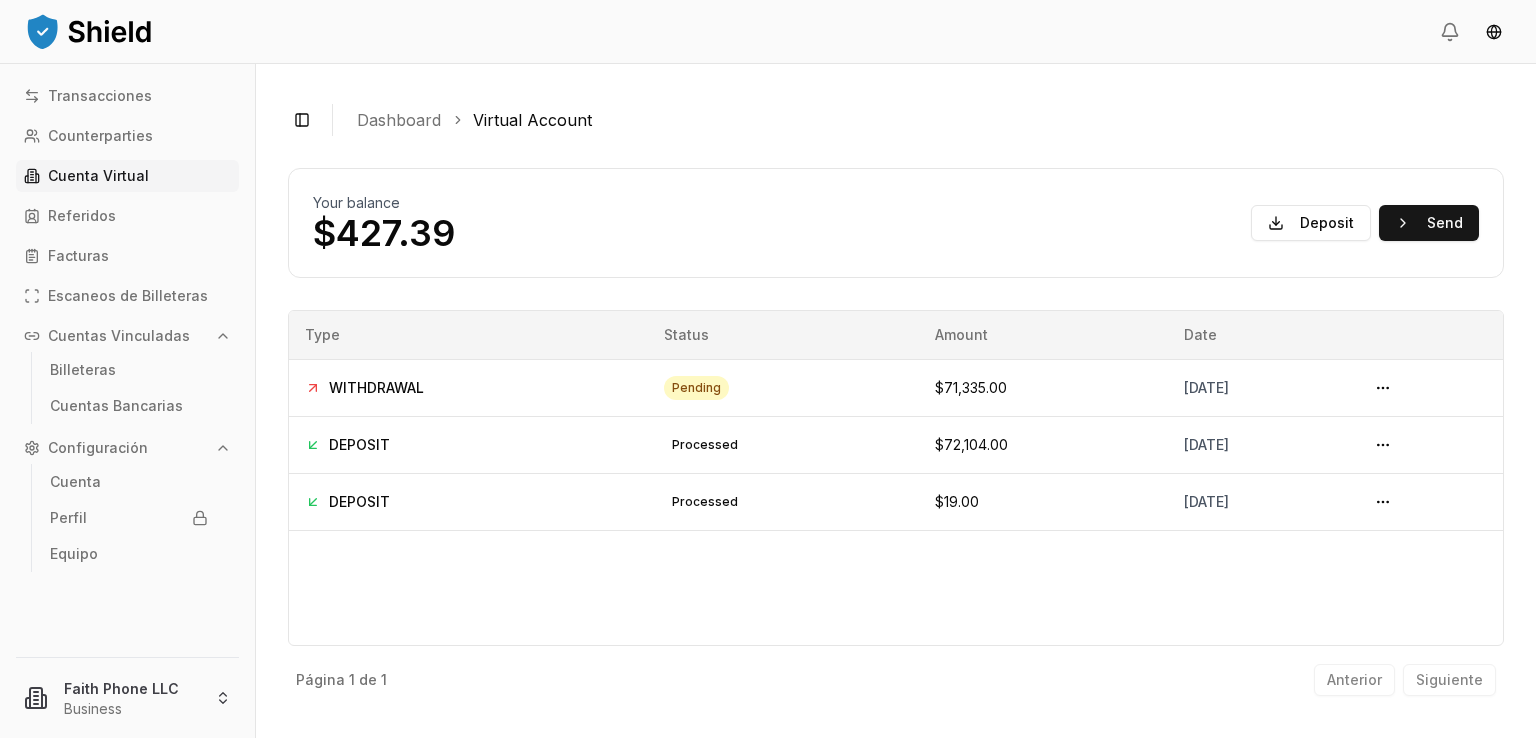 click on "Your balance $427.39 Deposit Send" at bounding box center (896, 223) 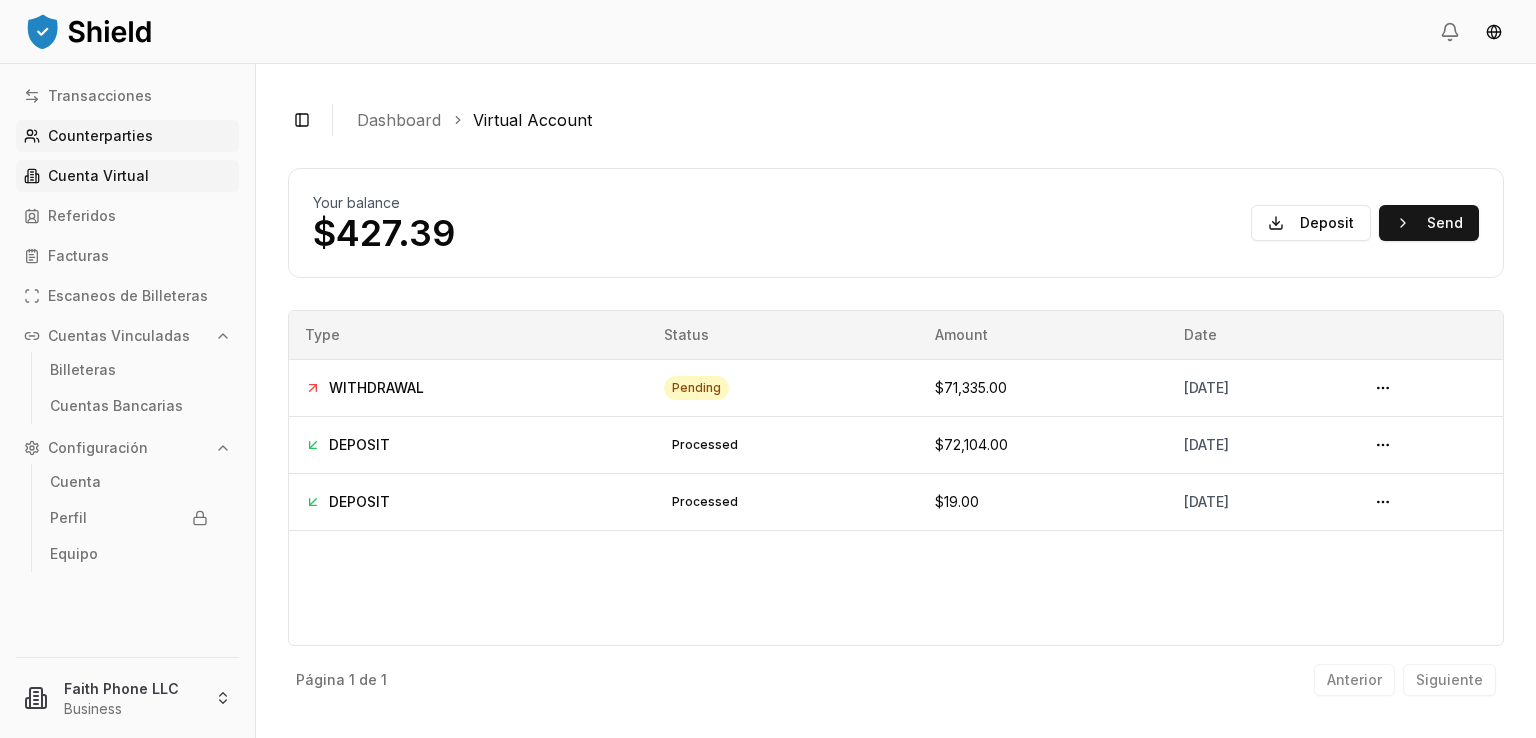click on "Counterparties" at bounding box center [100, 136] 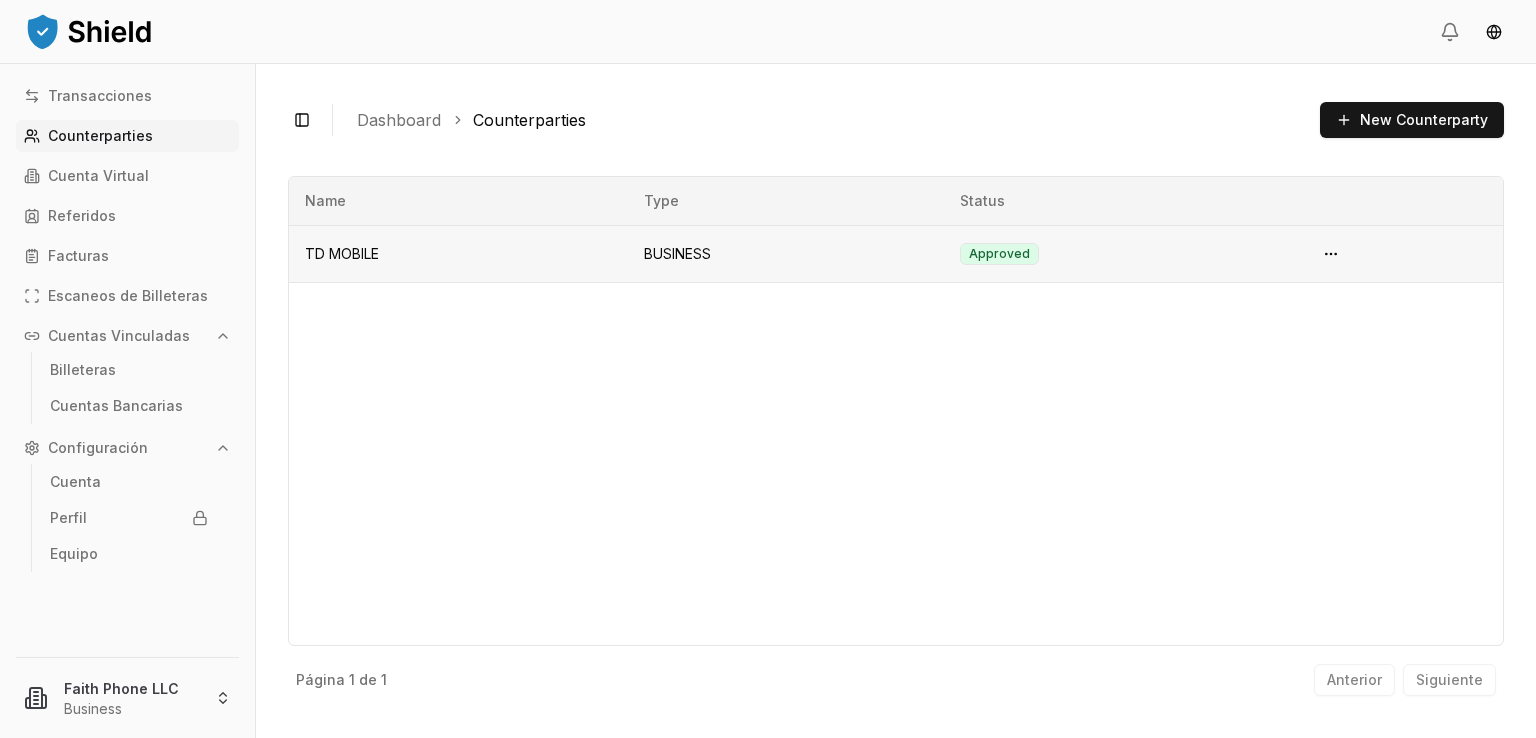 click on "TD MOBILE" at bounding box center (458, 253) 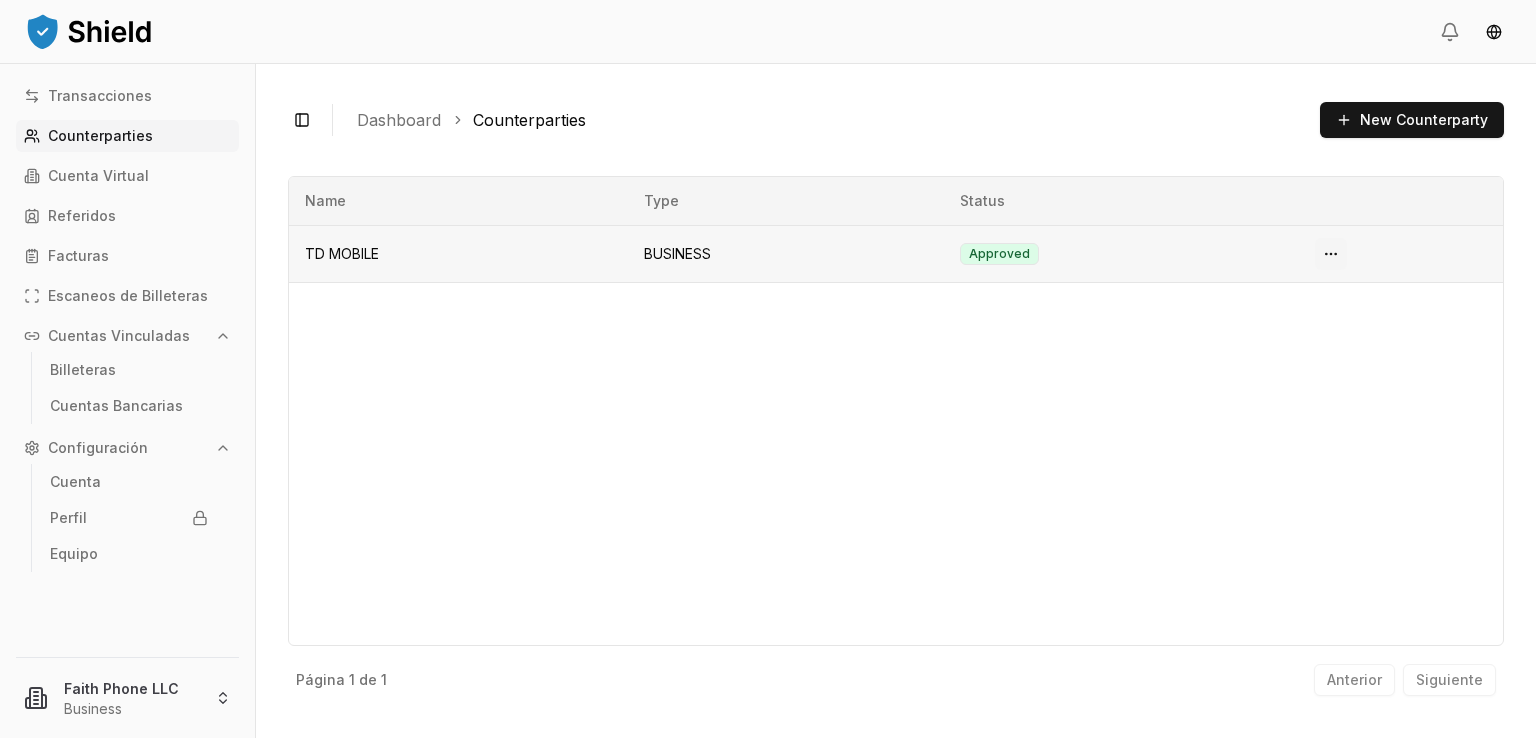 click on "Transacciones Counterparties Cuenta Virtual Referidos Facturas Escaneos de Billeteras Cuentas Vinculadas Billeteras Cuentas Bancarias Configuración Cuenta Perfil Equipo Faith Phone LLC  Business Toggle Sidebar Dashboard Counterparties New Counterparty TD MOBILE Type:  BUSINESS Approved Página 1 de 1 Anterior Siguiente Name Type Status   TD MOBILE   BUSINESS   Approved   Página 1 de 1 Anterior Siguiente" at bounding box center [768, 369] 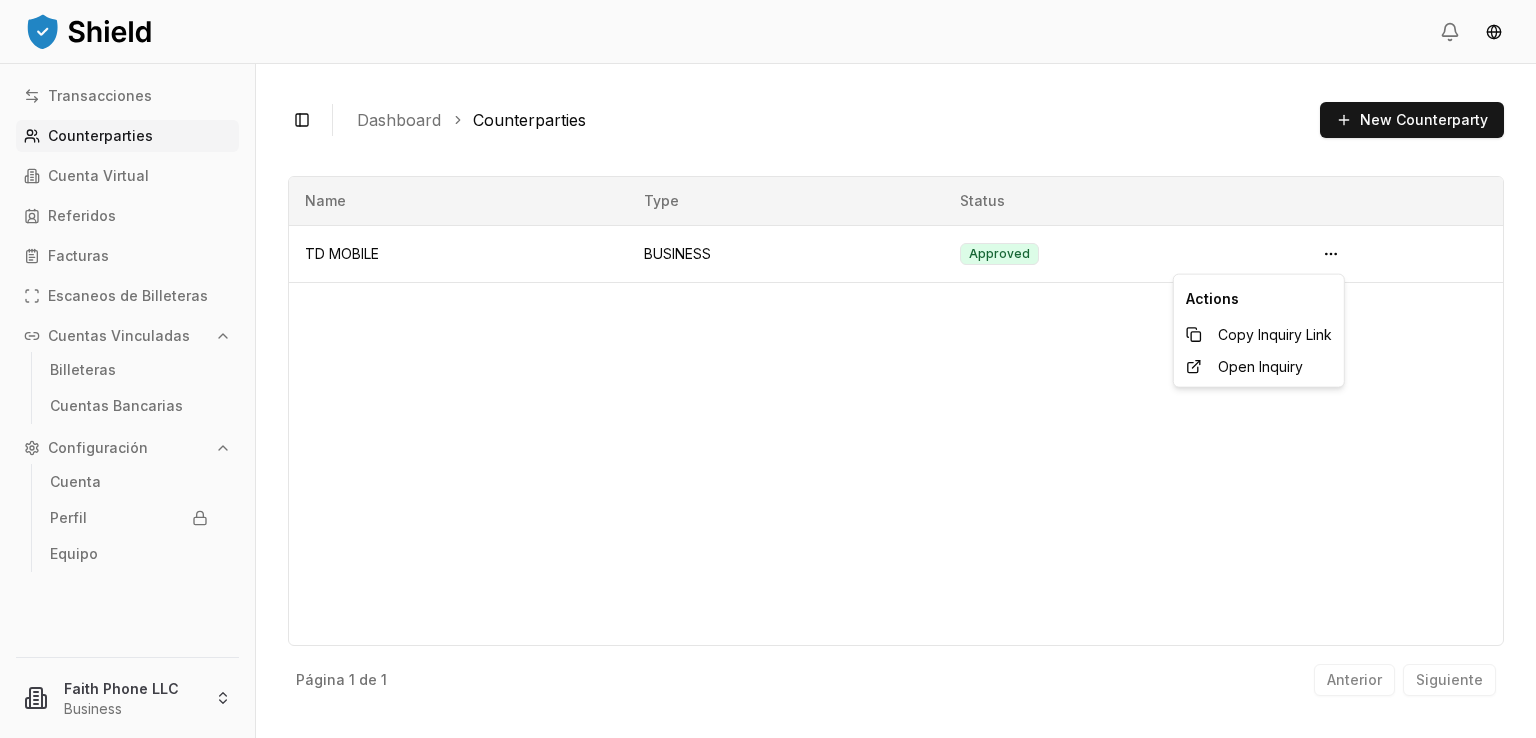 click on "Transacciones Counterparties Cuenta Virtual Referidos Facturas Escaneos de Billeteras Cuentas Vinculadas Billeteras Cuentas Bancarias Configuración Cuenta Perfil Equipo Faith Phone LLC  Business Toggle Sidebar Dashboard Counterparties New Counterparty TD MOBILE Type:  BUSINESS Approved Página 1 de 1 Anterior Siguiente Name Type Status   TD MOBILE   BUSINESS   Approved   Página 1 de 1 Anterior Siguiente Actions Copy Inquiry Link Open Inquiry" at bounding box center [768, 369] 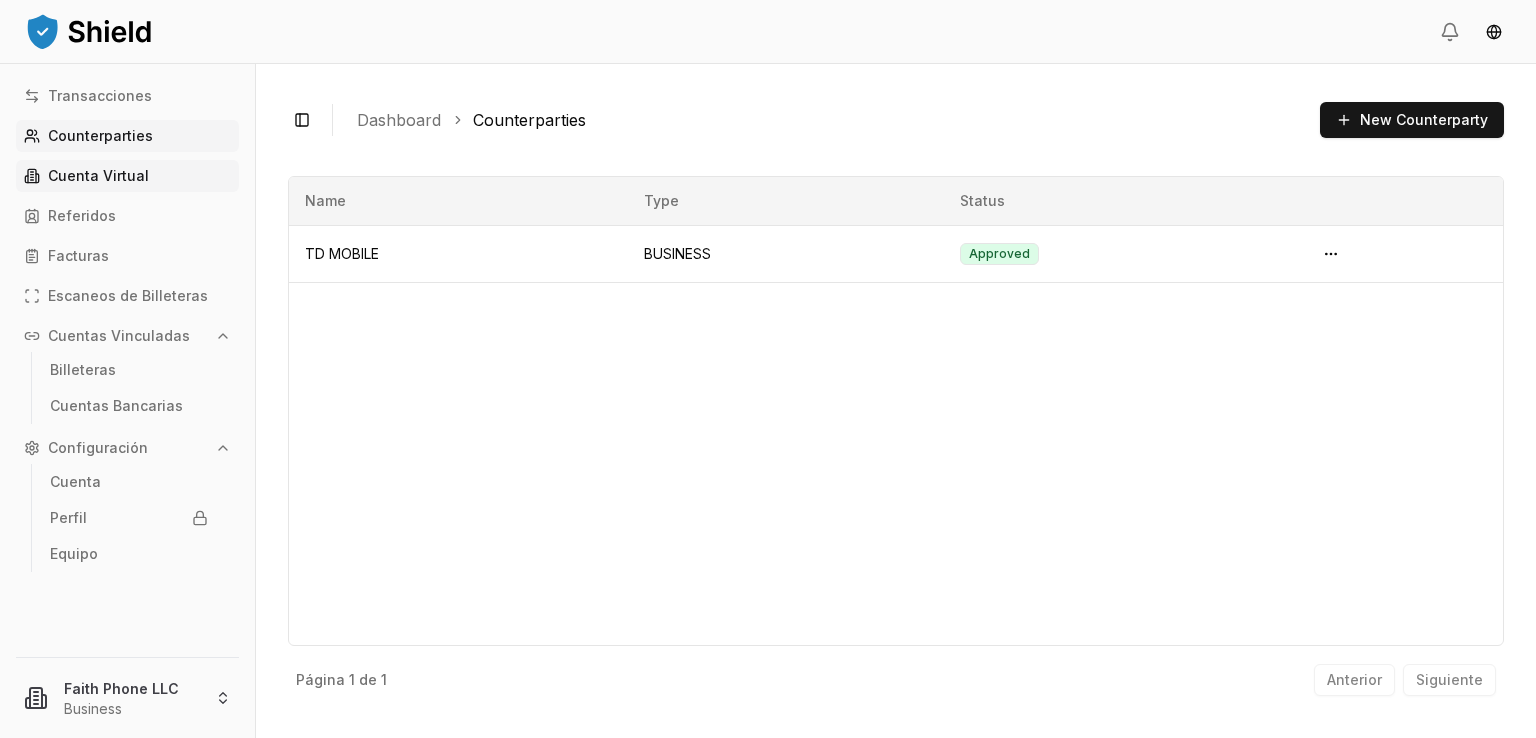 click on "Cuenta Virtual" at bounding box center [98, 176] 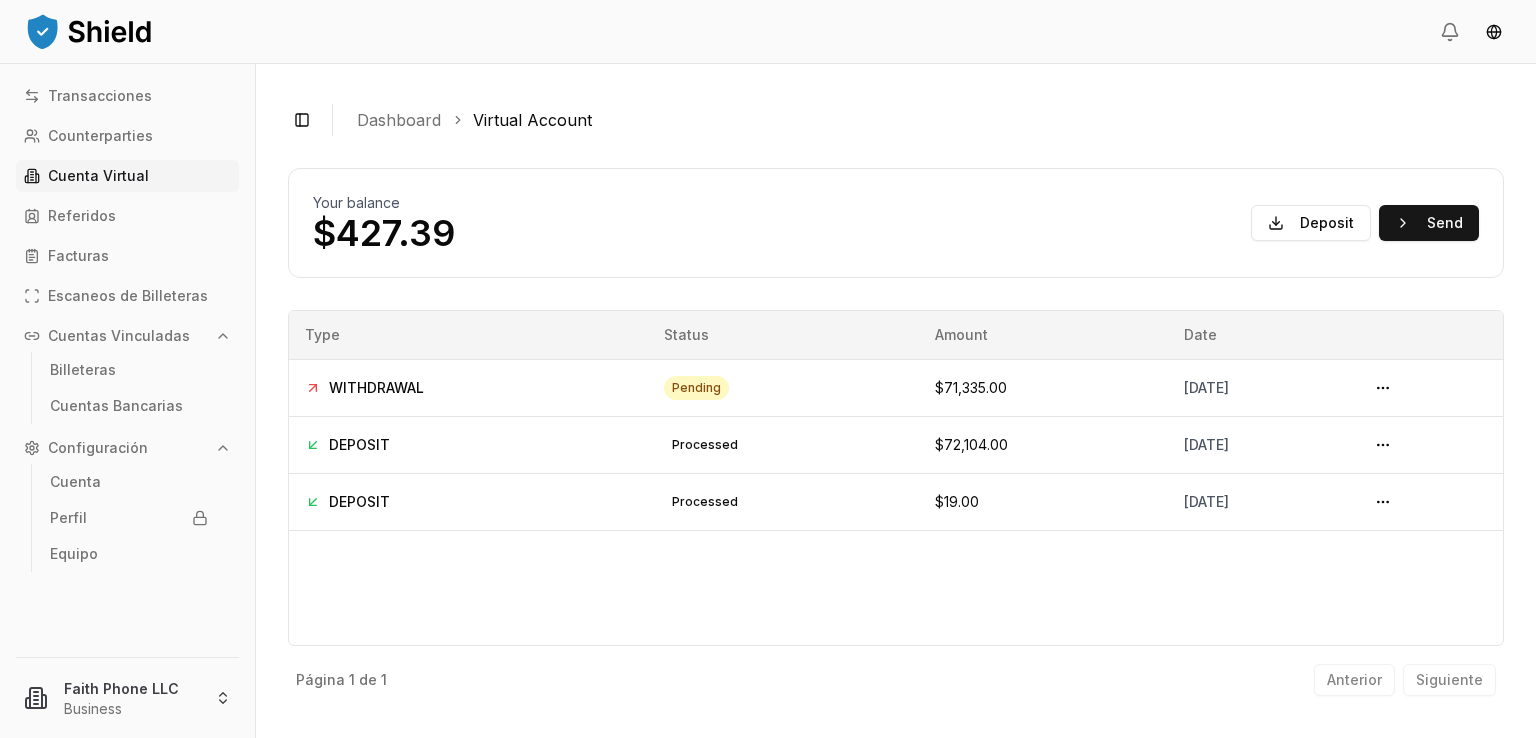 click on "Your balance $427.39 Deposit Send" at bounding box center [896, 223] 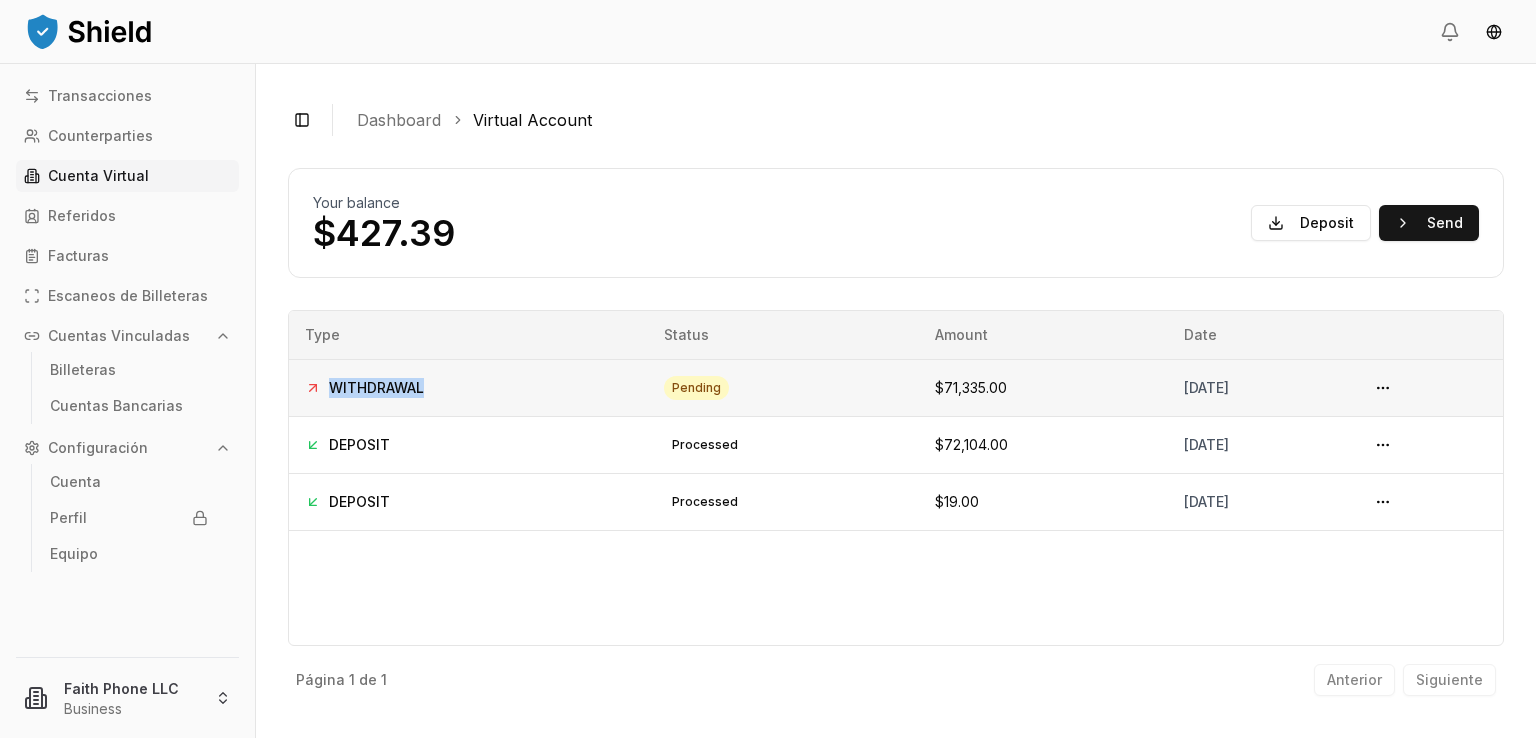 drag, startPoint x: 424, startPoint y: 385, endPoint x: 331, endPoint y: 390, distance: 93.13431 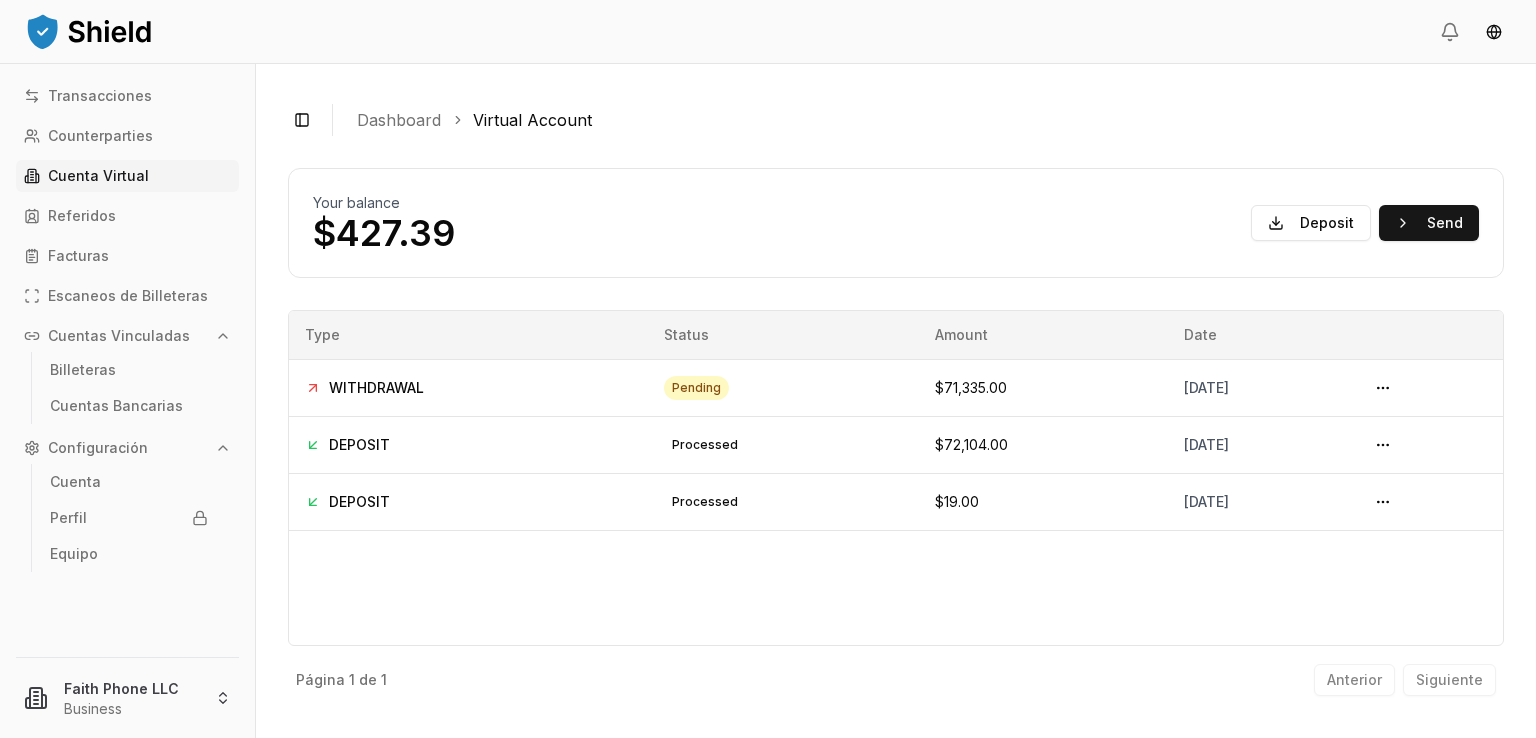 click on "Your balance $427.39 Deposit Send" at bounding box center [896, 223] 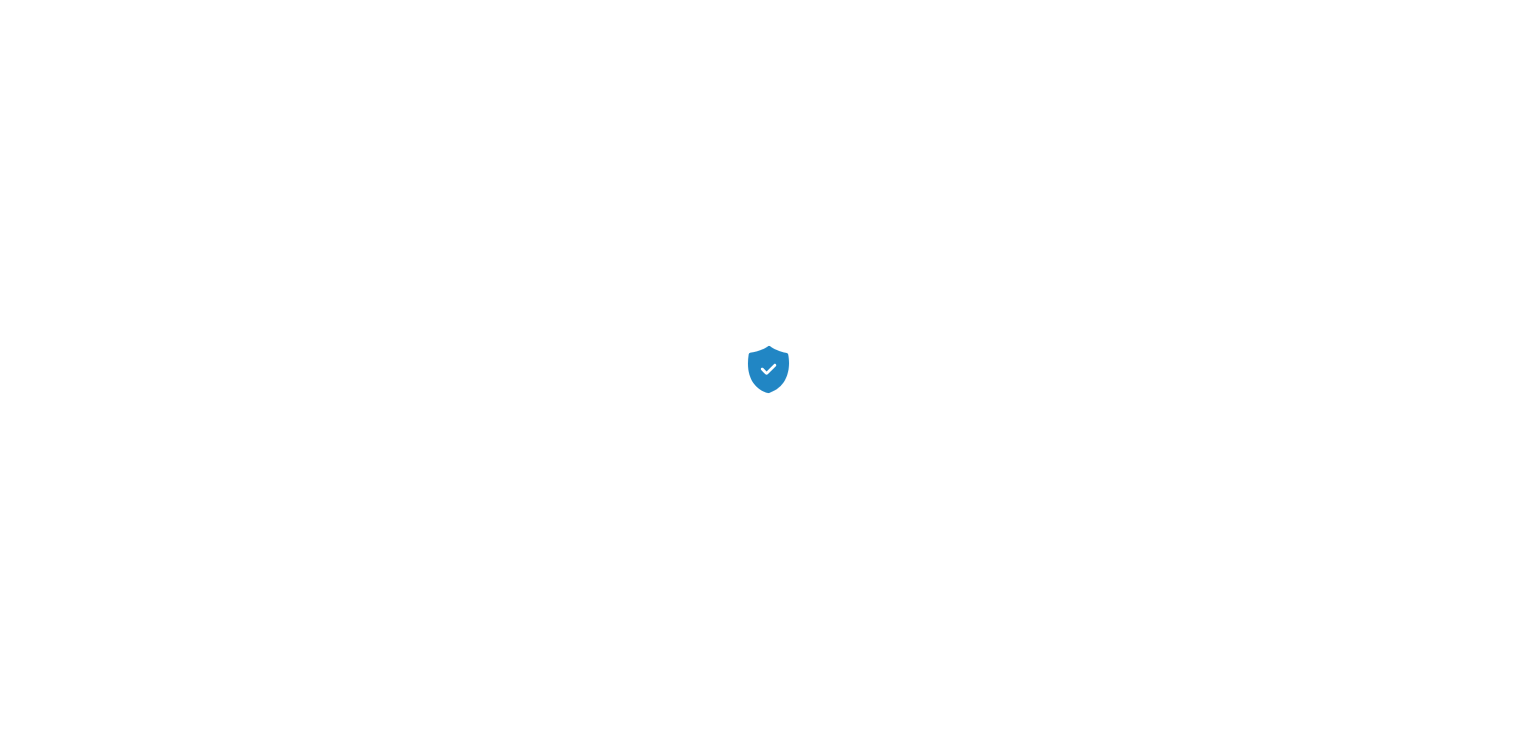 scroll, scrollTop: 0, scrollLeft: 0, axis: both 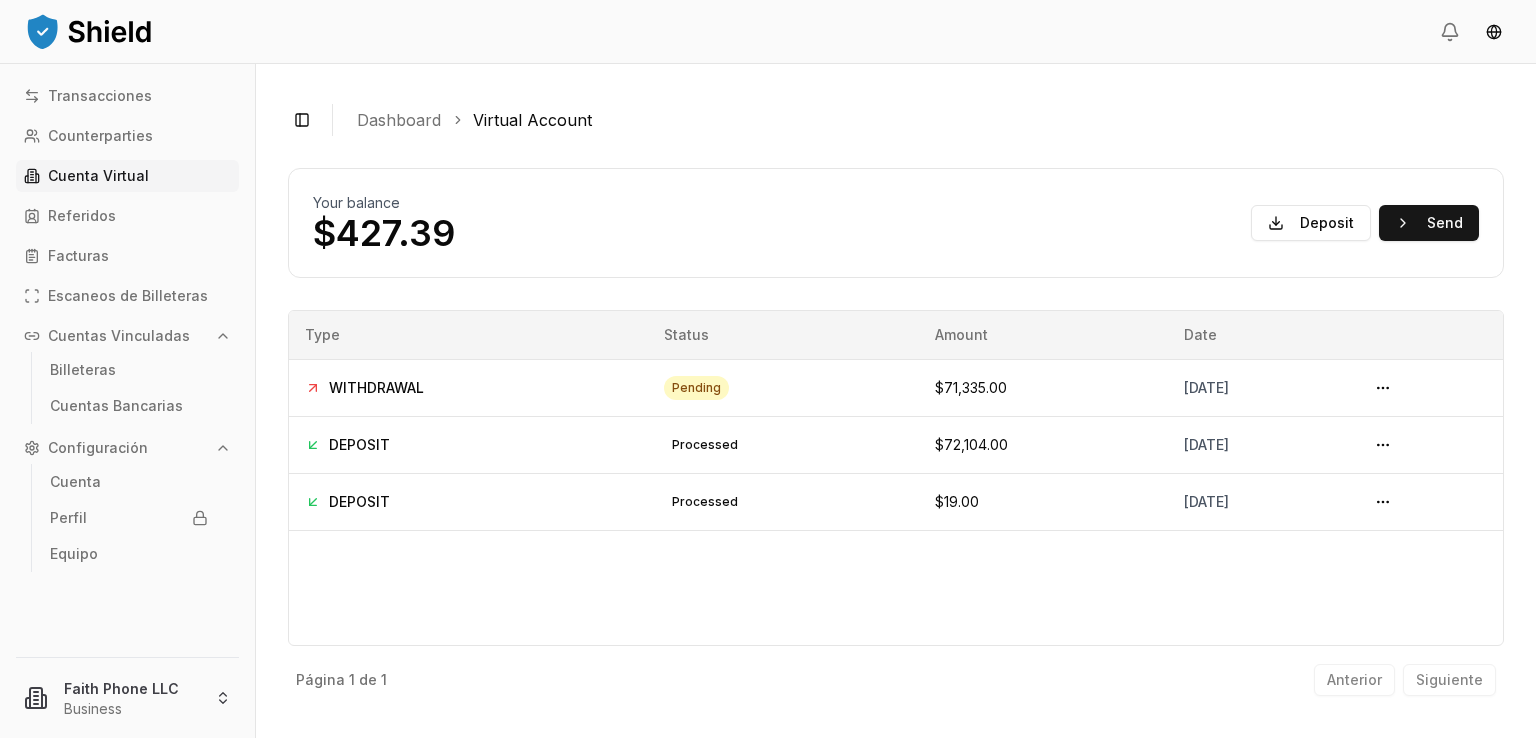 click on "Your balance $427.39 Deposit Send" at bounding box center [896, 223] 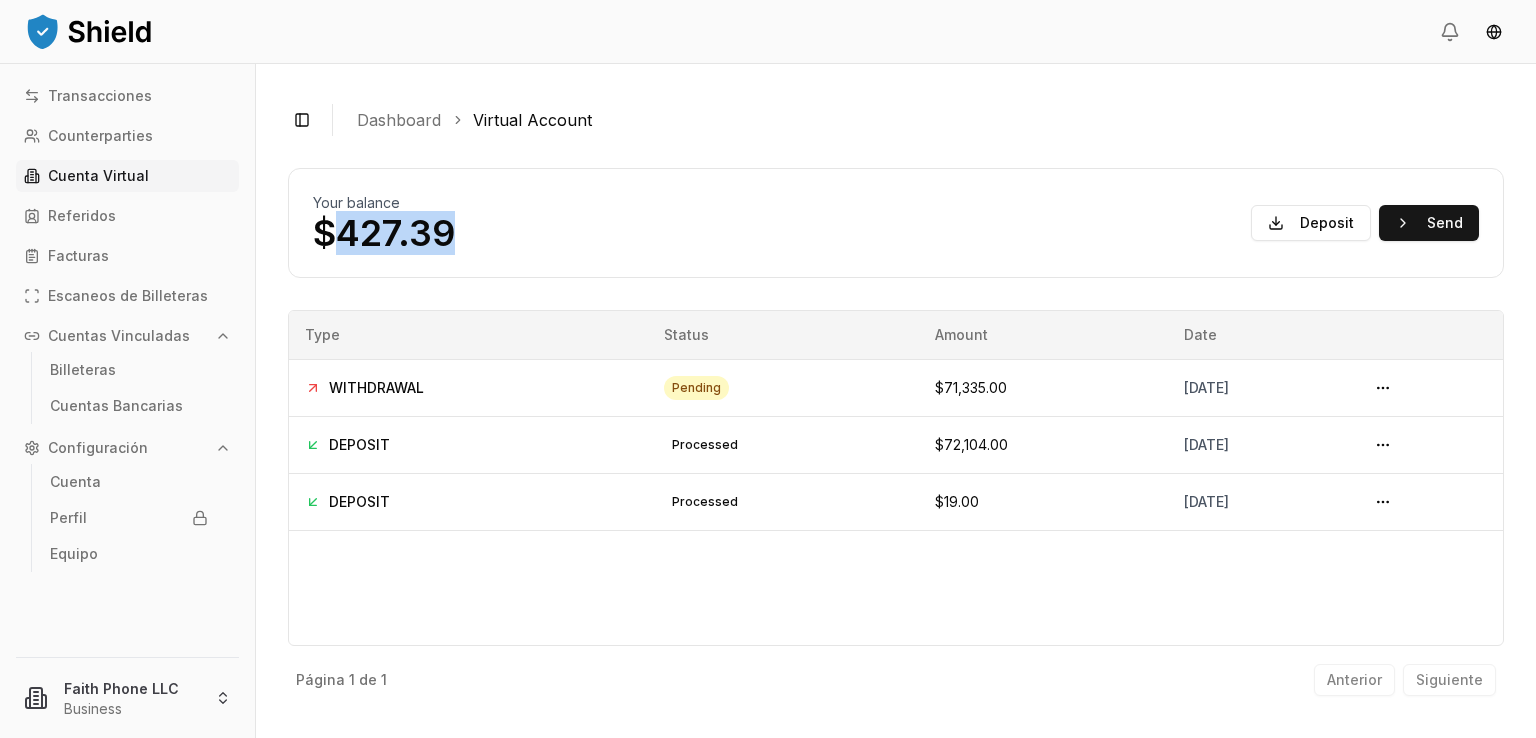 drag, startPoint x: 452, startPoint y: 235, endPoint x: 346, endPoint y: 234, distance: 106.004715 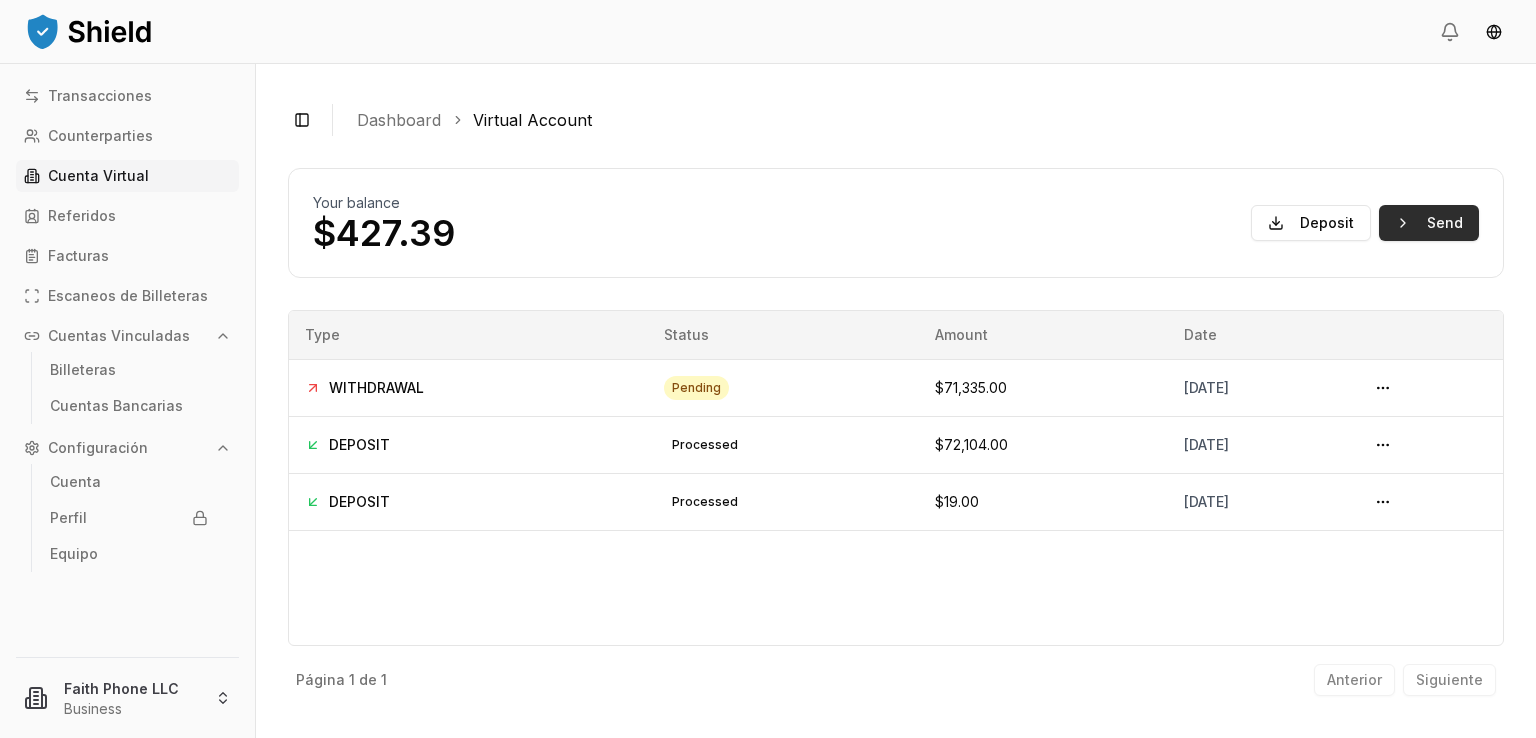 click on "Send" at bounding box center [1429, 223] 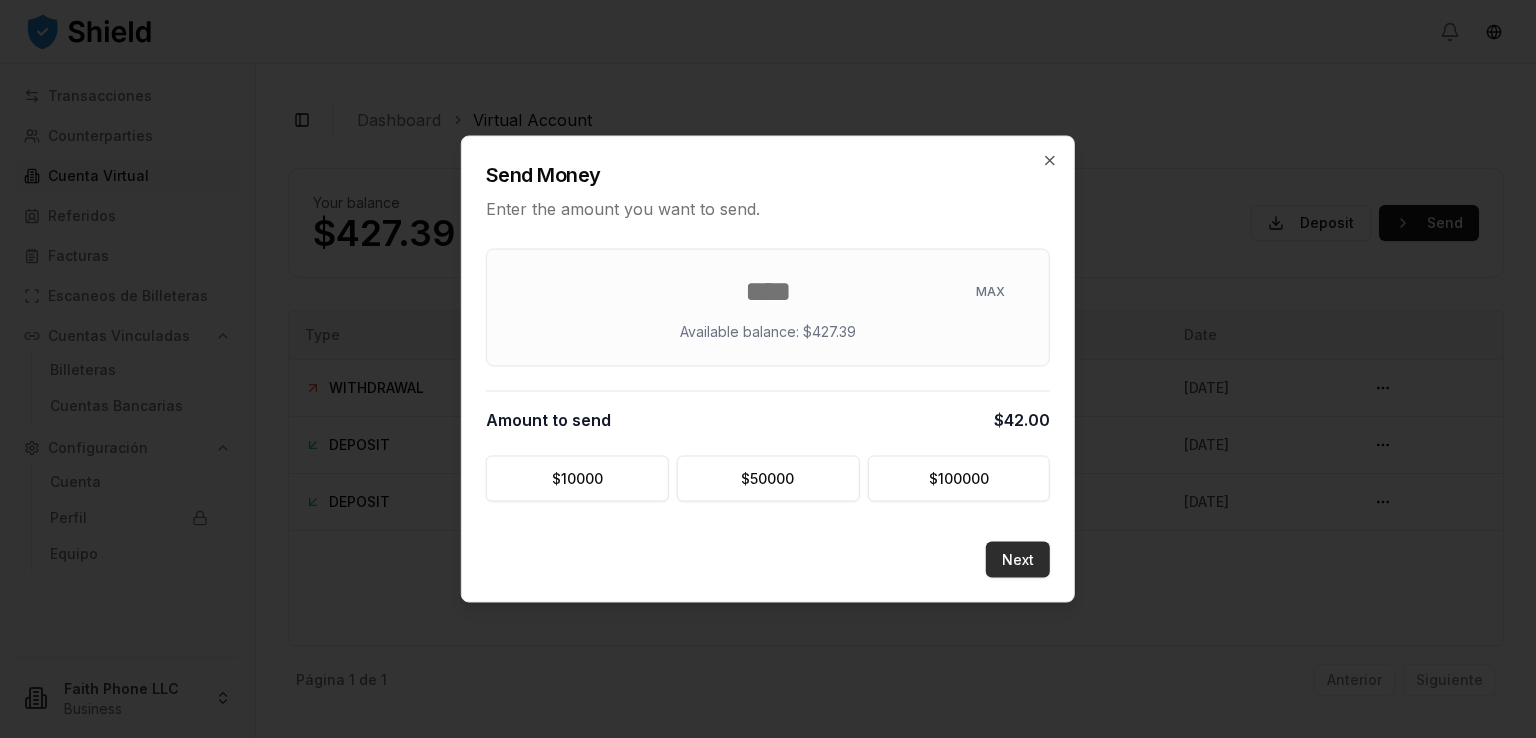 type on "**" 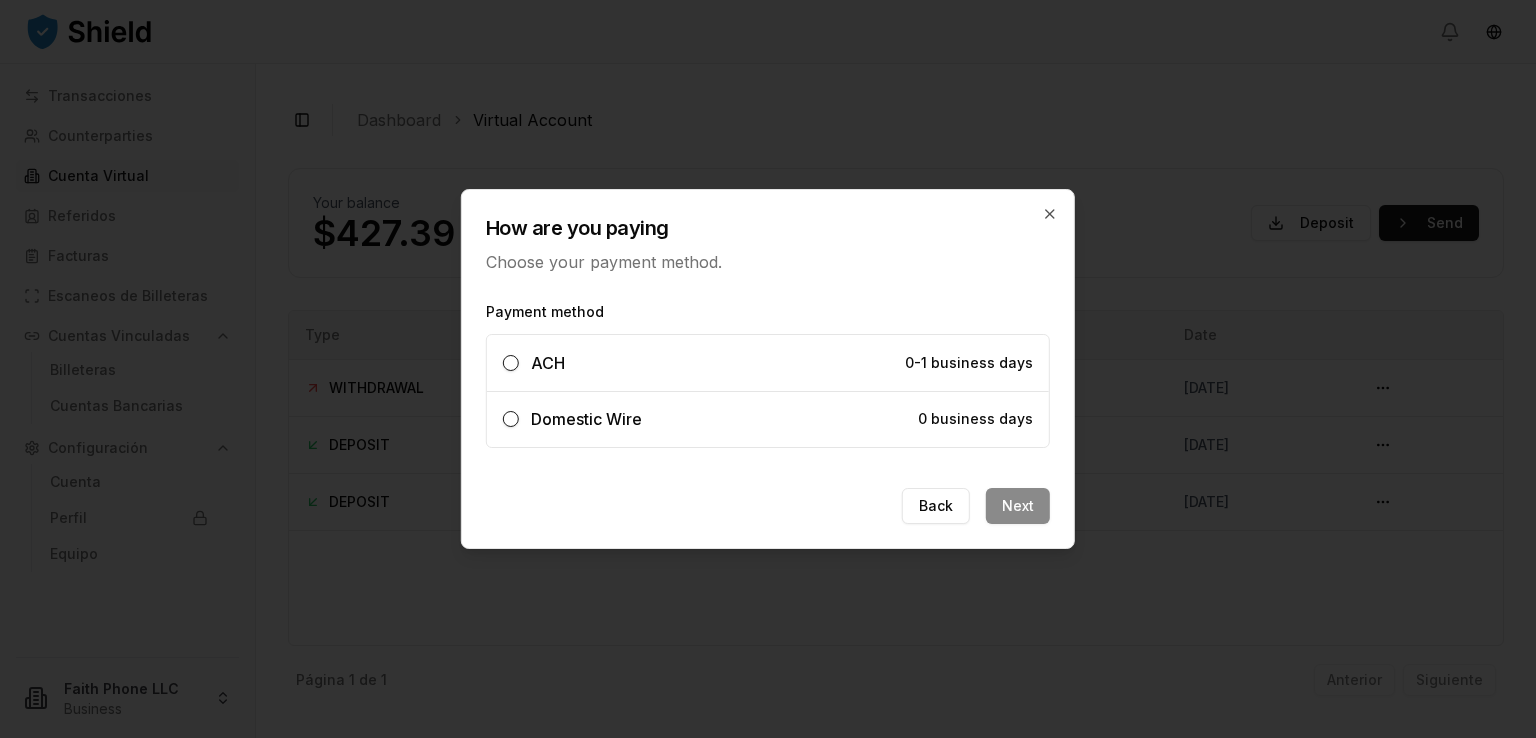 click on "Domestic Wire 0 business days" at bounding box center (768, 419) 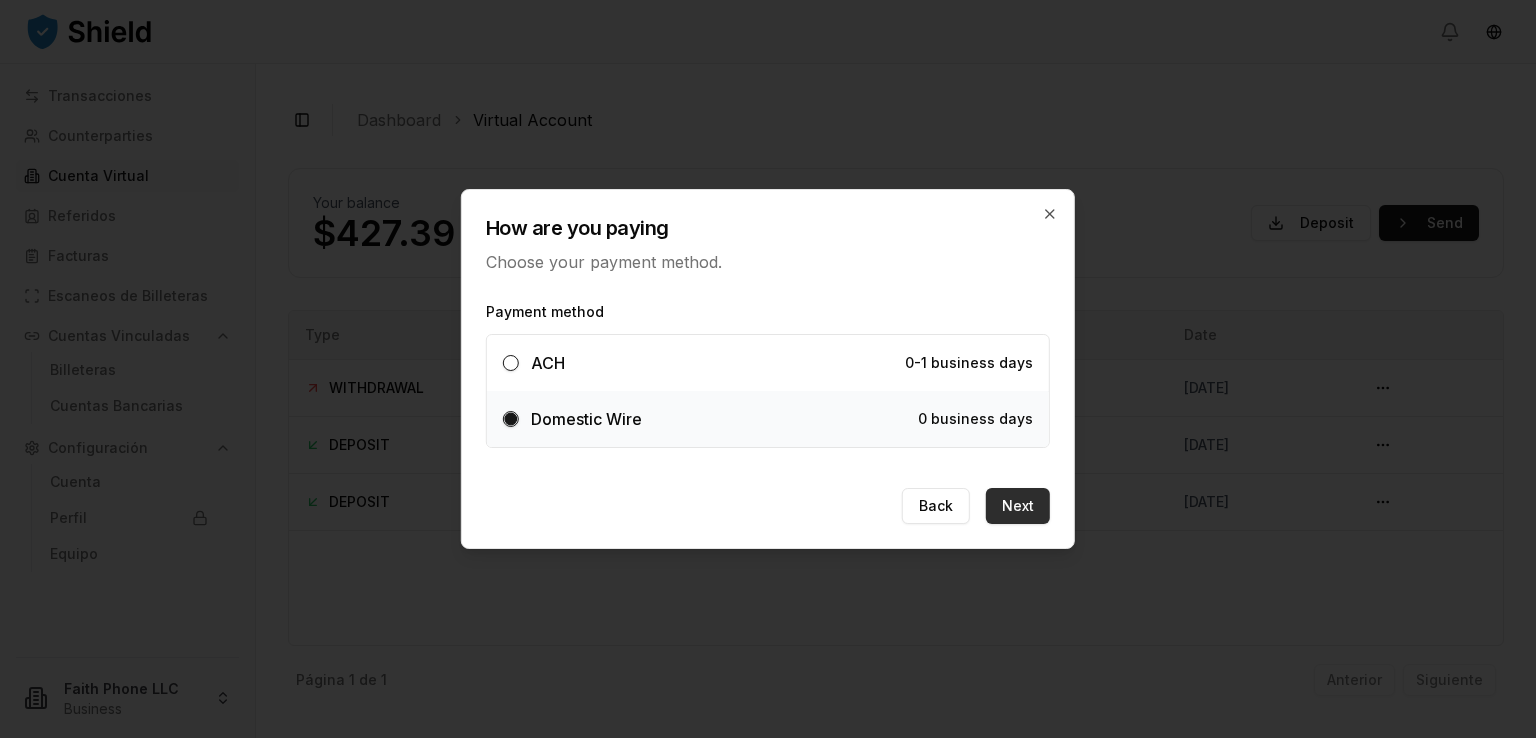 click on "Next" at bounding box center [1018, 506] 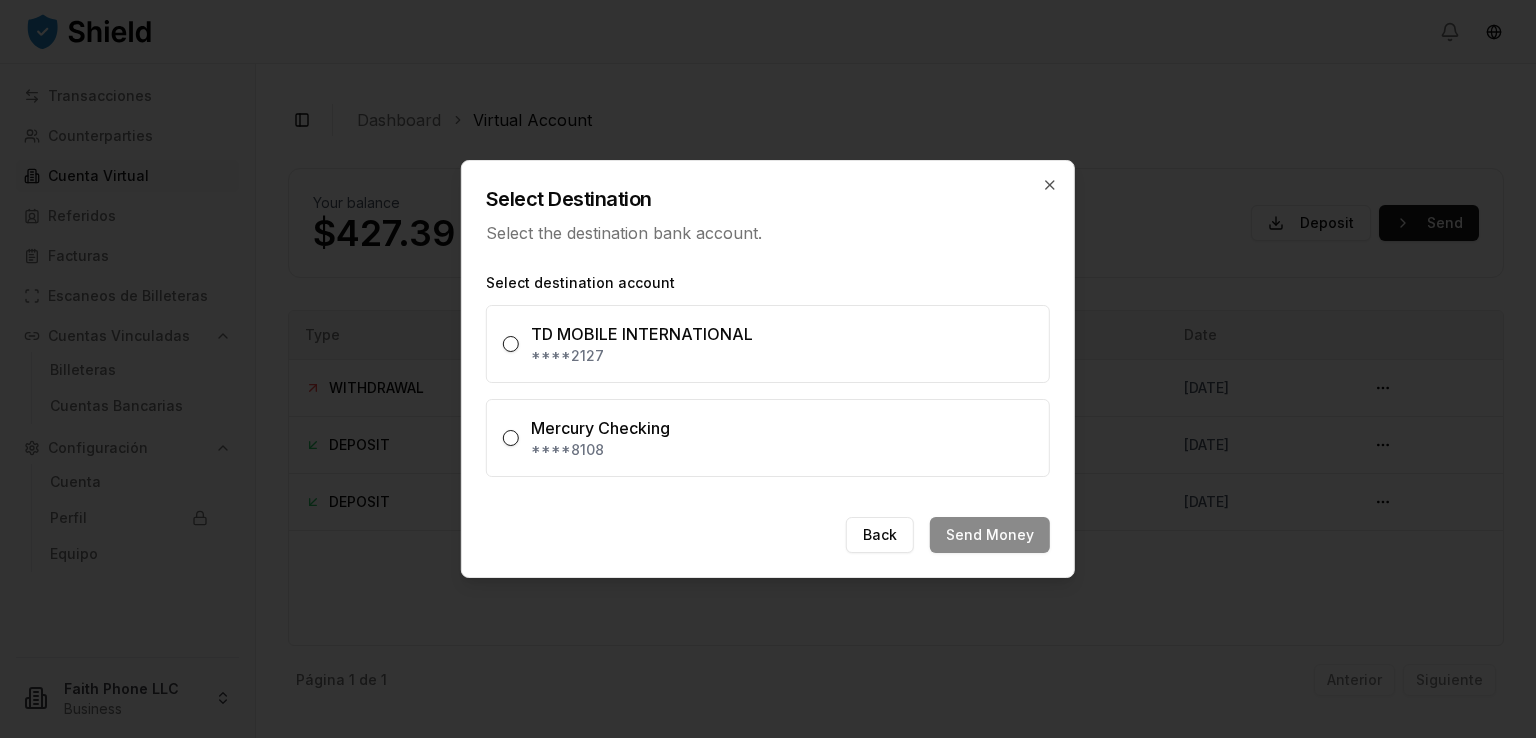 click on "Mercury Checking ****8108" at bounding box center [768, 438] 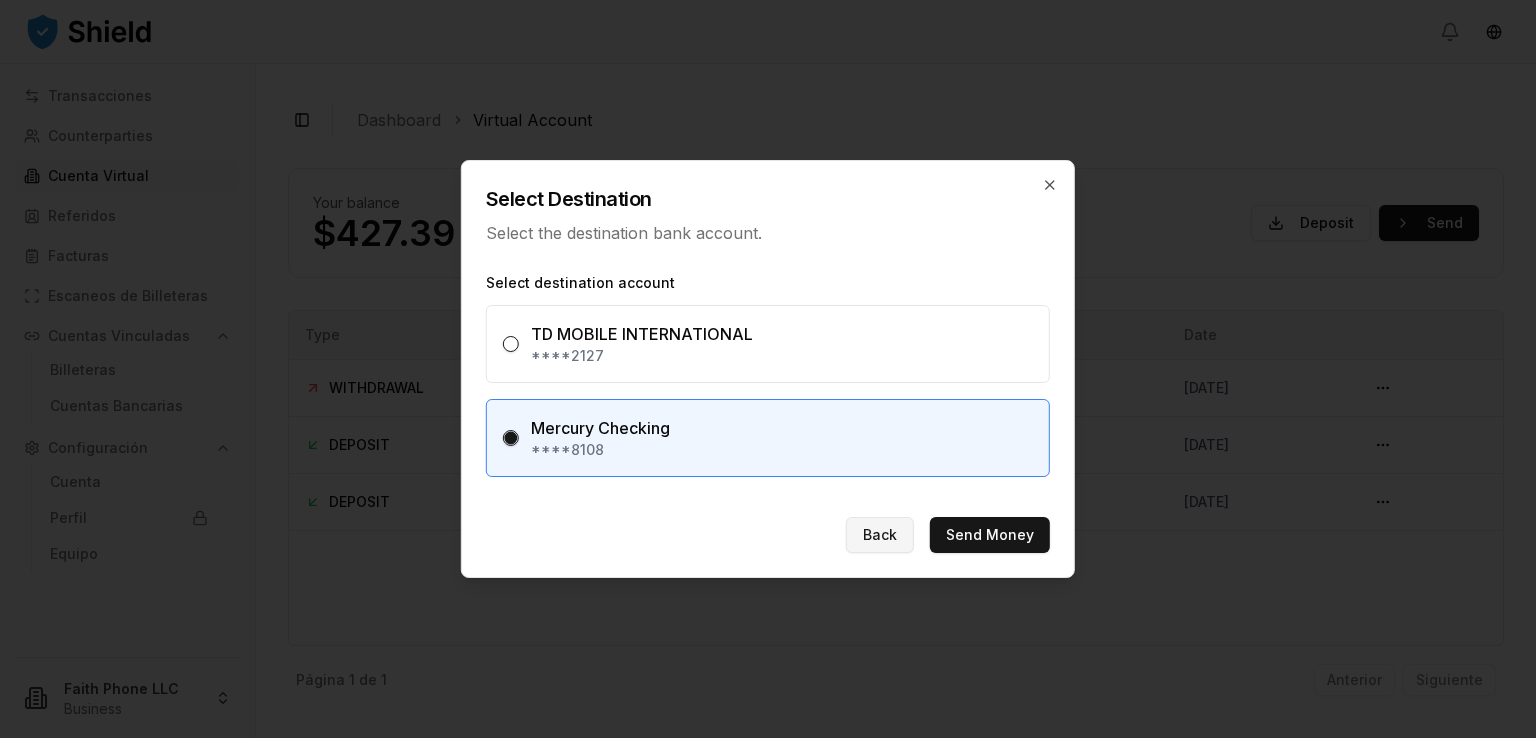 click on "Back" at bounding box center [880, 535] 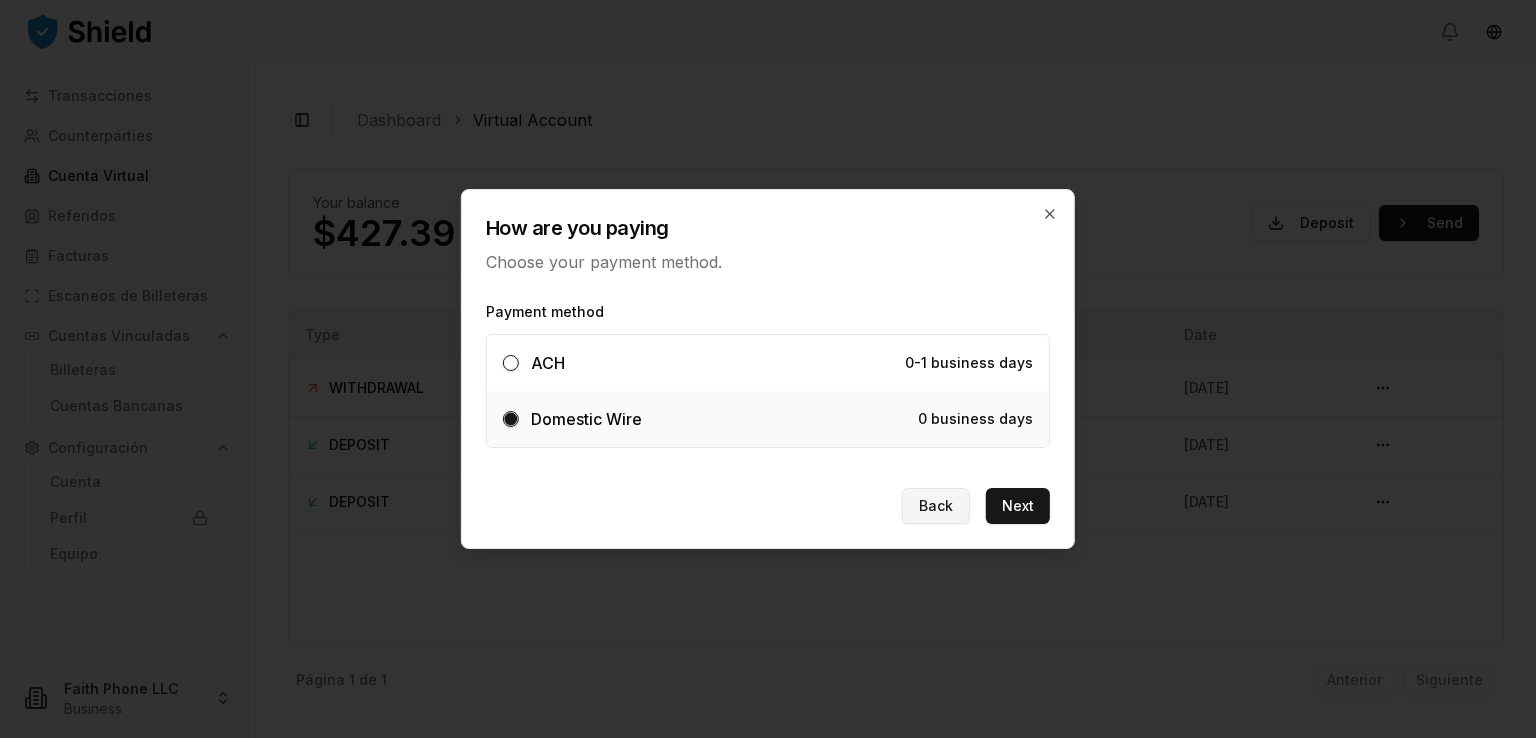 click on "Back" at bounding box center (936, 506) 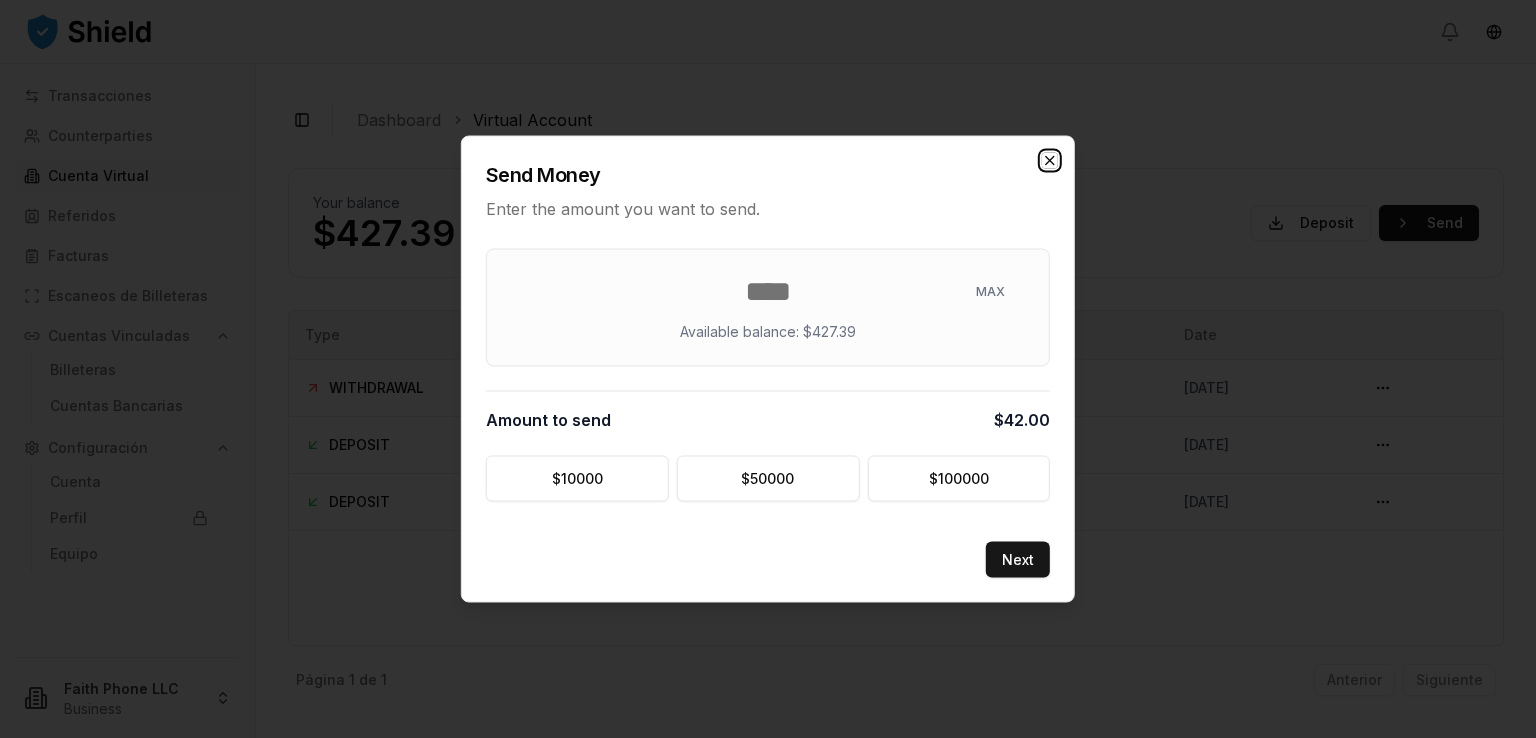 click 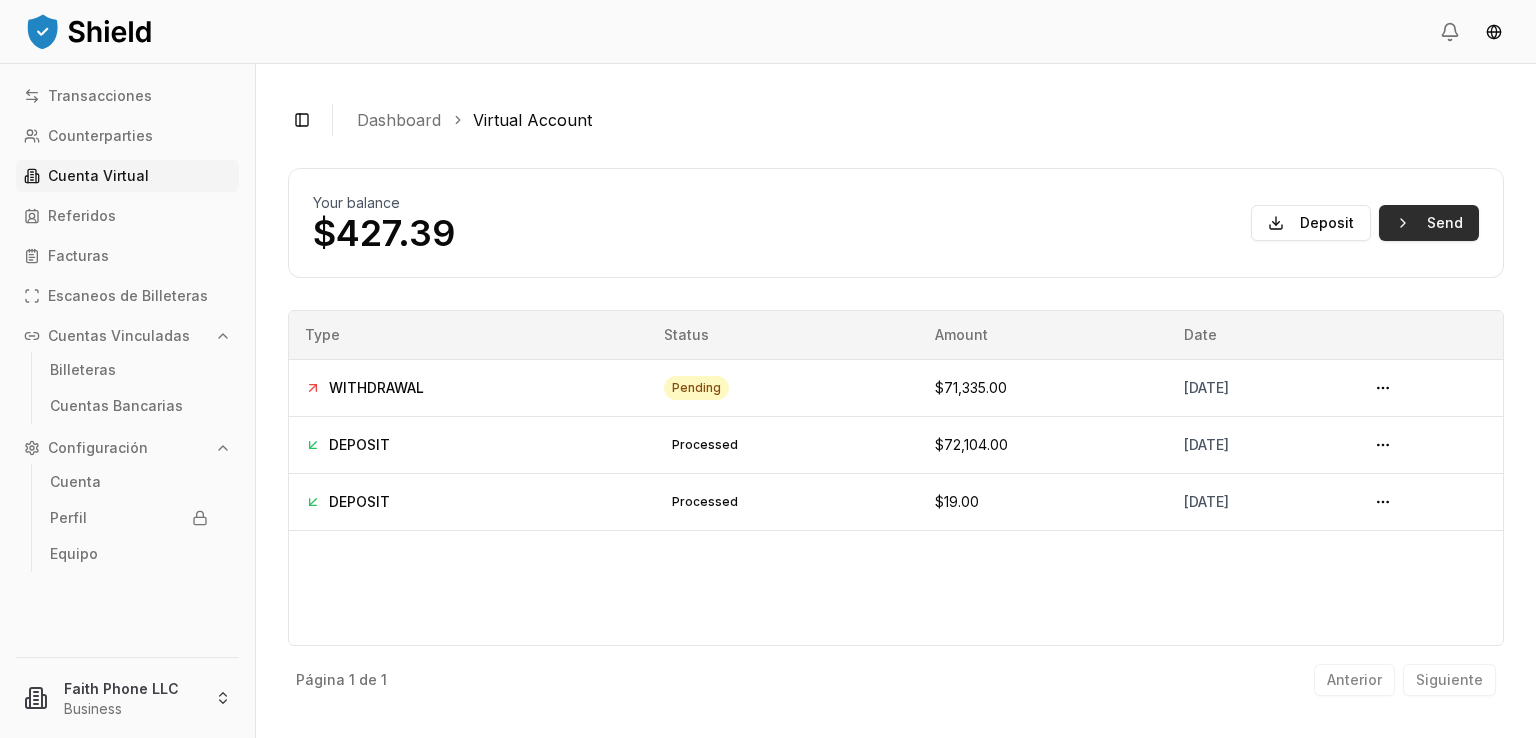 click on "Send" at bounding box center (1429, 223) 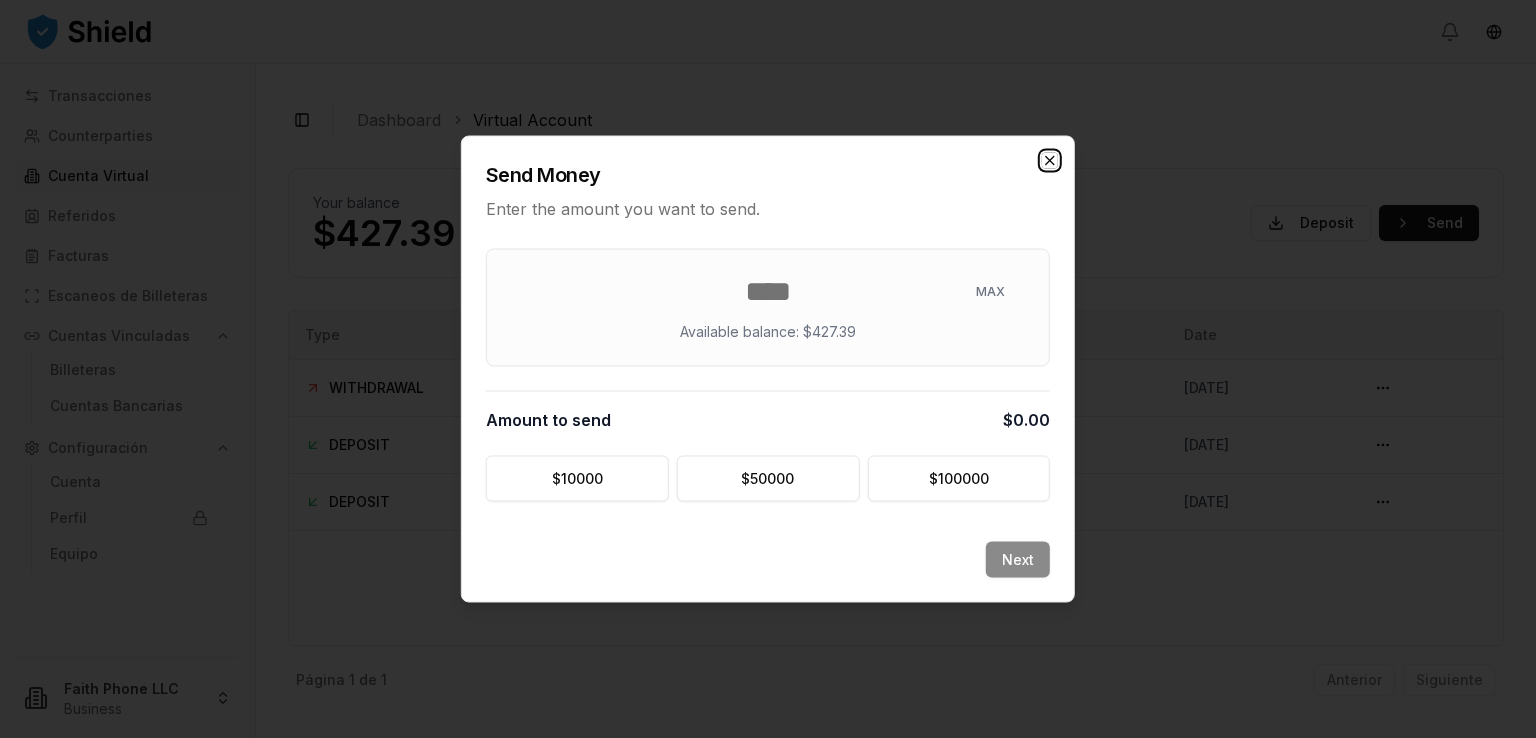 click 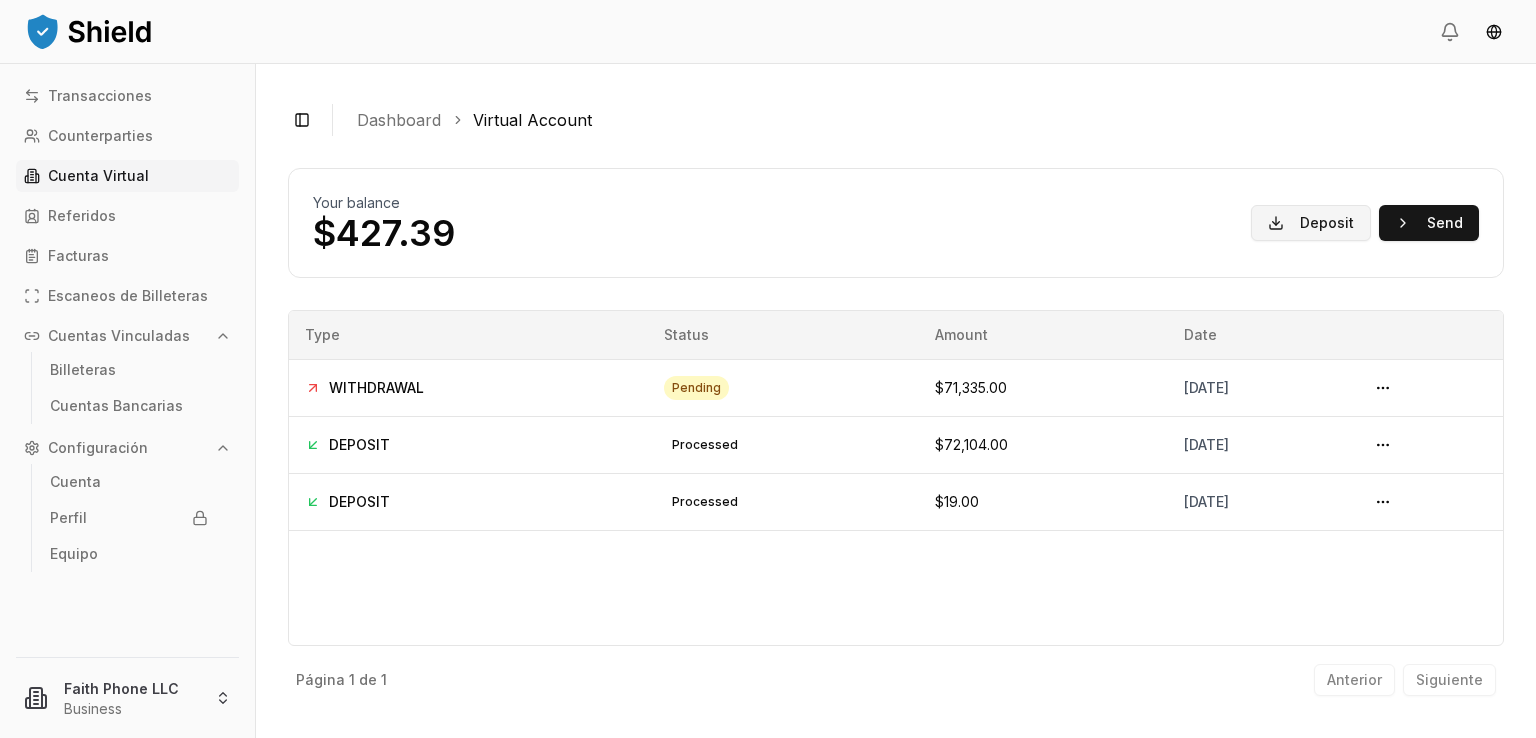 click on "Deposit" at bounding box center [1311, 223] 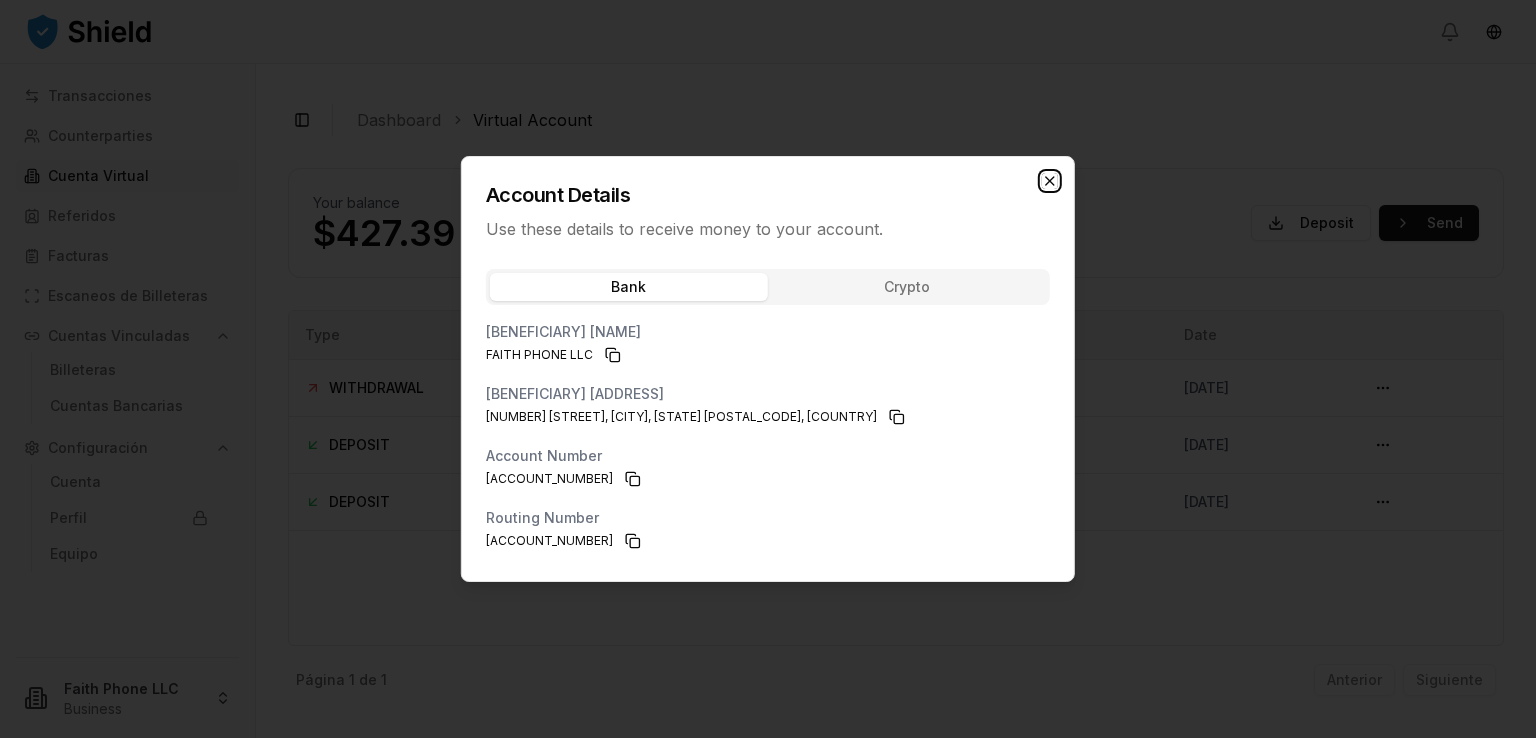 click 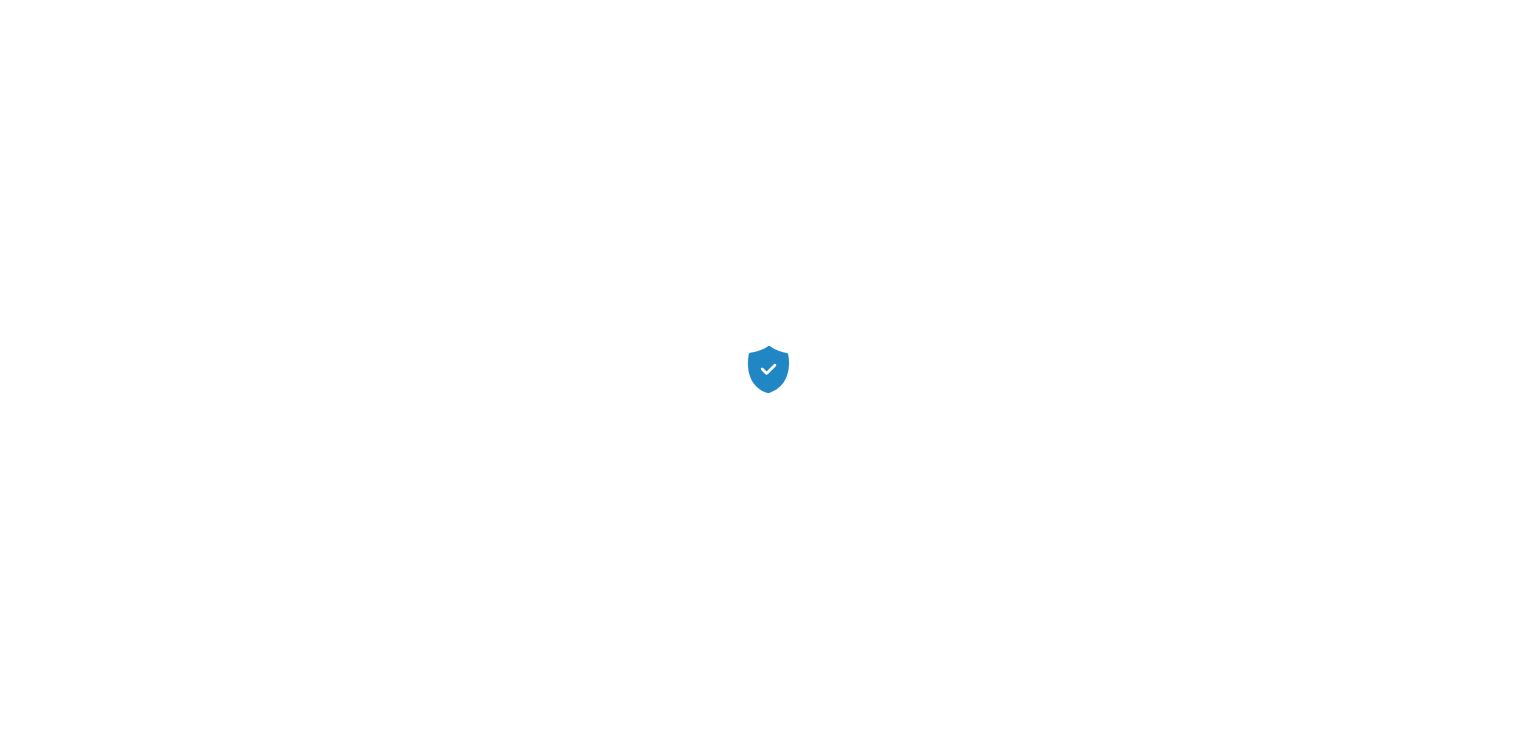 scroll, scrollTop: 0, scrollLeft: 0, axis: both 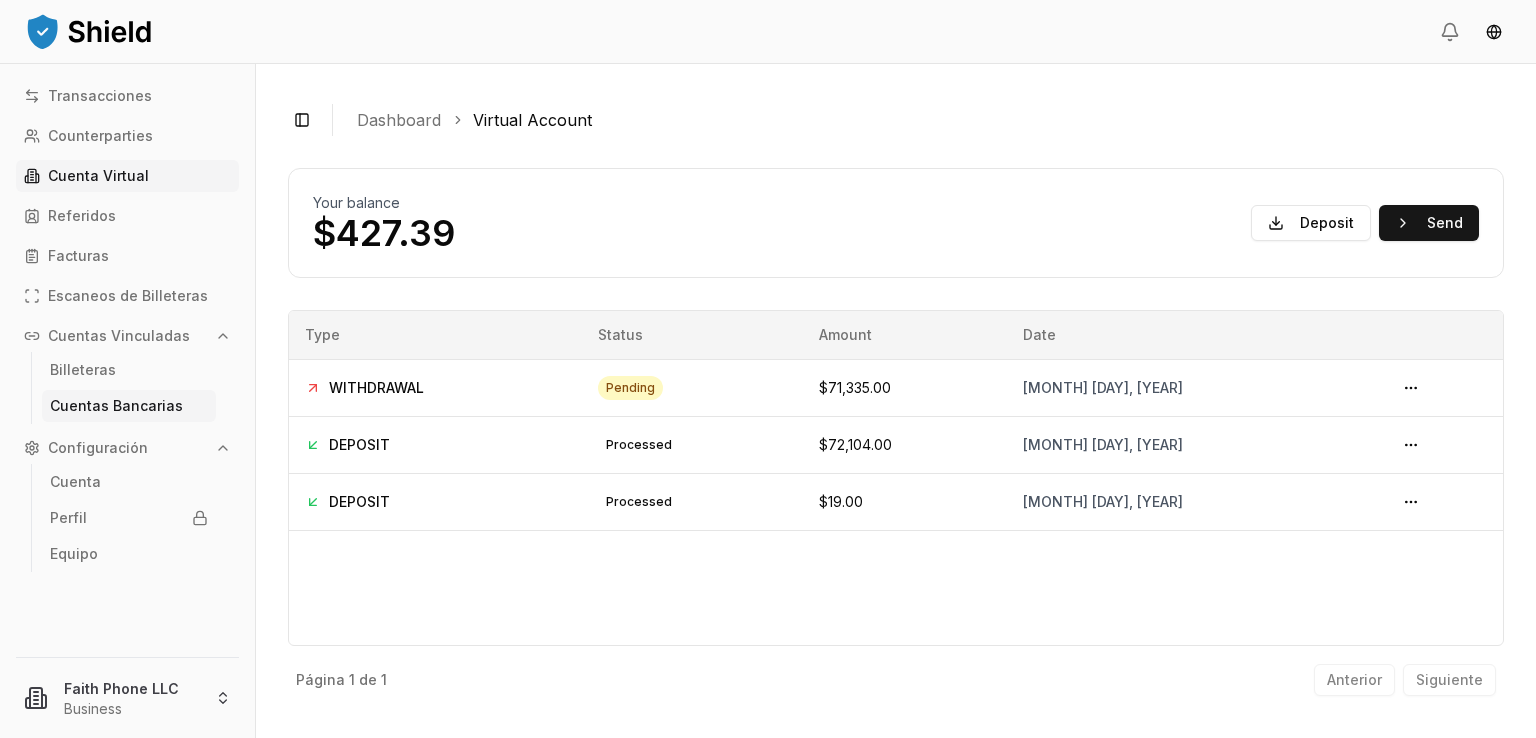 click on "Cuentas Bancarias" at bounding box center [116, 406] 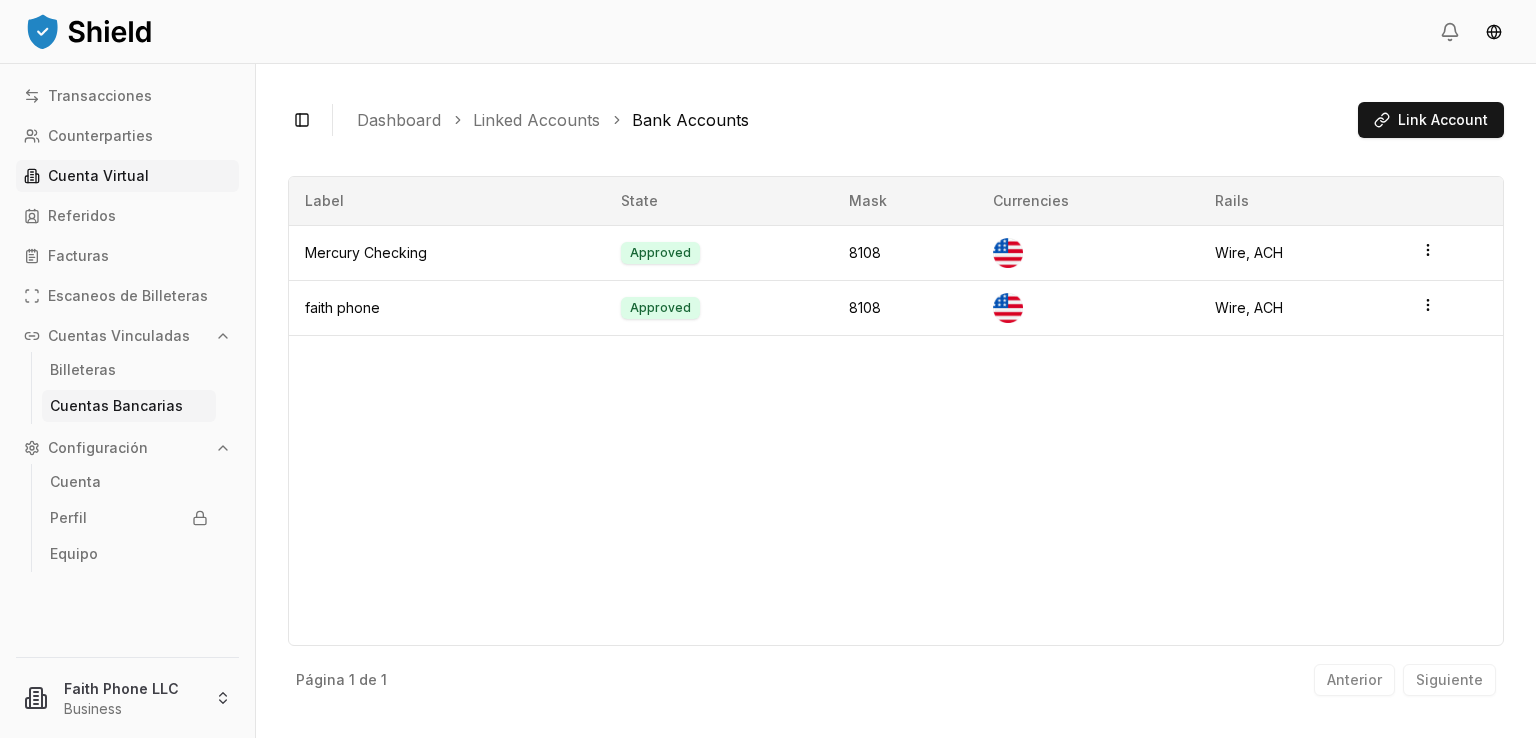 click on "Cuenta Virtual" at bounding box center [98, 176] 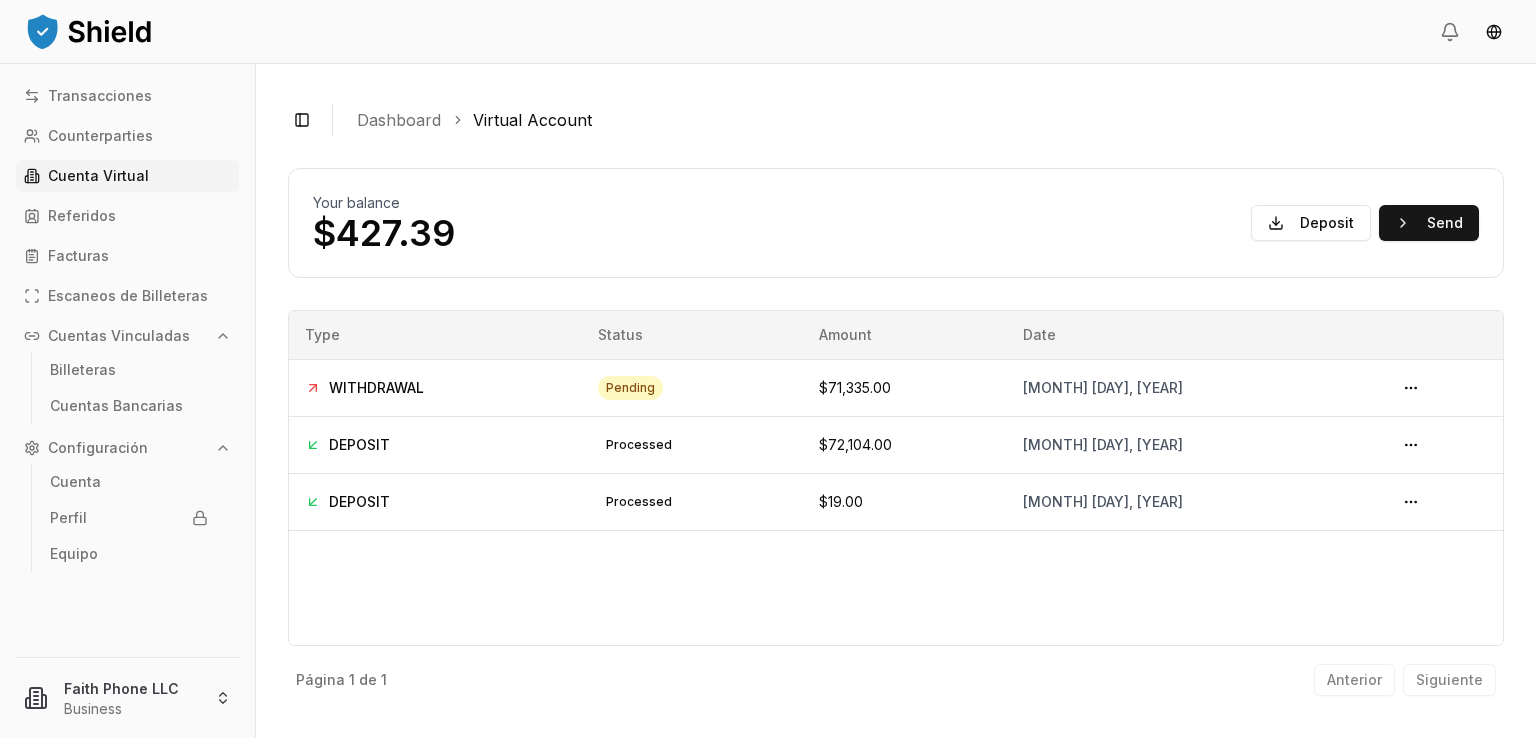 click on "Your balance $427.39 Deposit Send" at bounding box center [896, 223] 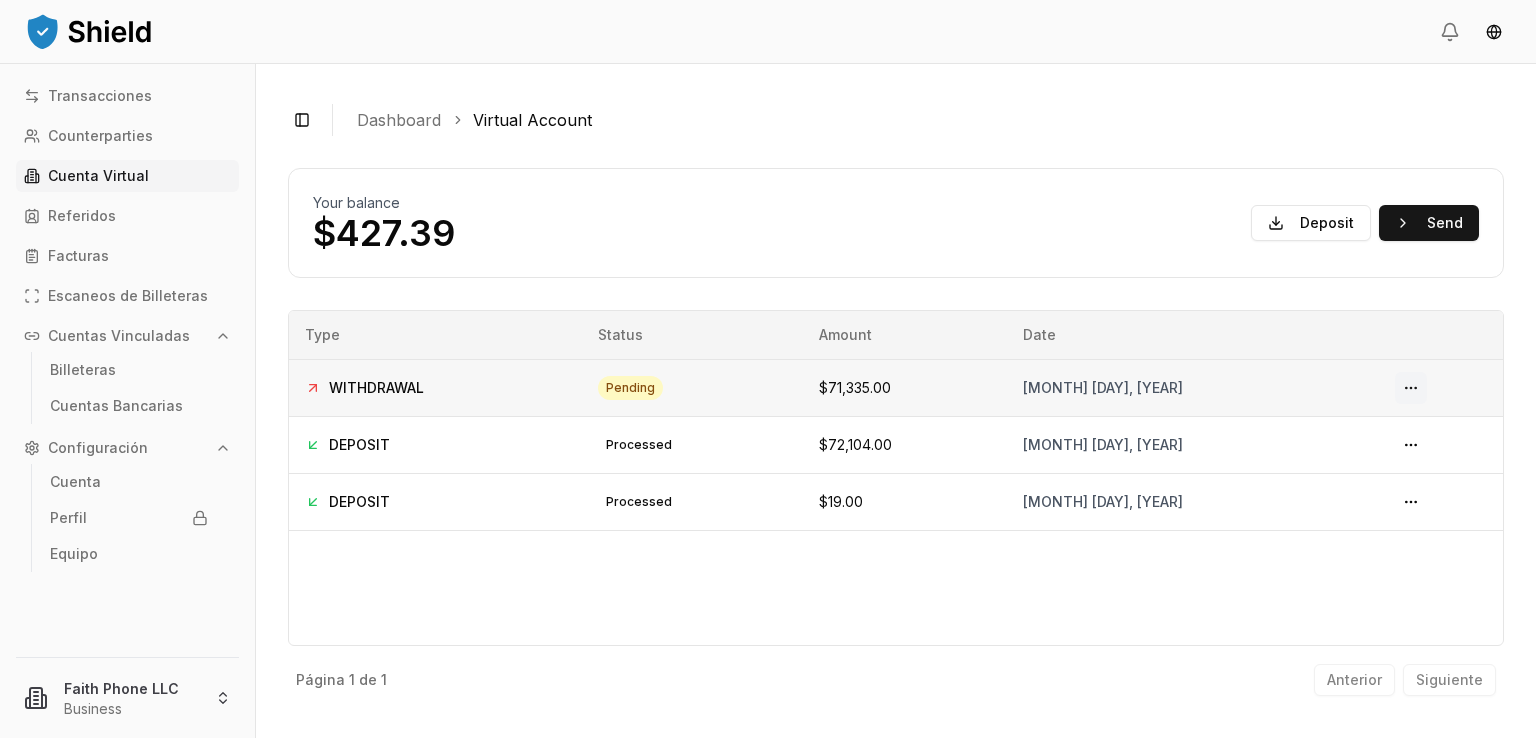 click at bounding box center (1411, 388) 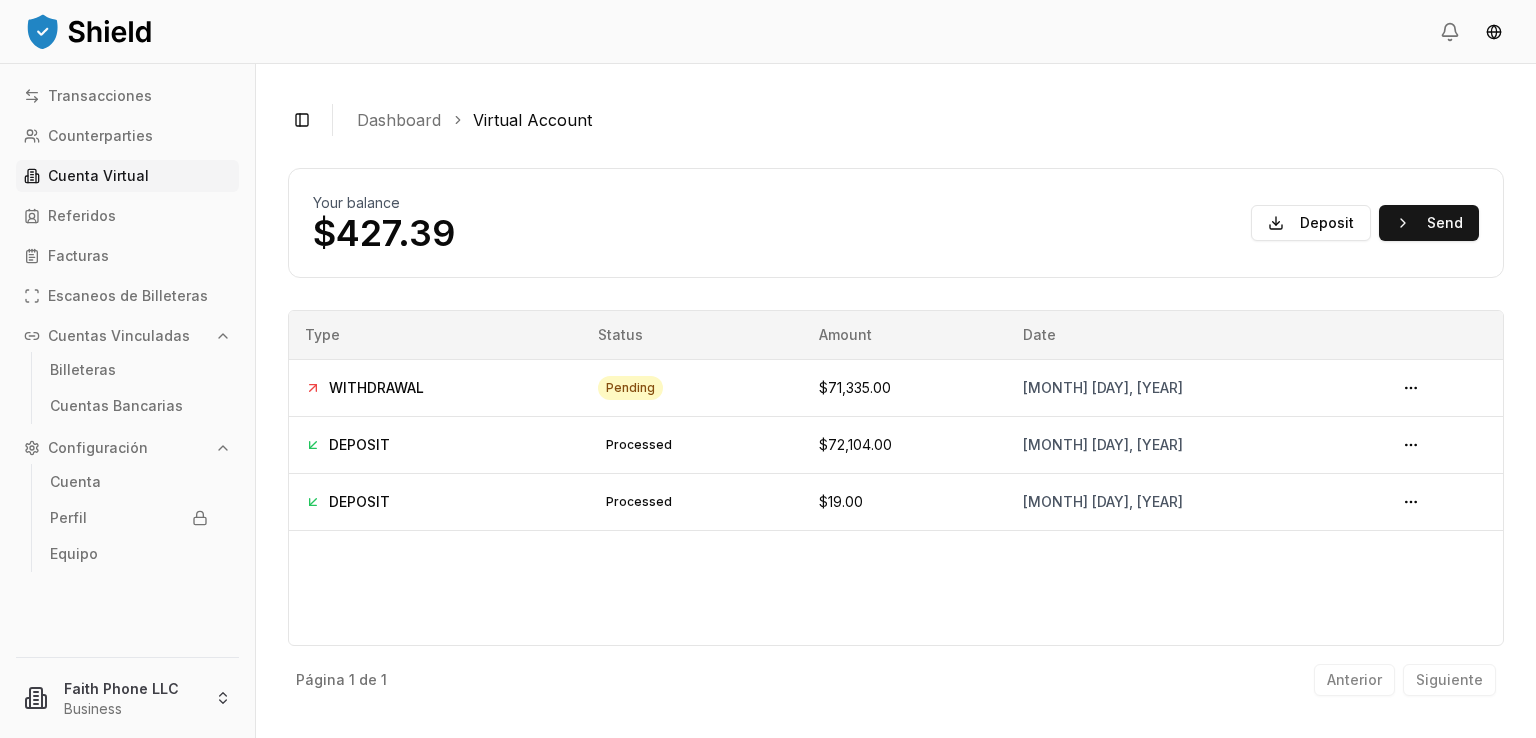 click on "Your balance $427.39 Deposit Send" at bounding box center (896, 223) 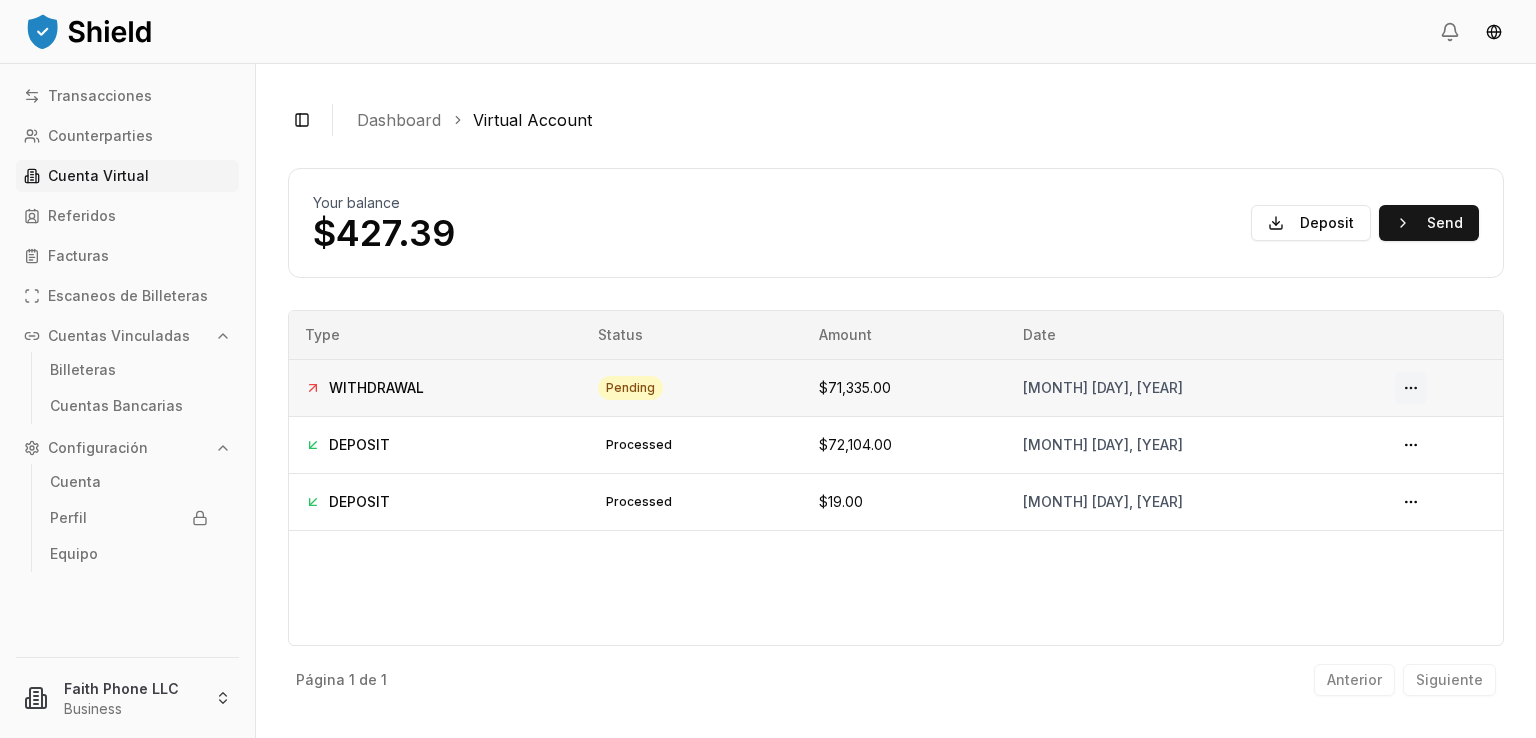 click at bounding box center (1411, 388) 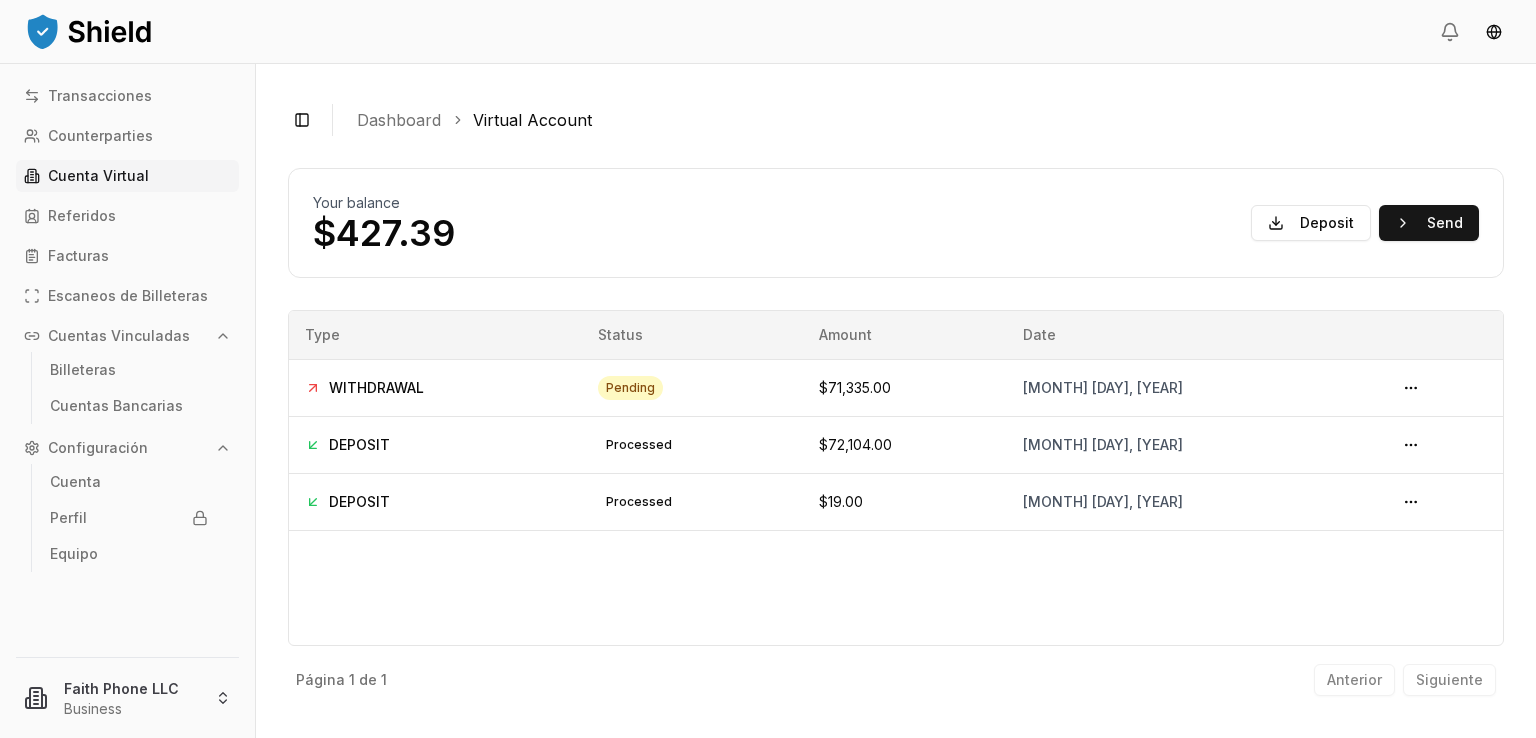 click on "Your balance $427.39 Deposit Send" at bounding box center (896, 223) 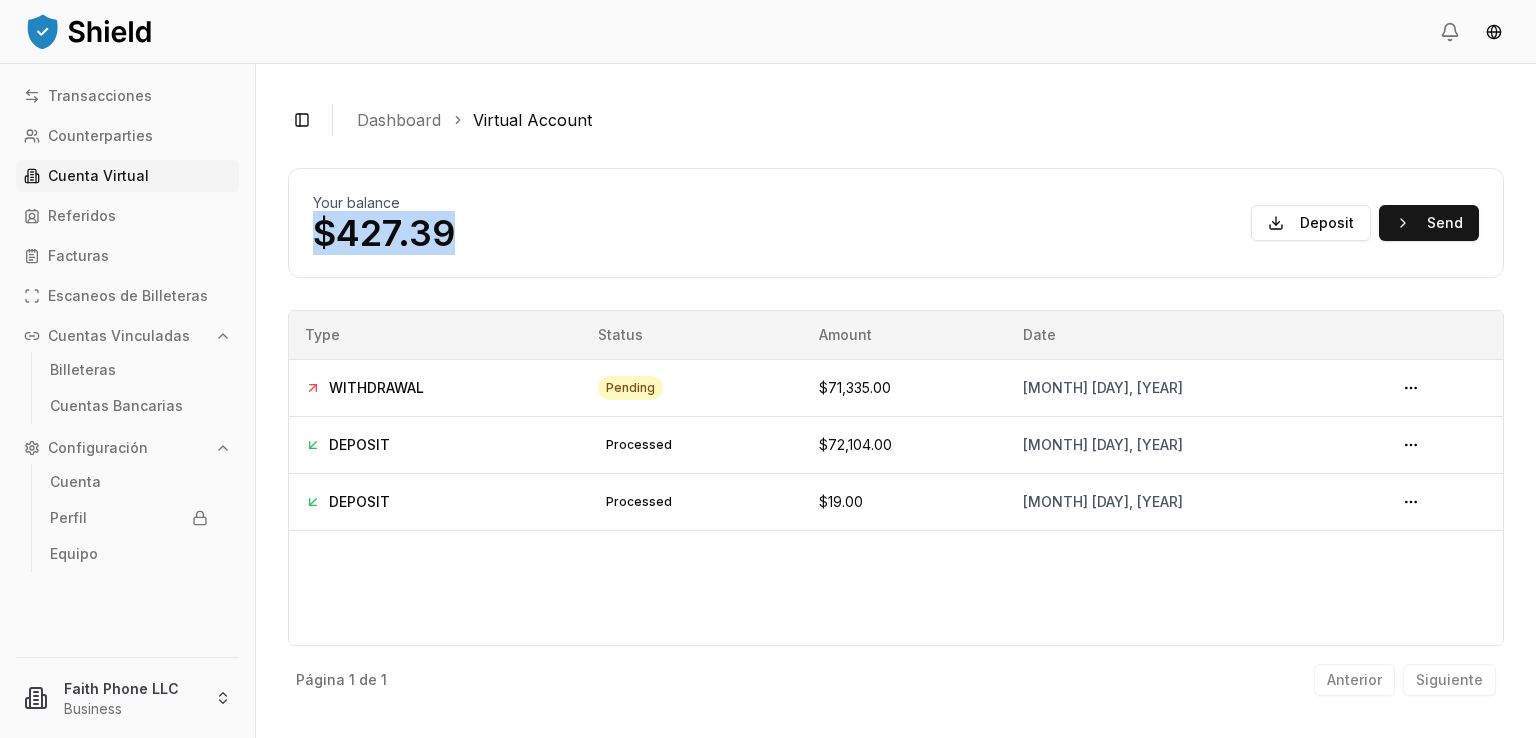 drag, startPoint x: 450, startPoint y: 230, endPoint x: 314, endPoint y: 246, distance: 136.93794 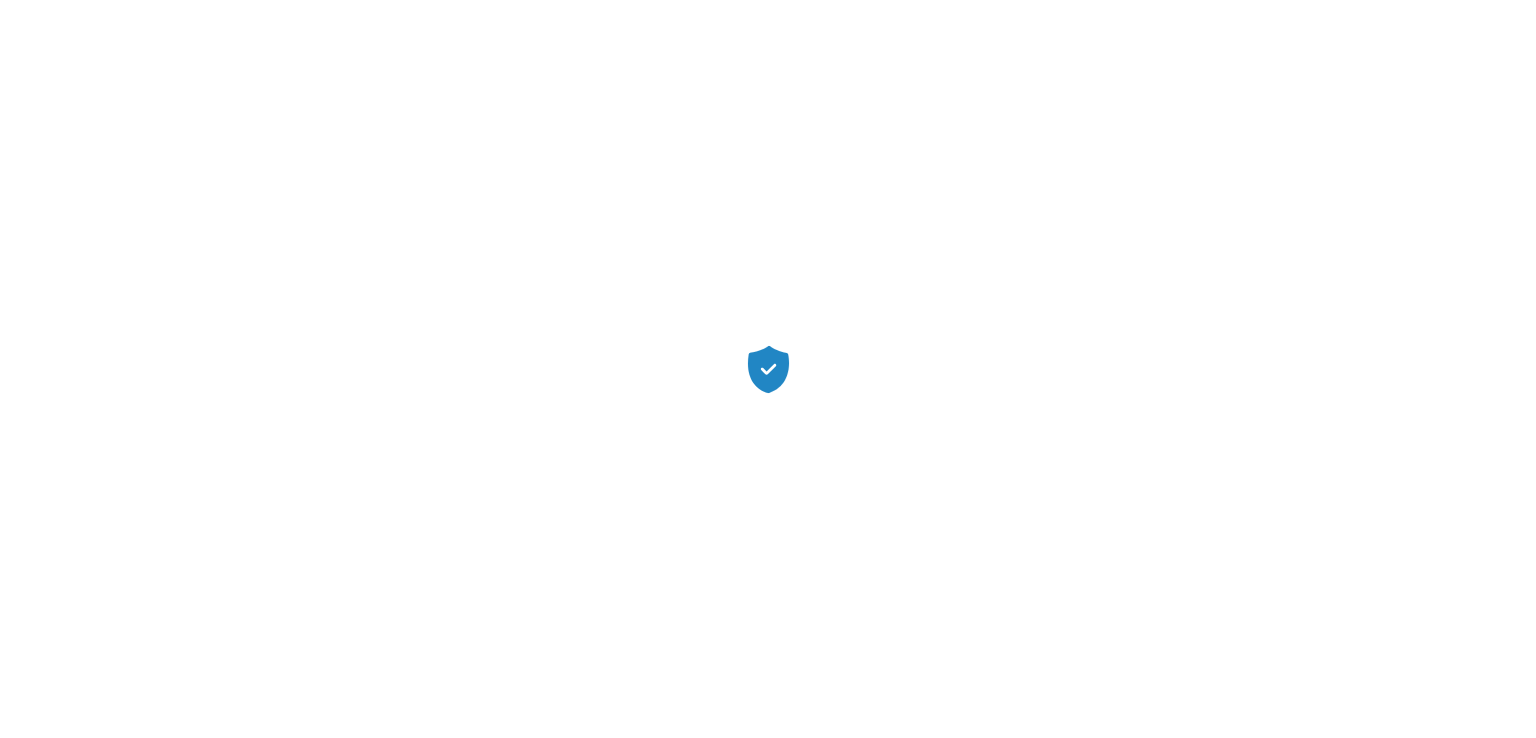 scroll, scrollTop: 0, scrollLeft: 0, axis: both 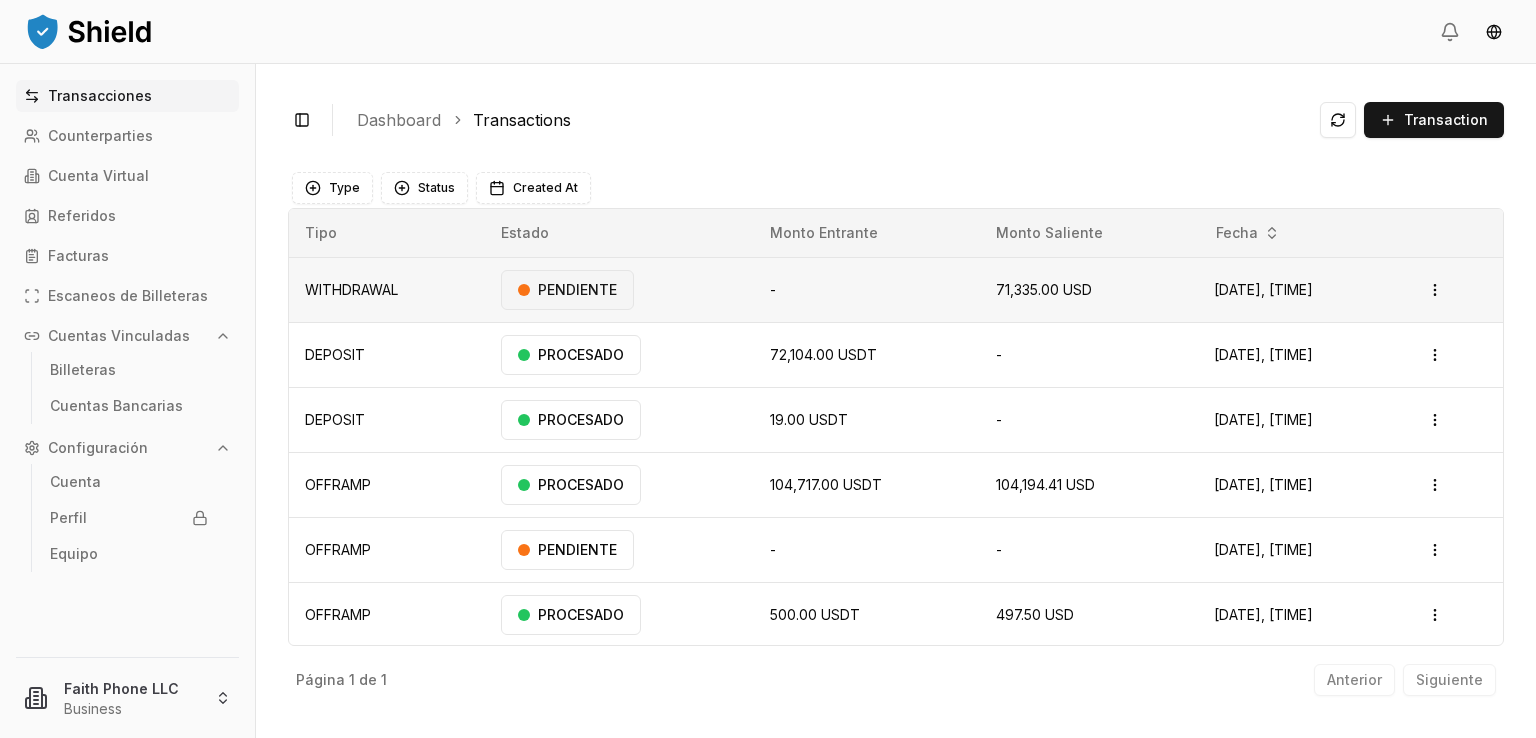 click on "PENDIENTE" at bounding box center (567, 290) 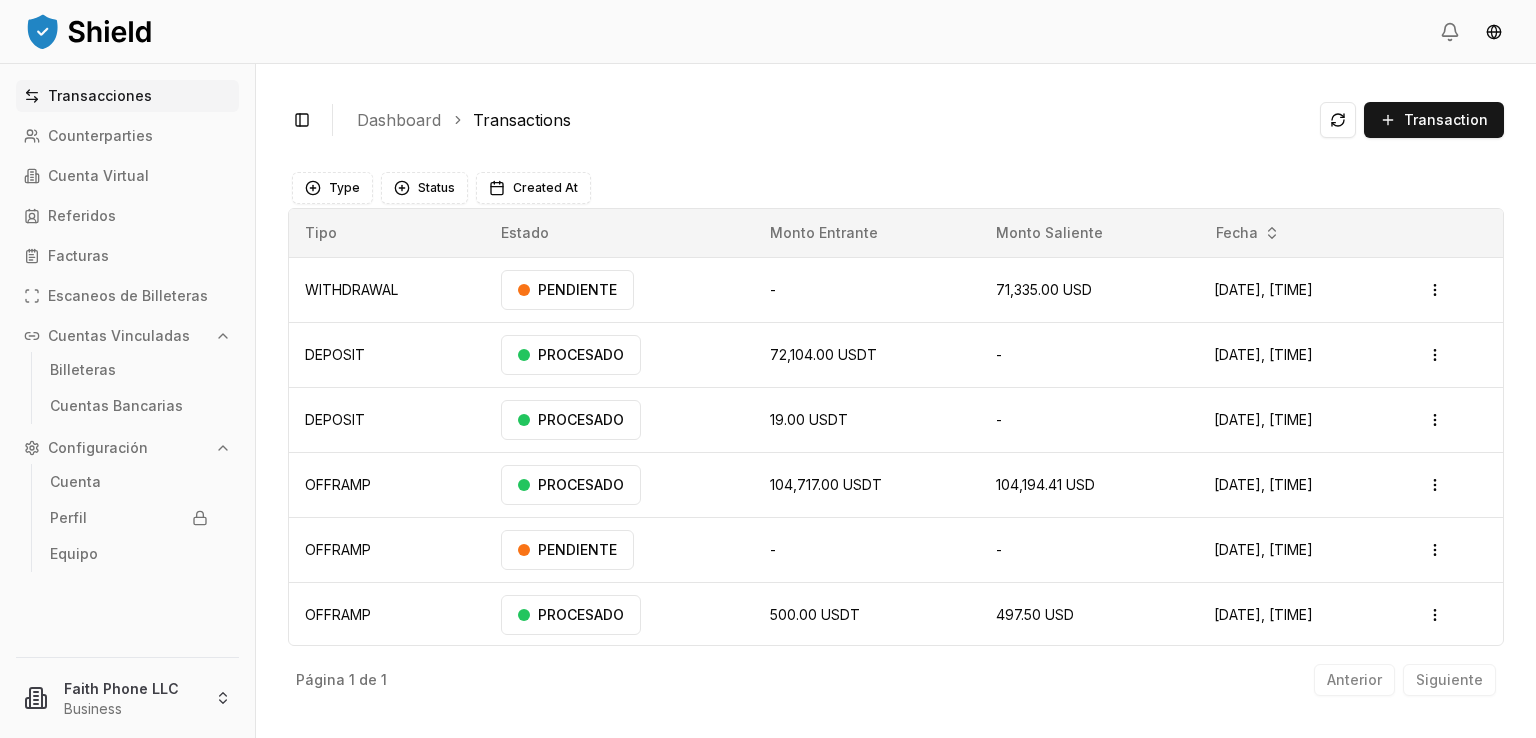 click on "Type Status Created At" at bounding box center [896, 188] 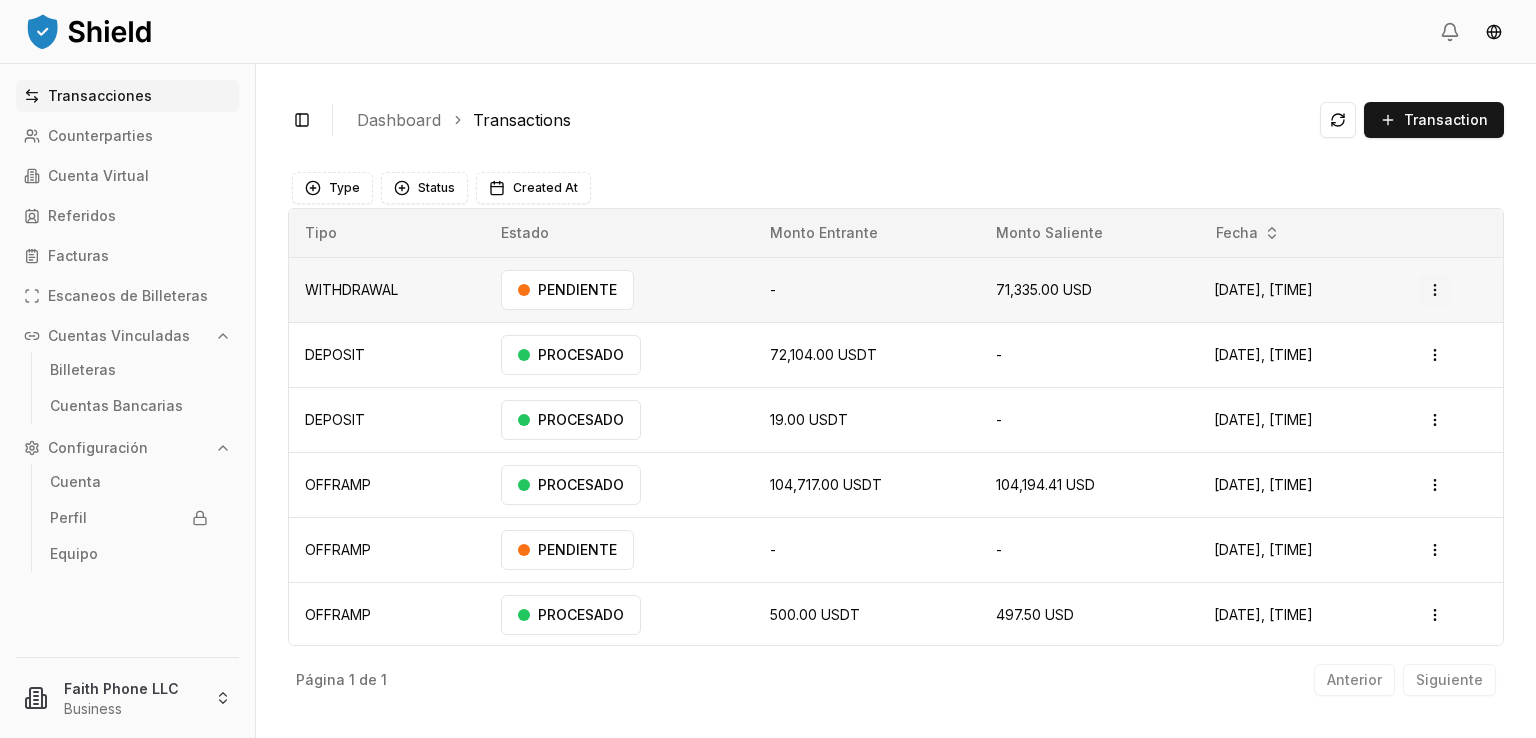 click on "Transacciones Counterparties Cuenta Virtual Referidos Facturas Escaneos de Billeteras Cuentas Vinculadas Billeteras Cuentas Bancarias Configuración Cuenta Perfil Equipo [COMPANY]  Business Toggle Sidebar Dashboard Transactions   Transaction WITHDRAWAL   N/A N/A   71,335.00 USD [DATE], [TIME] PENDIENTE Open menu DEPOSIT   72,104.00 USDT   N/A N/A [DATE], [TIME] PROCESADO Open menu DEPOSIT   19.00 USDT   N/A N/A [DATE], [TIME] PROCESADO Open menu OFFRAMP   104,717.00 USDT   104,194.41 USD [DATE], [TIME] PROCESADO Open menu OFFRAMP   N/A N/A   N/A N/A [DATE], [TIME] PENDIENTE Open menu OFFRAMP   500.00 USDT   497.50 USD [DATE], [TIME] PROCESADO Open menu Página 1 de 1 Anterior Siguiente Type Status Created At Tipo Estado Monto Entrante Monto Saliente Fecha   WITHDRAWAL   PENDIENTE   -     71,335.00   USD   [DATE], [TIME]   Open menu   DEPOSIT   PROCESADO   72,104.00   USDT   -     [DATE], [TIME]   Open menu   DEPOSIT   PROCESADO   19.00   USDT   -" at bounding box center (768, 369) 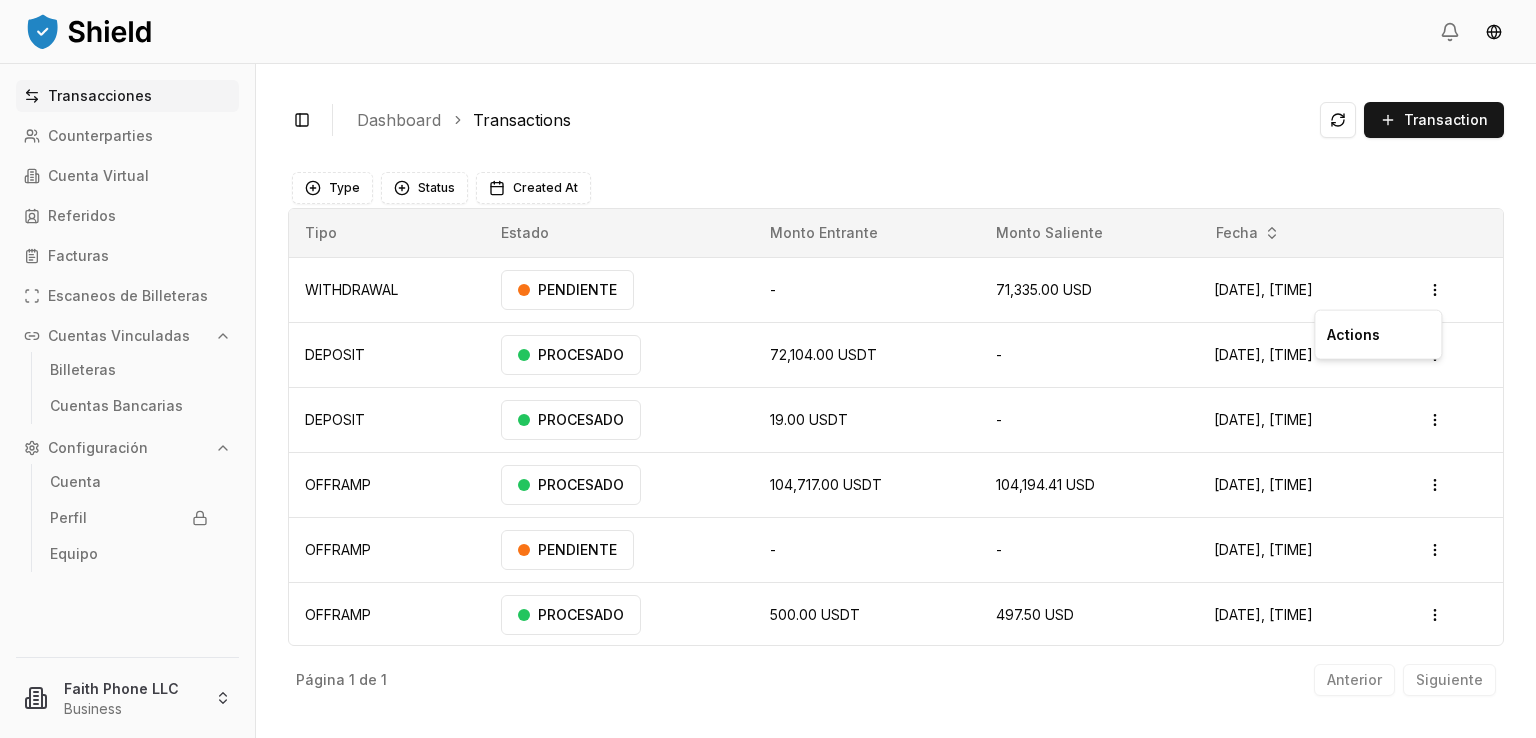 click on "Actions" at bounding box center [1378, 335] 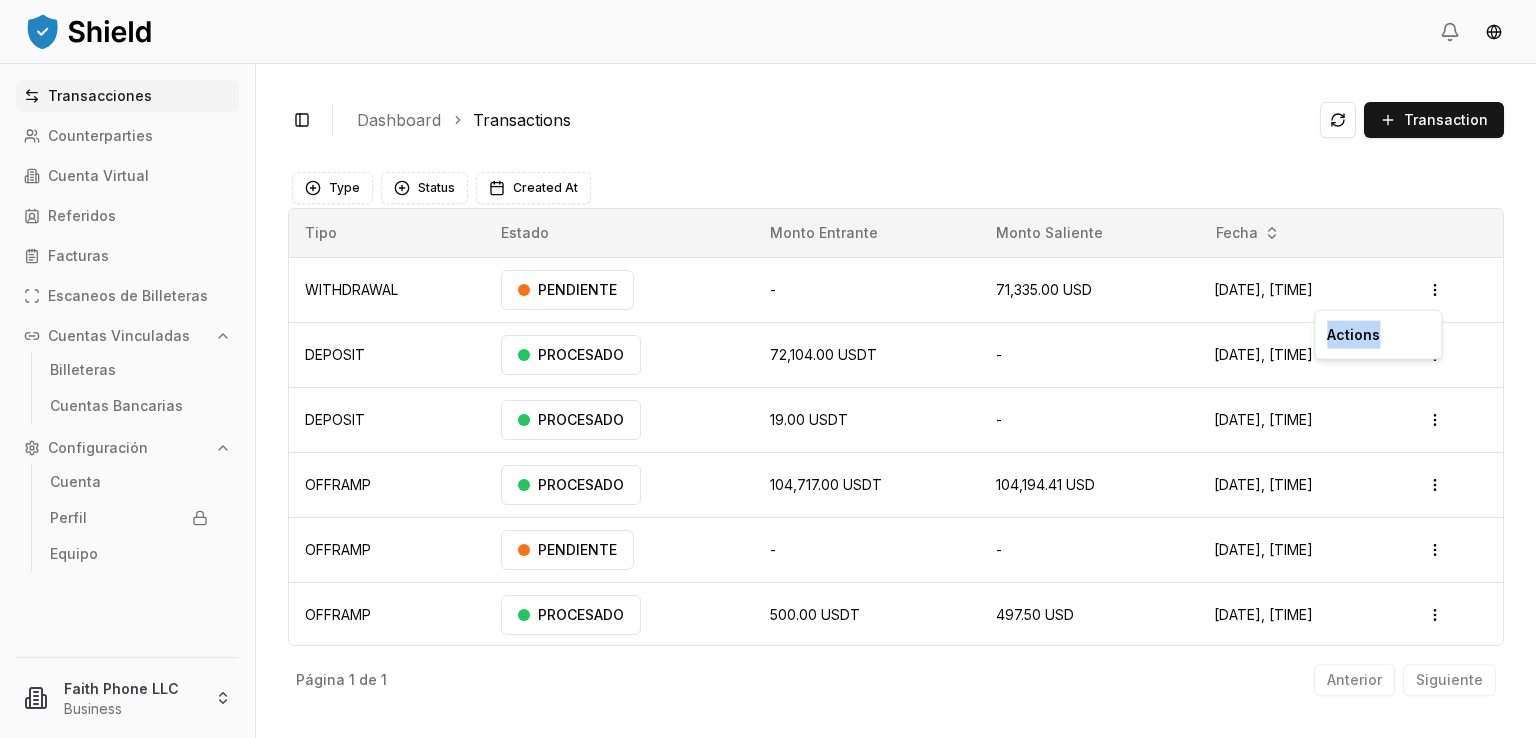 click on "Actions" at bounding box center (1378, 335) 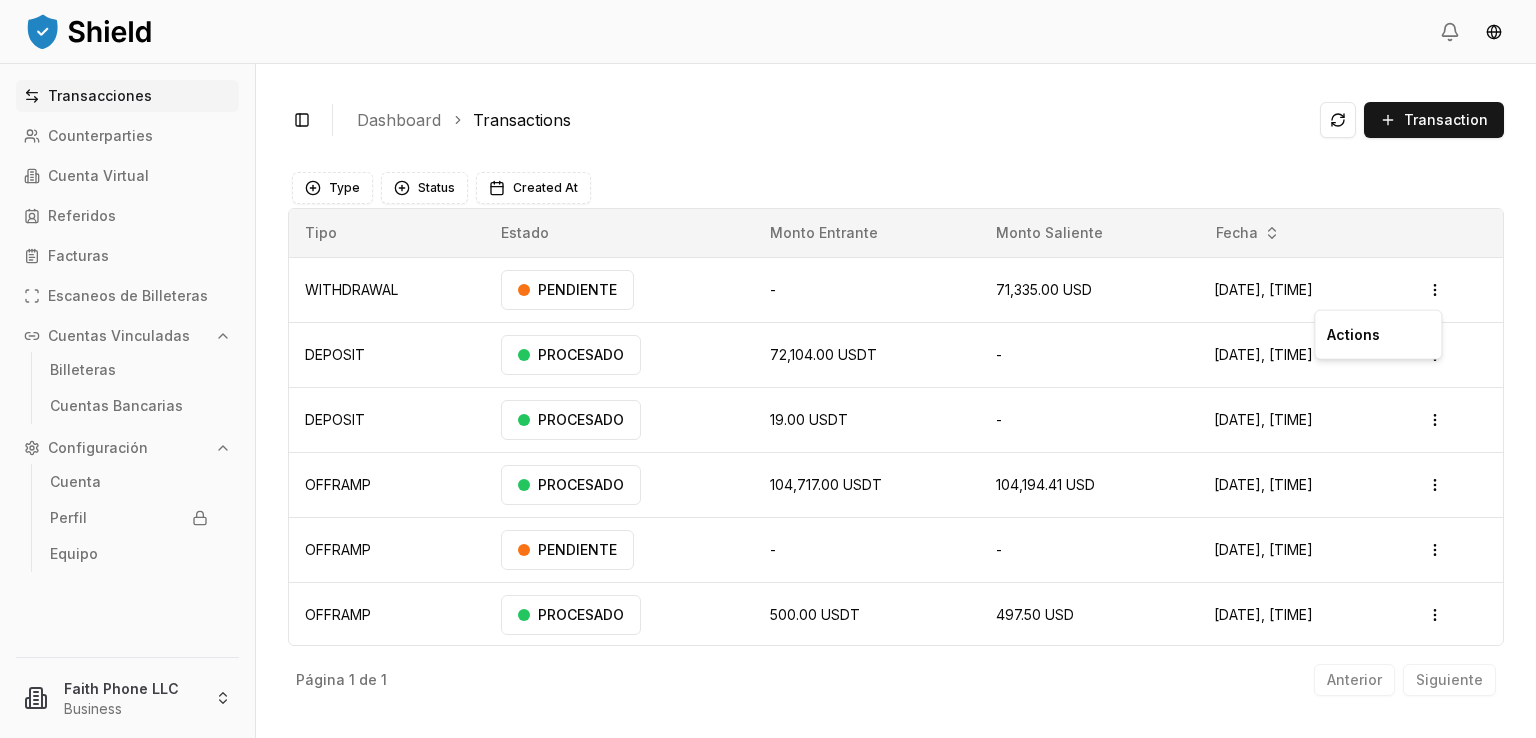 click on "Transacciones Counterparties Cuenta Virtual Referidos Facturas Escaneos de Billeteras Cuentas Vinculadas Billeteras Cuentas Bancarias Configuración Cuenta Perfil Equipo [COMPANY]  Business Toggle Sidebar Dashboard Transactions   Transaction WITHDRAWAL   N/A N/A   71,335.00 USD [DATE], [TIME] PENDIENTE Open menu DEPOSIT   72,104.00 USDT   N/A N/A [DATE], [TIME] PROCESADO Open menu DEPOSIT   19.00 USDT   N/A N/A [DATE], [TIME] PROCESADO Open menu OFFRAMP   104,717.00 USDT   104,194.41 USD [DATE], [TIME] PROCESADO Open menu OFFRAMP   N/A N/A   N/A N/A [DATE], [TIME] PENDIENTE Open menu OFFRAMP   500.00 USDT   497.50 USD [DATE], [TIME] PROCESADO Open menu Página 1 de 1 Anterior Siguiente Type Status Created At Tipo Estado Monto Entrante Monto Saliente Fecha   WITHDRAWAL   PENDIENTE   -     71,335.00   USD   [DATE], [TIME]   Open menu   DEPOSIT   PROCESADO   72,104.00   USDT   -     [DATE], [TIME]   Open menu   DEPOSIT   PROCESADO   19.00   USDT   -" at bounding box center (768, 369) 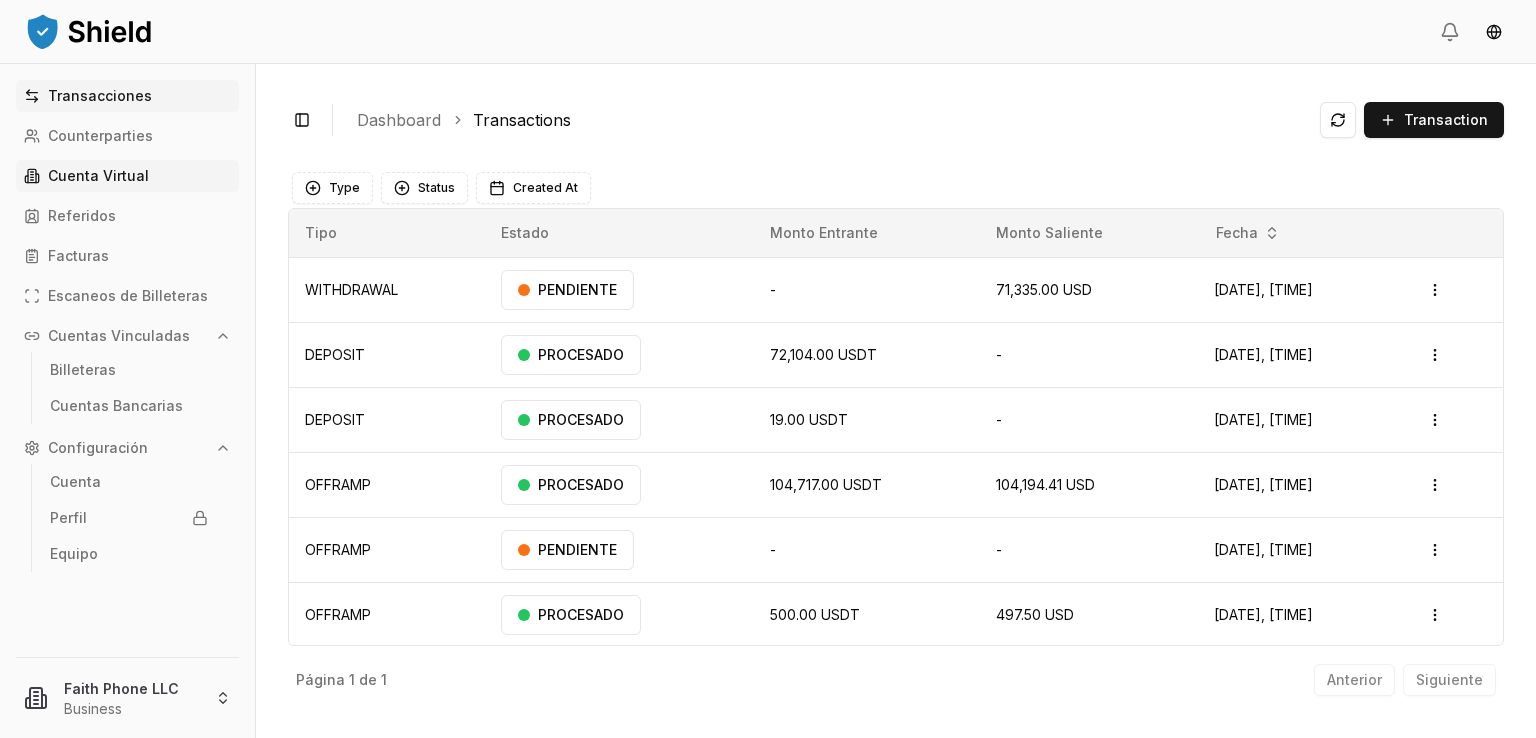 click on "Cuenta Virtual" at bounding box center (98, 176) 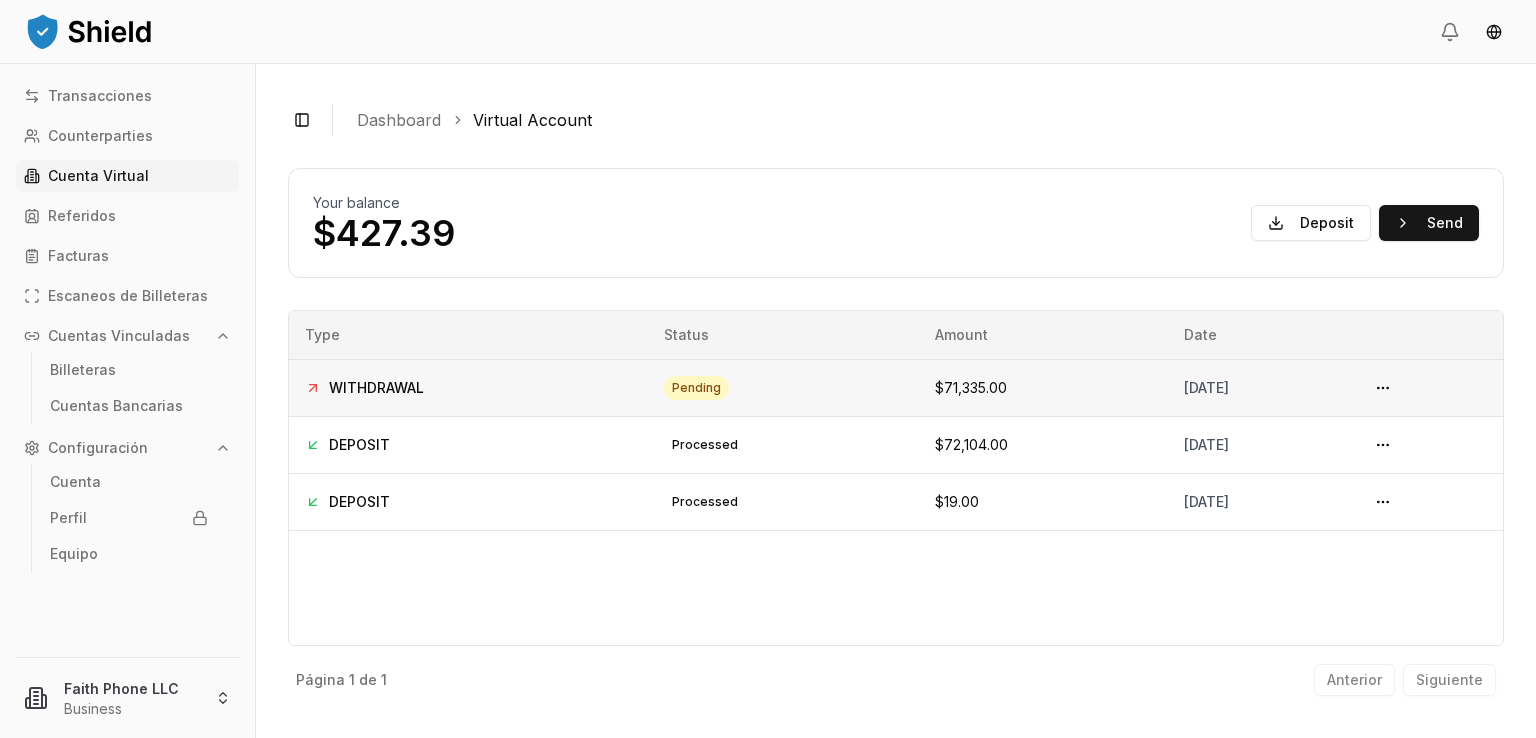 click on "pending" at bounding box center (696, 388) 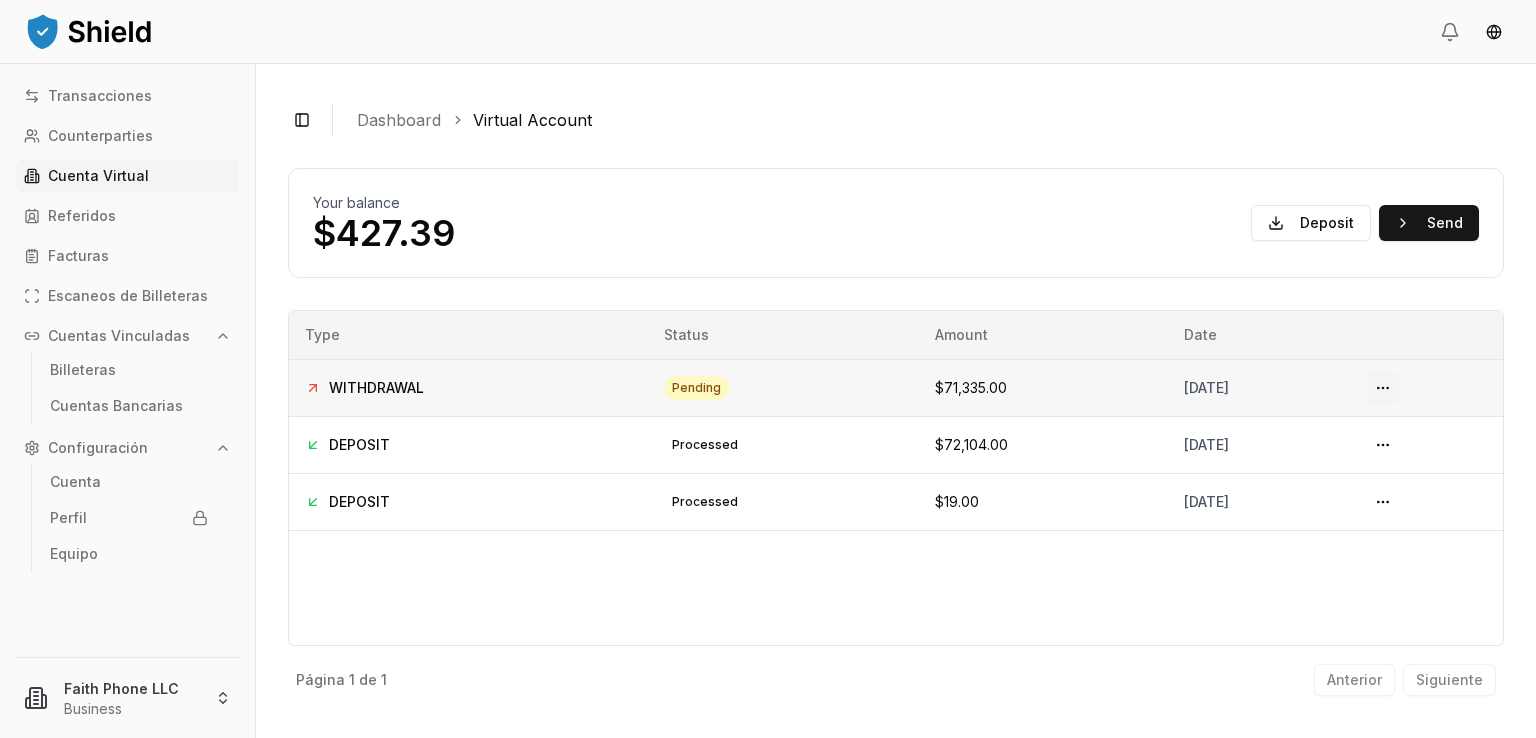 click at bounding box center [1383, 388] 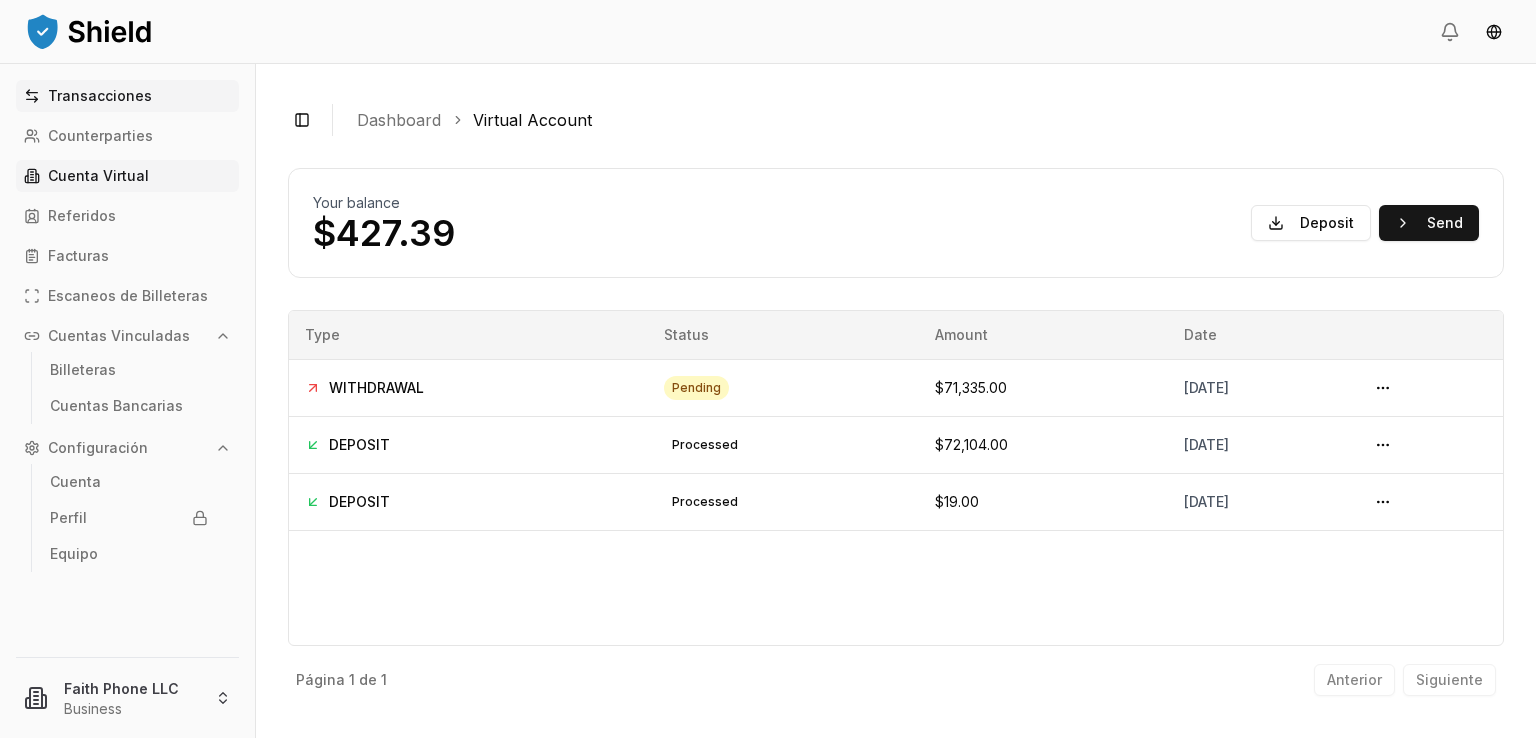 click on "Transacciones" at bounding box center (100, 96) 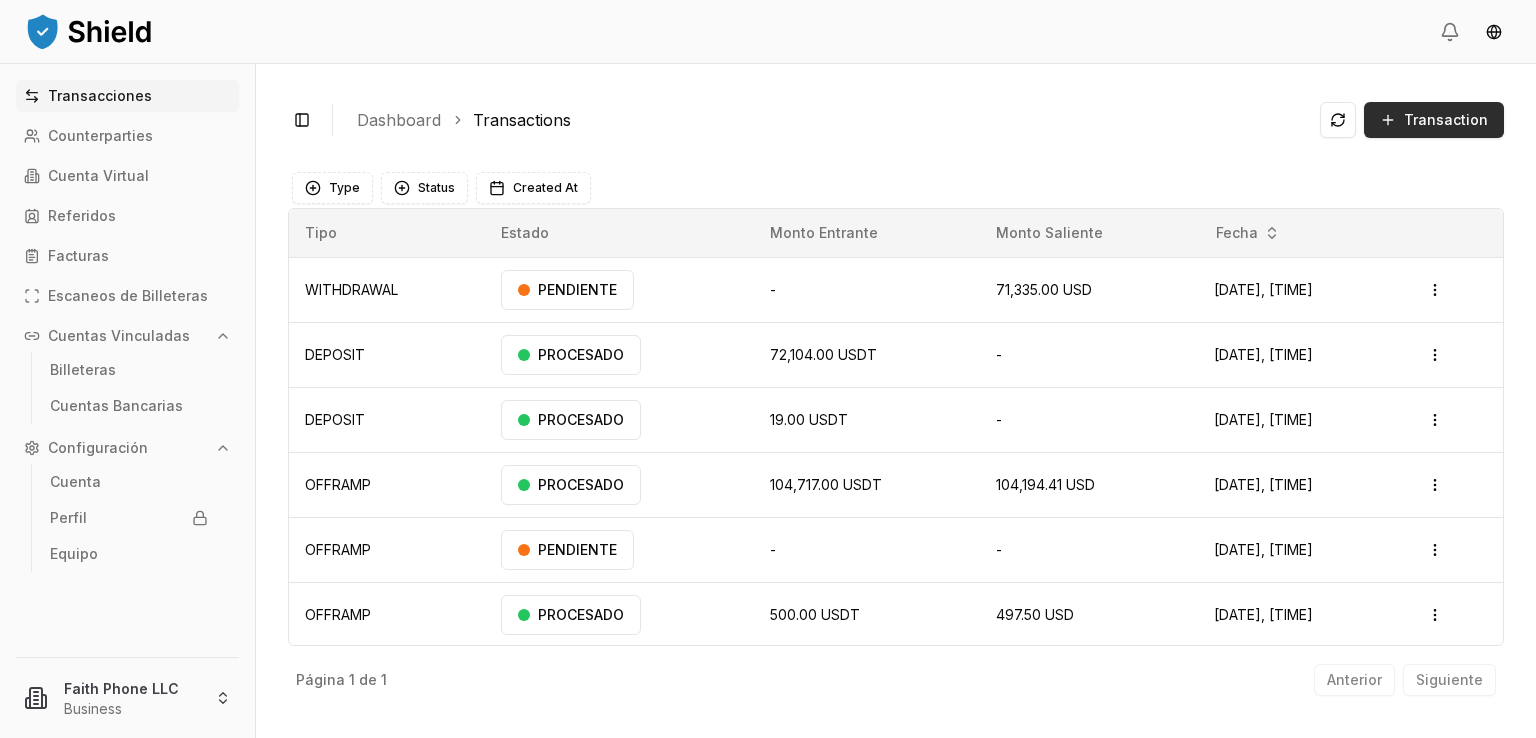 click on "Transaction" at bounding box center [1446, 120] 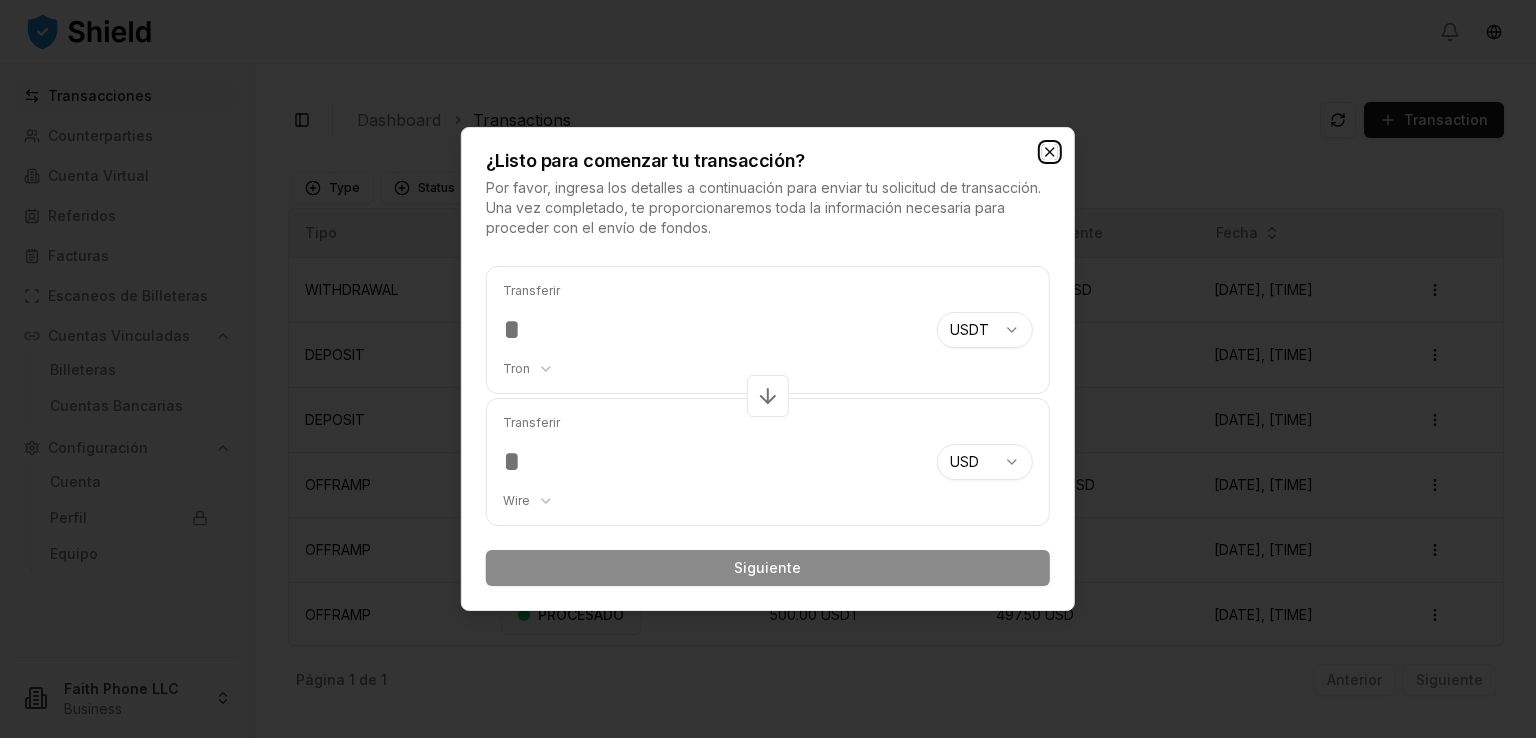 click 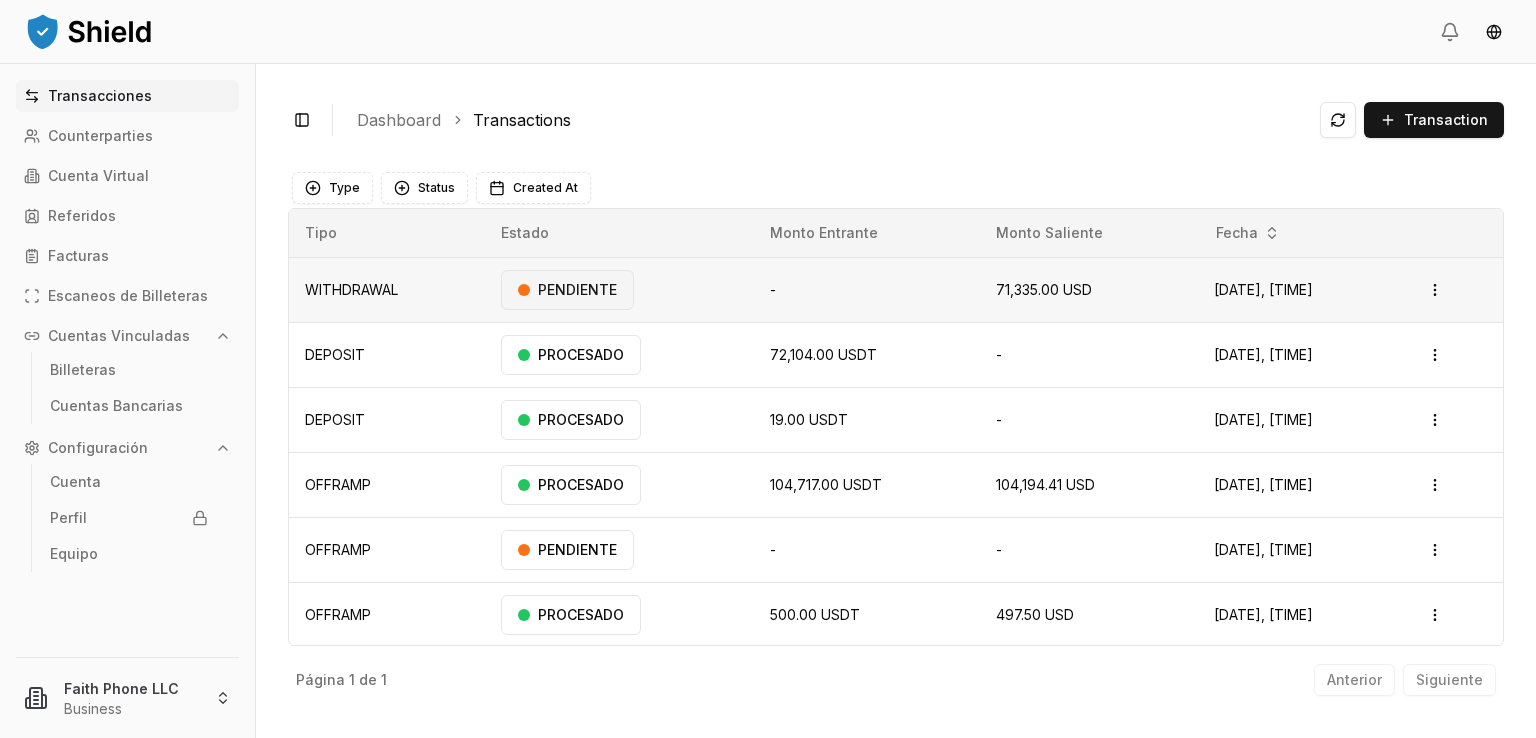click on "PENDIENTE" at bounding box center (567, 290) 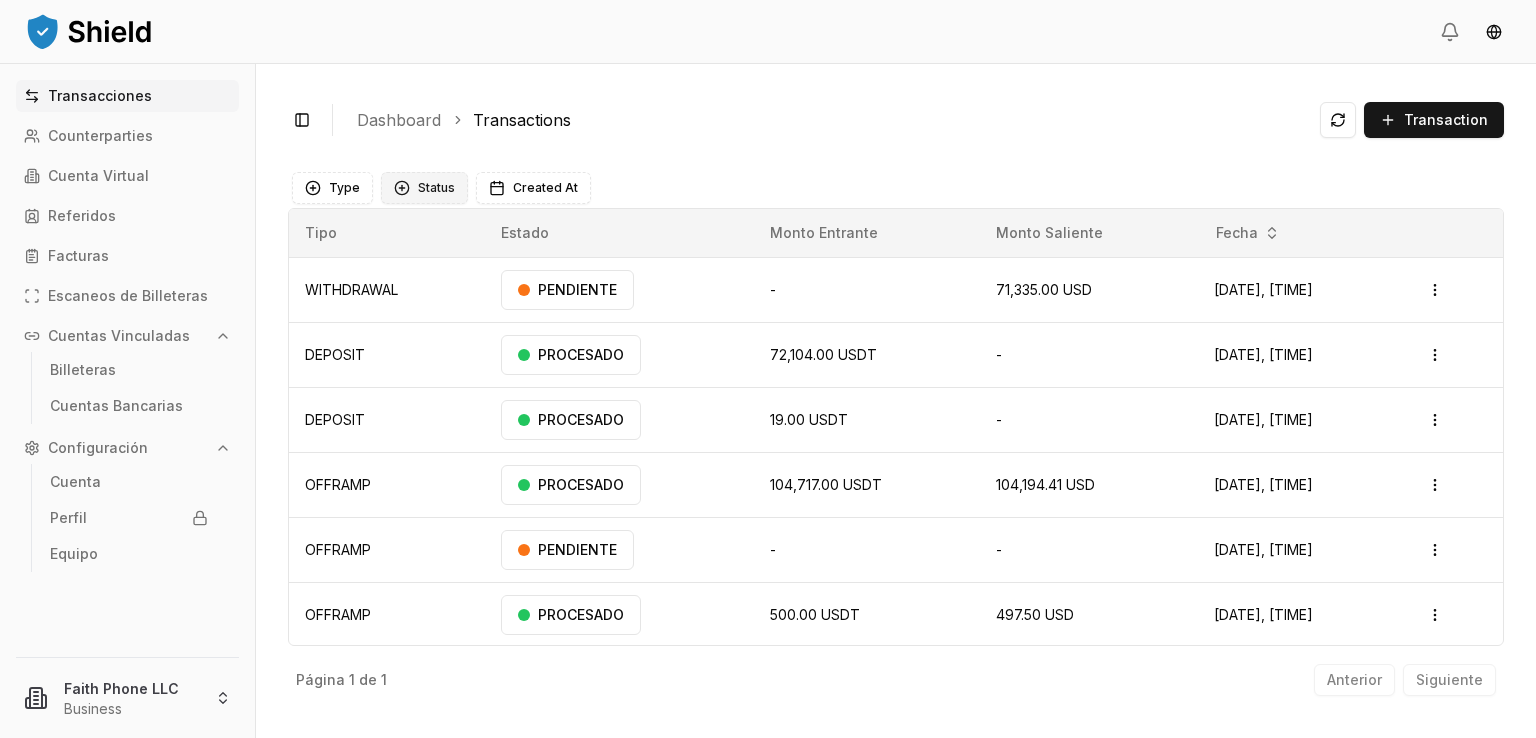 click on "Status" at bounding box center (424, 188) 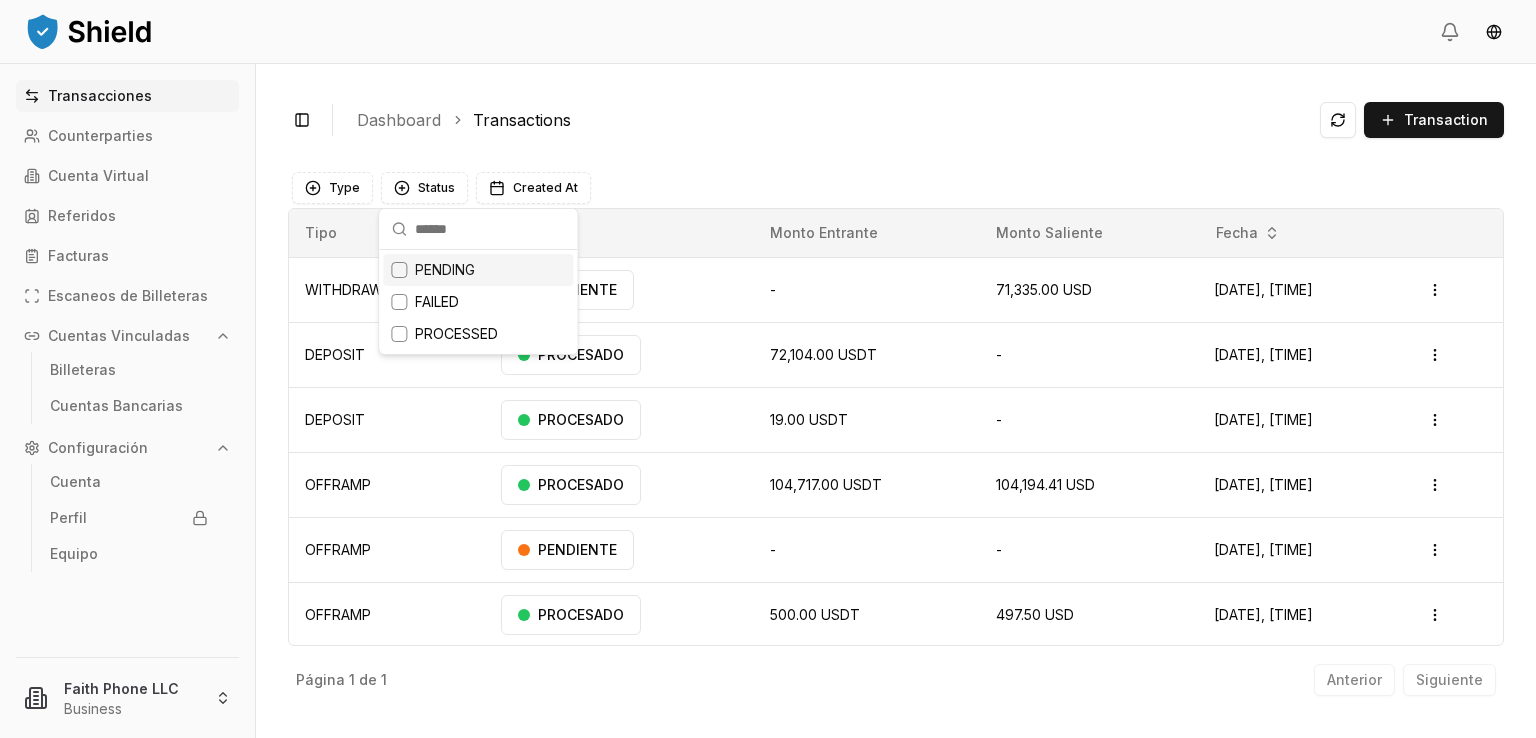 click at bounding box center [399, 270] 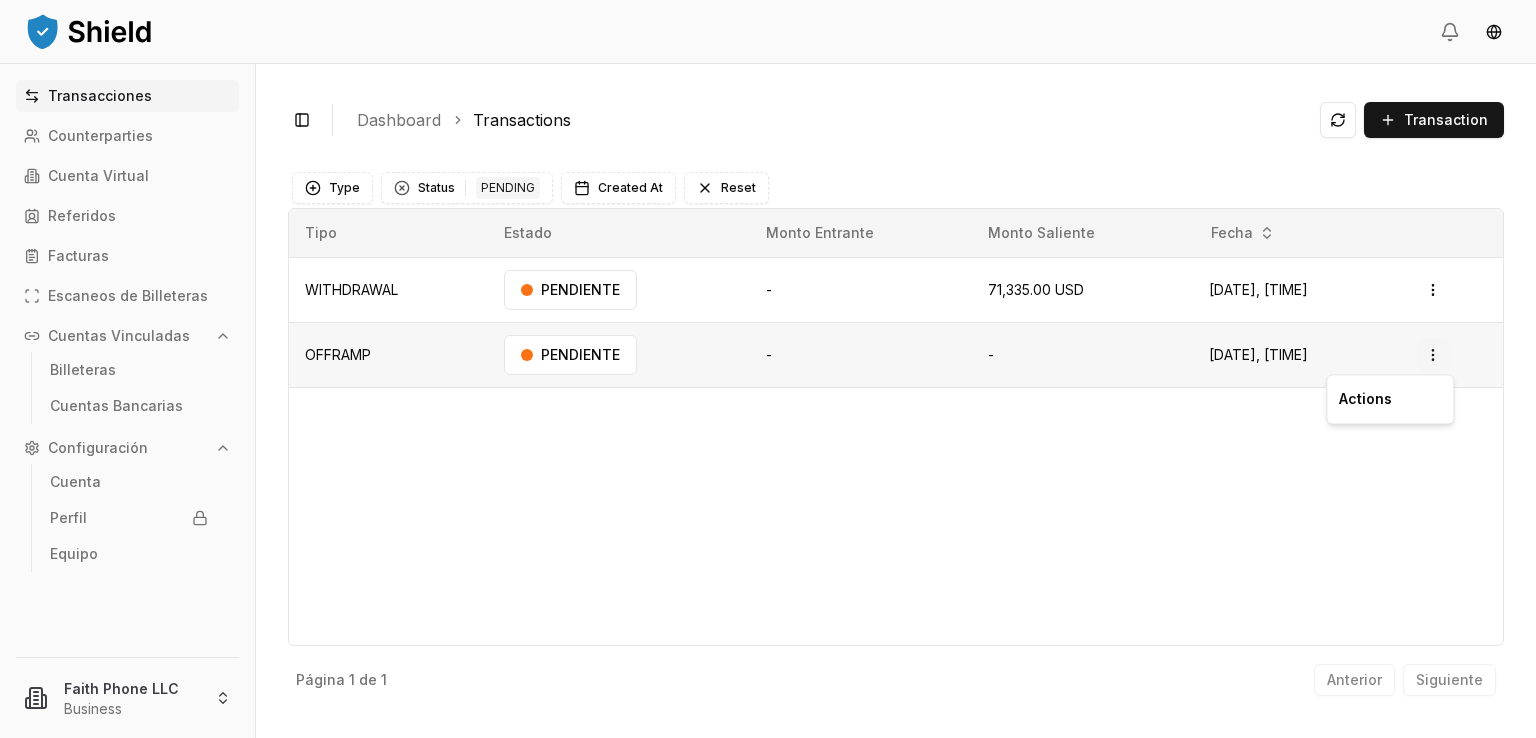 click on "Transacciones Counterparties Cuenta Virtual Referidos Facturas Escaneos de Billeteras Cuentas Vinculadas Billeteras Cuentas Bancarias Configuración Cuenta Perfil Equipo Faith Phone LLC  Business Toggle Sidebar Dashboard Transactions   Transaction WITHDRAWAL   N/A N/A   71,335.00 USD Aug 7, 2025, 10:26 AM PENDIENTE Open menu DEPOSIT   72,104.00 USDT   N/A N/A Aug 7, 2025, 7:23 AM PROCESADO Open menu DEPOSIT   19.00 USDT   N/A N/A Aug 6, 2025, 10:42 AM PROCESADO Open menu OFFRAMP   104,717.00 USDT   104,194.41 USD Jul 29, 2025, 1:56 PM PROCESADO Open menu OFFRAMP   N/A N/A   N/A N/A Jun 23, 2025, 8:57 AM PENDIENTE Open menu OFFRAMP   500.00 USDT   497.50 USD May 27, 2025, 3:20 PM PROCESADO Open menu Página 1 de 1 Anterior Siguiente Type Status 1 PENDING Created At Reset Tipo Estado Monto Entrante Monto Saliente Fecha   WITHDRAWAL   PENDIENTE   -     71,335.00   USD   Aug 7, 2025, 10:26 AM   Open menu   OFFRAMP   PENDIENTE   -     -     Jun 23, 2025, 8:57 AM   Open menu Página 1 de 1 Anterior Siguiente" at bounding box center (768, 369) 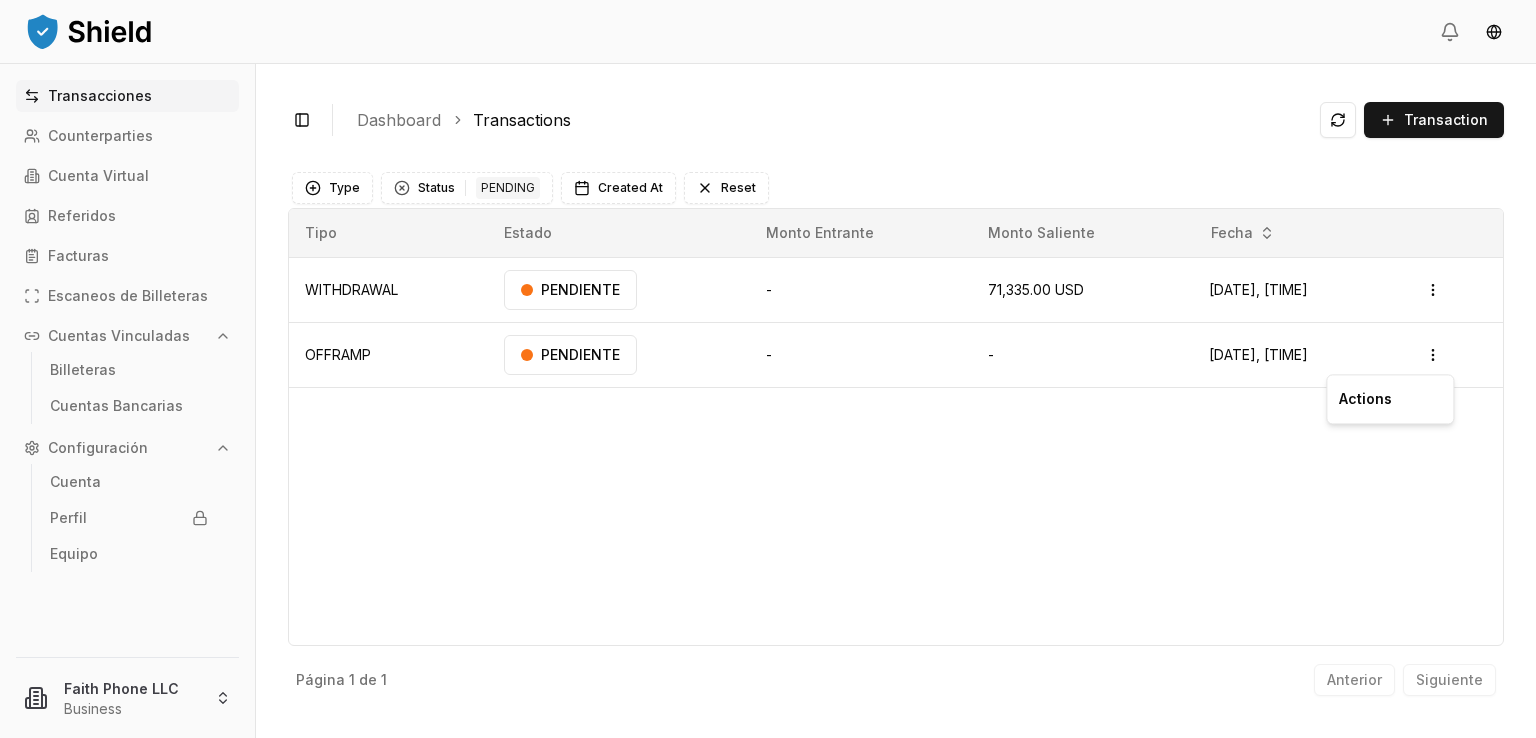 click on "Transacciones Counterparties Cuenta Virtual Referidos Facturas Escaneos de Billeteras Cuentas Vinculadas Billeteras Cuentas Bancarias Configuración Cuenta Perfil Equipo Faith Phone LLC  Business Toggle Sidebar Dashboard Transactions   Transaction WITHDRAWAL   N/A N/A   71,335.00 USD Aug 7, 2025, 10:26 AM PENDIENTE Open menu DEPOSIT   72,104.00 USDT   N/A N/A Aug 7, 2025, 7:23 AM PROCESADO Open menu DEPOSIT   19.00 USDT   N/A N/A Aug 6, 2025, 10:42 AM PROCESADO Open menu OFFRAMP   104,717.00 USDT   104,194.41 USD Jul 29, 2025, 1:56 PM PROCESADO Open menu OFFRAMP   N/A N/A   N/A N/A Jun 23, 2025, 8:57 AM PENDIENTE Open menu OFFRAMP   500.00 USDT   497.50 USD May 27, 2025, 3:20 PM PROCESADO Open menu Página 1 de 1 Anterior Siguiente Type Status 1 PENDING Created At Reset Tipo Estado Monto Entrante Monto Saliente Fecha   WITHDRAWAL   PENDIENTE   -     71,335.00   USD   Aug 7, 2025, 10:26 AM   Open menu   OFFRAMP   PENDIENTE   -     -     Jun 23, 2025, 8:57 AM   Open menu Página 1 de 1 Anterior Siguiente" at bounding box center [768, 369] 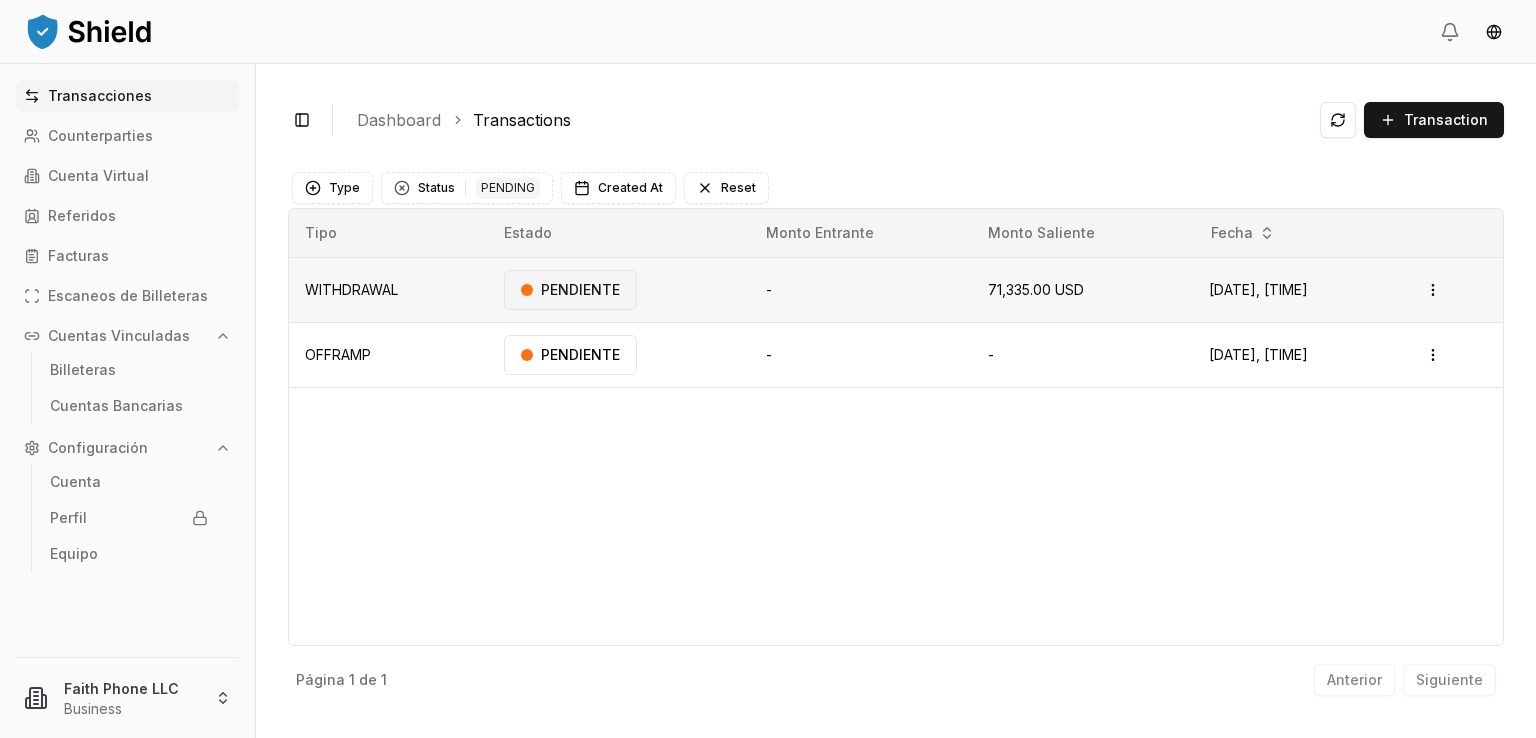 click on "PENDIENTE" at bounding box center (570, 290) 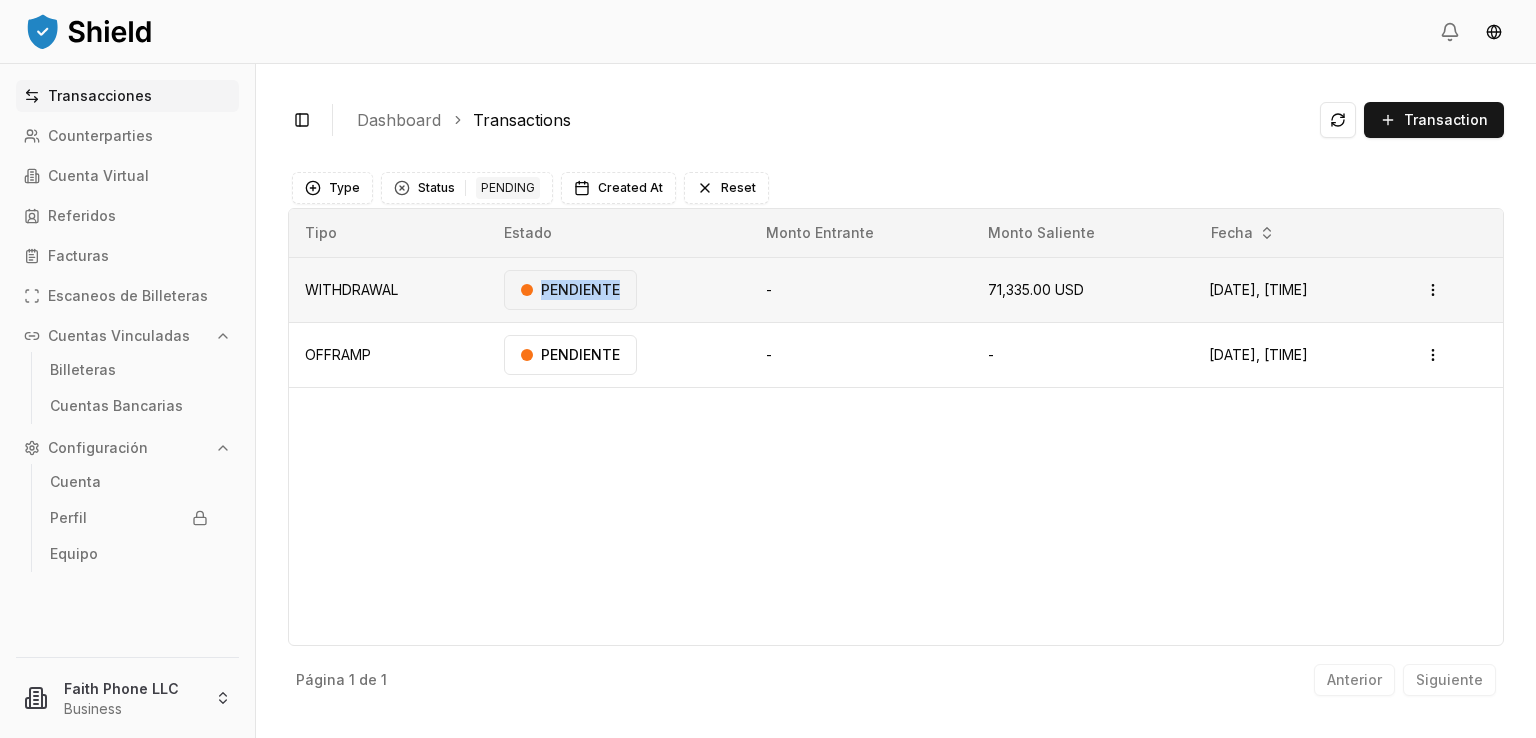 click on "PENDIENTE" at bounding box center (570, 290) 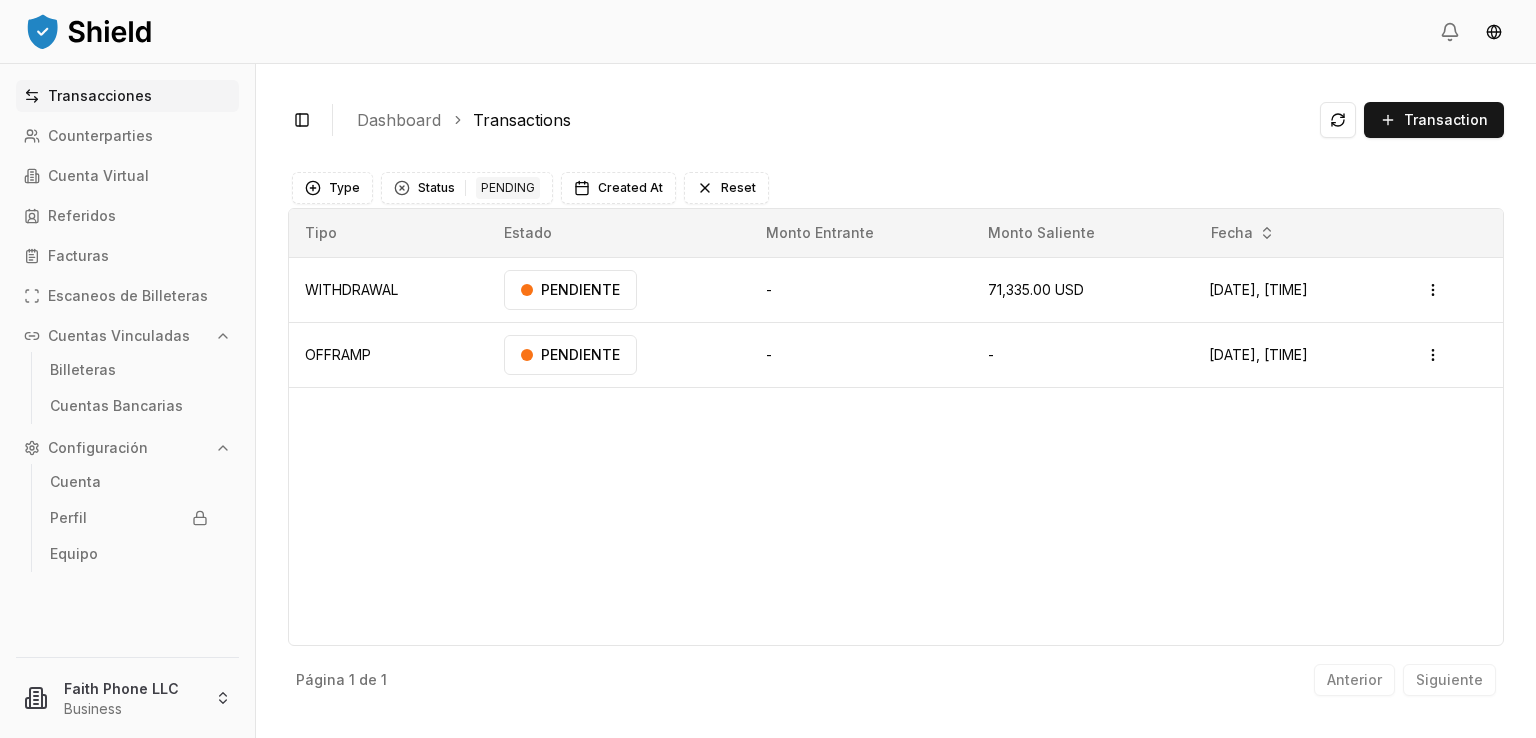 click on "Tipo Estado Monto Entrante Monto Saliente Fecha   WITHDRAWAL   PENDIENTE   -     71,335.00   USD   Aug 7, 2025, 10:26 AM   Open menu   OFFRAMP   PENDIENTE   -     -     Jun 23, 2025, 8:57 AM   Open menu" at bounding box center [896, 427] 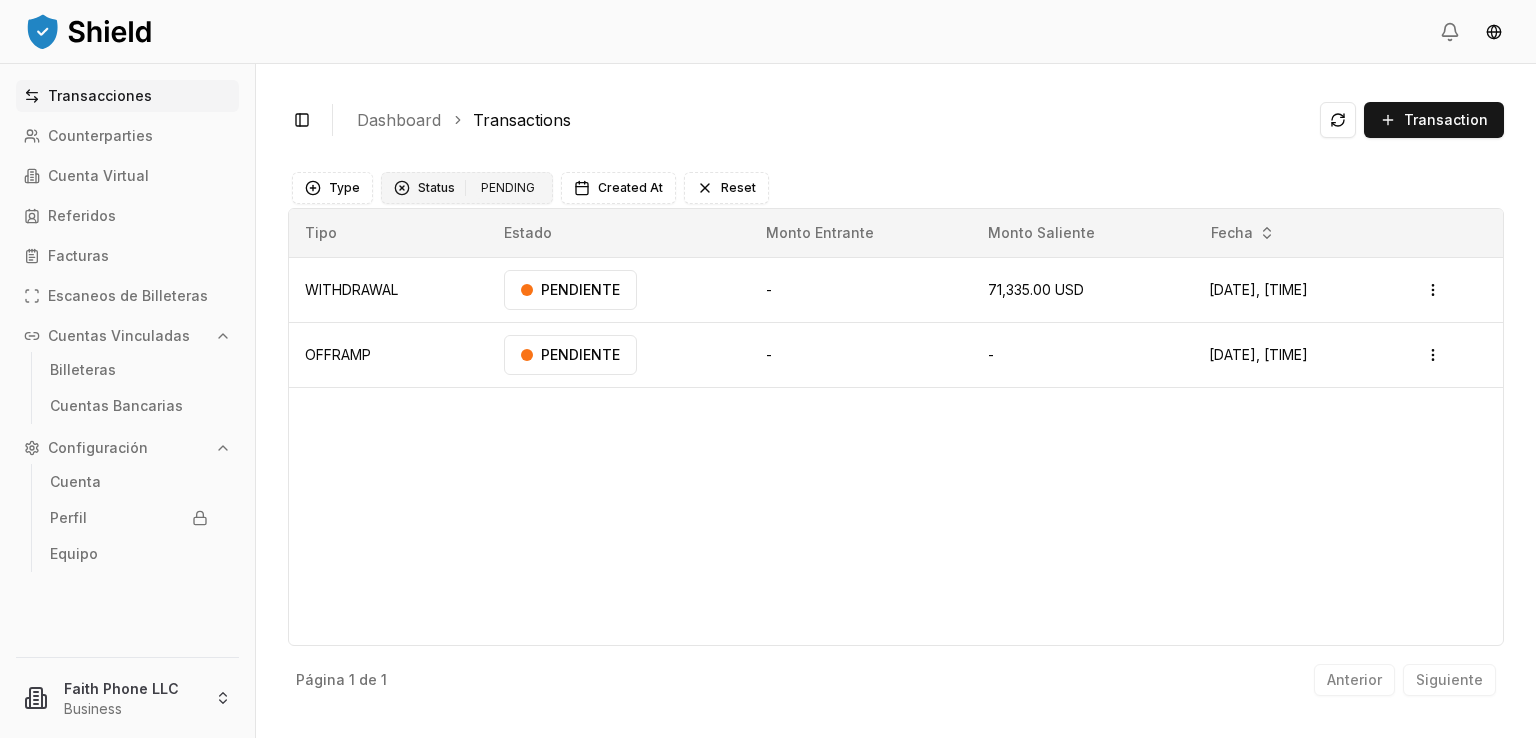 click at bounding box center [402, 188] 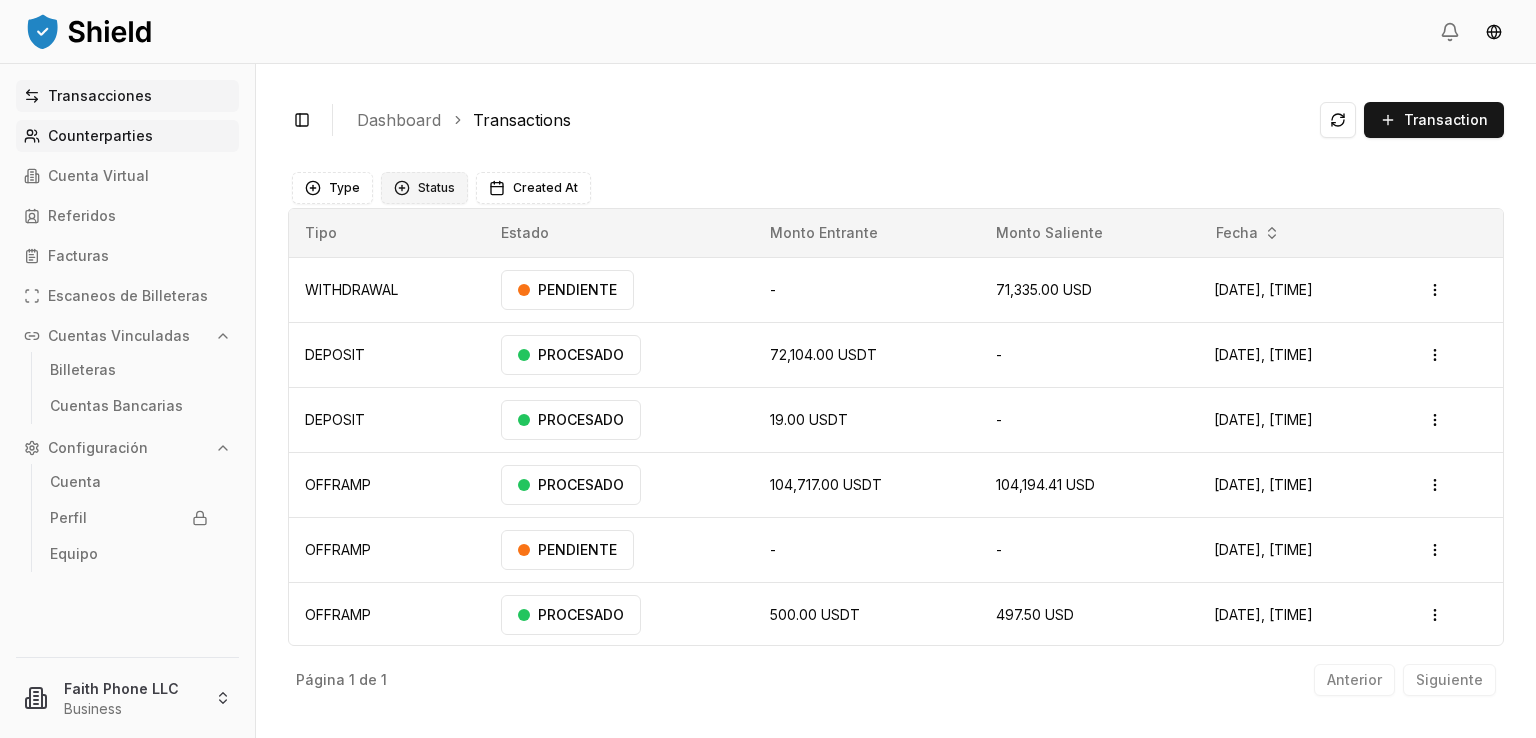 click on "Counterparties" at bounding box center (100, 136) 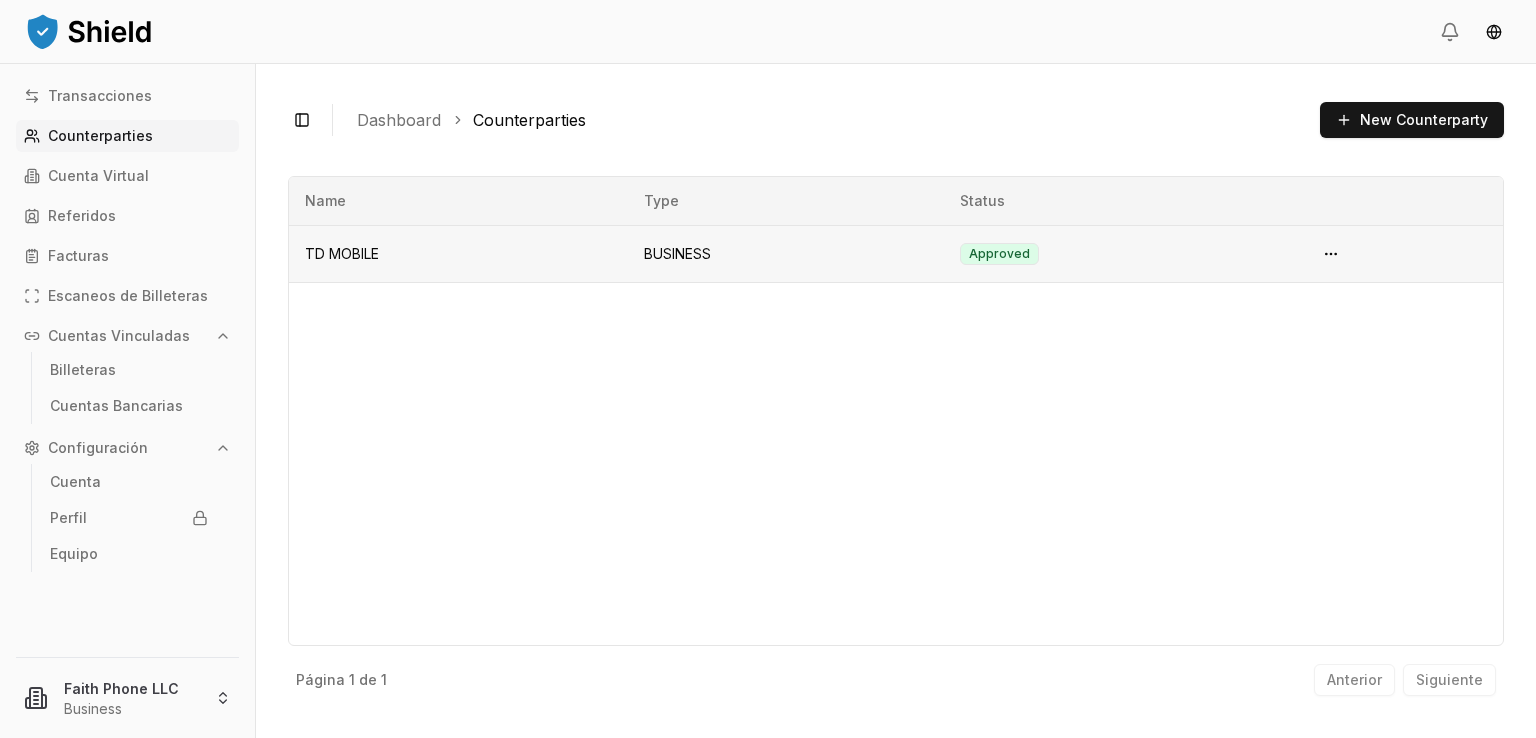 click on "TD MOBILE" at bounding box center (458, 253) 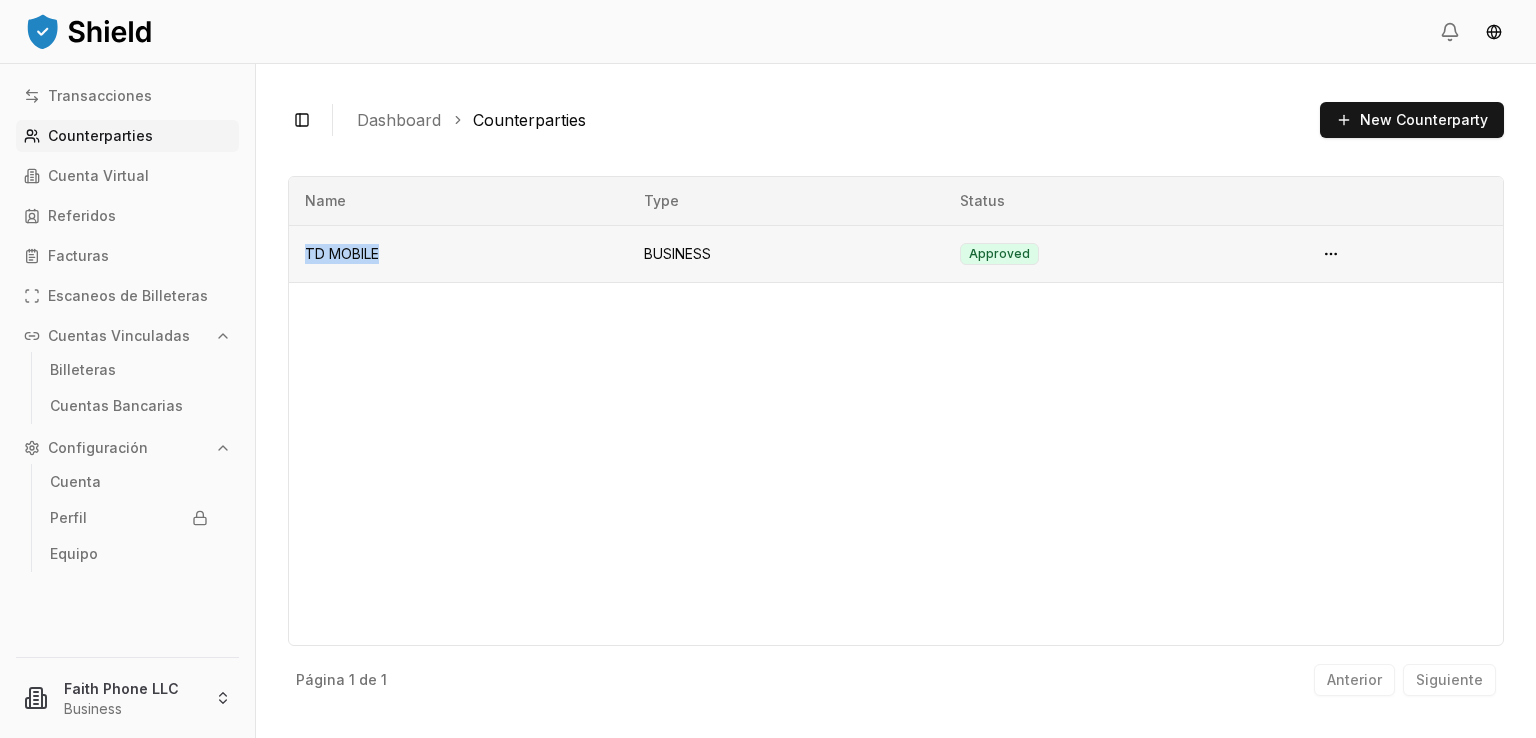 drag, startPoint x: 377, startPoint y: 254, endPoint x: 300, endPoint y: 256, distance: 77.02597 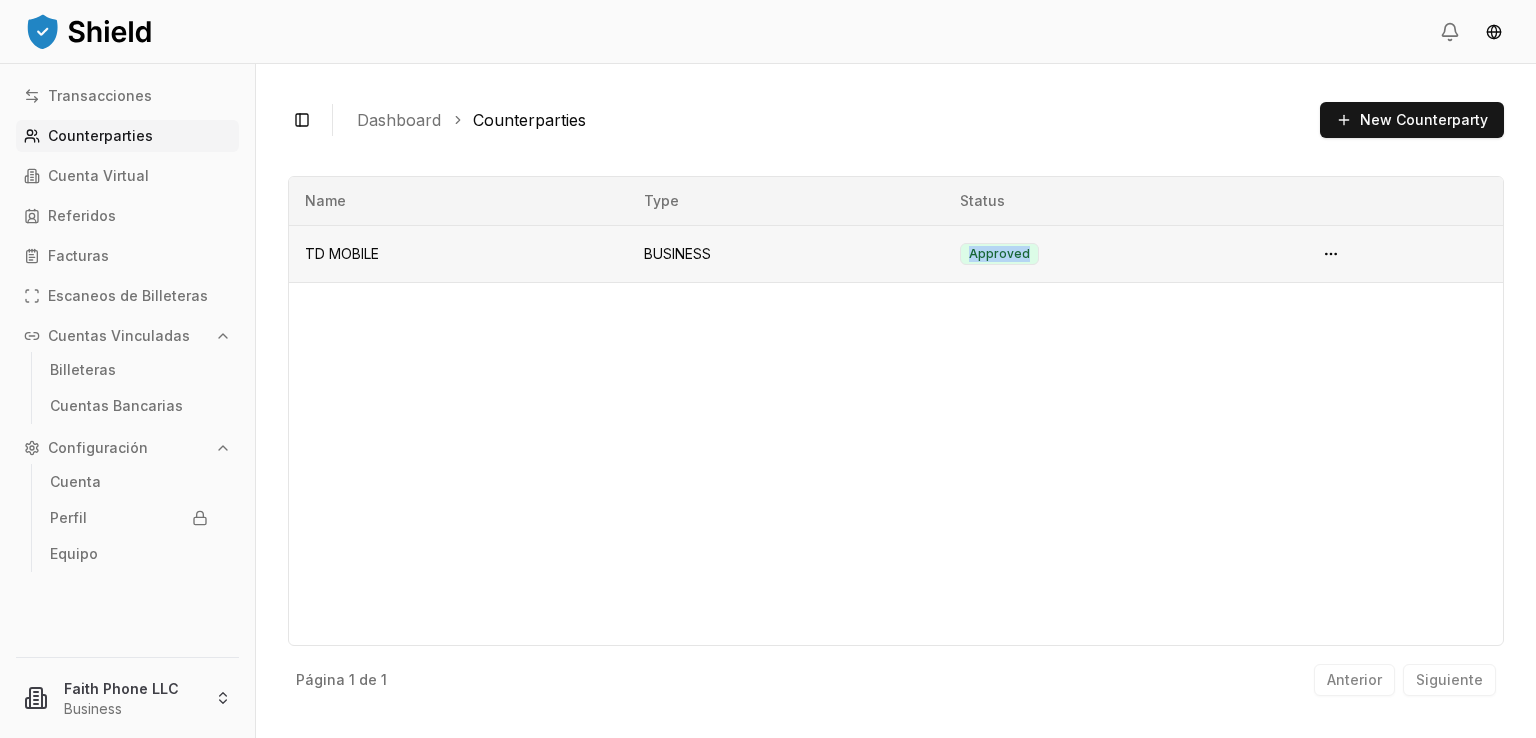 drag, startPoint x: 953, startPoint y: 254, endPoint x: 1059, endPoint y: 265, distance: 106.56923 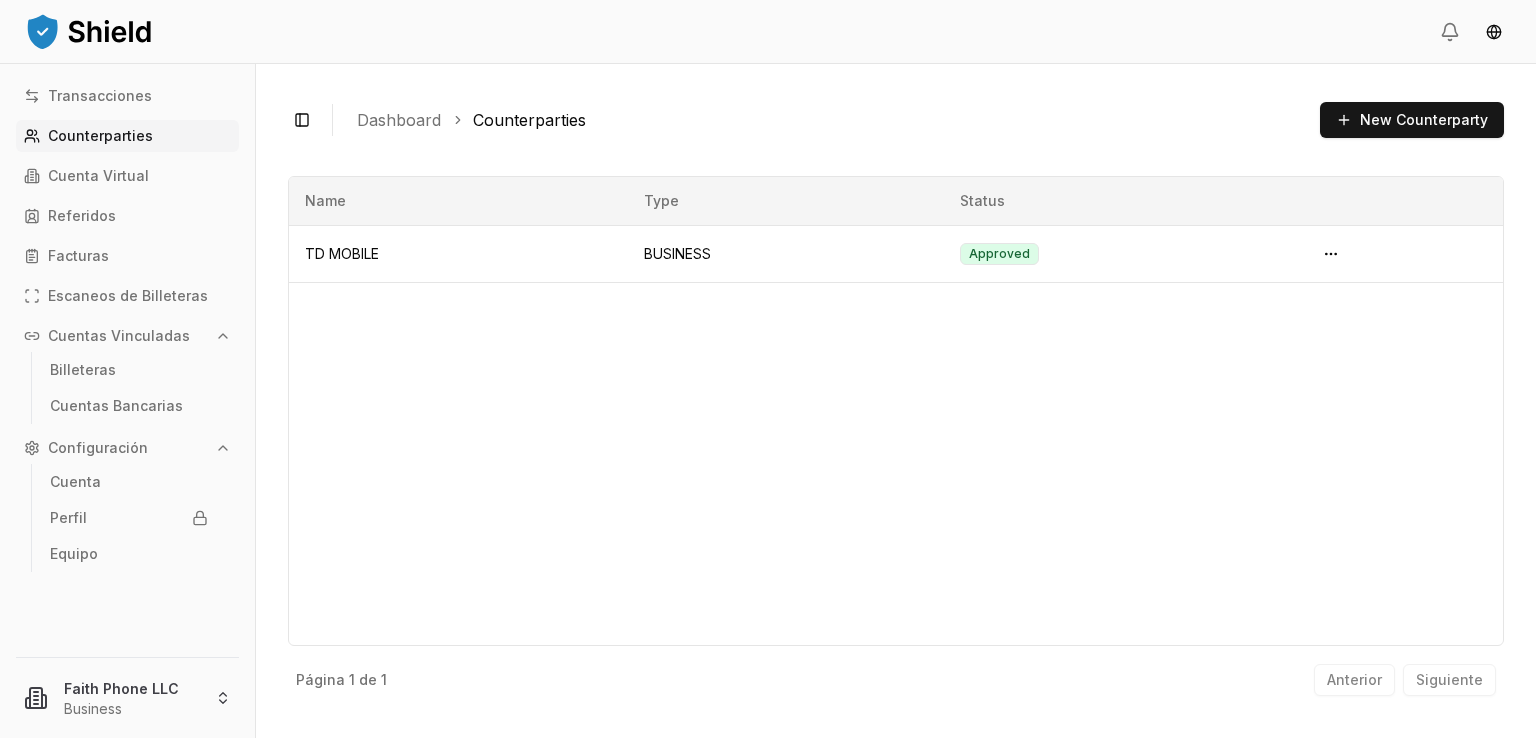 click on "Name Type Status   TD MOBILE   BUSINESS   Approved" at bounding box center [896, 411] 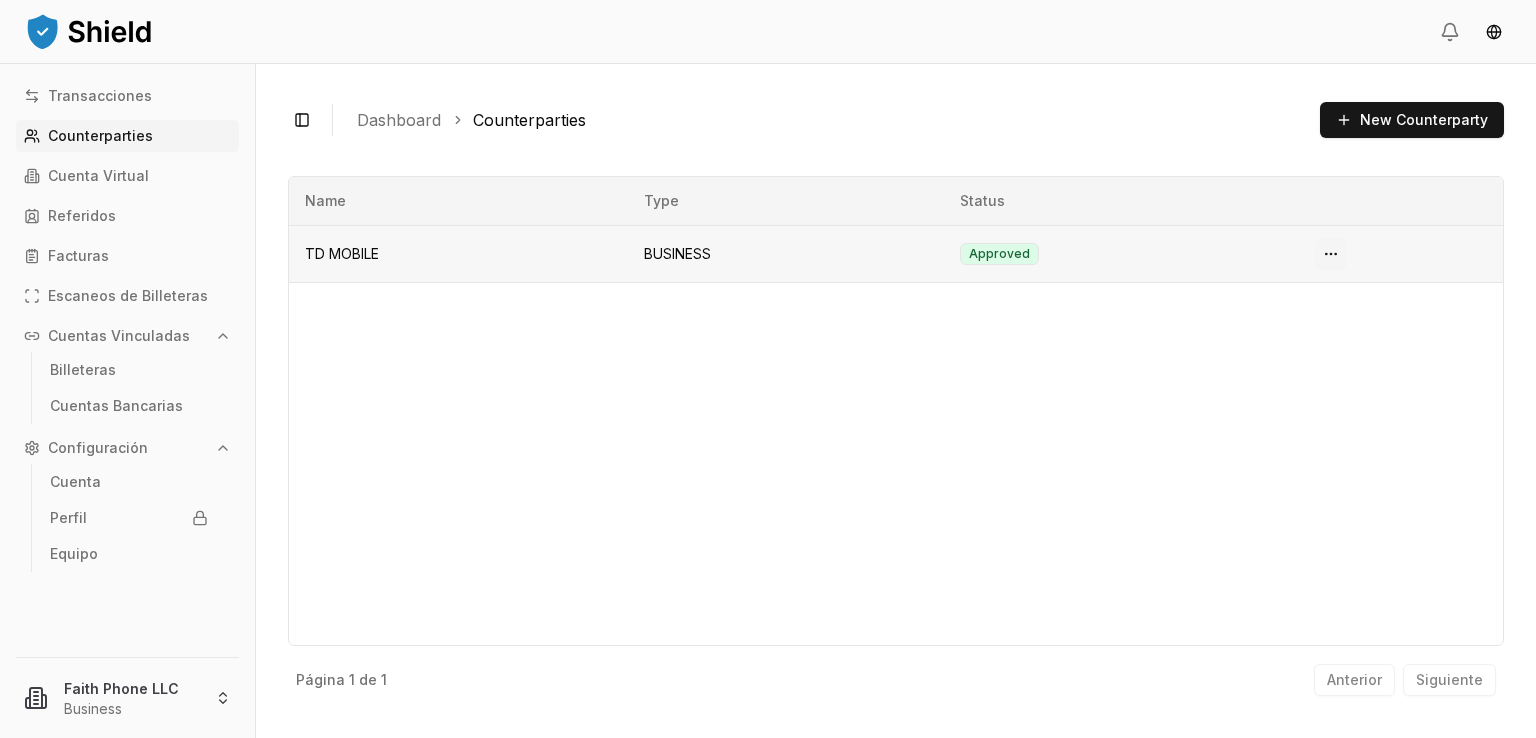 click on "Transacciones Counterparties Cuenta Virtual Referidos Facturas Escaneos de Billeteras Cuentas Vinculadas Billeteras Cuentas Bancarias Configuración Cuenta Perfil Equipo Faith Phone LLC  Business Toggle Sidebar Dashboard Counterparties New Counterparty TD MOBILE Type:  BUSINESS Approved Página 1 de 1 Anterior Siguiente Name Type Status   TD MOBILE   BUSINESS   Approved   Página 1 de 1 Anterior Siguiente" at bounding box center (768, 369) 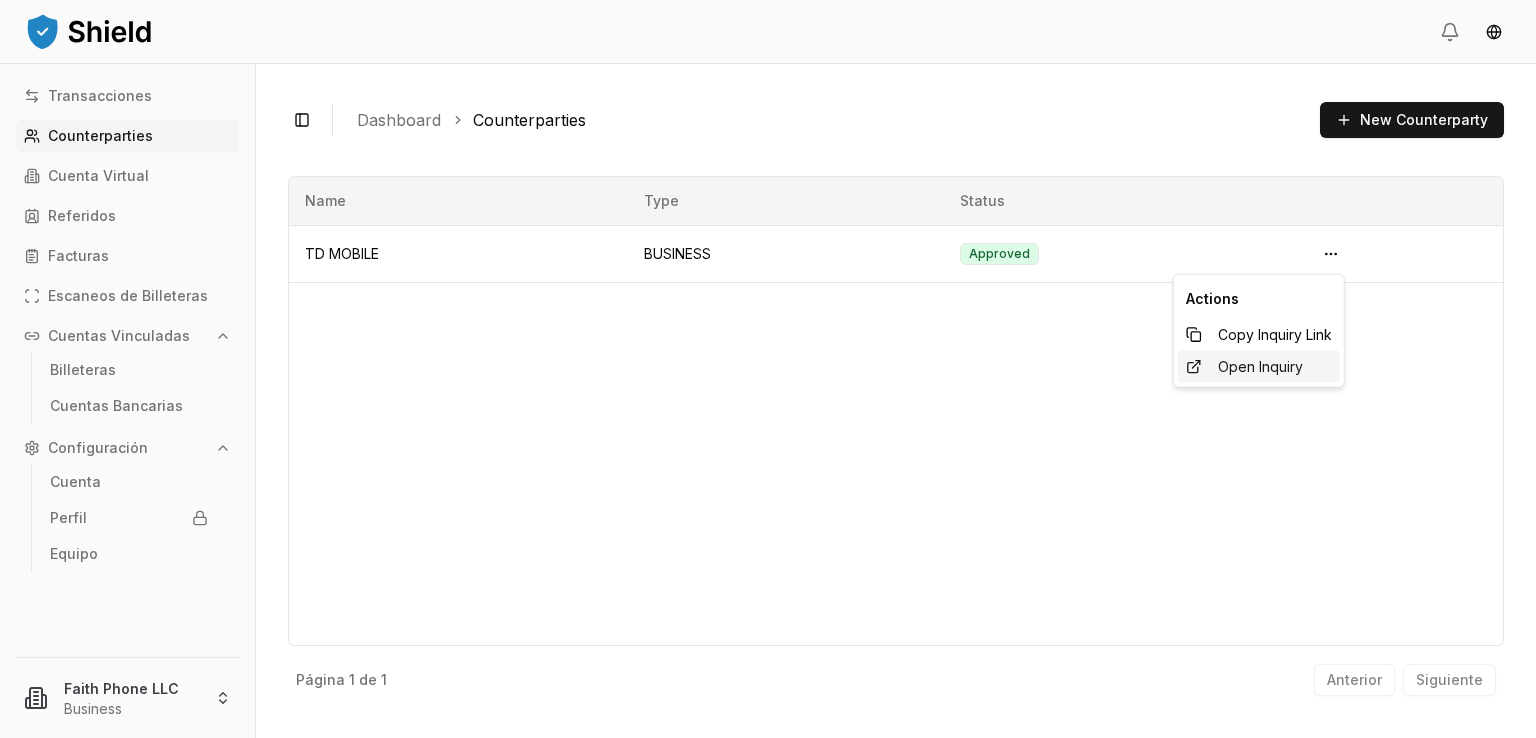 click on "Open Inquiry" at bounding box center (1259, 367) 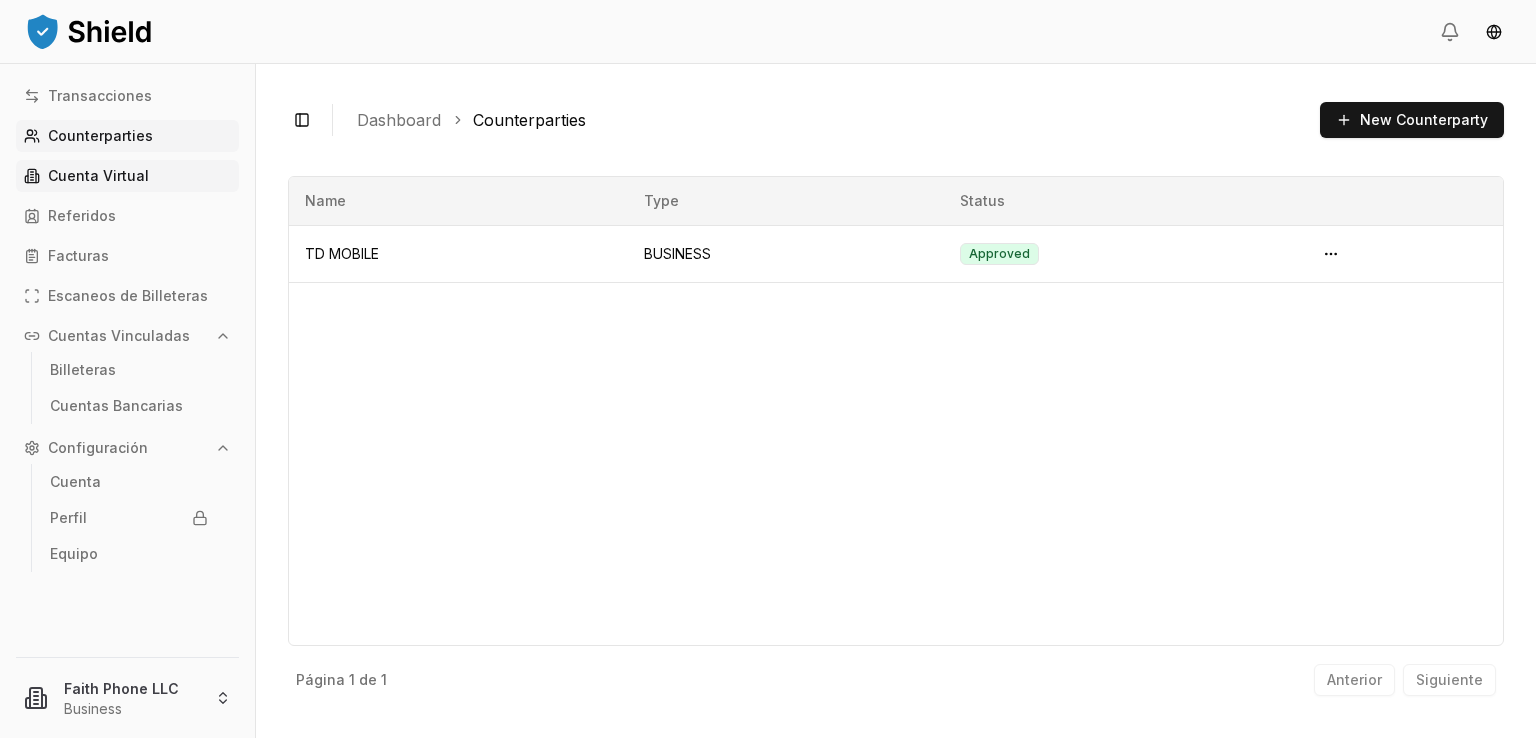 click on "Cuenta Virtual" at bounding box center [98, 176] 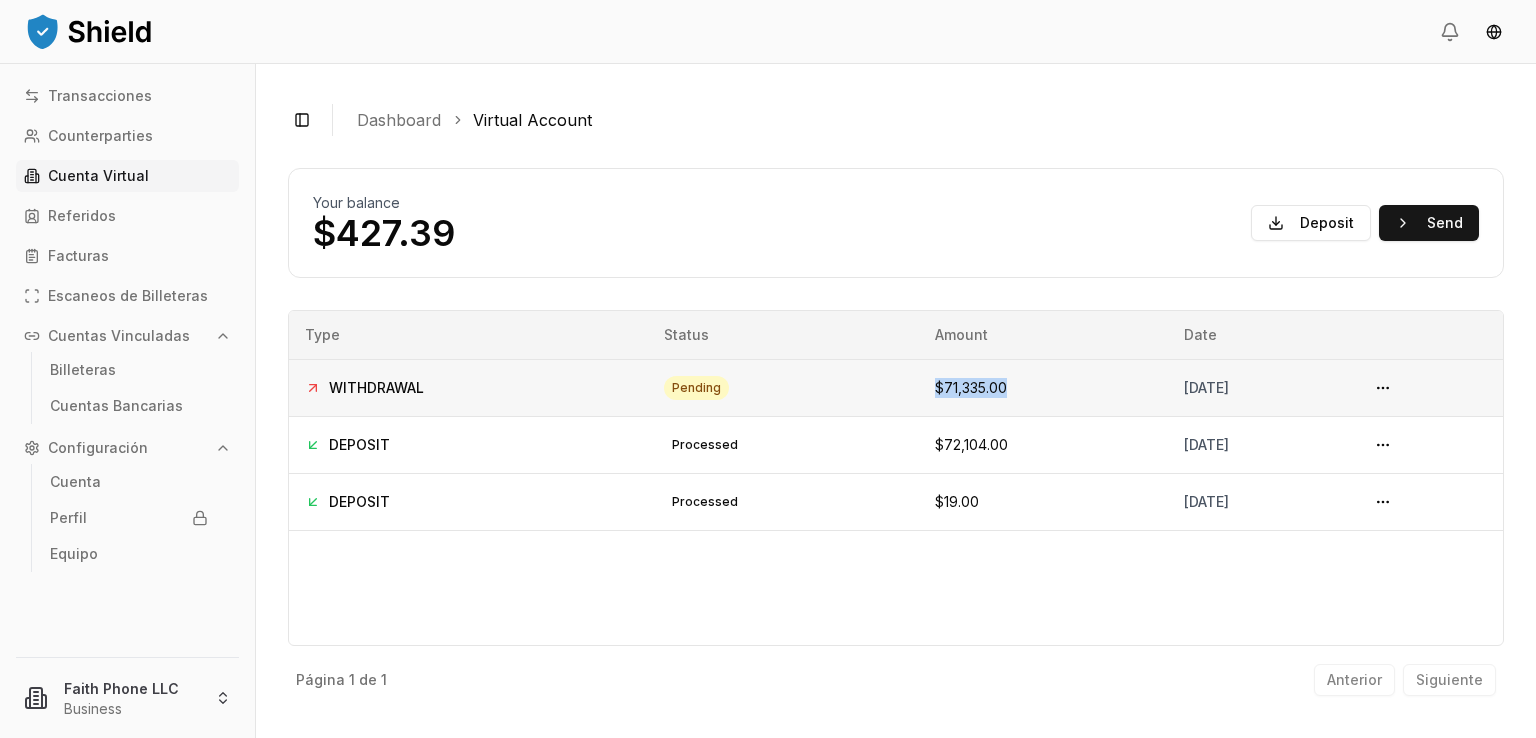 drag, startPoint x: 941, startPoint y: 389, endPoint x: 721, endPoint y: 401, distance: 220.32703 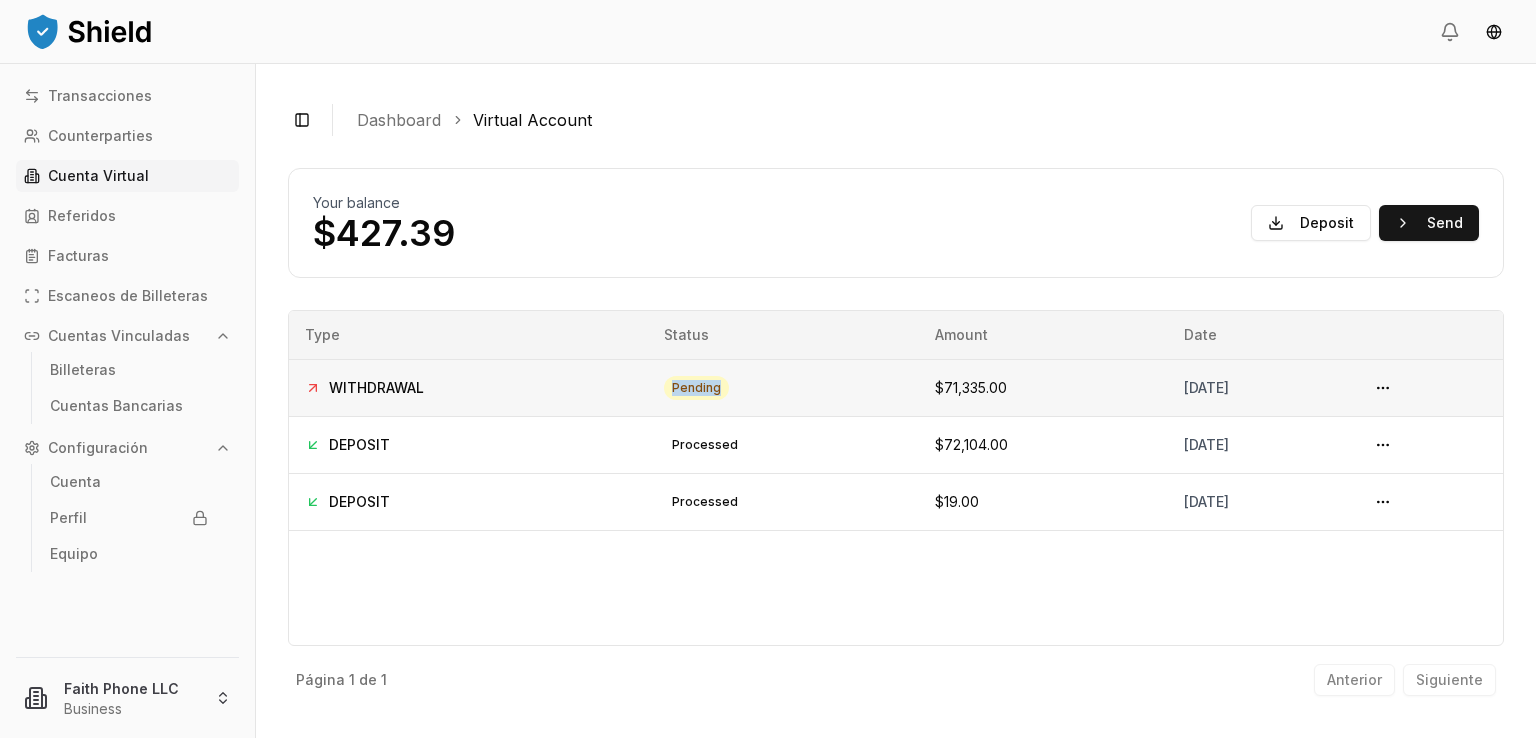 drag, startPoint x: 688, startPoint y: 389, endPoint x: 610, endPoint y: 390, distance: 78.00641 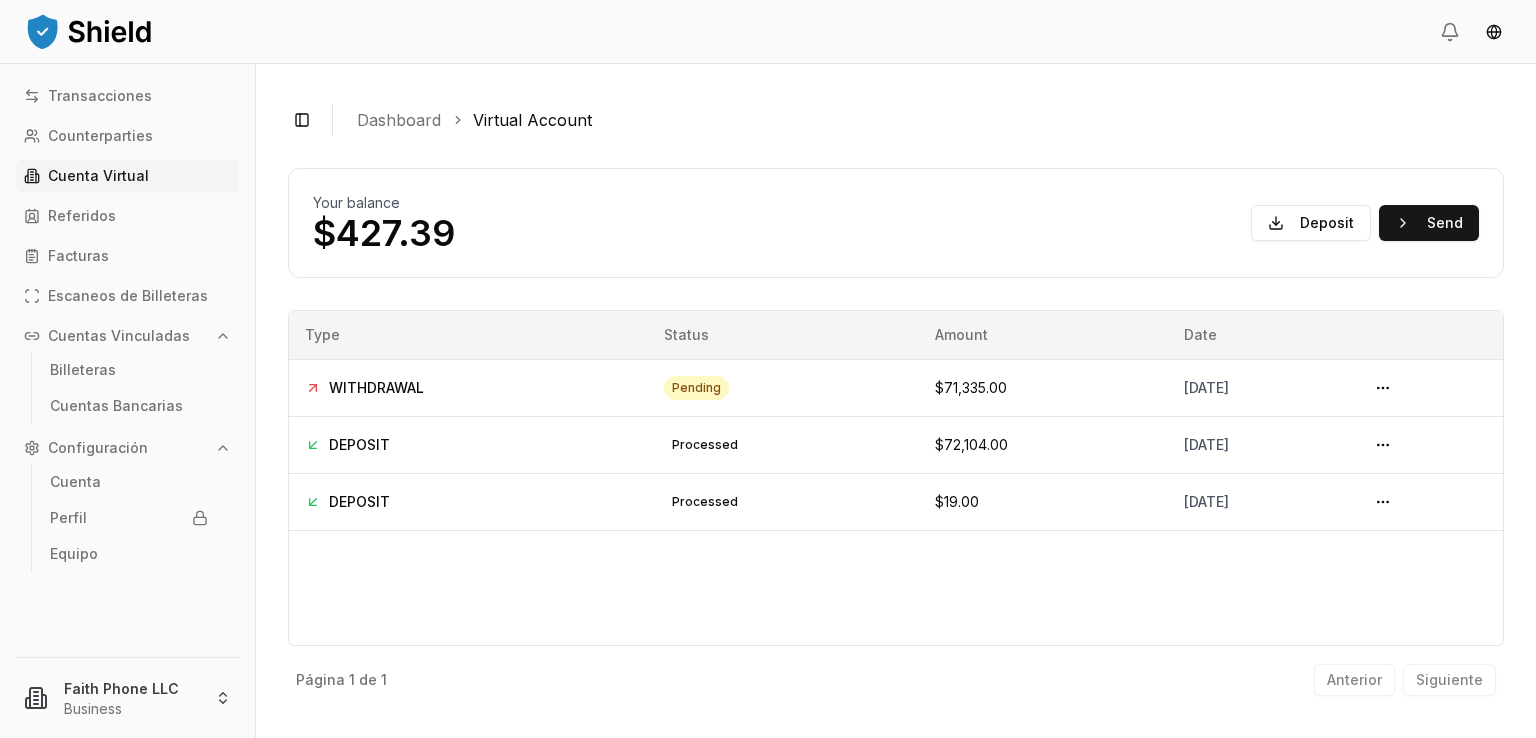 click on "Cuentas Vinculadas" at bounding box center (119, 336) 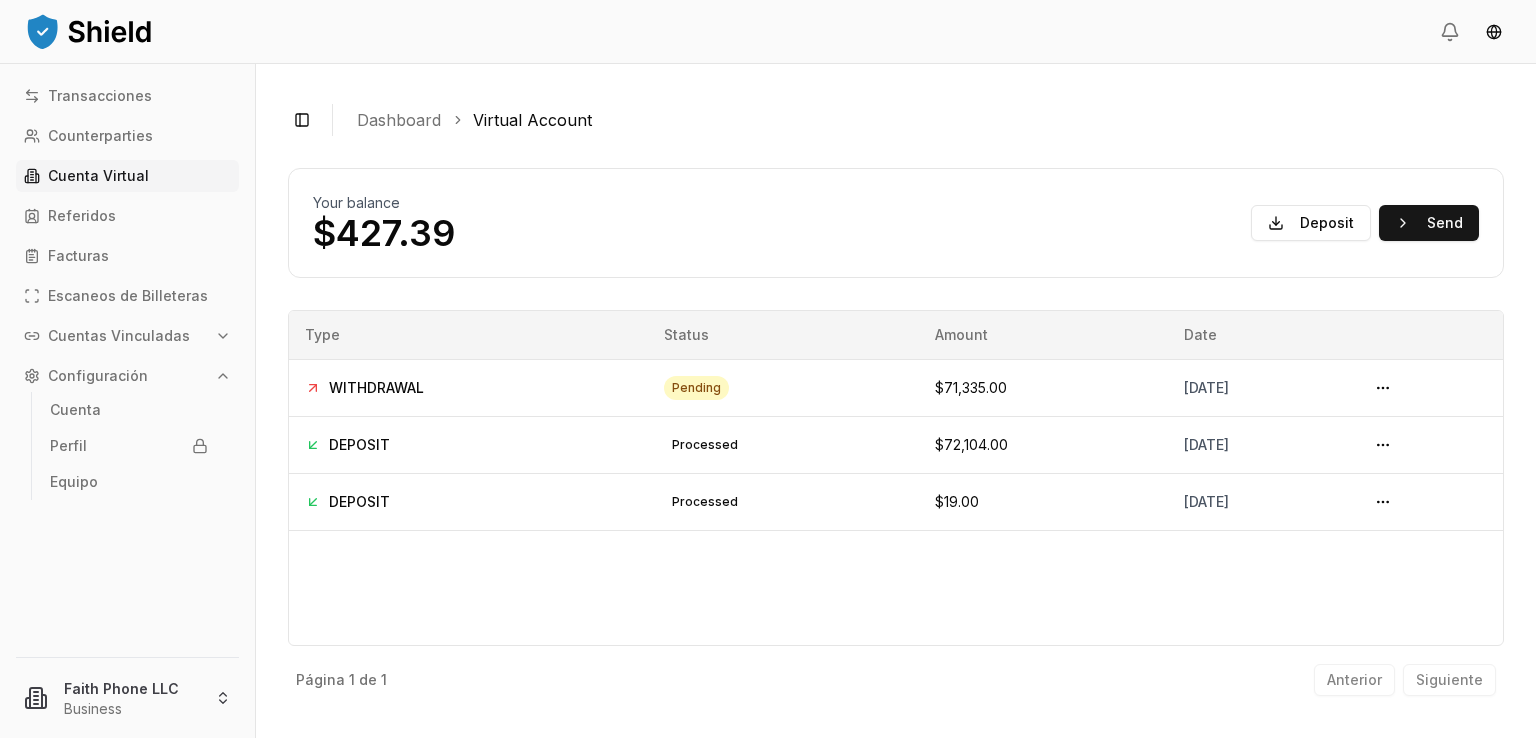 click on "Cuentas Vinculadas" at bounding box center (119, 336) 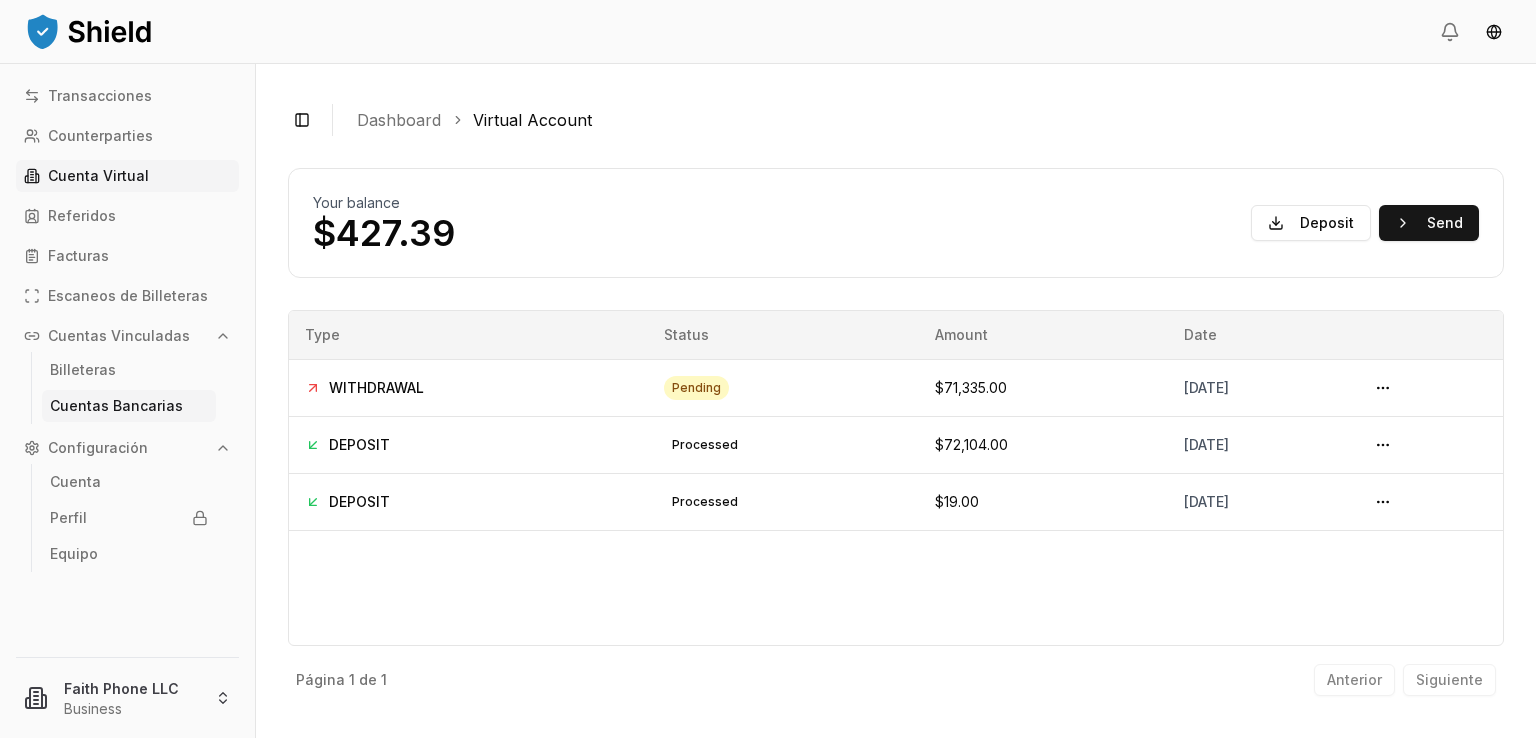 click on "Cuentas Bancarias" at bounding box center [129, 406] 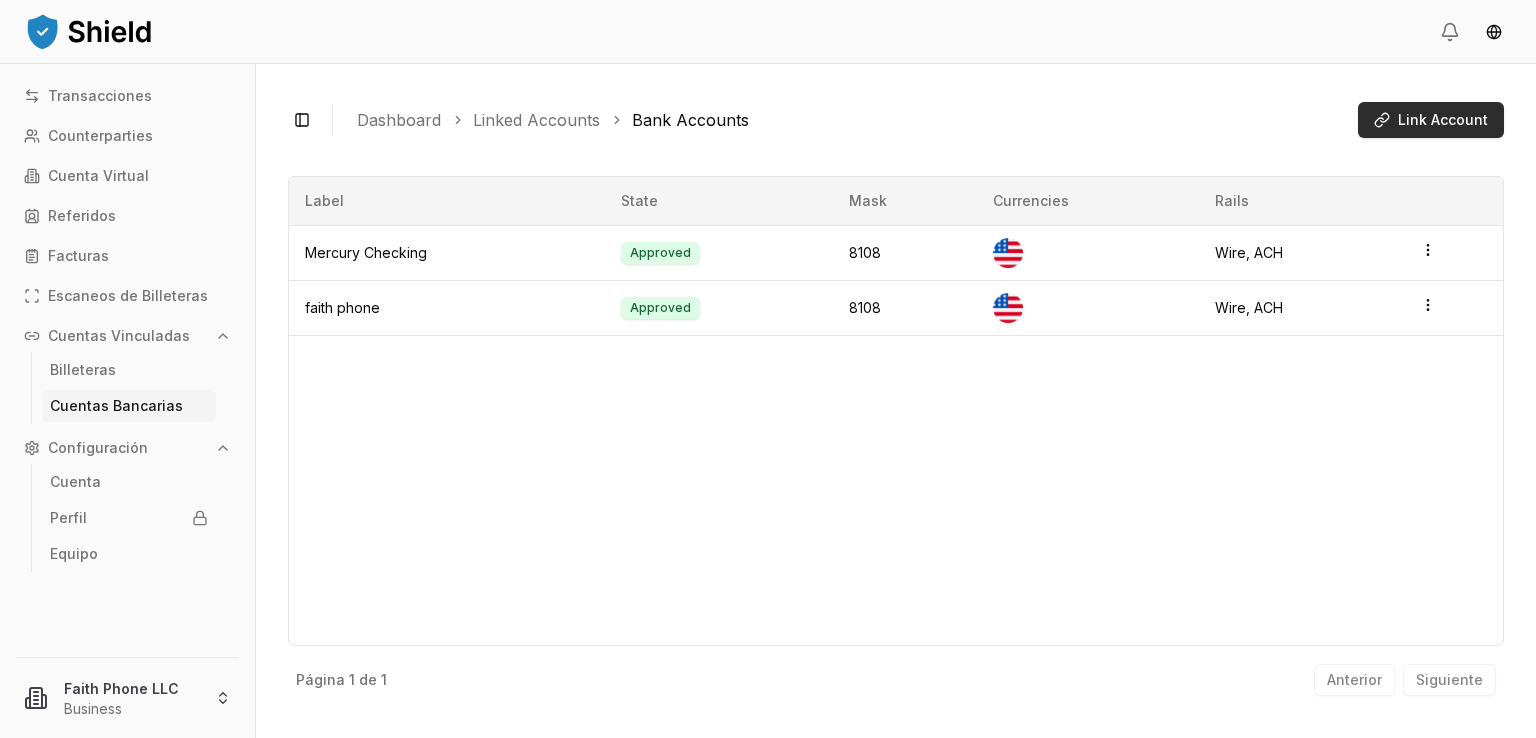click on "Link Account" at bounding box center [1443, 120] 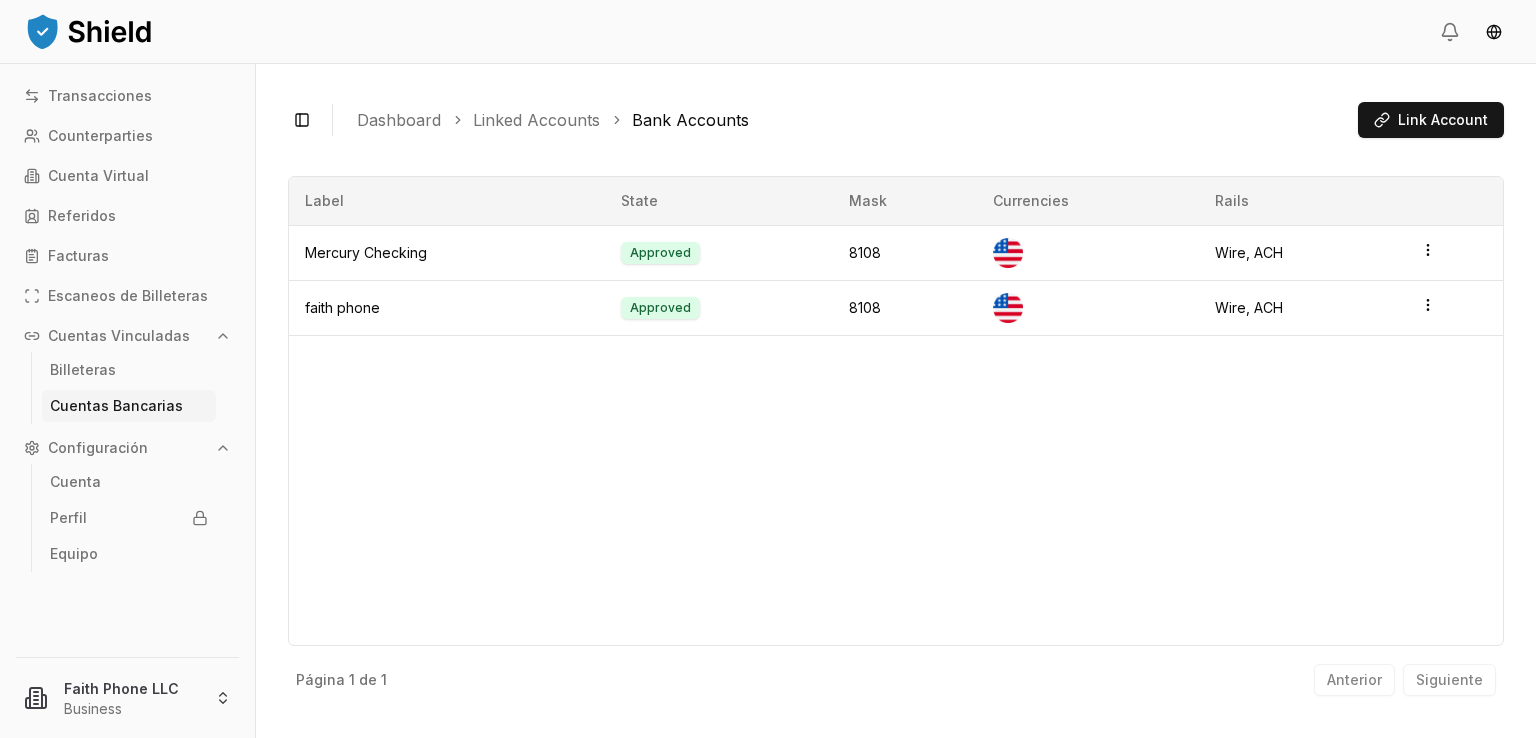 click on "Label State Mask Currencies Rails   Mercury Checking   Approved   8108     Wire, ACH     faith phone    Approved   8108     Wire, ACH" at bounding box center [896, 411] 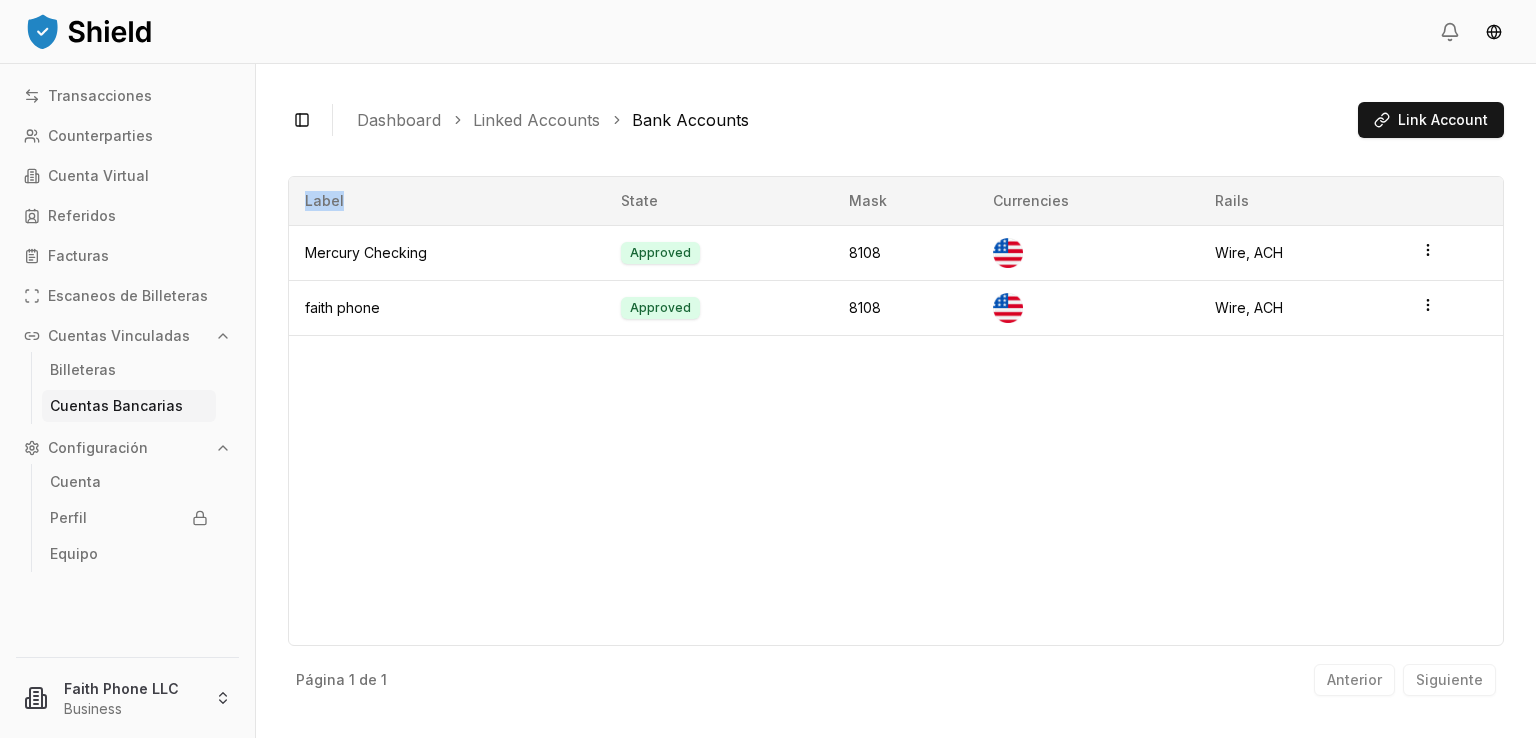 click on "Label State Mask Currencies Rails   Mercury Checking   Approved   8108     Wire, ACH     faith phone    Approved   8108     Wire, ACH" at bounding box center [896, 411] 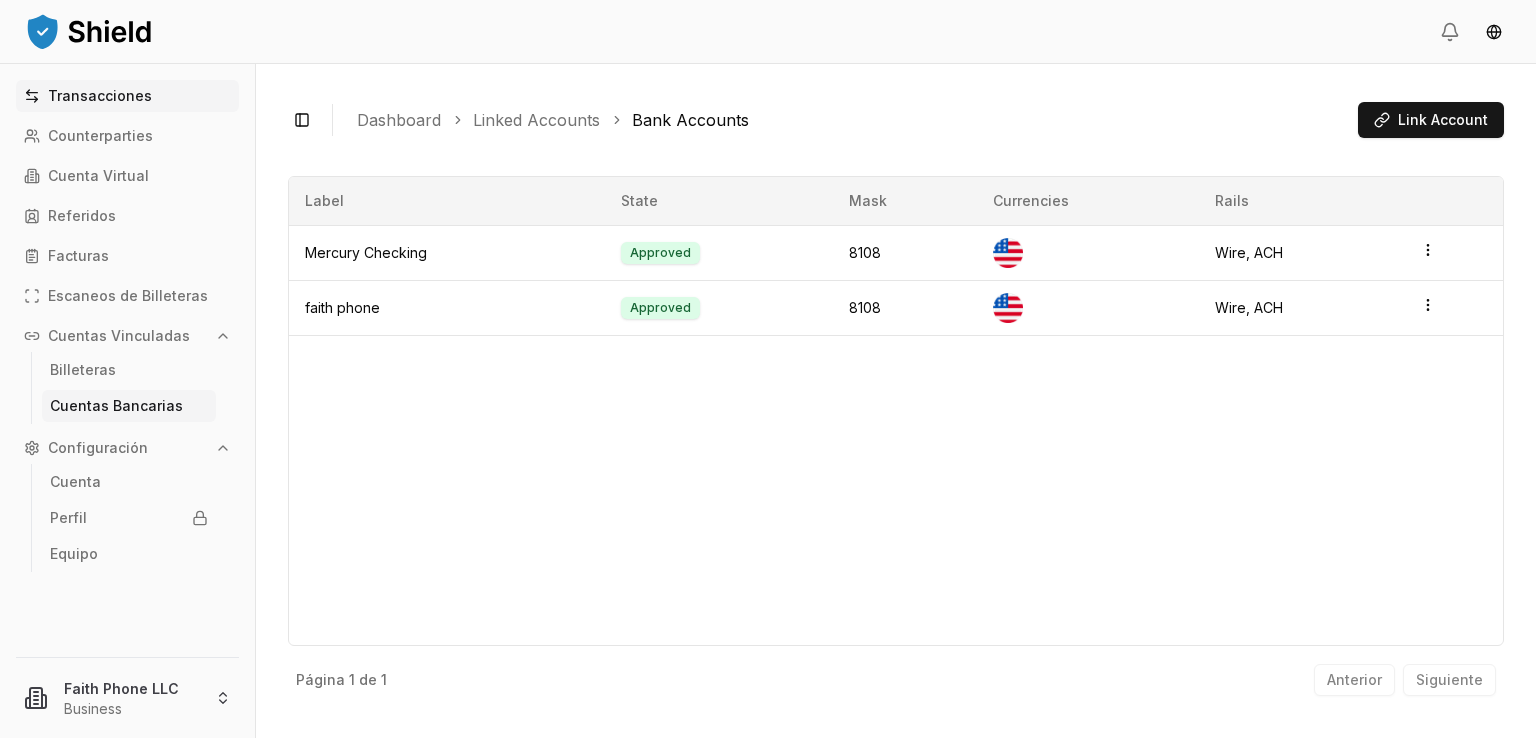 click on "Transacciones" at bounding box center (100, 96) 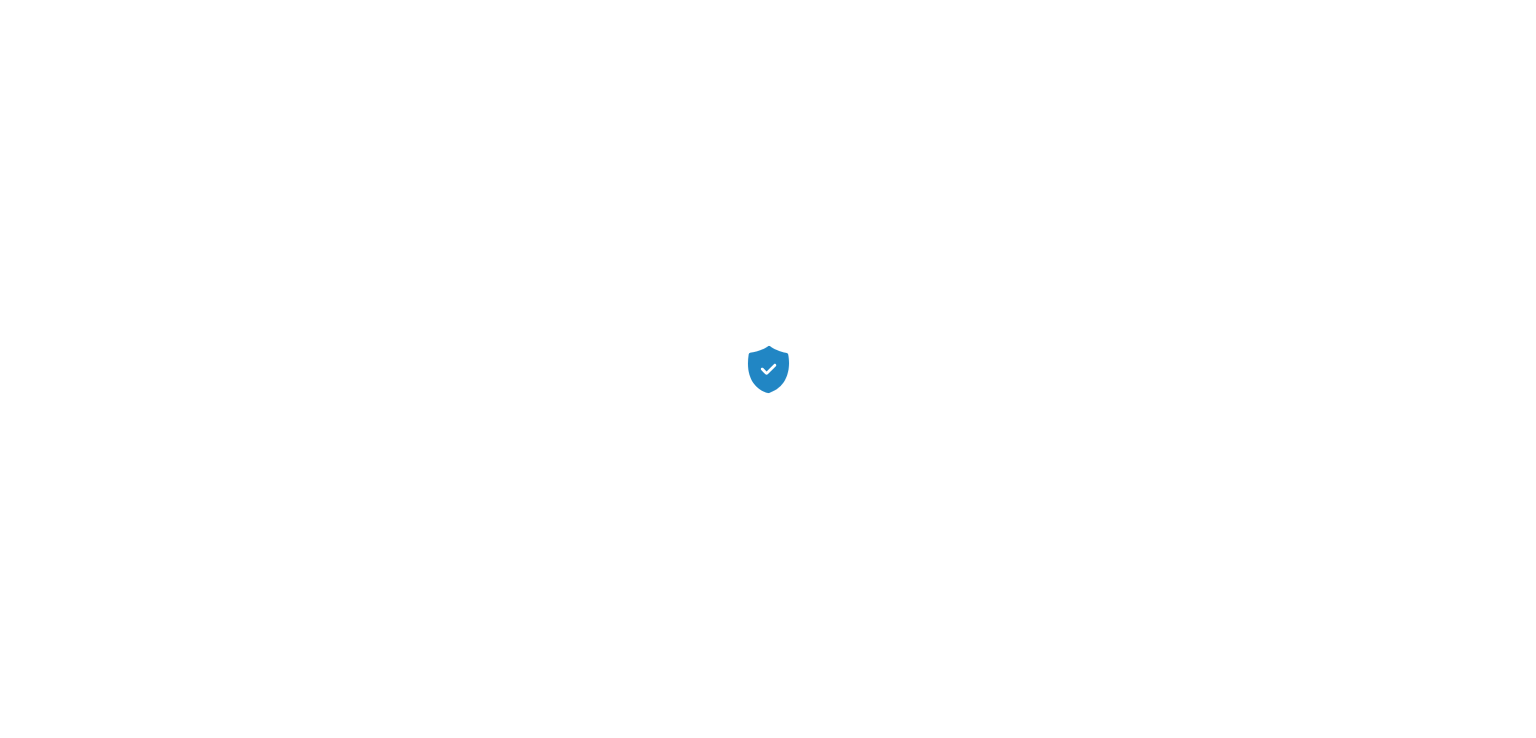 scroll, scrollTop: 0, scrollLeft: 0, axis: both 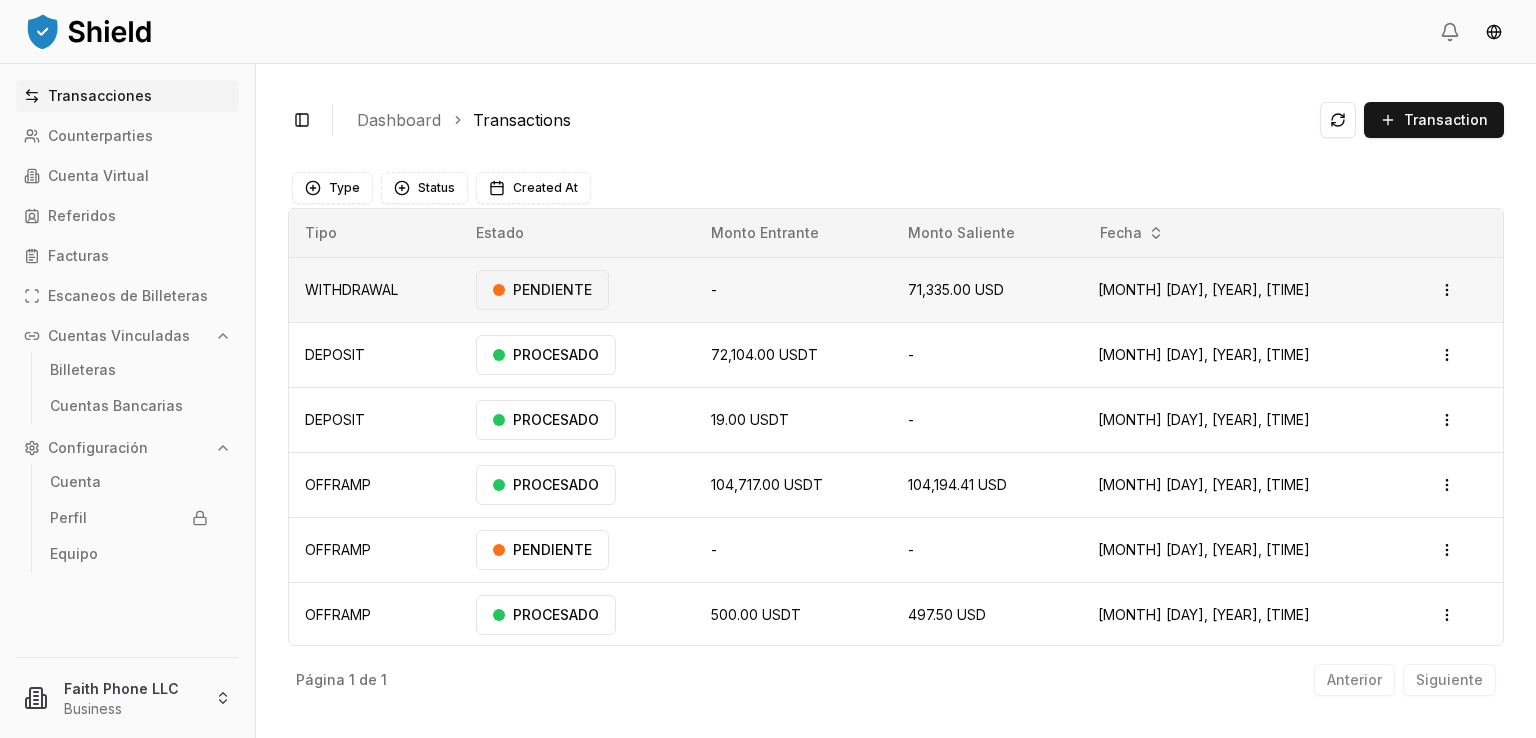 click on "PENDIENTE" at bounding box center [542, 290] 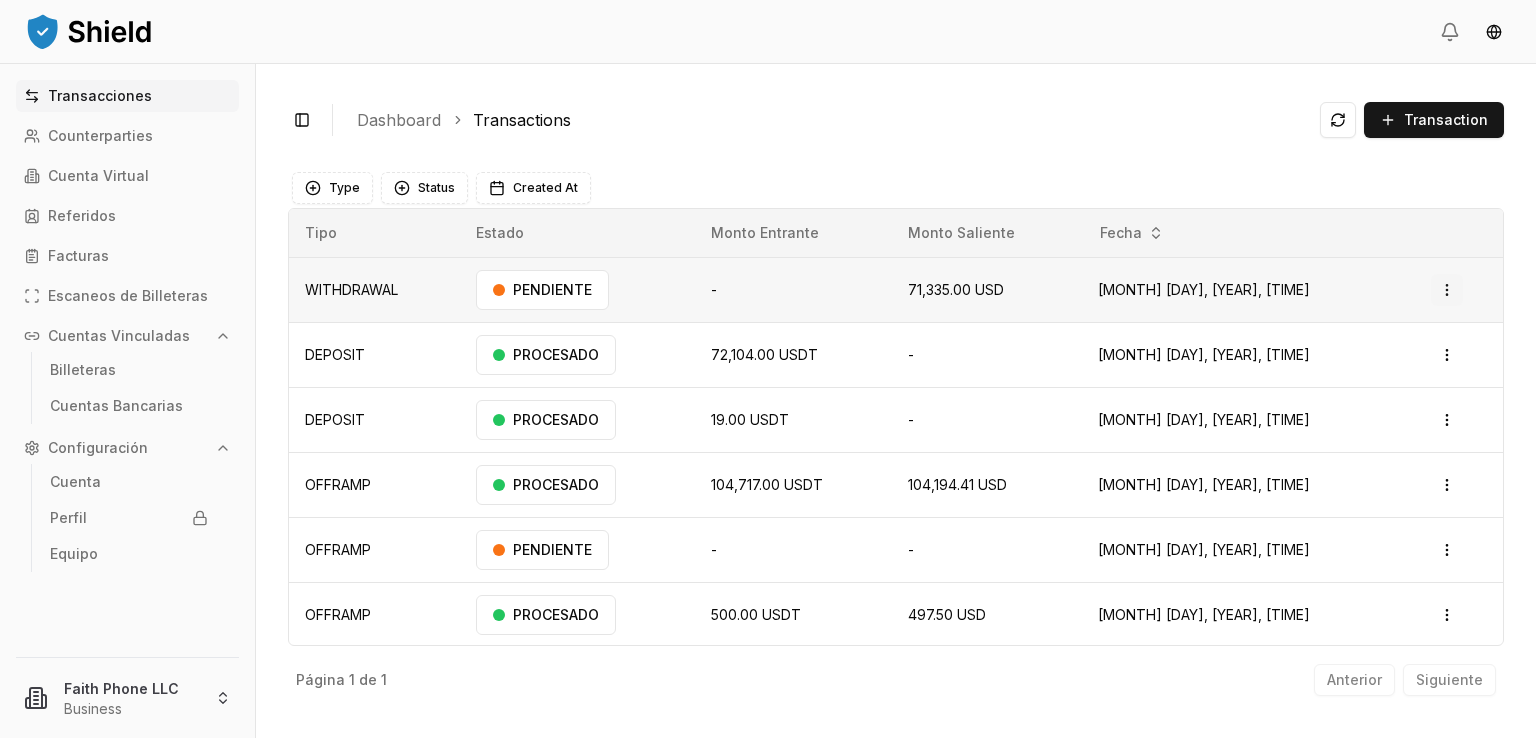 click on "Transacciones Counterparties Cuenta Virtual Referidos Facturas Escaneos de Billeteras Cuentas Vinculadas Billeteras Cuentas Bancarias Configuración Cuenta Perfil Equipo Faith Phone LLC Business Toggle Sidebar Dashboard Transactions Transaction WITHDRAWAL N/A N/A 71,335.00 USD [MONTH] [DAY], [YEAR], [TIME] PENDIENTE Open menu DEPOSIT 72,104.00 USDT N/A N/A [MONTH] [DAY], [YEAR], [TIME] PROCESADO Open menu DEPOSIT 19.00 USDT N/A N/A [MONTH] [DAY], [YEAR], [TIME] PROCESADO Open menu OFFRAMP 104,717.00 USDT 104,194.41 USD [MONTH] [DAY], [YEAR], [TIME] PROCESADO Open menu OFFRAMP N/A N/A N/A N/A [MONTH] [DAY], [YEAR], [TIME] PENDIENTE Open menu OFFRAMP 500.00 USDT 497.50 USD [MONTH] [DAY], [YEAR], [TIME] PROCESADO Open menu Página 1 de 1 Anterior Siguiente Type Status Created At Tipo Estado Monto Entrante Monto Saliente Fecha WITHDRAWAL PENDIENTE - 71,335.00 USD [MONTH] [DAY], [YEAR], [TIME] Open menu DEPOSIT PROCESADO 72,104.00 USDT - [MONTH] [DAY], [YEAR], [TIME] Open menu DEPOSIT PROCESADO 19.00 USDT -" at bounding box center [768, 369] 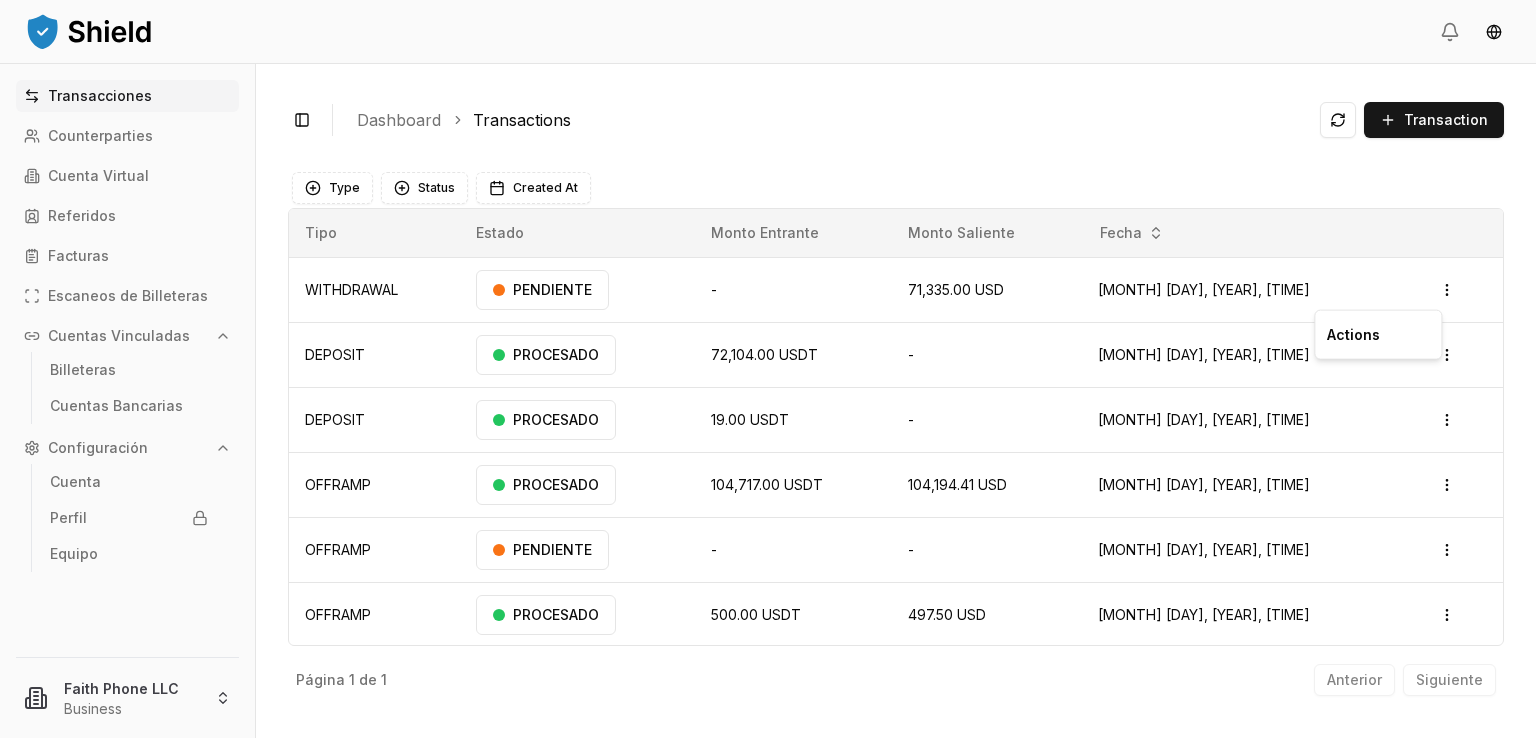 click on "Actions" at bounding box center [1378, 335] 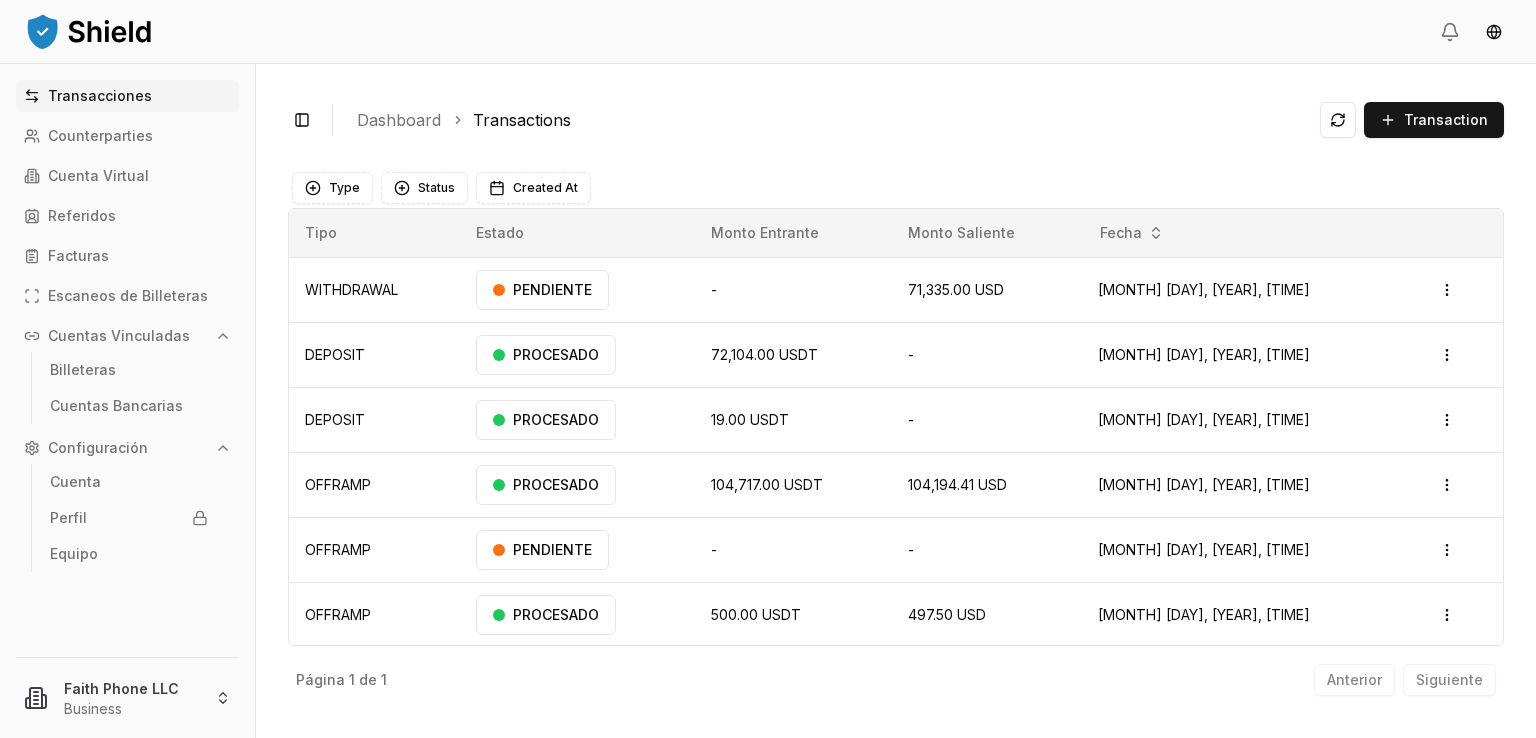 scroll, scrollTop: 1, scrollLeft: 0, axis: vertical 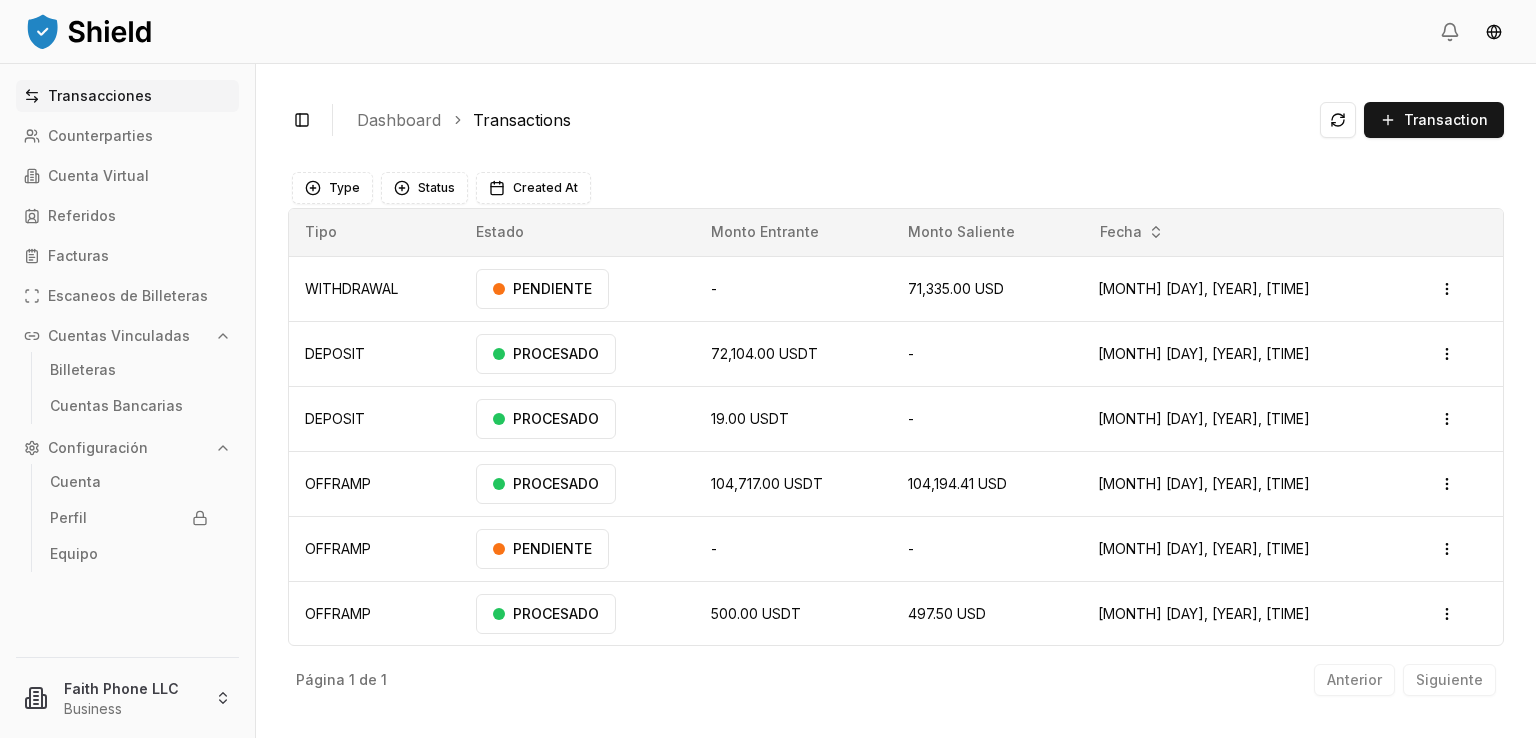 type 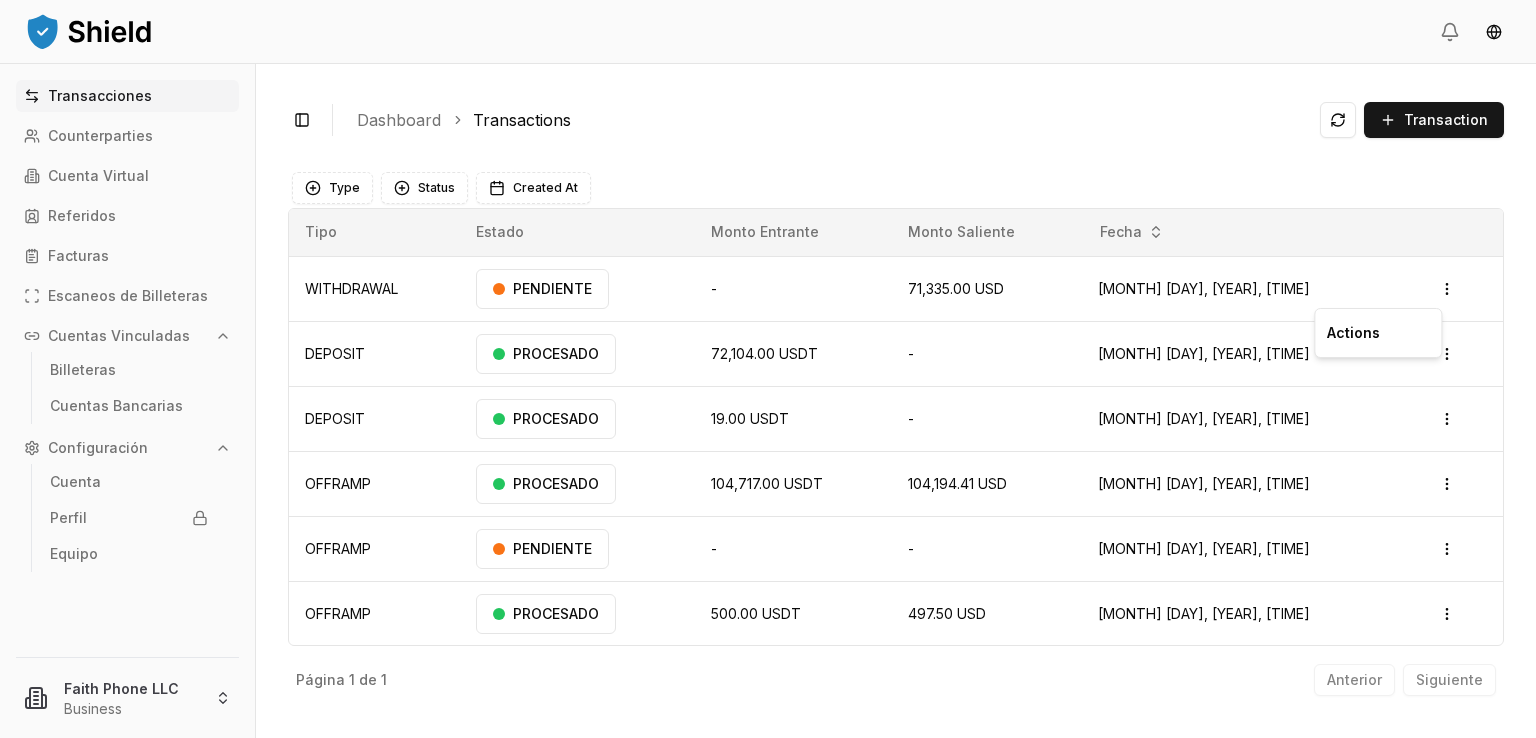 click on "Transacciones Counterparties Cuenta Virtual Referidos Facturas Escaneos de Billeteras Cuentas Vinculadas Billeteras Cuentas Bancarias Configuración Cuenta Perfil Equipo Faith Phone LLC Business Toggle Sidebar Dashboard Transactions Transaction WITHDRAWAL N/A N/A 71,335.00 USD [MONTH] [DAY], [YEAR], [TIME] PENDIENTE Open menu DEPOSIT 72,104.00 USDT N/A N/A [MONTH] [DAY], [YEAR], [TIME] PROCESADO Open menu DEPOSIT 19.00 USDT N/A N/A [MONTH] [DAY], [YEAR], [TIME] PROCESADO Open menu OFFRAMP 104,717.00 USDT 104,194.41 USD [MONTH] [DAY], [YEAR], [TIME] PROCESADO Open menu OFFRAMP N/A N/A N/A N/A [MONTH] [DAY], [YEAR], [TIME] PENDIENTE Open menu OFFRAMP 500.00 USDT 497.50 USD [MONTH] [DAY], [YEAR], [TIME] PROCESADO Open menu Página 1 de 1 Anterior Siguiente Type Status Created At Tipo Estado Monto Entrante Monto Saliente Fecha WITHDRAWAL PENDIENTE - 71,335.00 USD [MONTH] [DAY], [YEAR], [TIME] Open menu DEPOSIT PROCESADO 72,104.00 USDT - [MONTH] [DAY], [YEAR], [TIME] Open menu DEPOSIT PROCESADO 19.00 USDT -" at bounding box center (768, 369) 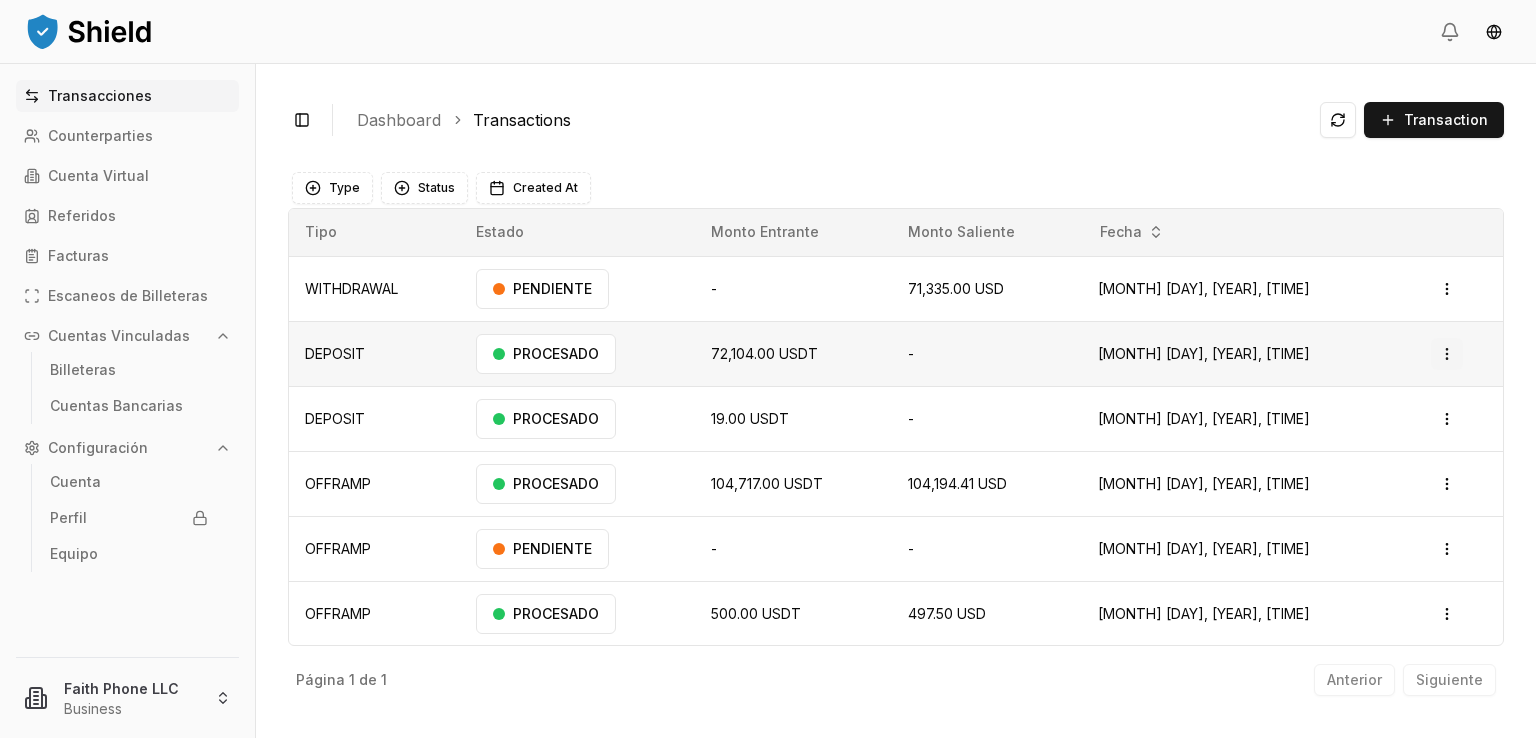click on "Transacciones Counterparties Cuenta Virtual Referidos Facturas Escaneos de Billeteras Cuentas Vinculadas Billeteras Cuentas Bancarias Configuración Cuenta Perfil Equipo Faith Phone LLC Business Toggle Sidebar Dashboard Transactions Transaction WITHDRAWAL N/A N/A 71,335.00 USD [MONTH] [DAY], [YEAR], [TIME] PENDIENTE Open menu DEPOSIT 72,104.00 USDT N/A N/A [MONTH] [DAY], [YEAR], [TIME] PROCESADO Open menu DEPOSIT 19.00 USDT N/A N/A [MONTH] [DAY], [YEAR], [TIME] PROCESADO Open menu OFFRAMP 104,717.00 USDT 104,194.41 USD [MONTH] [DAY], [YEAR], [TIME] PROCESADO Open menu OFFRAMP N/A N/A N/A N/A [MONTH] [DAY], [YEAR], [TIME] PENDIENTE Open menu OFFRAMP 500.00 USDT 497.50 USD [MONTH] [DAY], [YEAR], [TIME] PROCESADO Open menu Página 1 de 1 Anterior Siguiente Type Status Created At Tipo Estado Monto Entrante Monto Saliente Fecha WITHDRAWAL PENDIENTE - 71,335.00 USD [MONTH] [DAY], [YEAR], [TIME] Open menu DEPOSIT PROCESADO 72,104.00 USDT - [MONTH] [DAY], [YEAR], [TIME] Open menu DEPOSIT PROCESADO 19.00 USDT -" at bounding box center (768, 369) 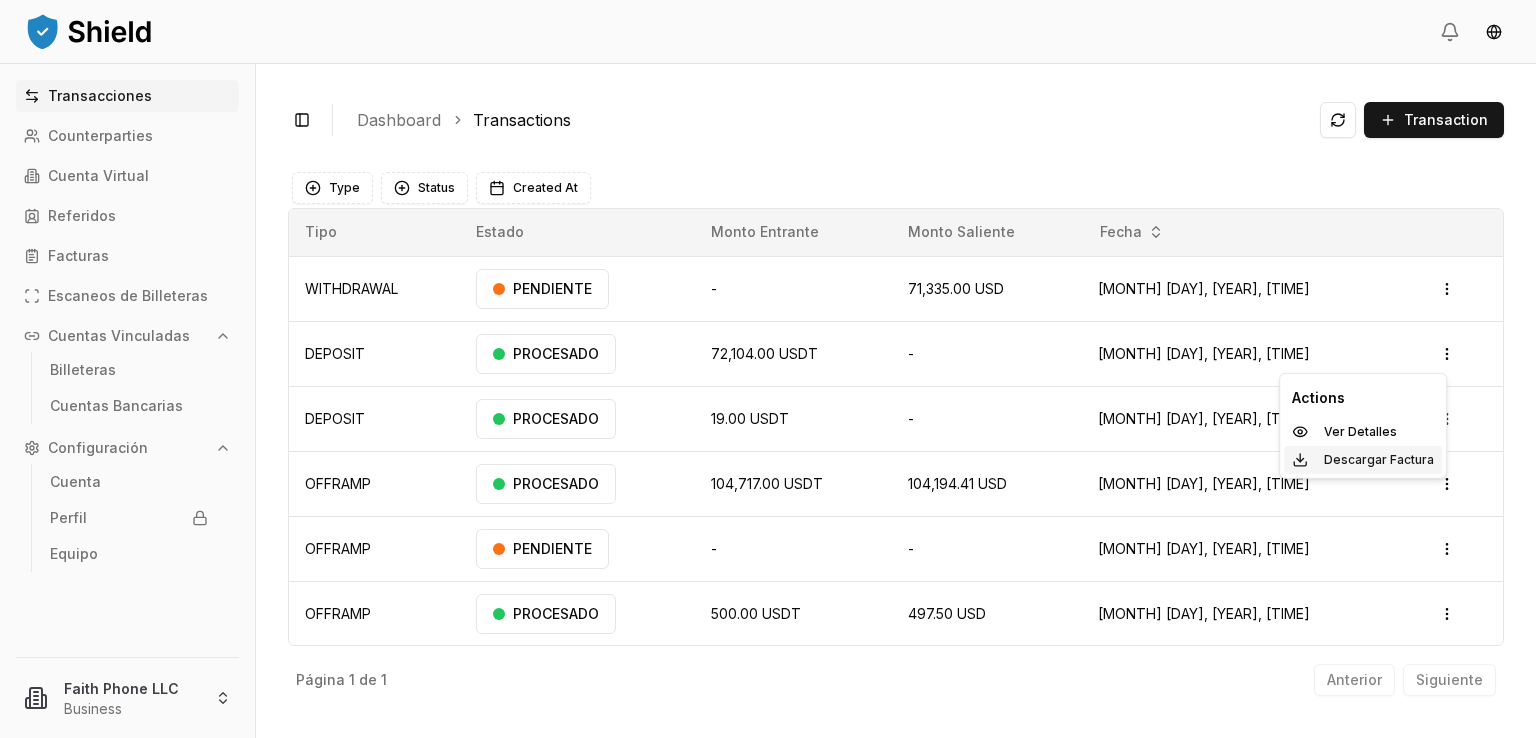 click on "Descargar Factura" at bounding box center (1379, 460) 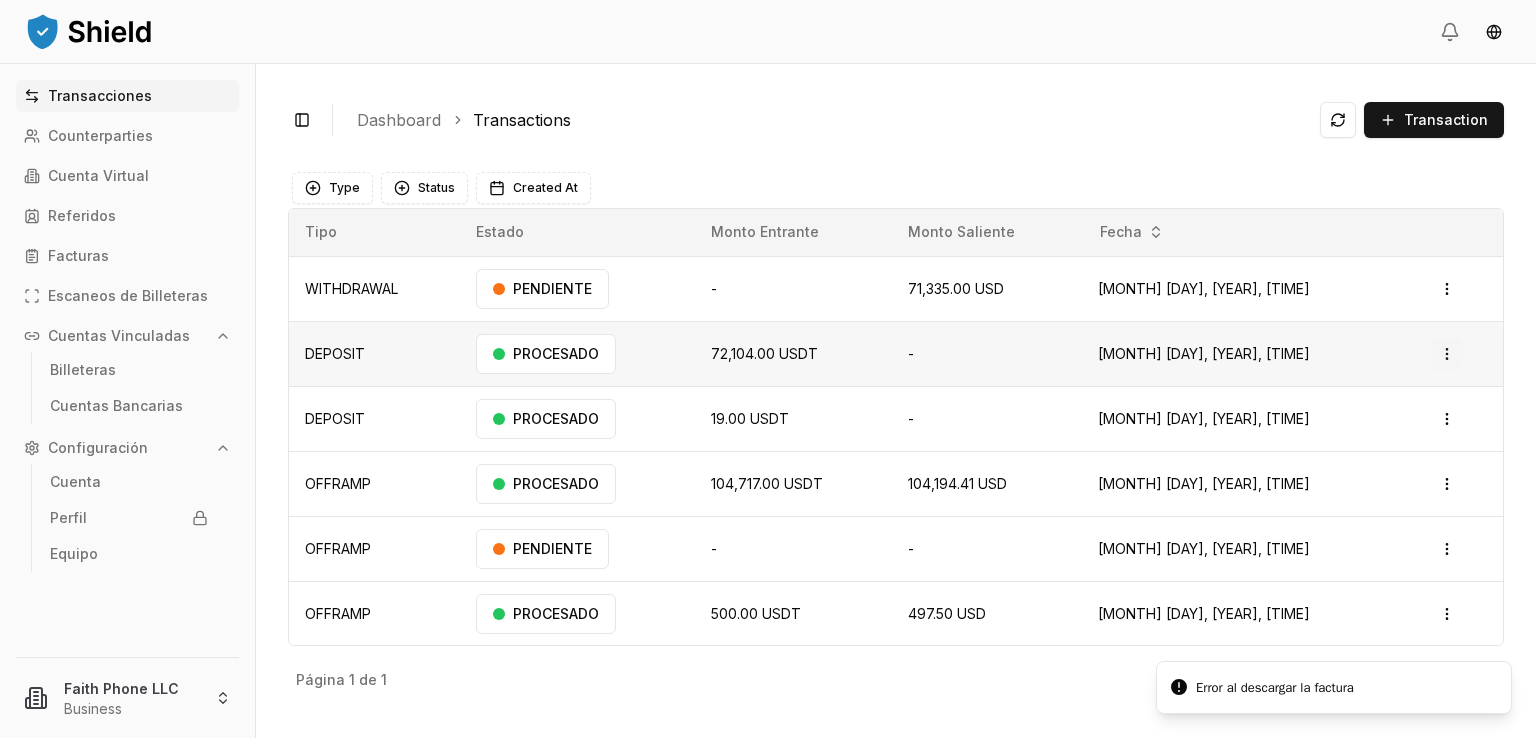 click on "Transacciones Counterparties Cuenta Virtual Referidos Facturas Escaneos de Billeteras Cuentas Vinculadas Billeteras Cuentas Bancarias Configuración Cuenta Perfil Equipo Faith Phone LLC Business Toggle Sidebar Dashboard Transactions Transaction WITHDRAWAL N/A N/A 71,335.00 USD [MONTH] [DAY], [YEAR], [TIME] PENDIENTE Open menu DEPOSIT 72,104.00 USDT N/A N/A [MONTH] [DAY], [YEAR], [TIME] PROCESADO Open menu DEPOSIT 19.00 USDT N/A N/A [MONTH] [DAY], [YEAR], [TIME] PROCESADO Open menu OFFRAMP 104,717.00 USDT 104,194.41 USD [MONTH] [DAY], [YEAR], [TIME] PROCESADO Open menu OFFRAMP N/A N/A N/A N/A [MONTH] [DAY], [YEAR], [TIME] PENDIENTE Open menu OFFRAMP 500.00 USDT 497.50 USD [MONTH] [DAY], [YEAR], [TIME] PROCESADO Open menu Página 1 de 1 Anterior Siguiente Type Status Created At Tipo Estado Monto Entrante Monto Saliente Fecha WITHDRAWAL PENDIENTE - 71,335.00 USD [MONTH] [DAY], [YEAR], [TIME] Open menu DEPOSIT PROCESADO 72,104.00 USDT - [MONTH] [DAY], [YEAR], [TIME] Open menu DEPOSIT PROCESADO 19.00 USDT -" at bounding box center (768, 369) 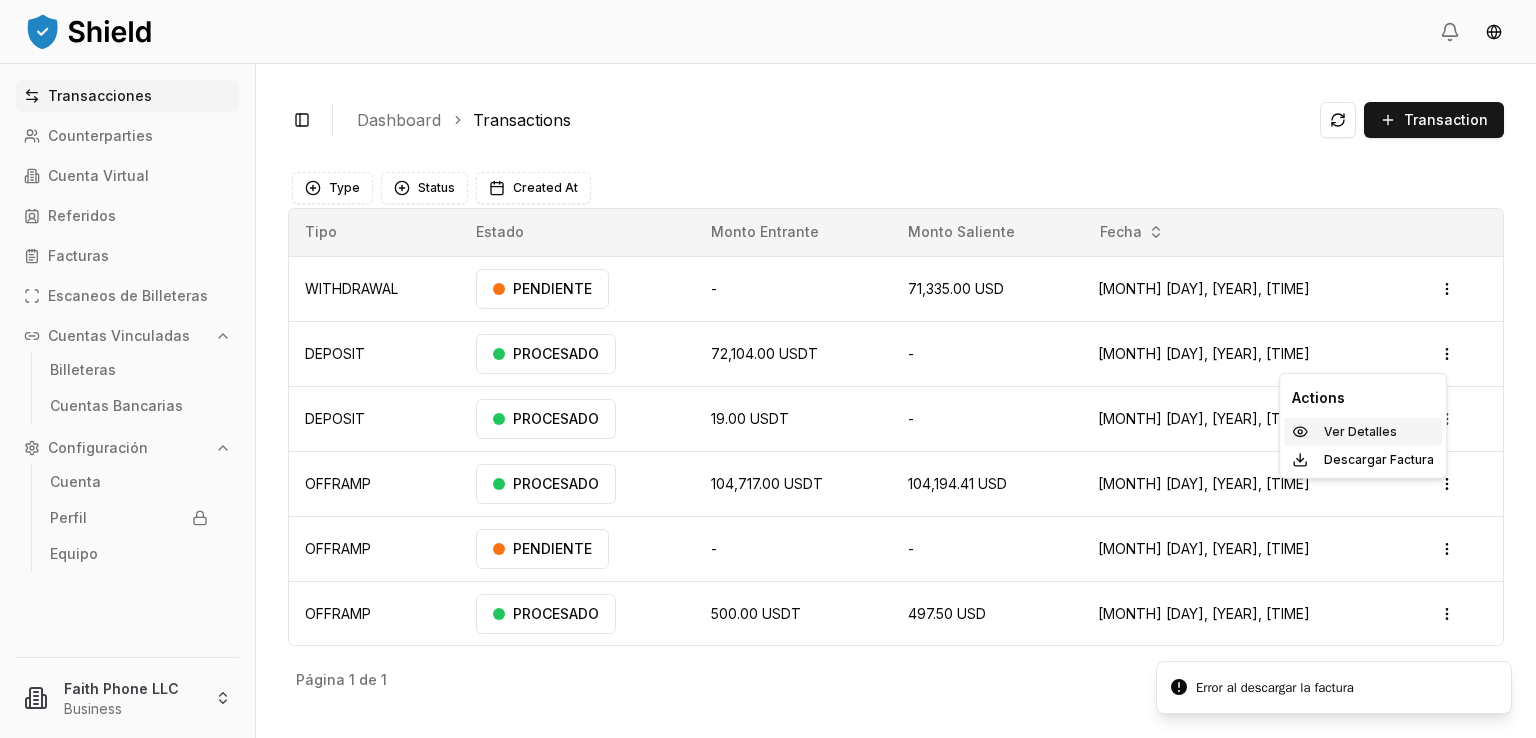 click on "Ver Detalles" at bounding box center [1360, 432] 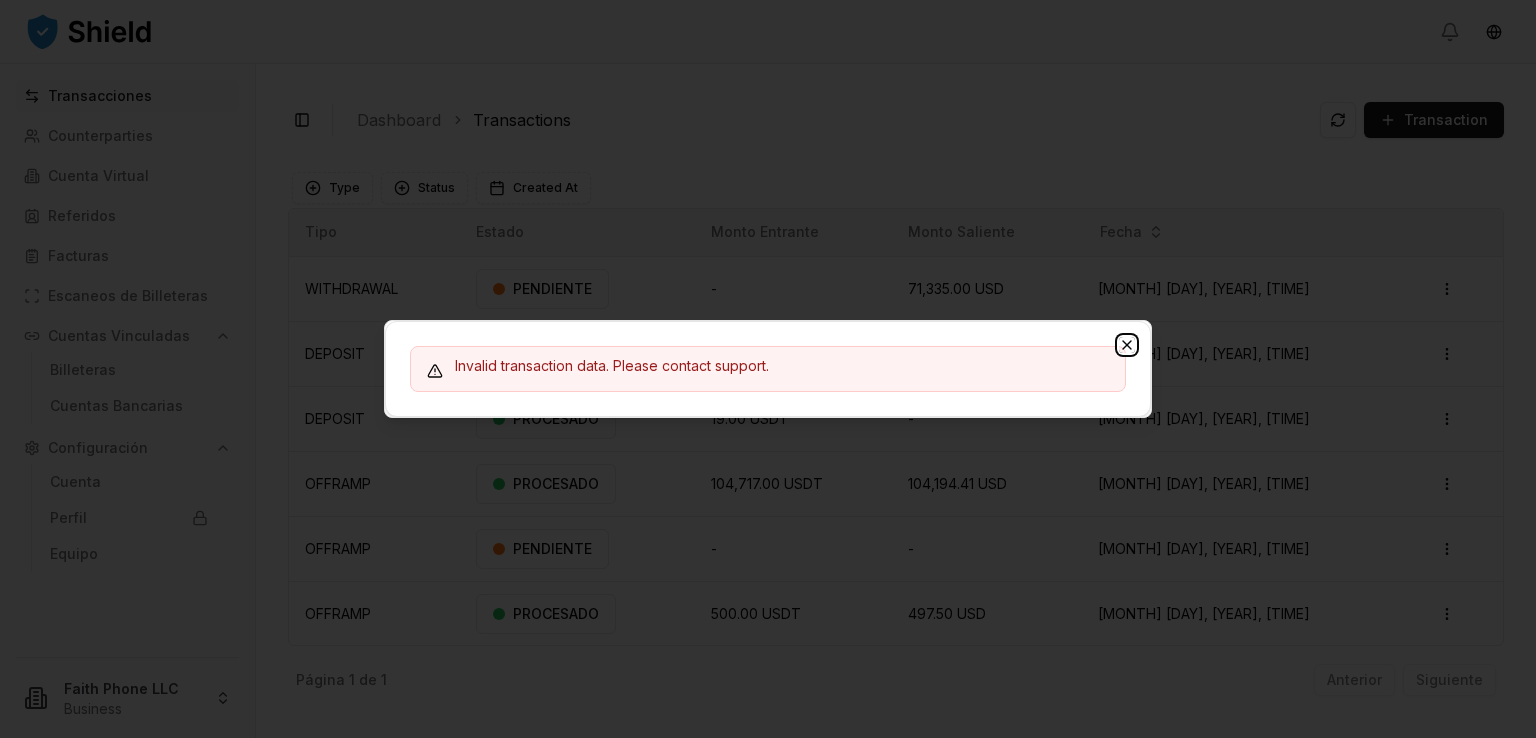 click 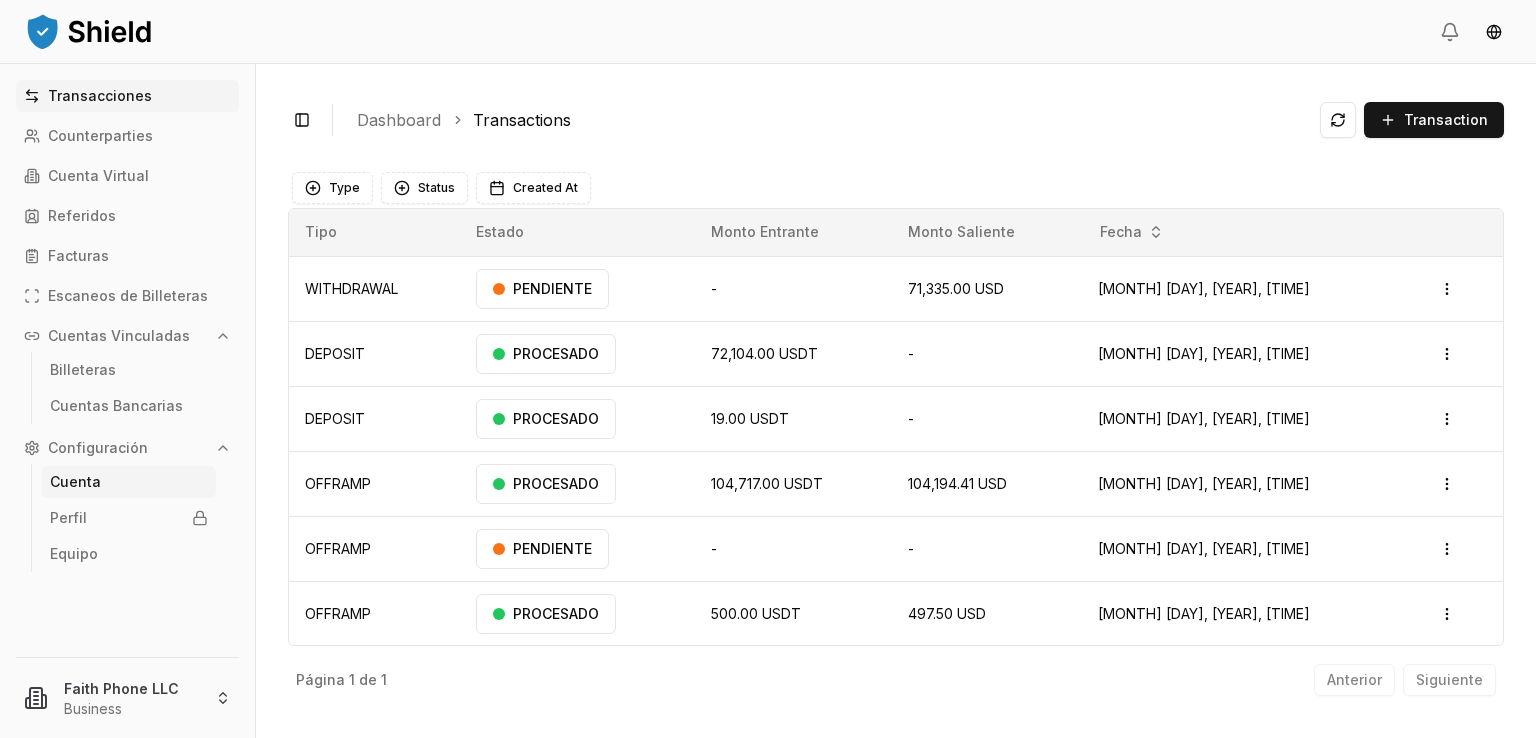 click on "Cuenta" at bounding box center [129, 482] 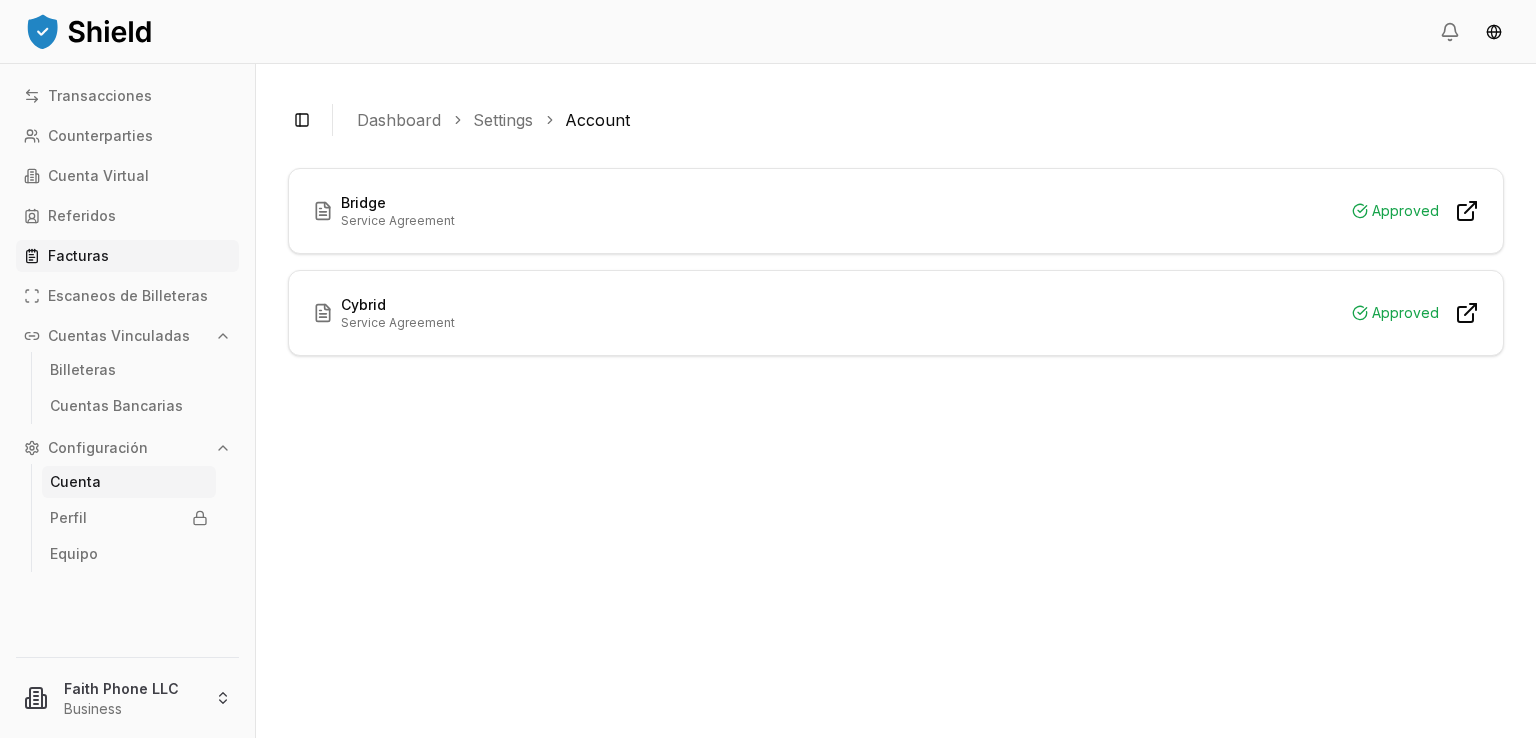 click on "Facturas" at bounding box center (127, 256) 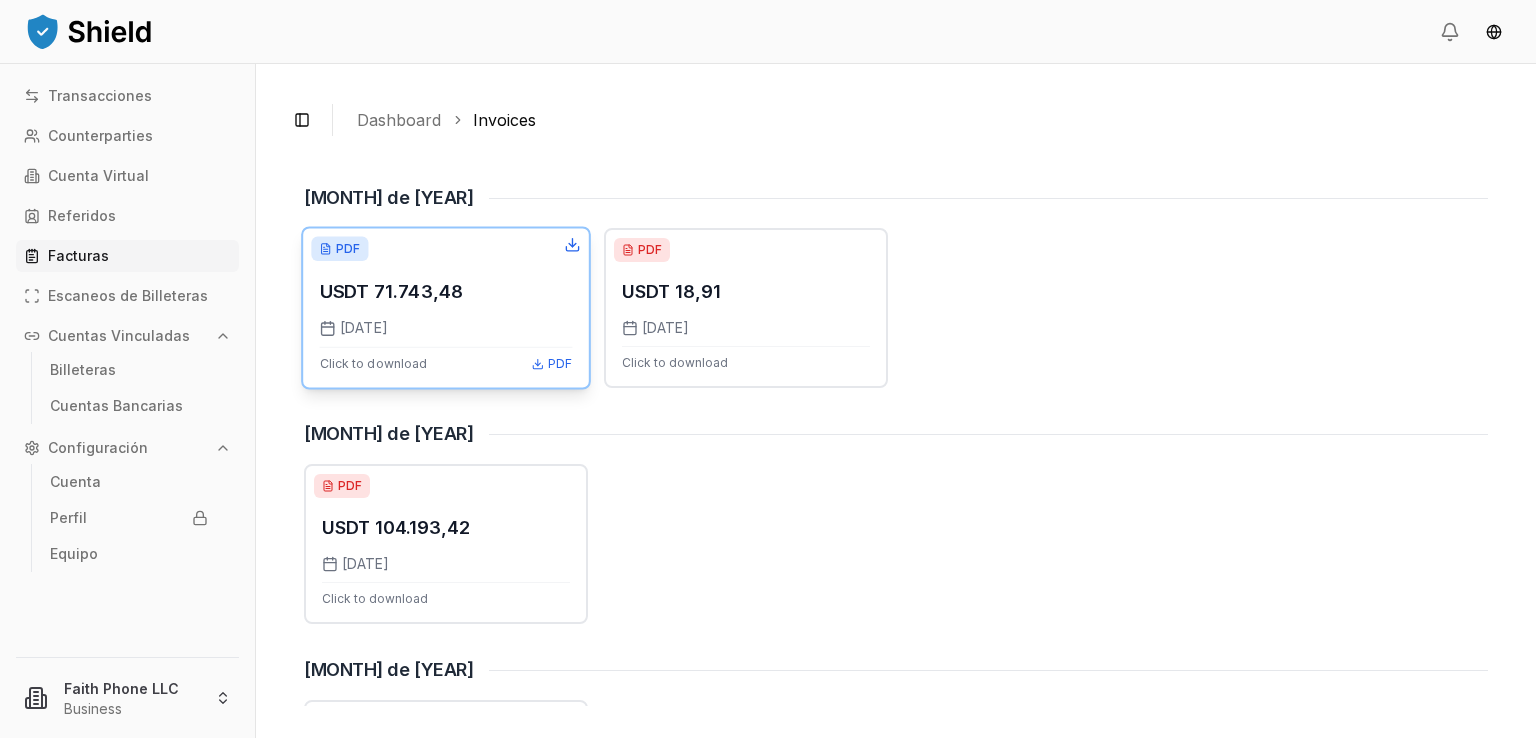click on "USDT 71.743,48" at bounding box center (392, 291) 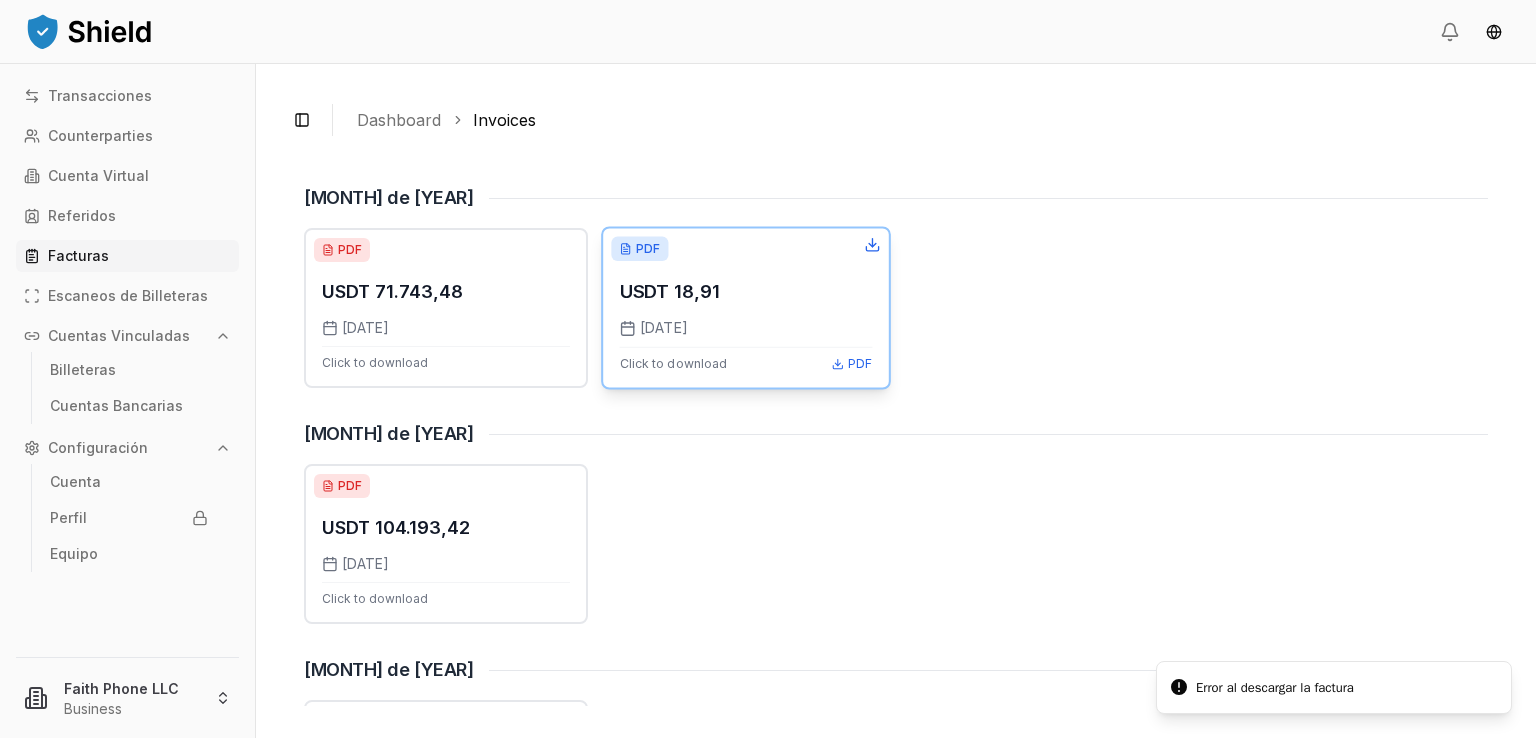 click on "USDT 18,91" at bounding box center (670, 291) 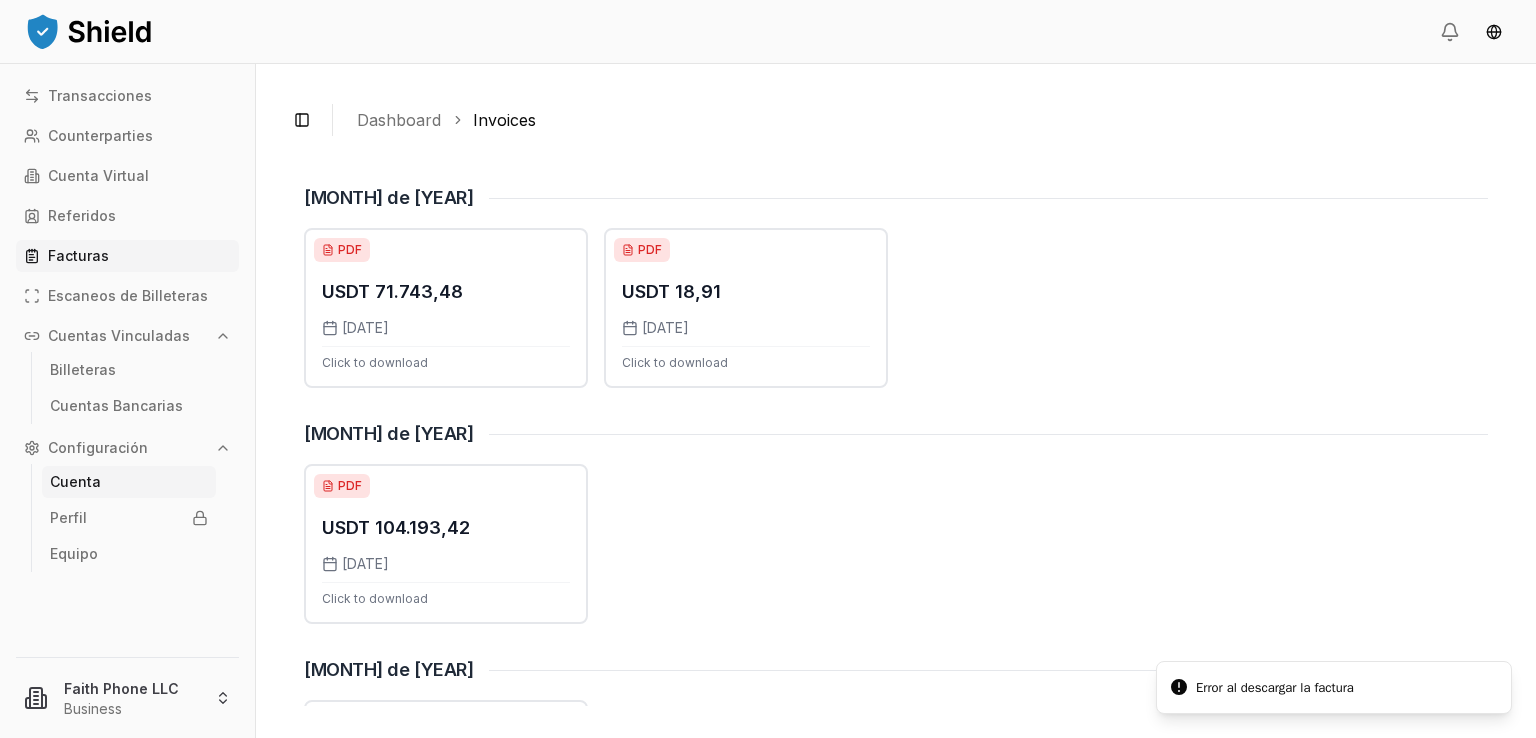 click on "Cuenta" at bounding box center [129, 482] 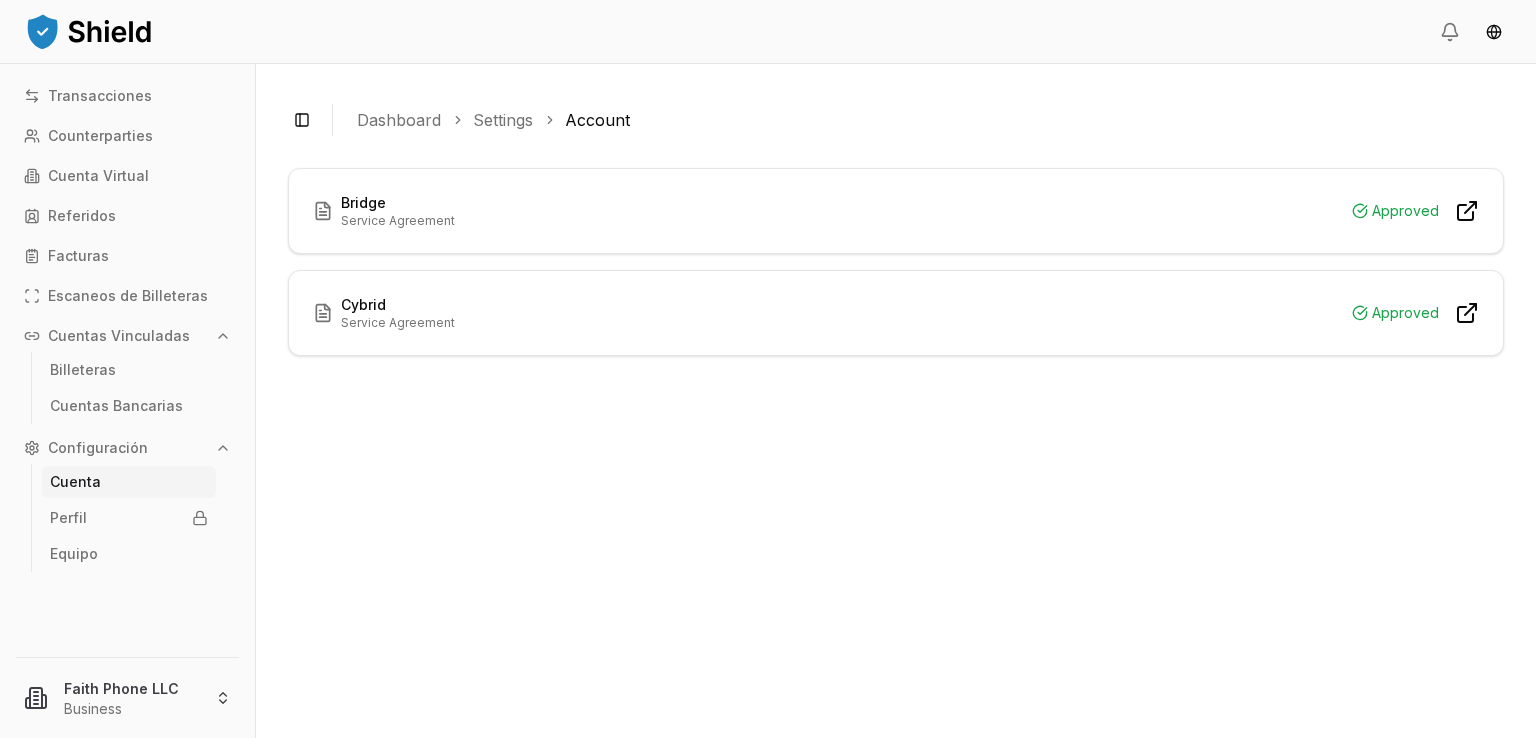 click on "Service Agreement" at bounding box center (398, 323) 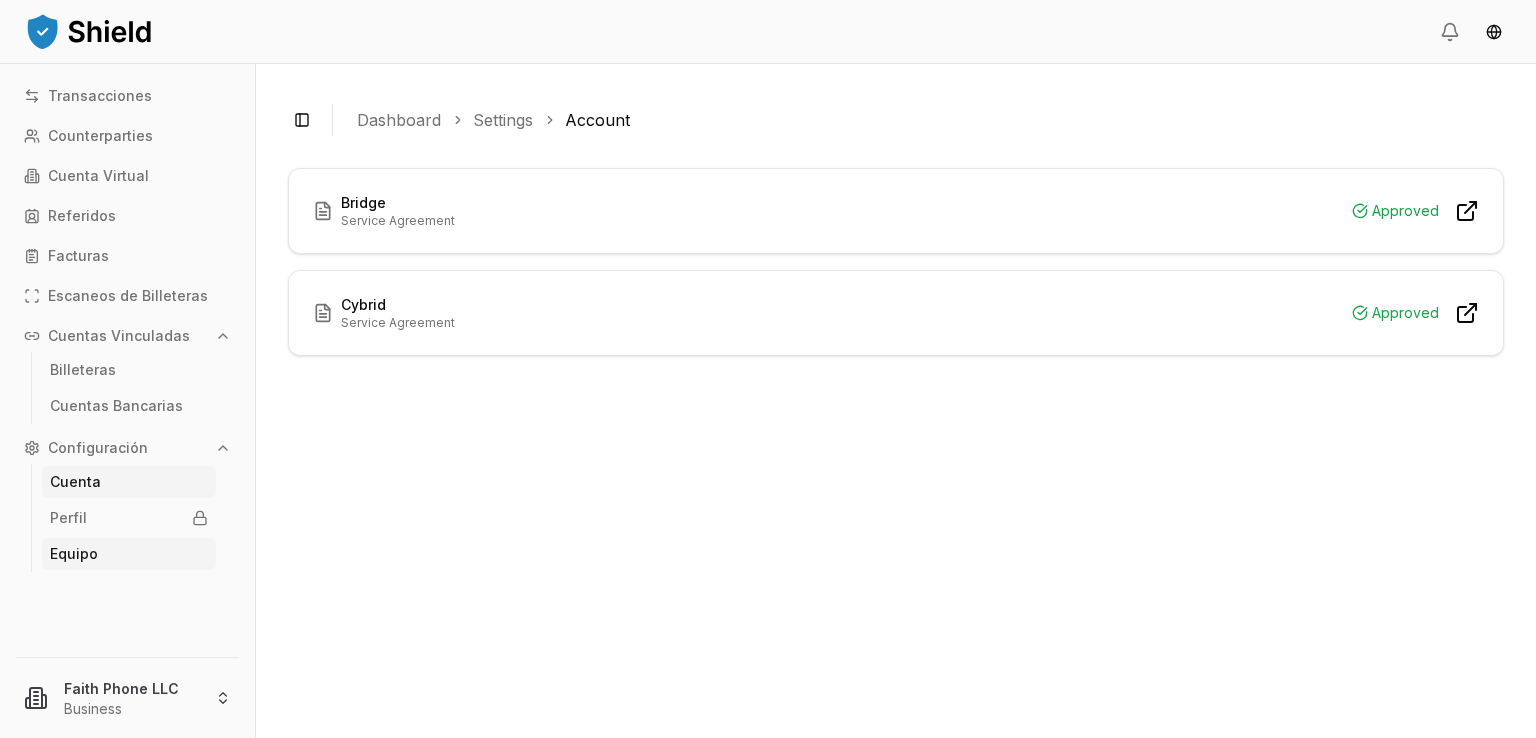 click on "Equipo" at bounding box center [74, 554] 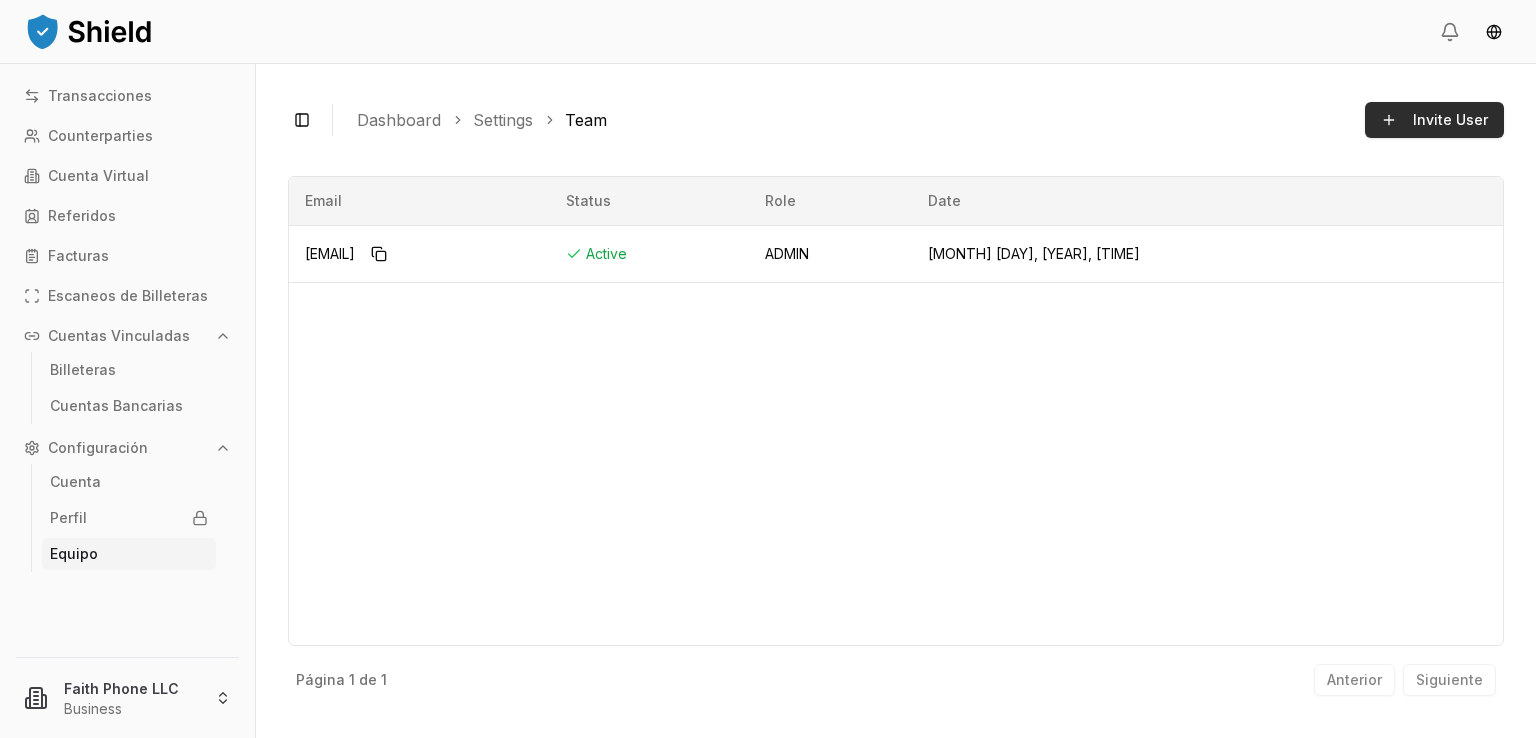 click on "Invite User" at bounding box center (1450, 120) 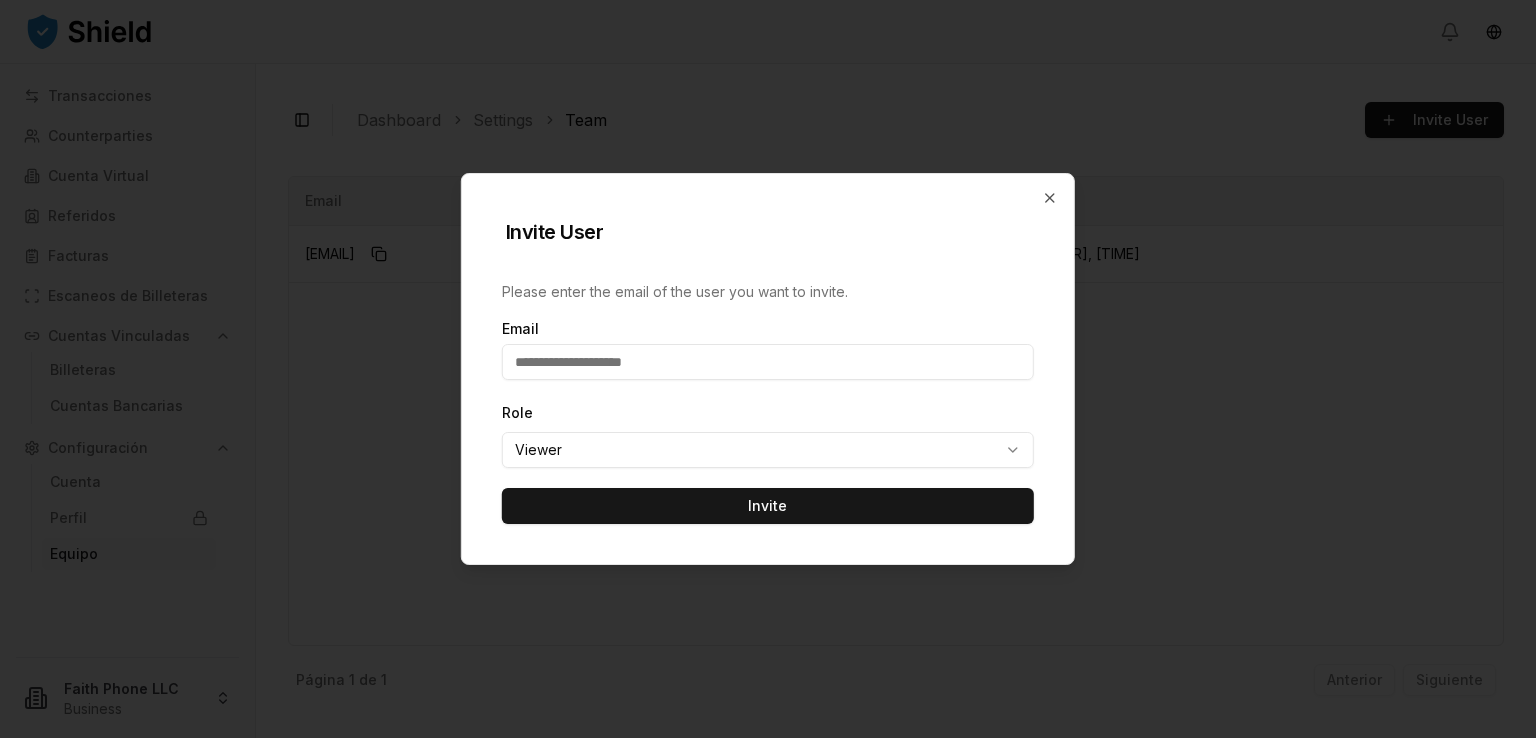 click on "Transacciones Counterparties Cuenta Virtual Referidos Facturas Escaneos de Billeteras Cuentas Vinculadas Billeteras Cuentas Bancarias Configuración Cuenta Perfil Equipo Faith Phone LLC  Business Toggle Sidebar Dashboard Settings Team Invite User davidsa2531@gmail.com  Active Role:  ADMIN Created:  Apr 29, 2025, 4:22 PM Página 1 de 1 Anterior Siguiente Email Status Role Date   davidsa2531@gmail.com   Active   ADMIN   Apr 29, 2025, 4:22 PM   Página 1 de 1 Anterior Siguiente Invite User Please enter the email of the user you want to invite. Email Role Viewer ***** ****** Invite Close" at bounding box center (768, 369) 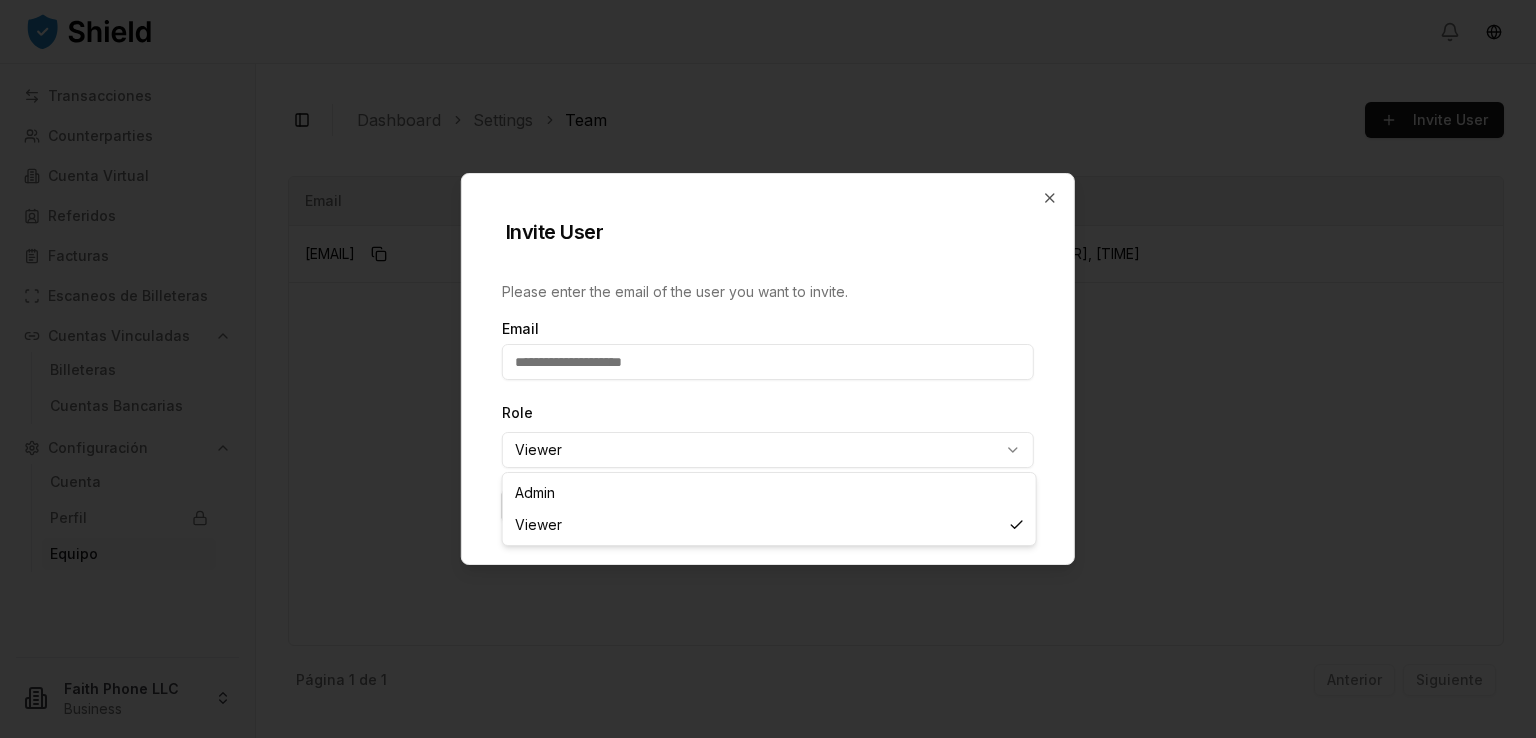 select on "*****" 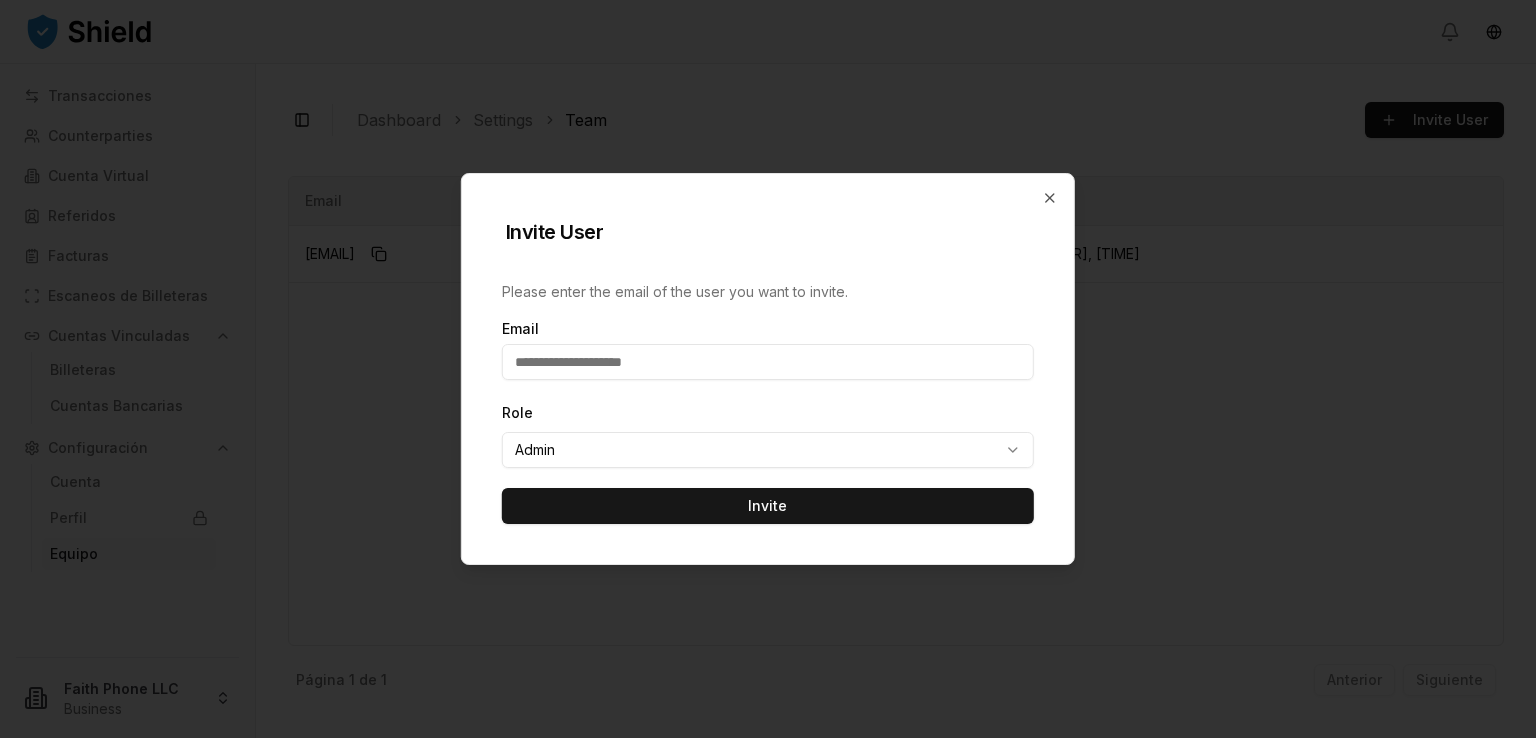 click at bounding box center [768, 362] 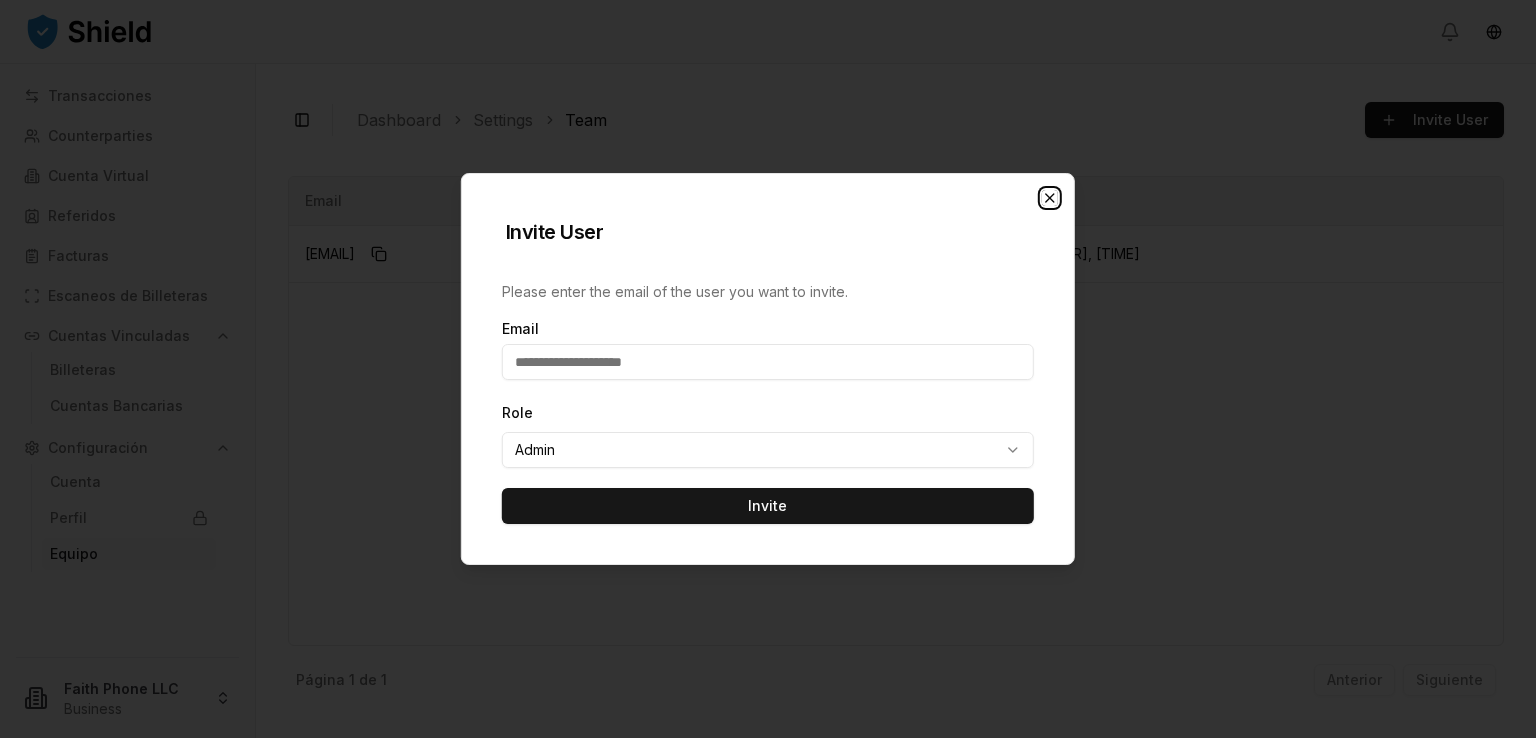 click 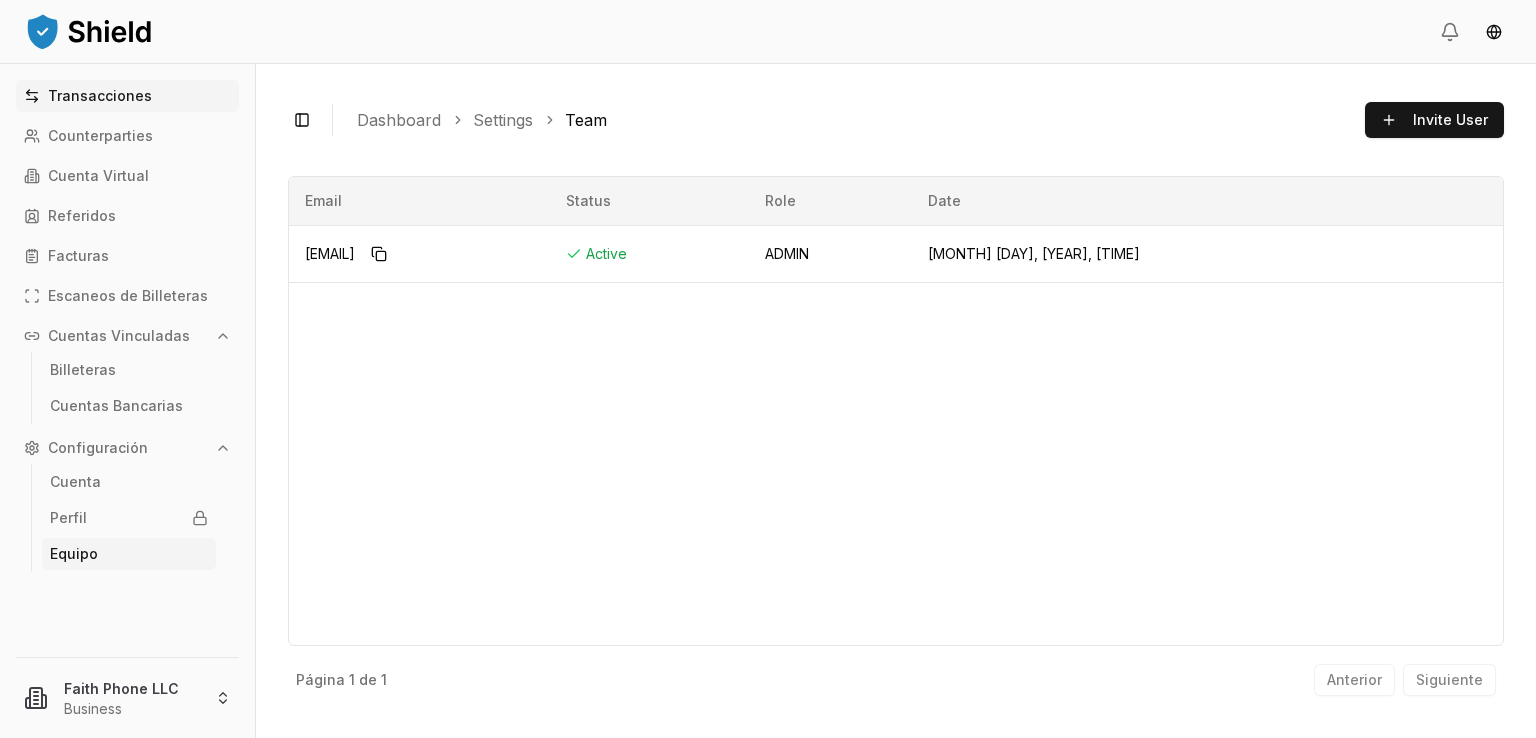 click on "Transacciones" at bounding box center [100, 96] 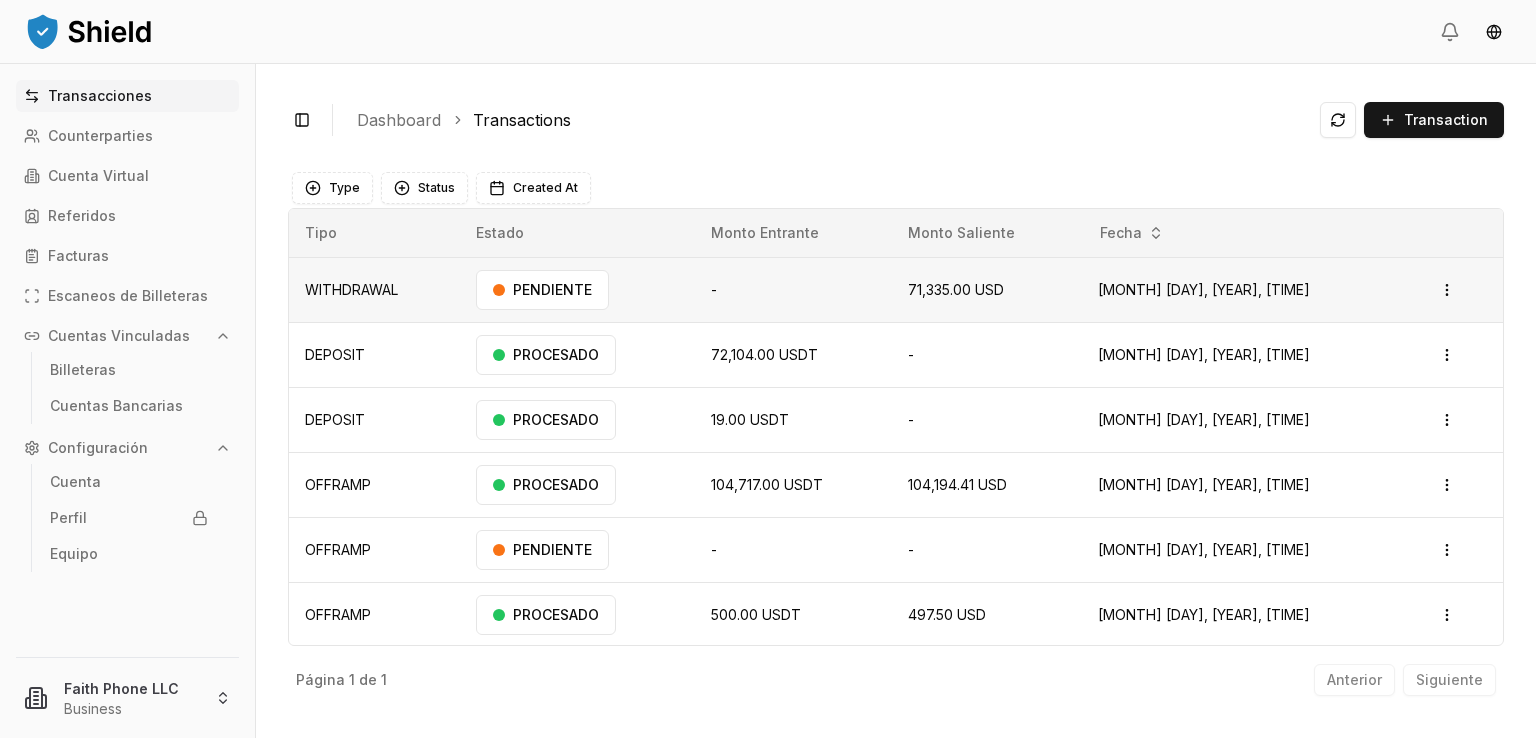 click on "WITHDRAWAL" at bounding box center [374, 289] 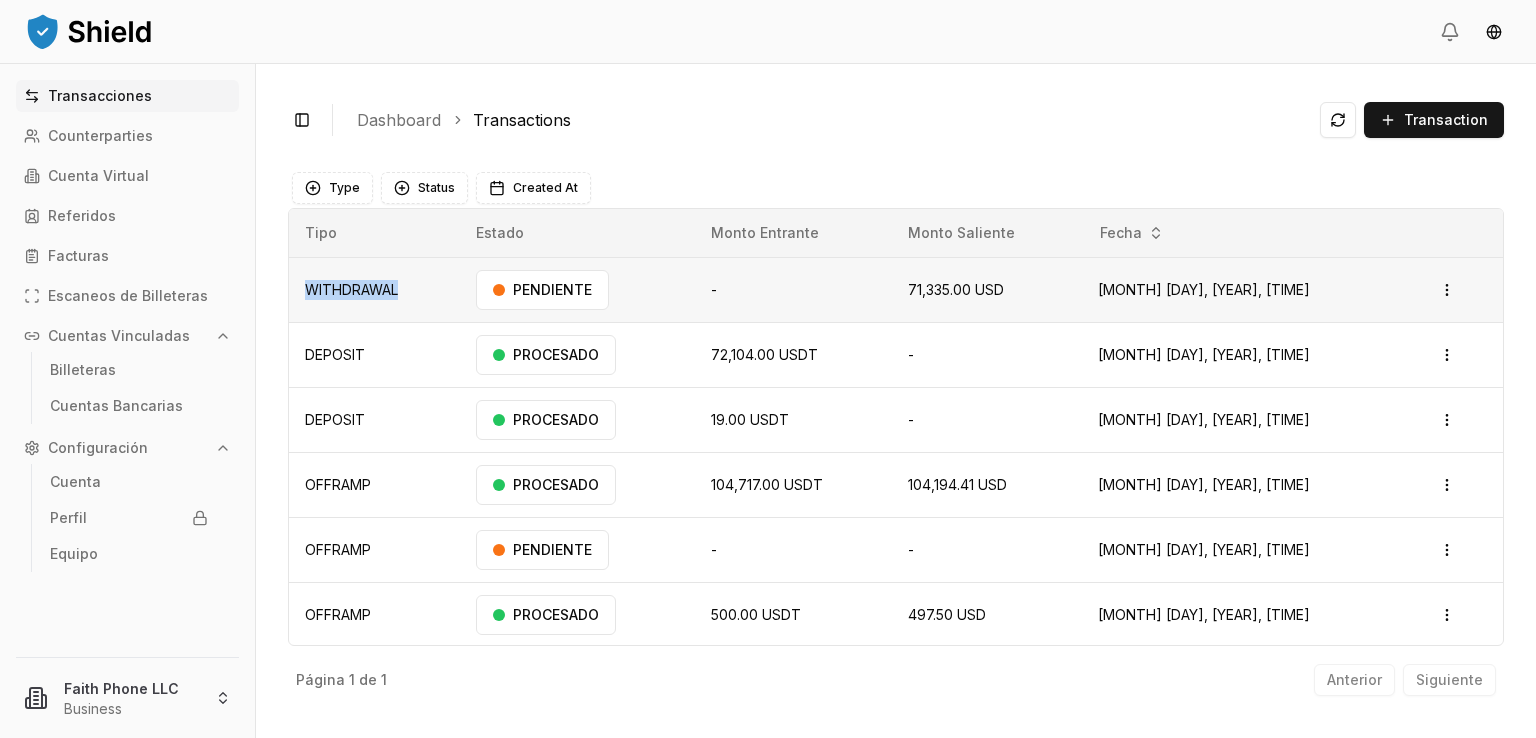 drag, startPoint x: 397, startPoint y: 286, endPoint x: 288, endPoint y: 302, distance: 110.16805 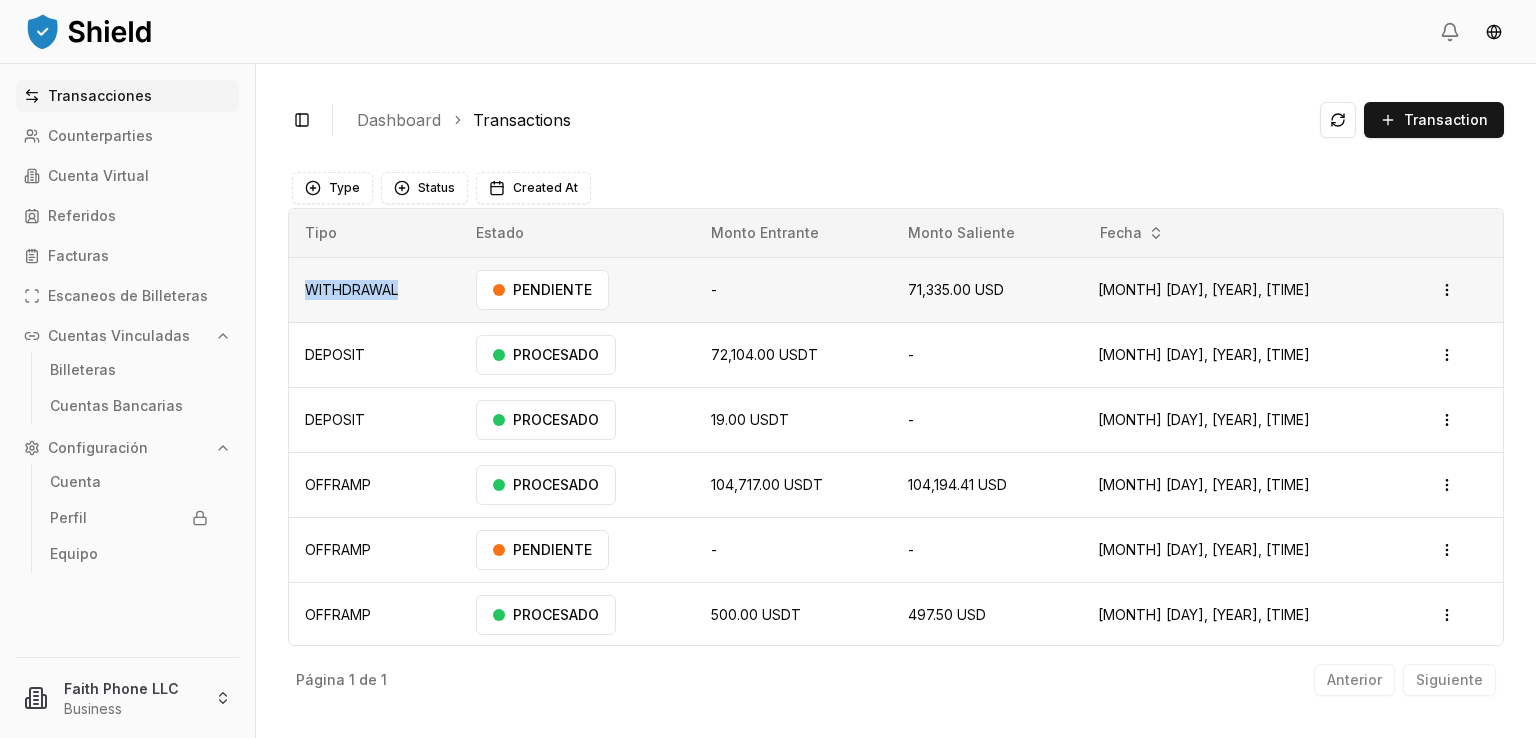 click on "WITHDRAWAL" at bounding box center (374, 289) 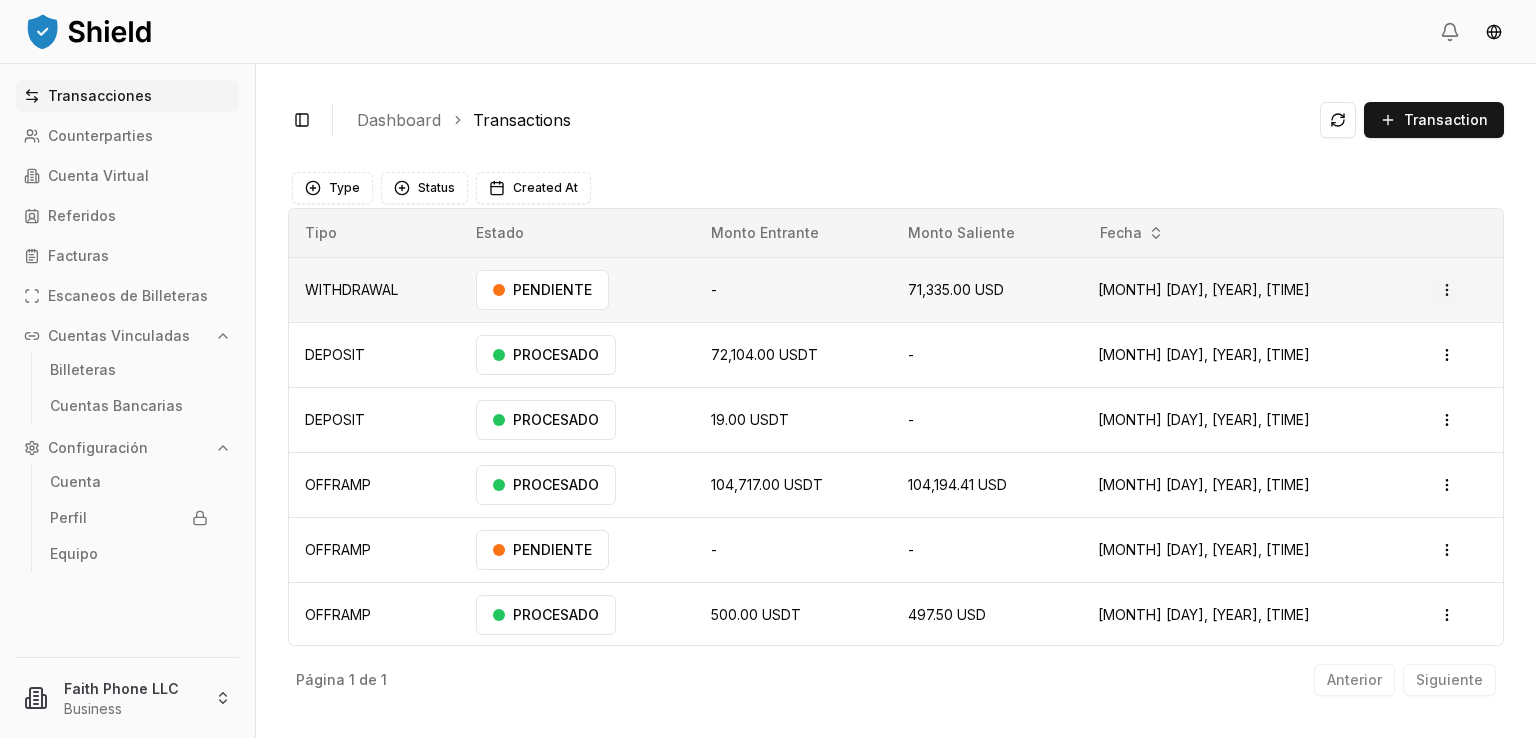 click on "Transacciones Counterparties Cuenta Virtual Referidos Facturas Escaneos de Billeteras Cuentas Vinculadas Billeteras Cuentas Bancarias Configuración Cuenta Perfil Equipo Faith Phone LLC  Business Toggle Sidebar Dashboard Transactions   Transaction WITHDRAWAL   N/A N/A   71,335.00 USD Aug 7, 2025, 10:26 AM PENDIENTE Open menu DEPOSIT   72,104.00 USDT   N/A N/A Aug 7, 2025, 7:23 AM PROCESADO Open menu DEPOSIT   19.00 USDT   N/A N/A Aug 6, 2025, 10:42 AM PROCESADO Open menu OFFRAMP   104,717.00 USDT   104,194.41 USD Jul 29, 2025, 1:56 PM PROCESADO Open menu OFFRAMP   N/A N/A   N/A N/A Jun 23, 2025, 8:57 AM PENDIENTE Open menu OFFRAMP   500.00 USDT   497.50 USD May 27, 2025, 3:20 PM PROCESADO Open menu Página 1 de 1 Anterior Siguiente Type Status Created At Tipo Estado Monto Entrante Monto Saliente Fecha   WITHDRAWAL   PENDIENTE   -     71,335.00   USD   Aug 7, 2025, 10:26 AM   Open menu   DEPOSIT   PROCESADO   72,104.00   USDT   -     Aug 7, 2025, 7:23 AM   Open menu   DEPOSIT   PROCESADO   19.00   USDT   -" at bounding box center (768, 369) 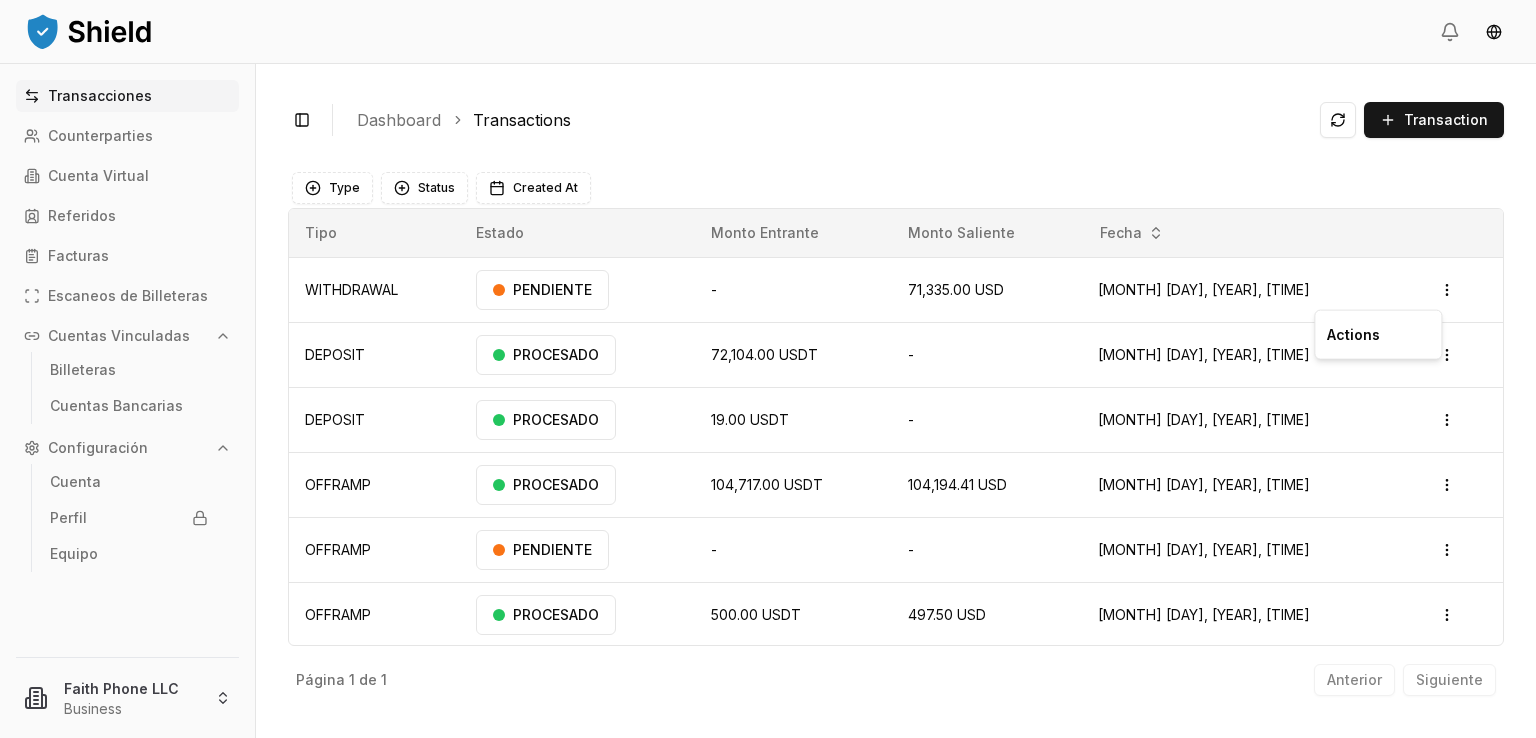 click on "Actions" at bounding box center (1378, 335) 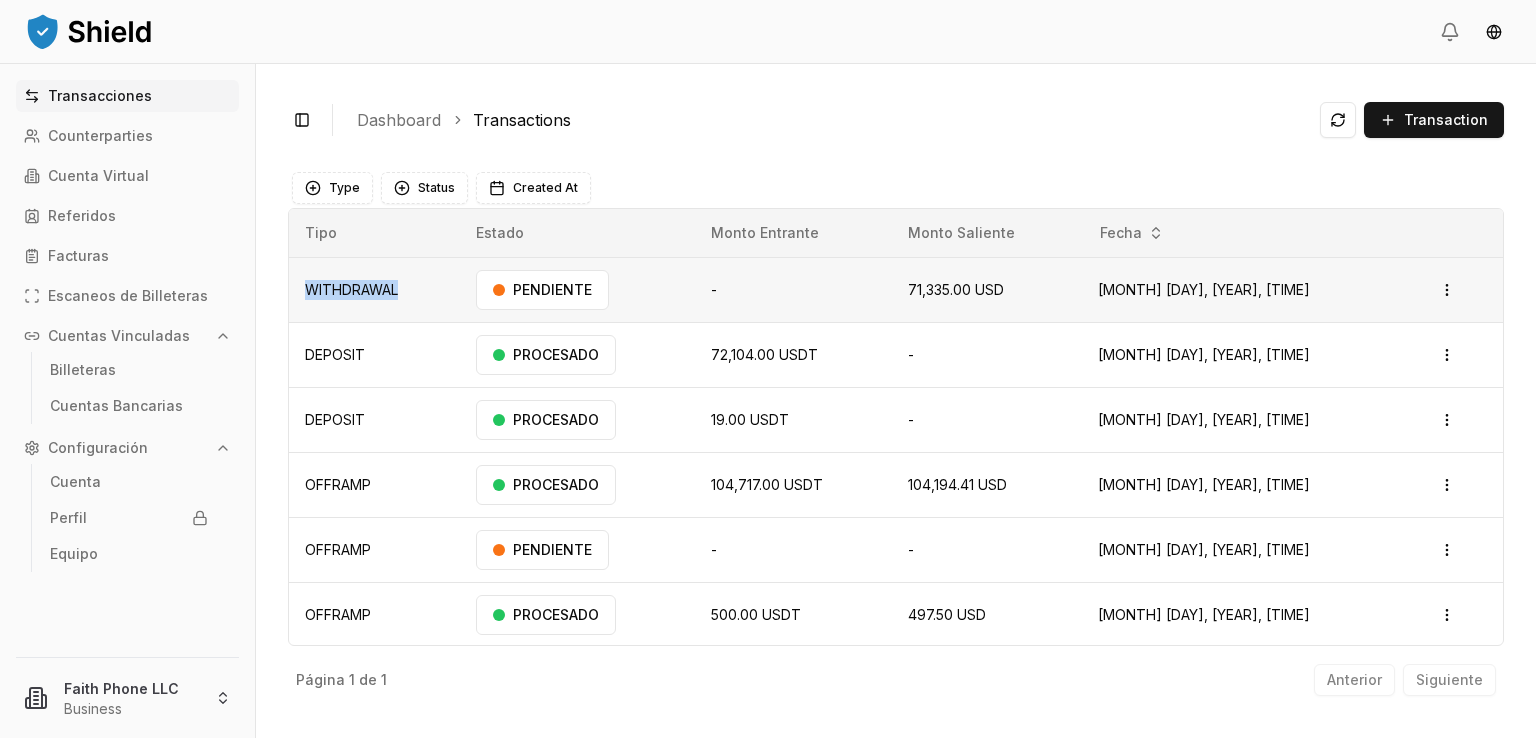 drag, startPoint x: 396, startPoint y: 289, endPoint x: 293, endPoint y: 299, distance: 103.4843 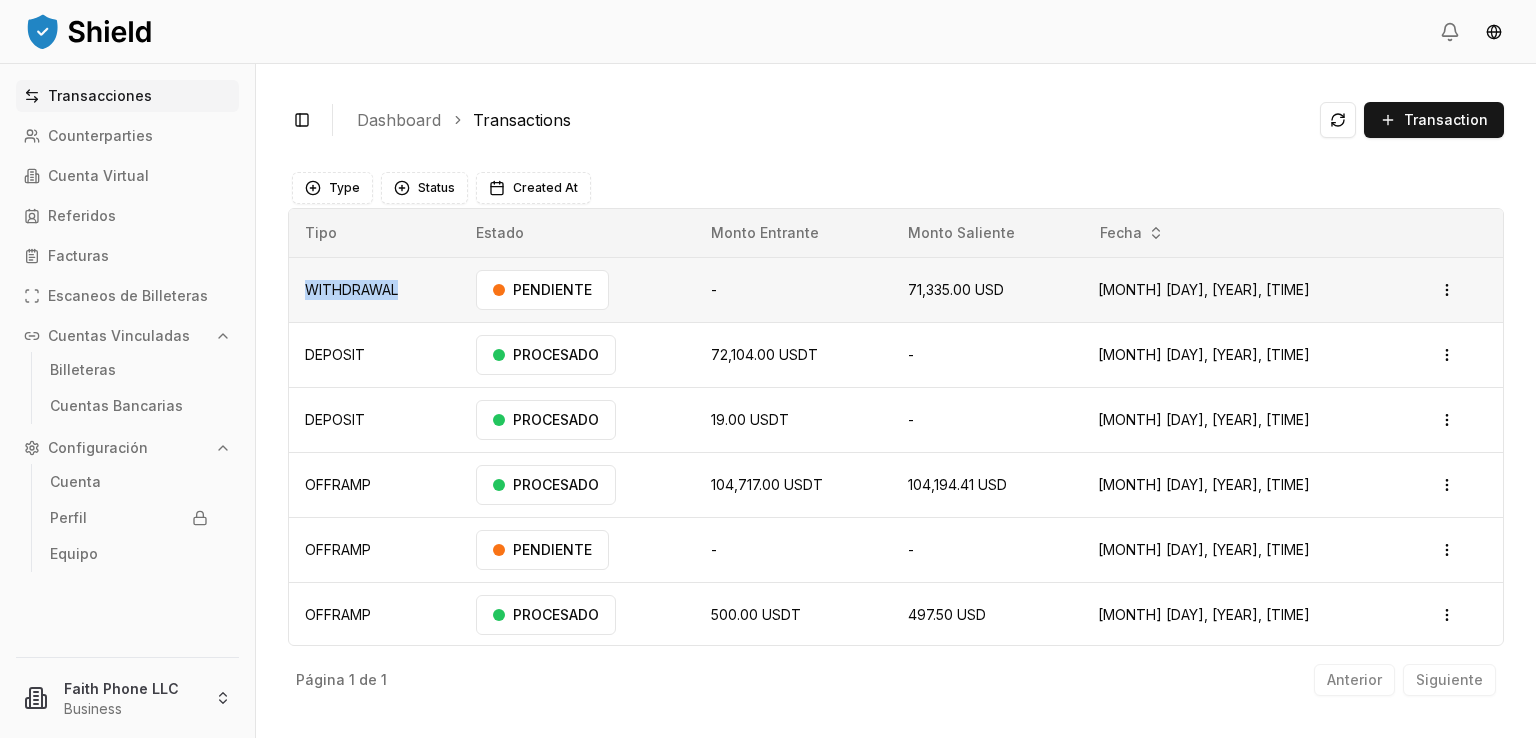 click on "WITHDRAWAL" at bounding box center (374, 289) 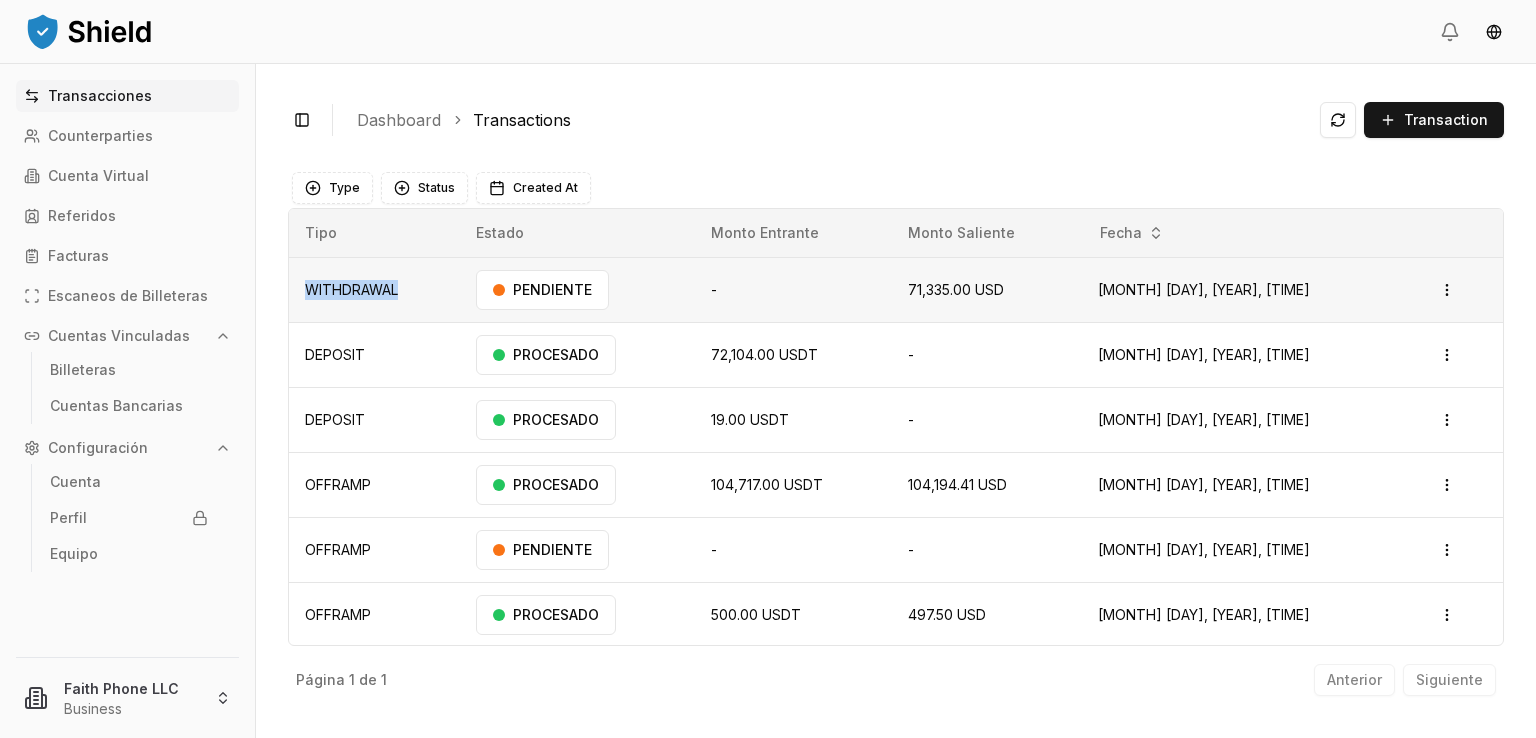 click on "WITHDRAWAL" at bounding box center [374, 289] 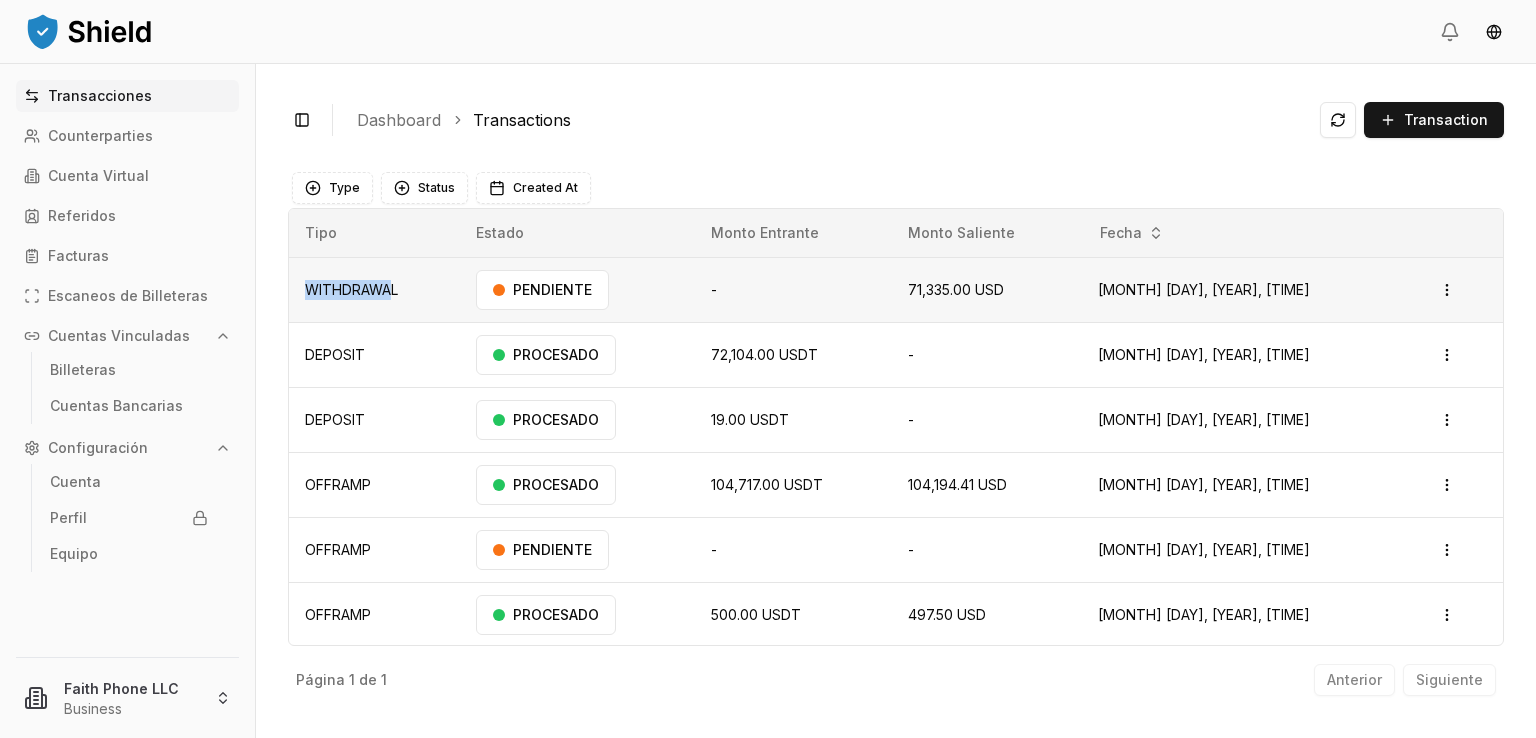 drag, startPoint x: 396, startPoint y: 289, endPoint x: 296, endPoint y: 295, distance: 100.17984 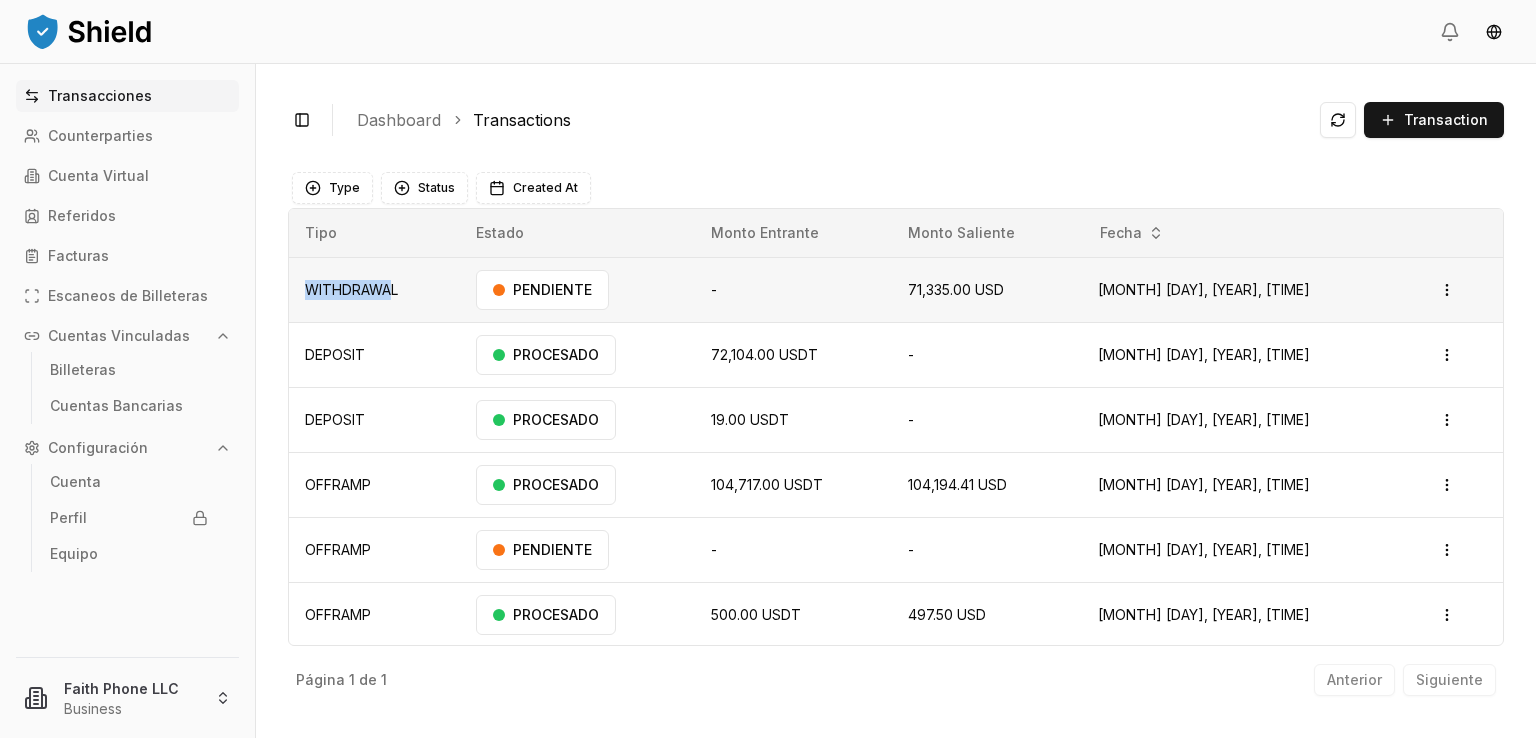 click on "WITHDRAWAL" at bounding box center [374, 289] 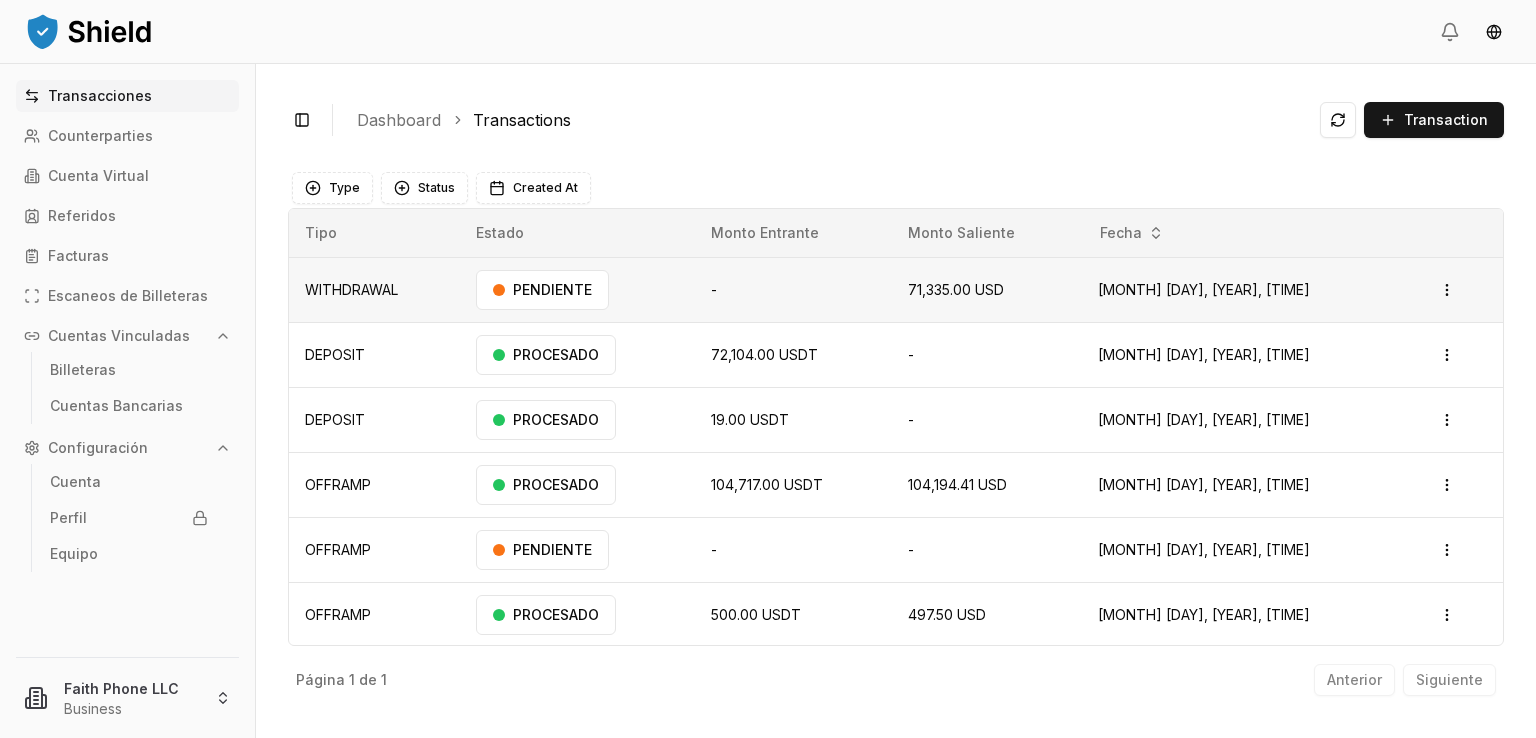 click on "WITHDRAWAL" at bounding box center (374, 289) 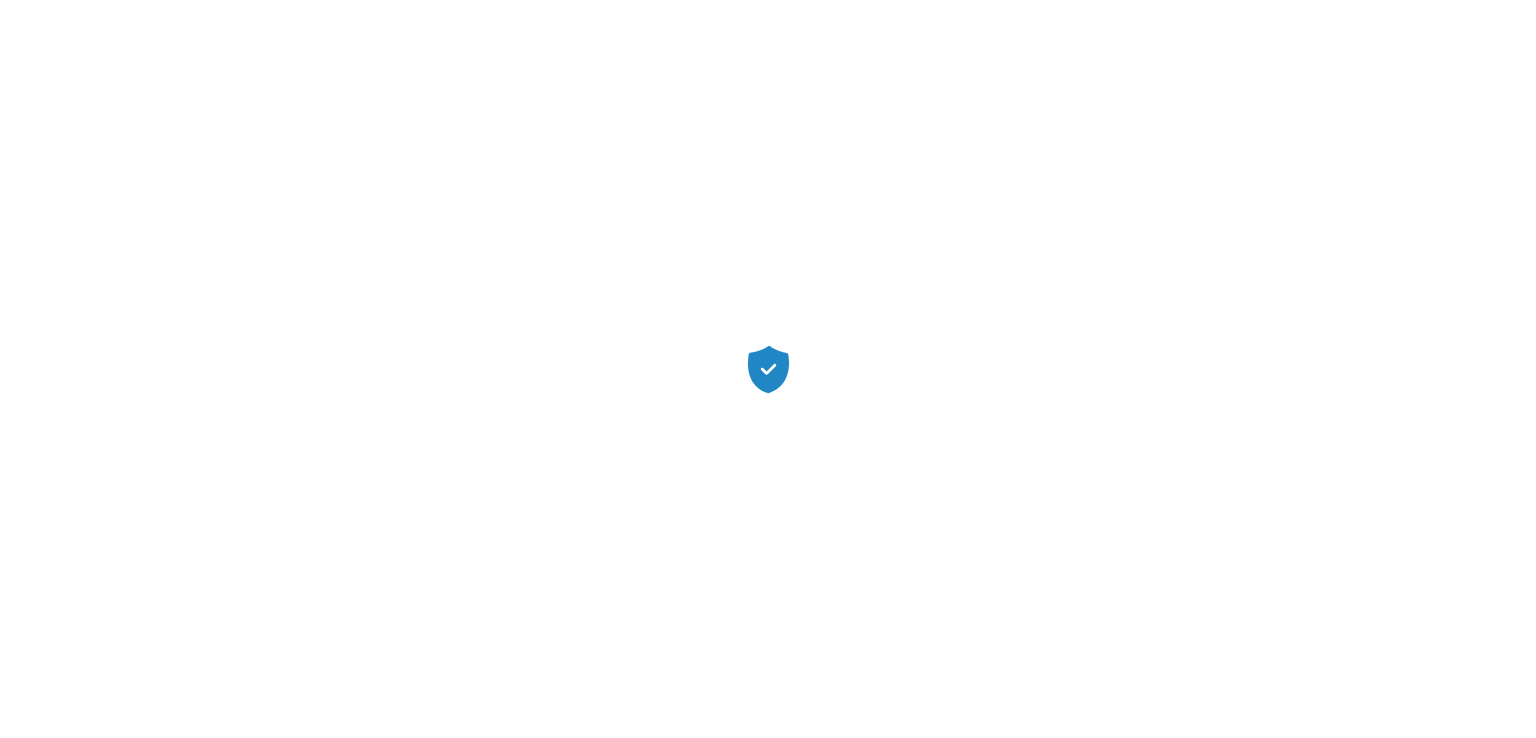 scroll, scrollTop: 0, scrollLeft: 0, axis: both 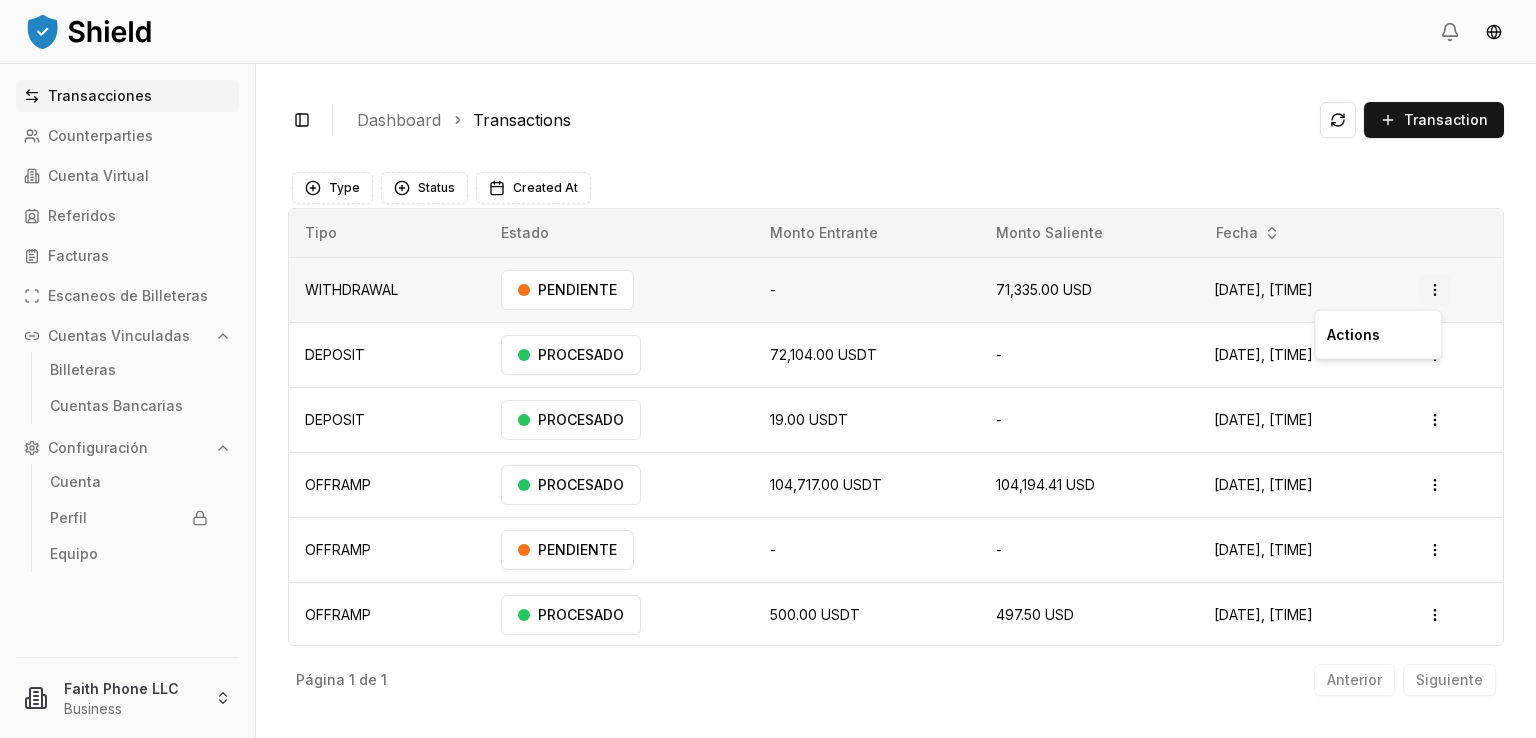 click on "Transacciones Counterparties Cuenta Virtual Referidos Facturas Escaneos de Billeteras Cuentas Vinculadas Billeteras Cuentas Bancarias Configuración Cuenta Perfil Equipo [ORGANIZATION]  Business Toggle Sidebar Dashboard Transactions   Transaction WITHDRAWAL   N/A N/A   71,335.00 USD [DATE], [TIME] PENDIENTE Open menu DEPOSIT   72,104.00 USDT   N/A N/A [DATE], [TIME] PROCESADO Open menu DEPOSIT   19.00 USDT   N/A N/A [DATE], [TIME] PROCESADO Open menu OFFRAMP   104,717.00 USDT   104,194.41 USD [DATE], [TIME] PROCESADO Open menu OFFRAMP   N/A N/A   N/A N/A [DATE], [TIME] PENDIENTE Open menu OFFRAMP   500.00 USDT   497.50 USD [DATE], [TIME] PROCESADO Open menu Página 1 de 1 Anterior Siguiente Type Status Created At Tipo Estado Monto Entrante Monto Saliente Fecha   WITHDRAWAL   PENDIENTE   -     71,335.00   USD   [DATE], [TIME]   Open menu   DEPOSIT   PROCESADO   72,104.00   USDT   -" at bounding box center [768, 369] 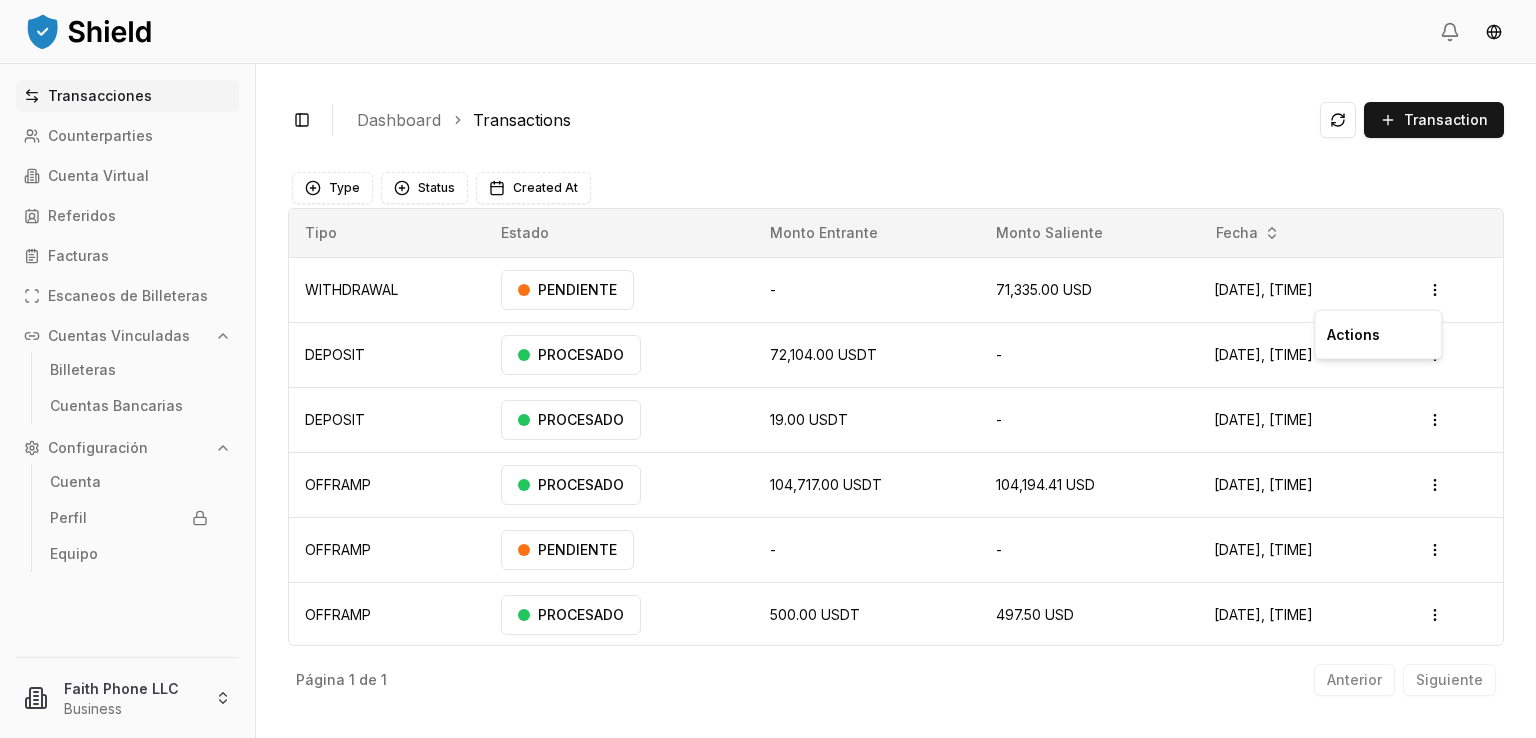 click on "Transacciones Counterparties Cuenta Virtual Referidos Facturas Escaneos de Billeteras Cuentas Vinculadas Billeteras Cuentas Bancarias Configuración Cuenta Perfil Equipo [ORGANIZATION]  Business Toggle Sidebar Dashboard Transactions   Transaction WITHDRAWAL   N/A N/A   71,335.00 USD [DATE], [TIME] PENDIENTE Open menu DEPOSIT   72,104.00 USDT   N/A N/A [DATE], [TIME] PROCESADO Open menu DEPOSIT   19.00 USDT   N/A N/A [DATE], [TIME] PROCESADO Open menu OFFRAMP   104,717.00 USDT   104,194.41 USD [DATE], [TIME] PROCESADO Open menu OFFRAMP   N/A N/A   N/A N/A [DATE], [TIME] PENDIENTE Open menu OFFRAMP   500.00 USDT   497.50 USD [DATE], [TIME] PROCESADO Open menu Página 1 de 1 Anterior Siguiente Type Status Created At Tipo Estado Monto Entrante Monto Saliente Fecha   WITHDRAWAL   PENDIENTE   -     71,335.00   USD   [DATE], [TIME]   Open menu   DEPOSIT   PROCESADO   72,104.00   USDT   -" at bounding box center (768, 369) 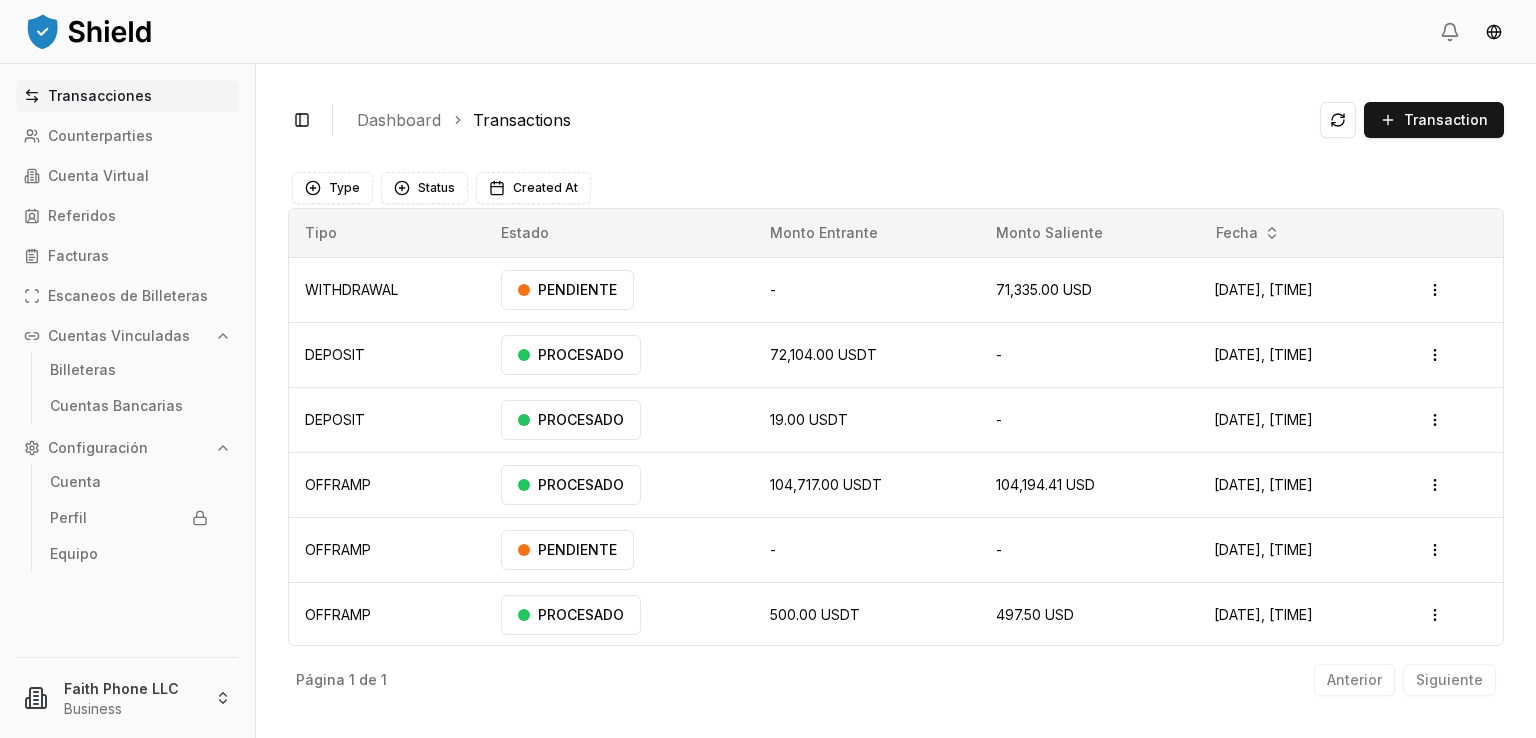 click on "Type Status Created At Tipo Estado Monto Entrante Monto Saliente Fecha   WITHDRAWAL   PENDIENTE   -     71,335.00   USD   [DATE], [TIME]   Open menu   DEPOSIT   PROCESADO   72,104.00   USDT   -     [DATE], [TIME]   Open menu   DEPOSIT   PROCESADO   19.00   USDT   -     [DATE], [TIME]   Open menu   OFFRAMP   PROCESADO   104,717.00   USDT   104,194.41   USD [DATE], [TIME]   Open menu   OFFRAMP   PENDIENTE   -     -     [DATE], [TIME]   Open menu   OFFRAMP   PROCESADO   500.00   USDT   497.50   USD [DATE], [TIME]   Open menu Página 1 de 1 Anterior Siguiente" at bounding box center (896, 433) 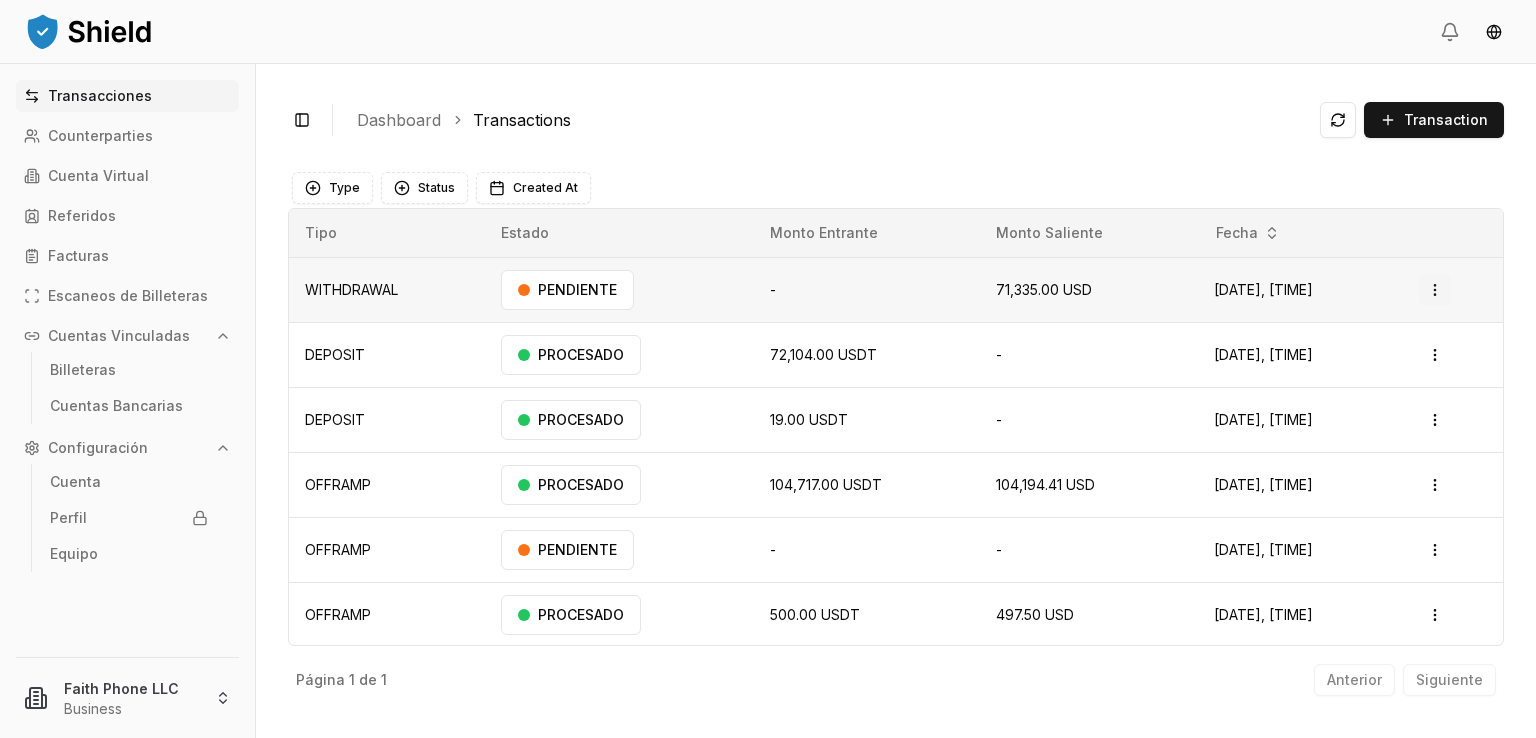 click on "Transacciones Counterparties Cuenta Virtual Referidos Facturas Escaneos de Billeteras Cuentas Vinculadas Billeteras Cuentas Bancarias Configuración Cuenta Perfil Equipo [ORGANIZATION]  Business Toggle Sidebar Dashboard Transactions   Transaction WITHDRAWAL   N/A N/A   71,335.00 USD [DATE], [TIME] PENDIENTE Open menu DEPOSIT   72,104.00 USDT   N/A N/A [DATE], [TIME] PROCESADO Open menu DEPOSIT   19.00 USDT   N/A N/A [DATE], [TIME] PROCESADO Open menu OFFRAMP   104,717.00 USDT   104,194.41 USD [DATE], [TIME] PROCESADO Open menu OFFRAMP   N/A N/A   N/A N/A [DATE], [TIME] PENDIENTE Open menu OFFRAMP   500.00 USDT   497.50 USD [DATE], [TIME] PROCESADO Open menu Página 1 de 1 Anterior Siguiente Type Status Created At Tipo Estado Monto Entrante Monto Saliente Fecha   WITHDRAWAL   PENDIENTE   -     71,335.00   USD   [DATE], [TIME]   Open menu   DEPOSIT   PROCESADO   72,104.00   USDT   -" at bounding box center (768, 369) 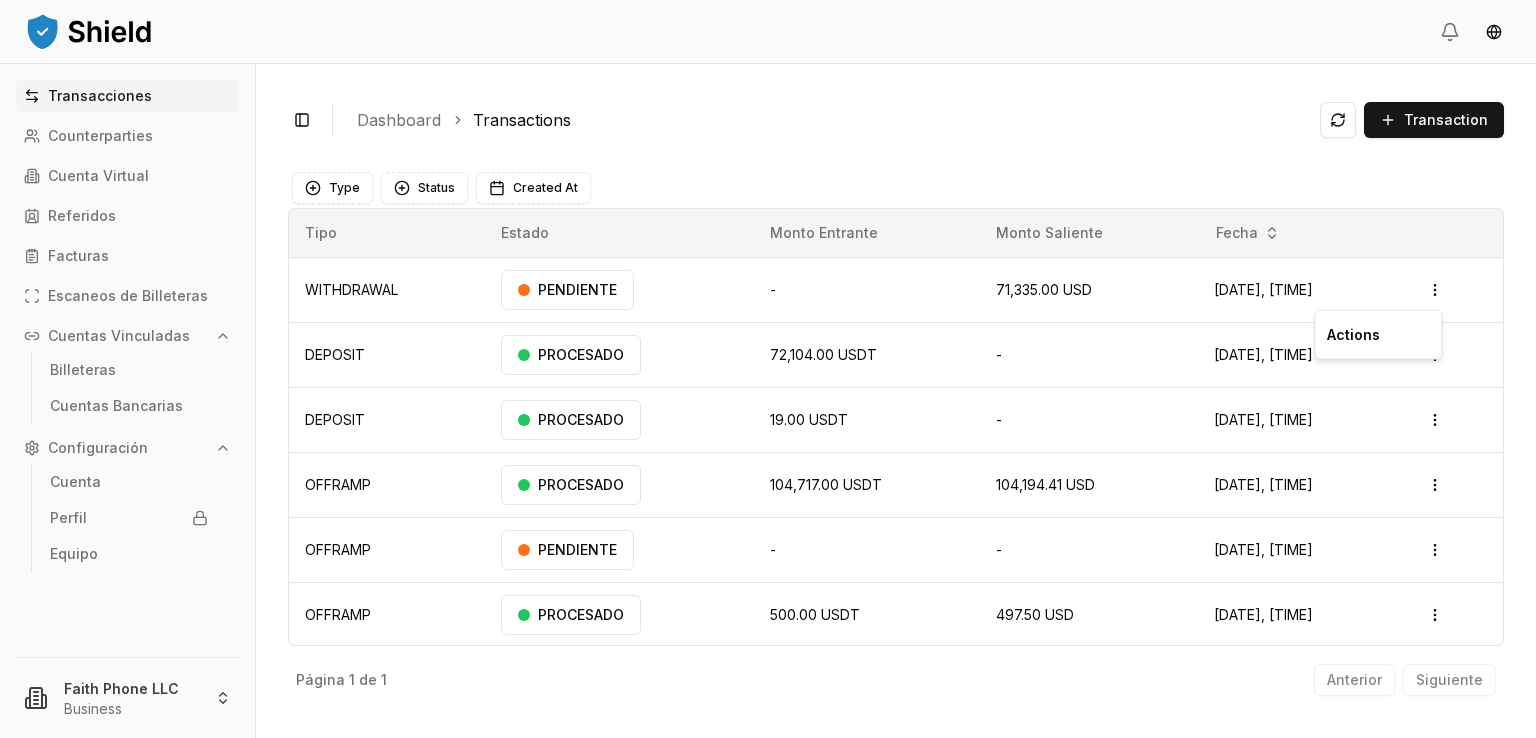 click on "Transacciones Counterparties Cuenta Virtual Referidos Facturas Escaneos de Billeteras Cuentas Vinculadas Billeteras Cuentas Bancarias Configuración Cuenta Perfil Equipo [ORGANIZATION]  Business Toggle Sidebar Dashboard Transactions   Transaction WITHDRAWAL   N/A N/A   71,335.00 USD [DATE], [TIME] PENDIENTE Open menu DEPOSIT   72,104.00 USDT   N/A N/A [DATE], [TIME] PROCESADO Open menu DEPOSIT   19.00 USDT   N/A N/A [DATE], [TIME] PROCESADO Open menu OFFRAMP   104,717.00 USDT   104,194.41 USD [DATE], [TIME] PROCESADO Open menu OFFRAMP   N/A N/A   N/A N/A [DATE], [TIME] PENDIENTE Open menu OFFRAMP   500.00 USDT   497.50 USD [DATE], [TIME] PROCESADO Open menu Página 1 de 1 Anterior Siguiente Type Status Created At Tipo Estado Monto Entrante Monto Saliente Fecha   WITHDRAWAL   PENDIENTE   -     71,335.00   USD   [DATE], [TIME]   Open menu   DEPOSIT   PROCESADO   72,104.00   USDT   -" at bounding box center [768, 369] 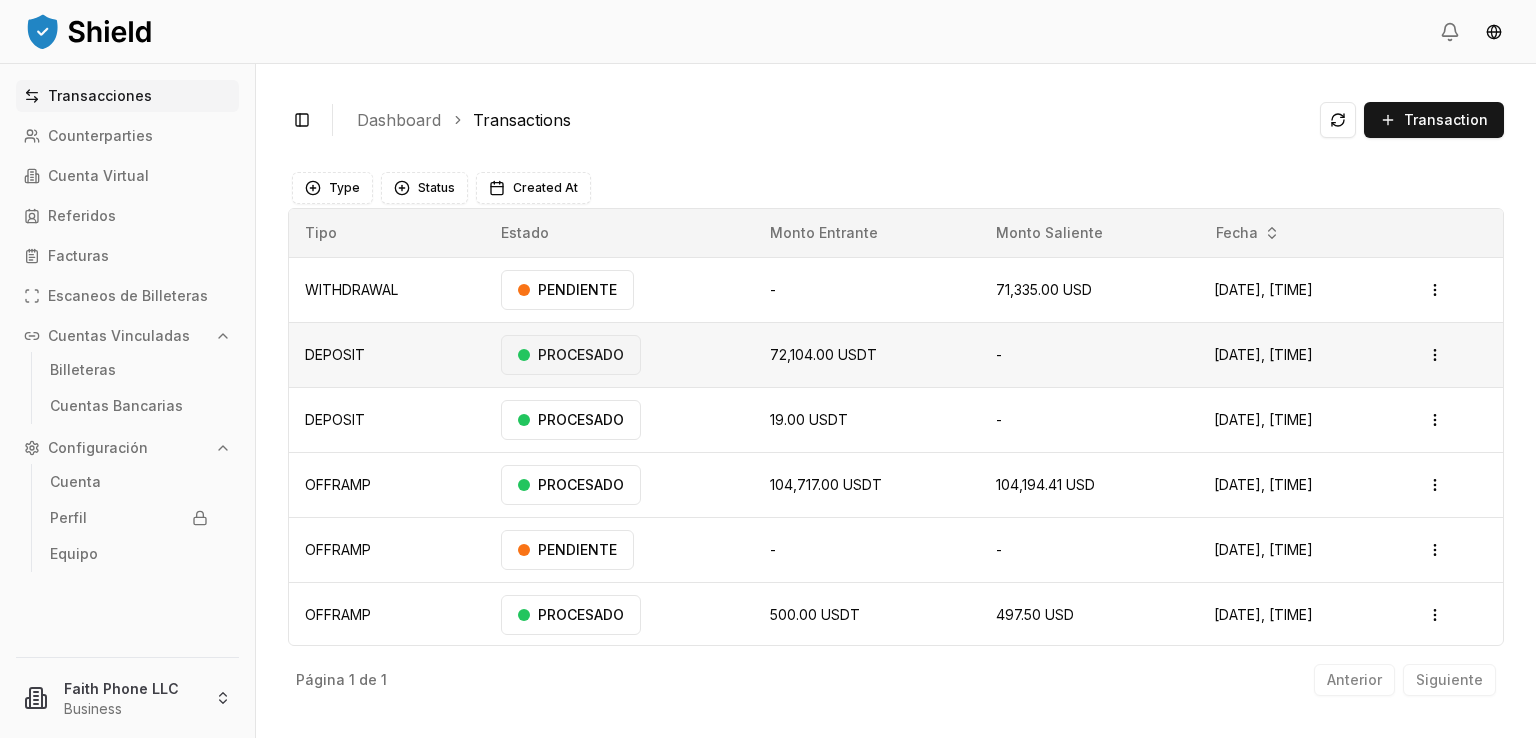 click on "PROCESADO" at bounding box center (571, 355) 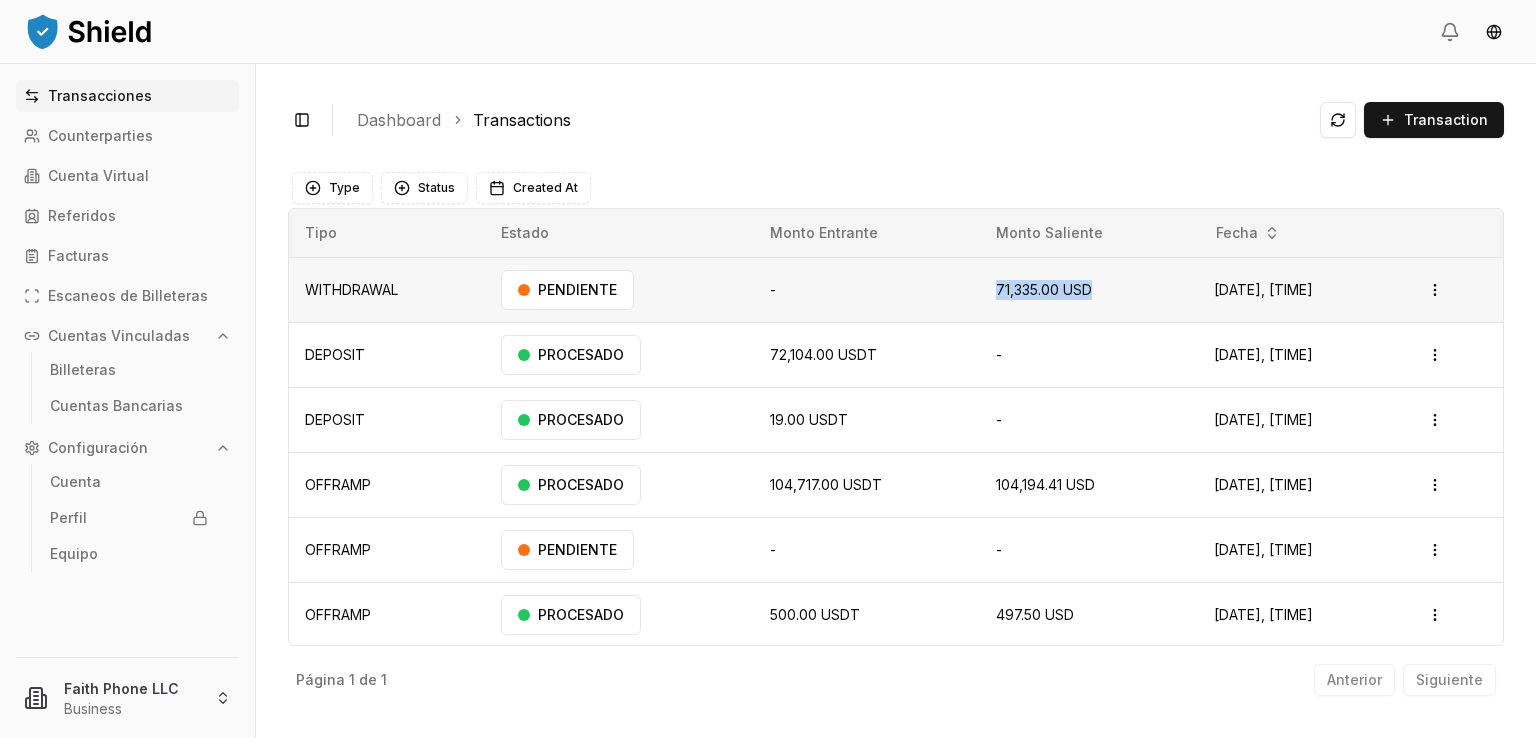 drag, startPoint x: 952, startPoint y: 286, endPoint x: 1069, endPoint y: 277, distance: 117.34564 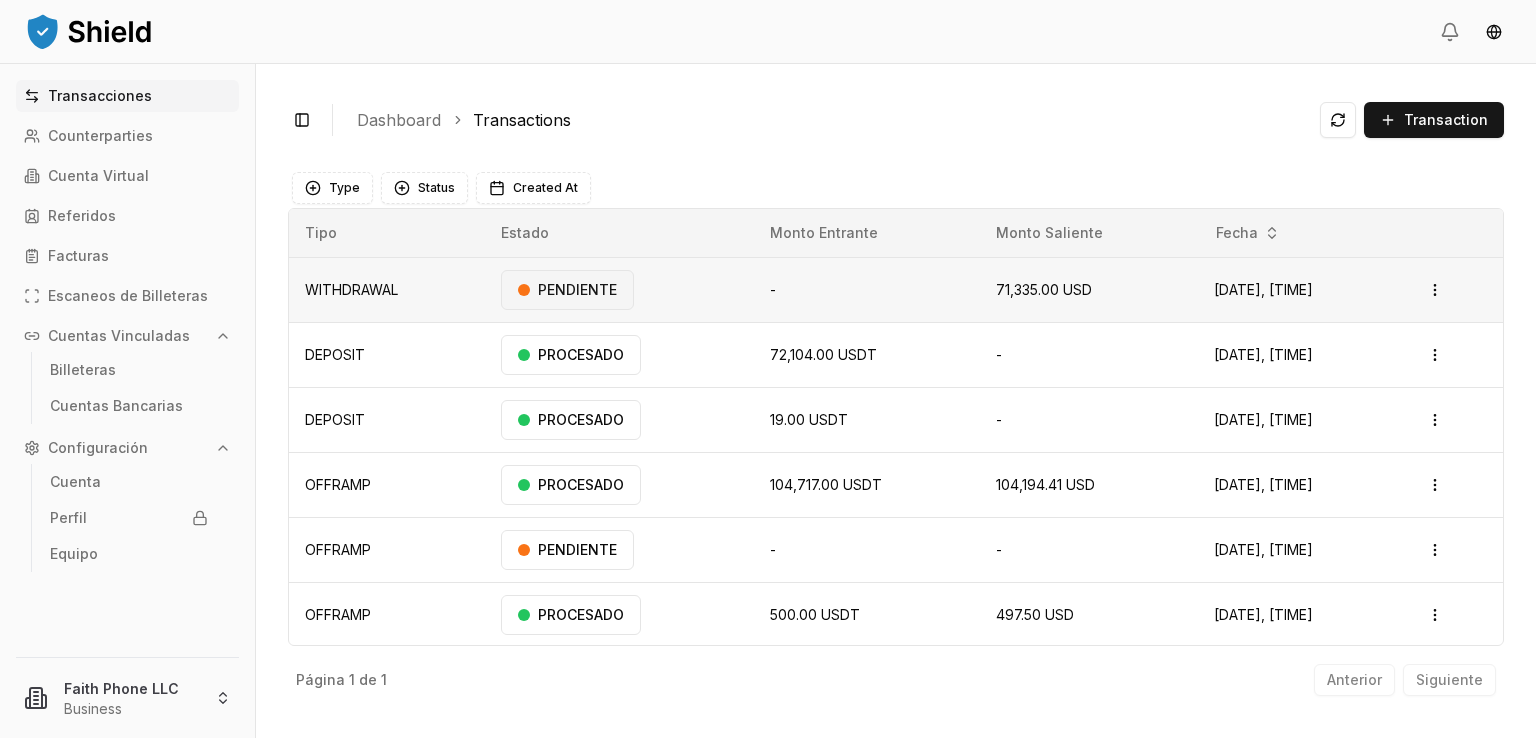 click on "PENDIENTE" at bounding box center [567, 290] 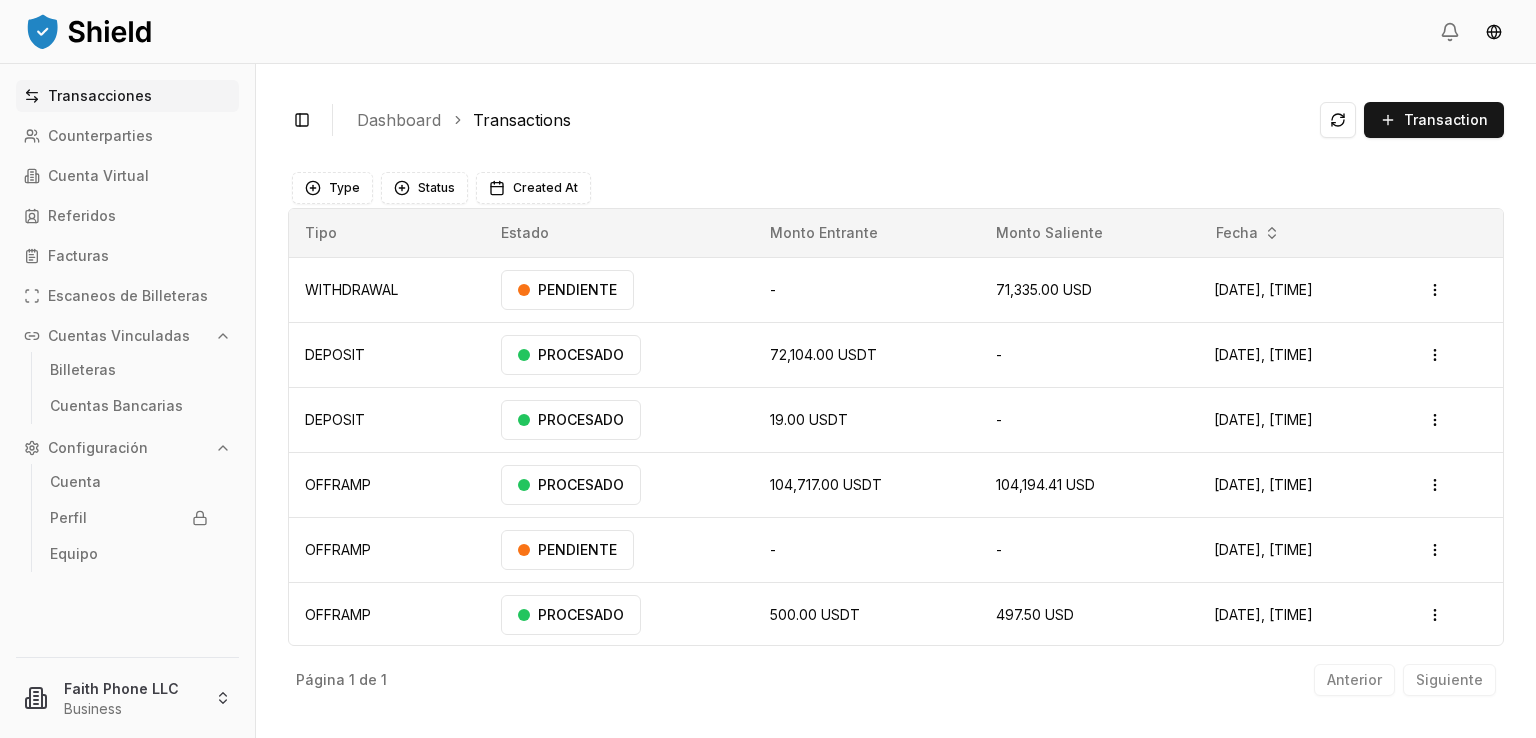 click on "Transacciones" at bounding box center (100, 96) 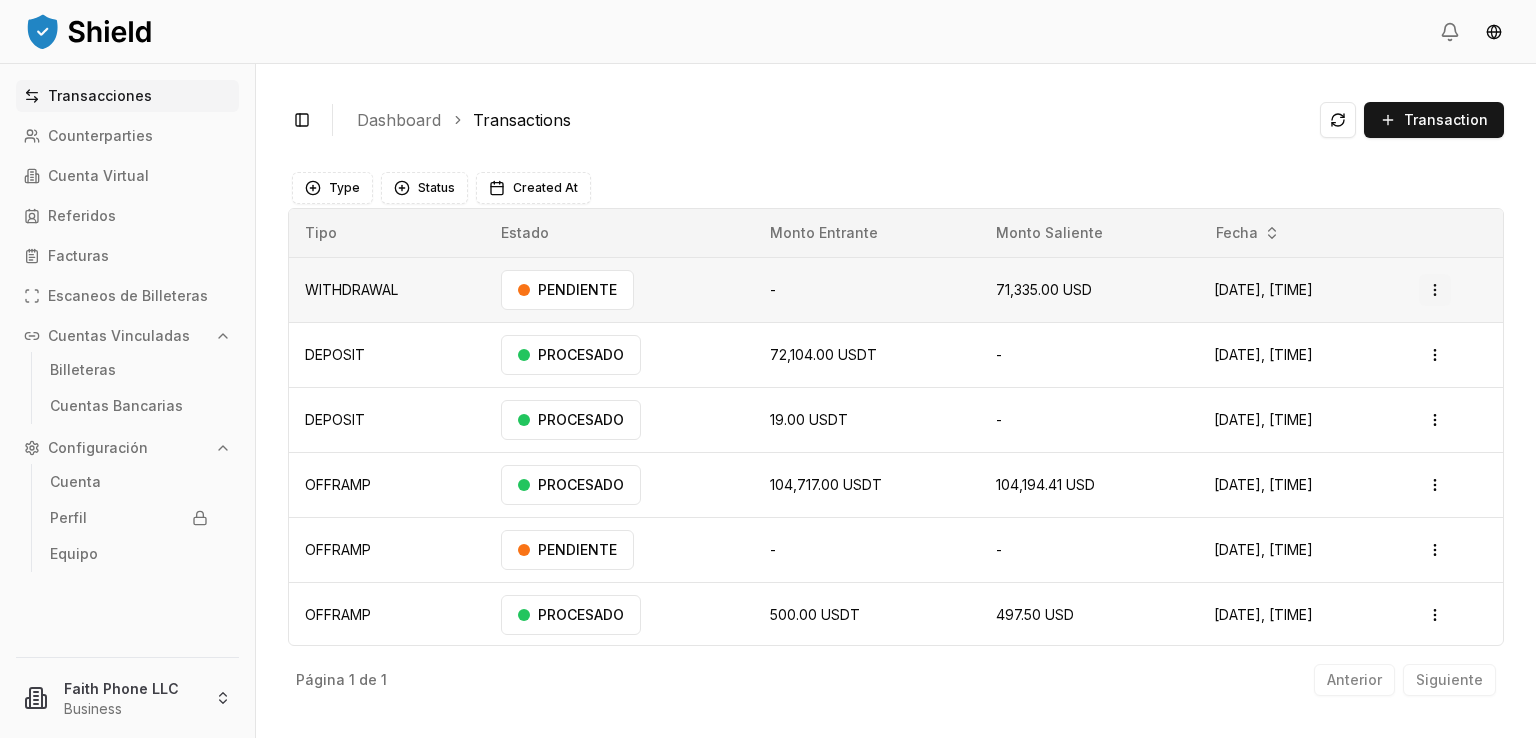 click on "Transacciones Counterparties Cuenta Virtual Referidos Facturas Escaneos de Billeteras Cuentas Vinculadas Billeteras Cuentas Bancarias Configuración Cuenta Perfil Equipo [ORGANIZATION]  Business Toggle Sidebar Dashboard Transactions   Transaction WITHDRAWAL   N/A N/A   71,335.00 USD [DATE], [TIME] PENDIENTE Open menu DEPOSIT   72,104.00 USDT   N/A N/A [DATE], [TIME] PROCESADO Open menu DEPOSIT   19.00 USDT   N/A N/A [DATE], [TIME] PROCESADO Open menu OFFRAMP   104,717.00 USDT   104,194.41 USD [DATE], [TIME] PROCESADO Open menu OFFRAMP   N/A N/A   N/A N/A [DATE], [TIME] PENDIENTE Open menu OFFRAMP   500.00 USDT   497.50 USD [DATE], [TIME] PROCESADO Open menu Página 1 de 1 Anterior Siguiente Type Status Created At Tipo Estado Monto Entrante Monto Saliente Fecha   WITHDRAWAL   PENDIENTE   -     71,335.00   USD   [DATE], [TIME]   Open menu   DEPOSIT   PROCESADO   72,104.00   USDT   -" at bounding box center [768, 369] 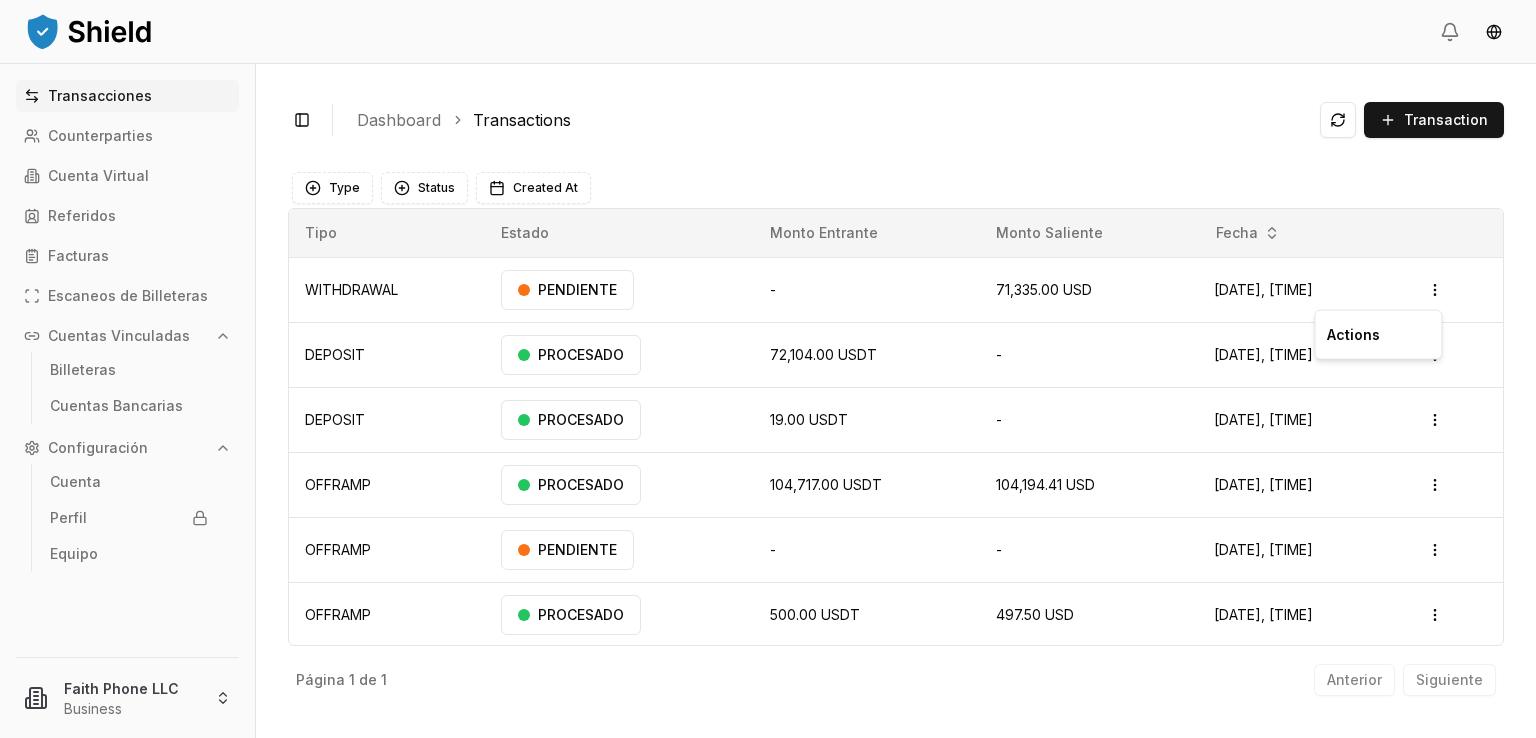 click on "Actions" at bounding box center [1378, 335] 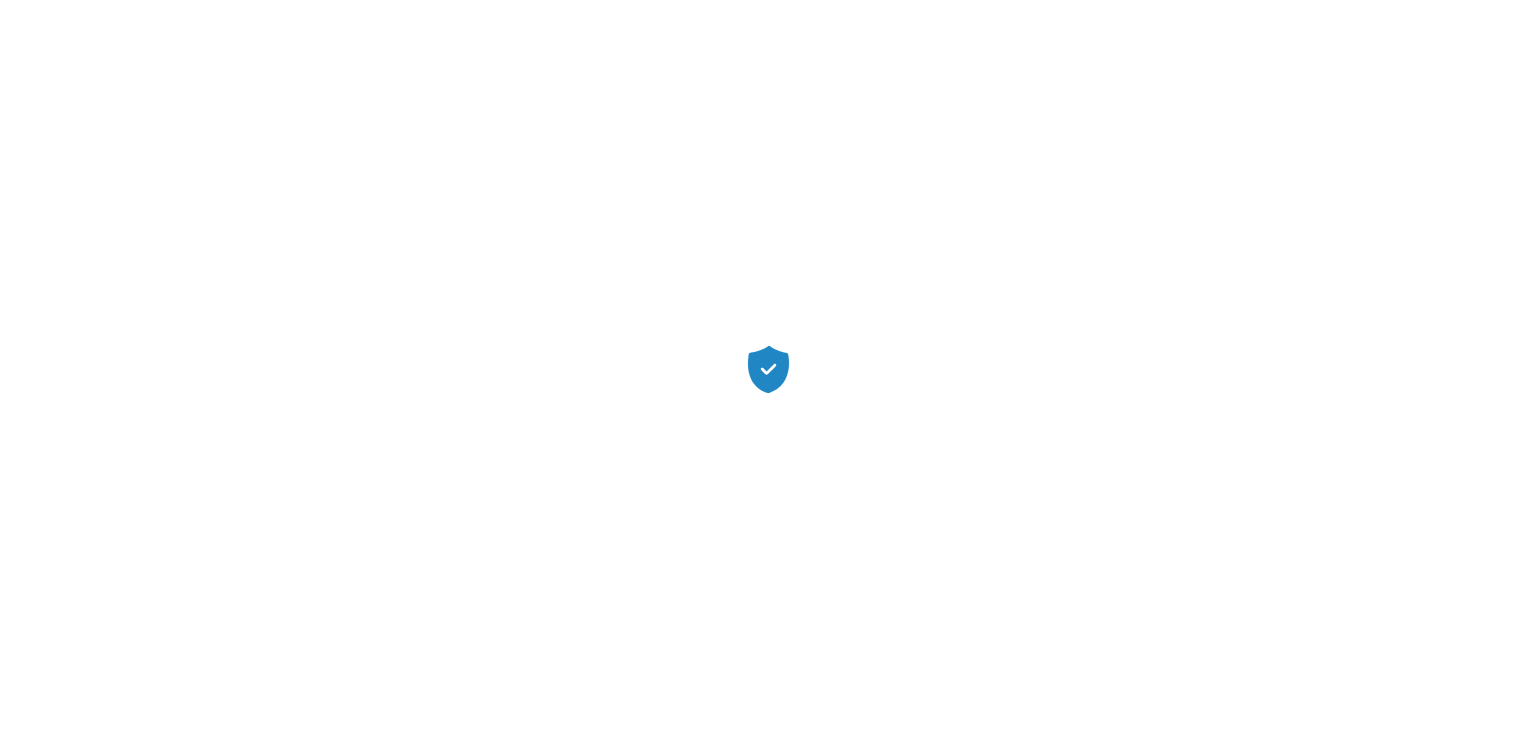 scroll, scrollTop: 0, scrollLeft: 0, axis: both 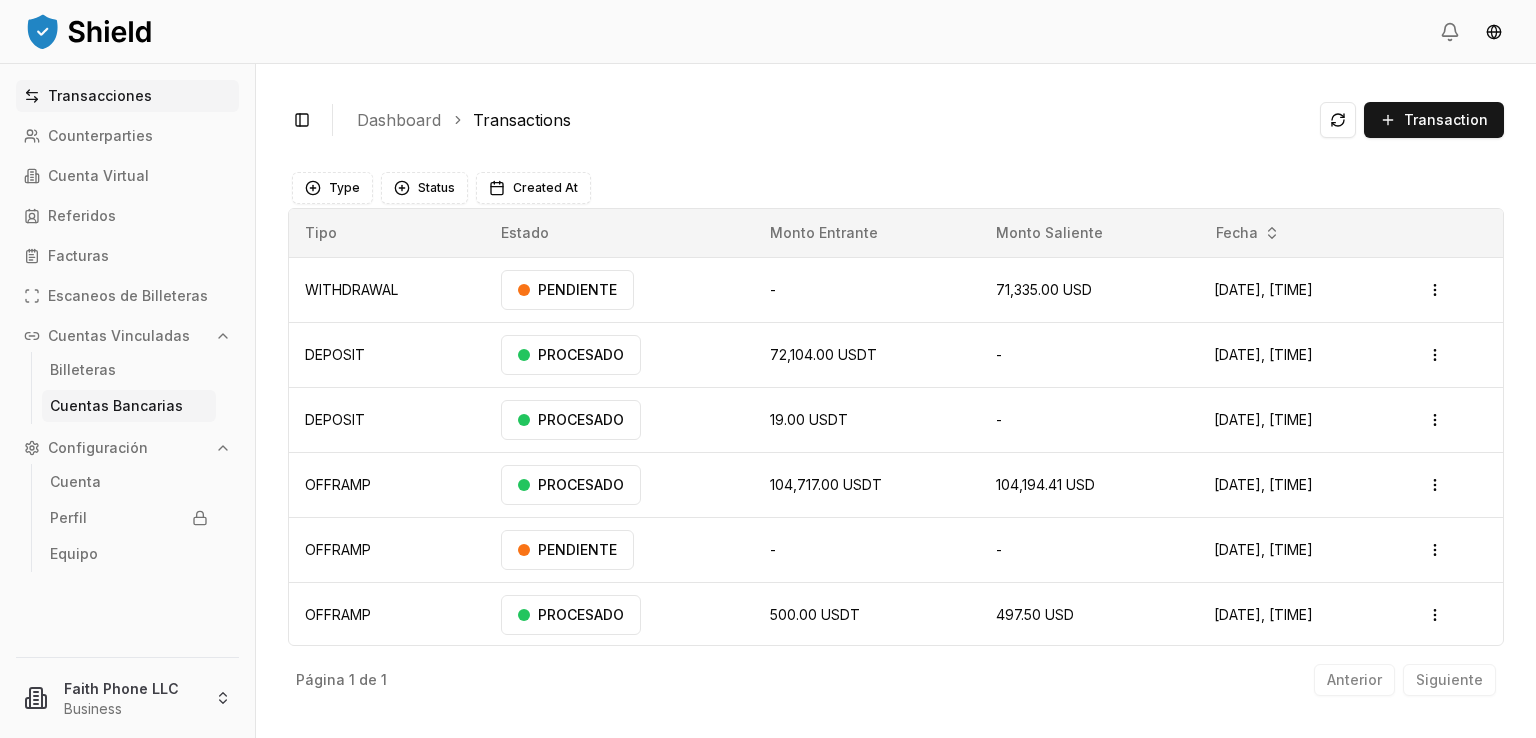 click on "Cuentas Bancarias" at bounding box center (116, 406) 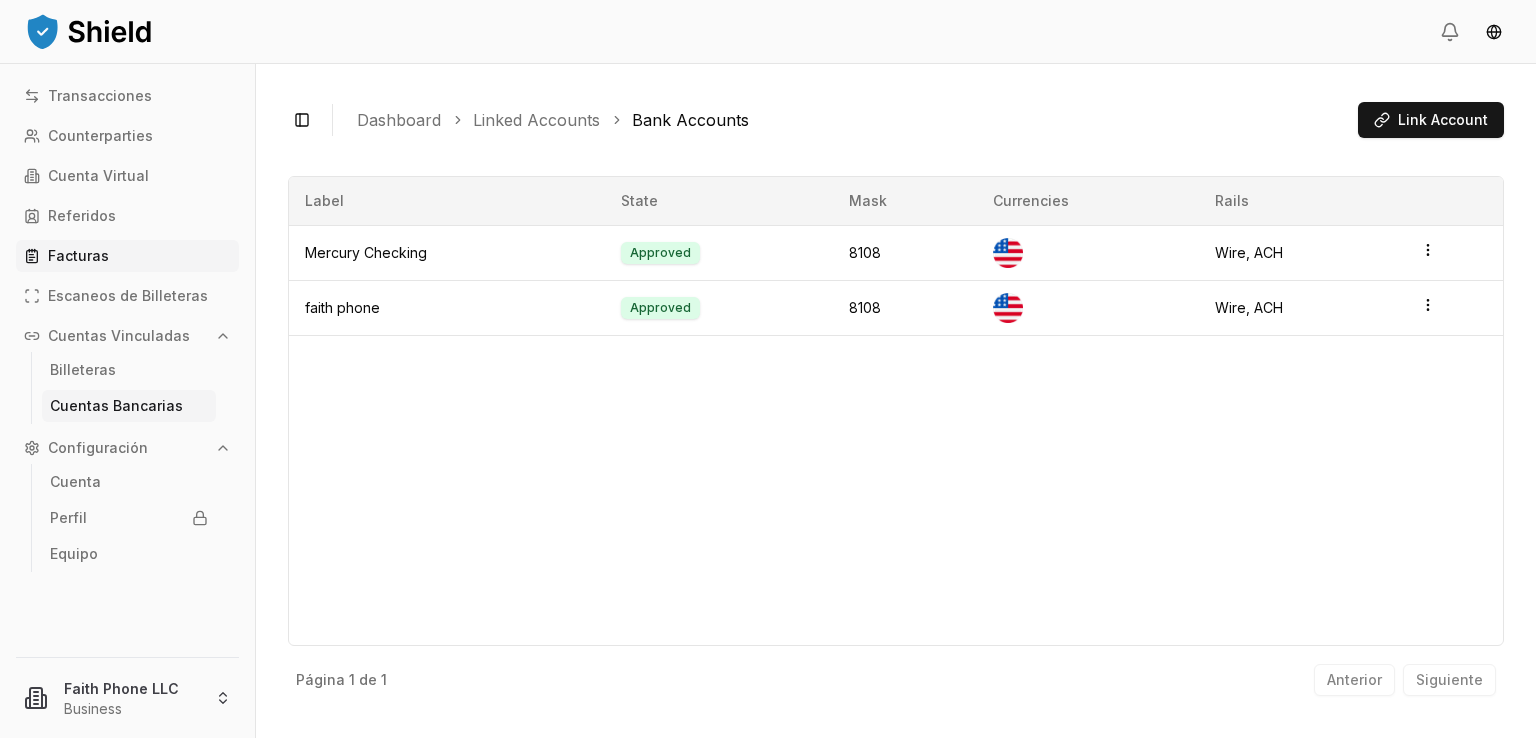 click on "Facturas" at bounding box center [78, 256] 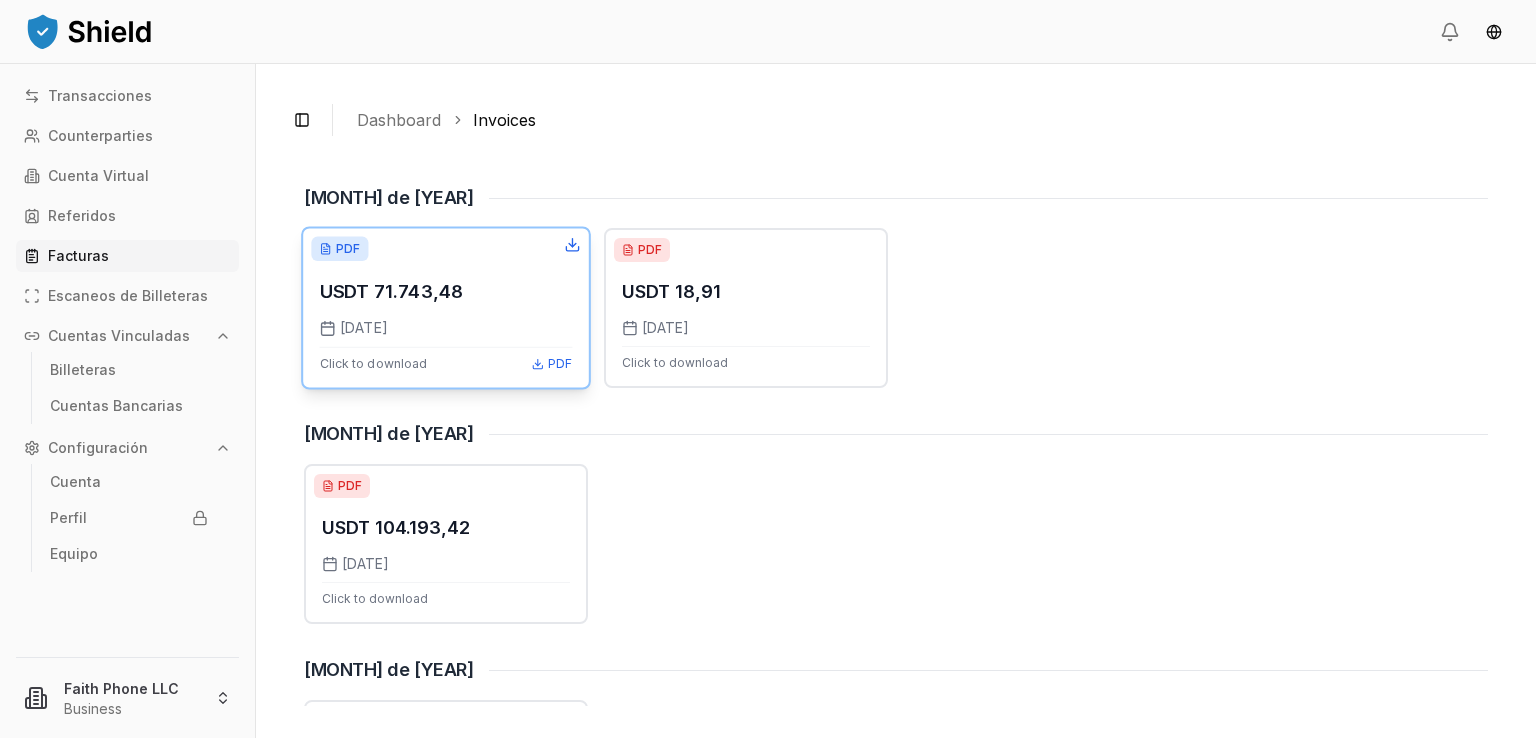 click on "USDT 71.743,48" at bounding box center (392, 291) 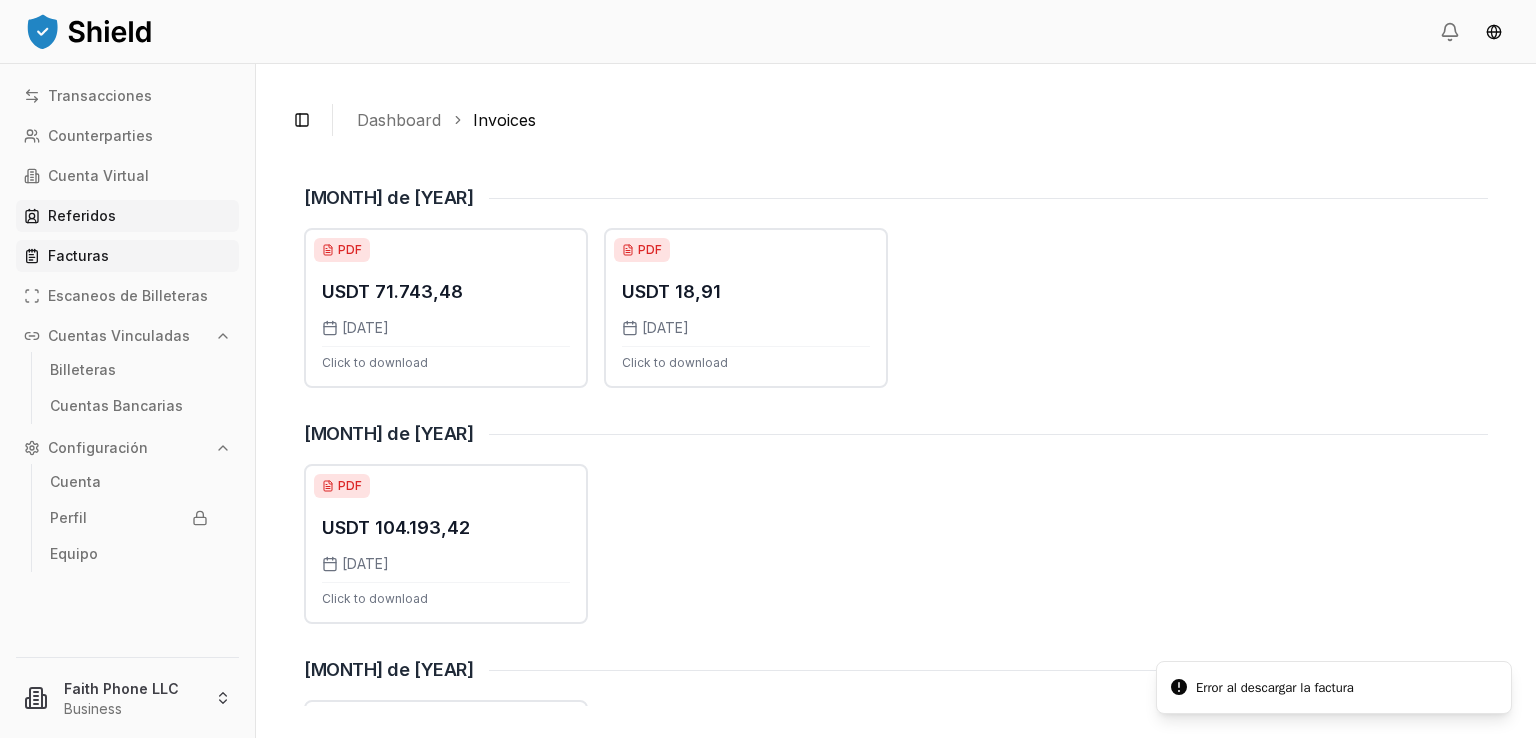 click on "Referidos" at bounding box center [127, 216] 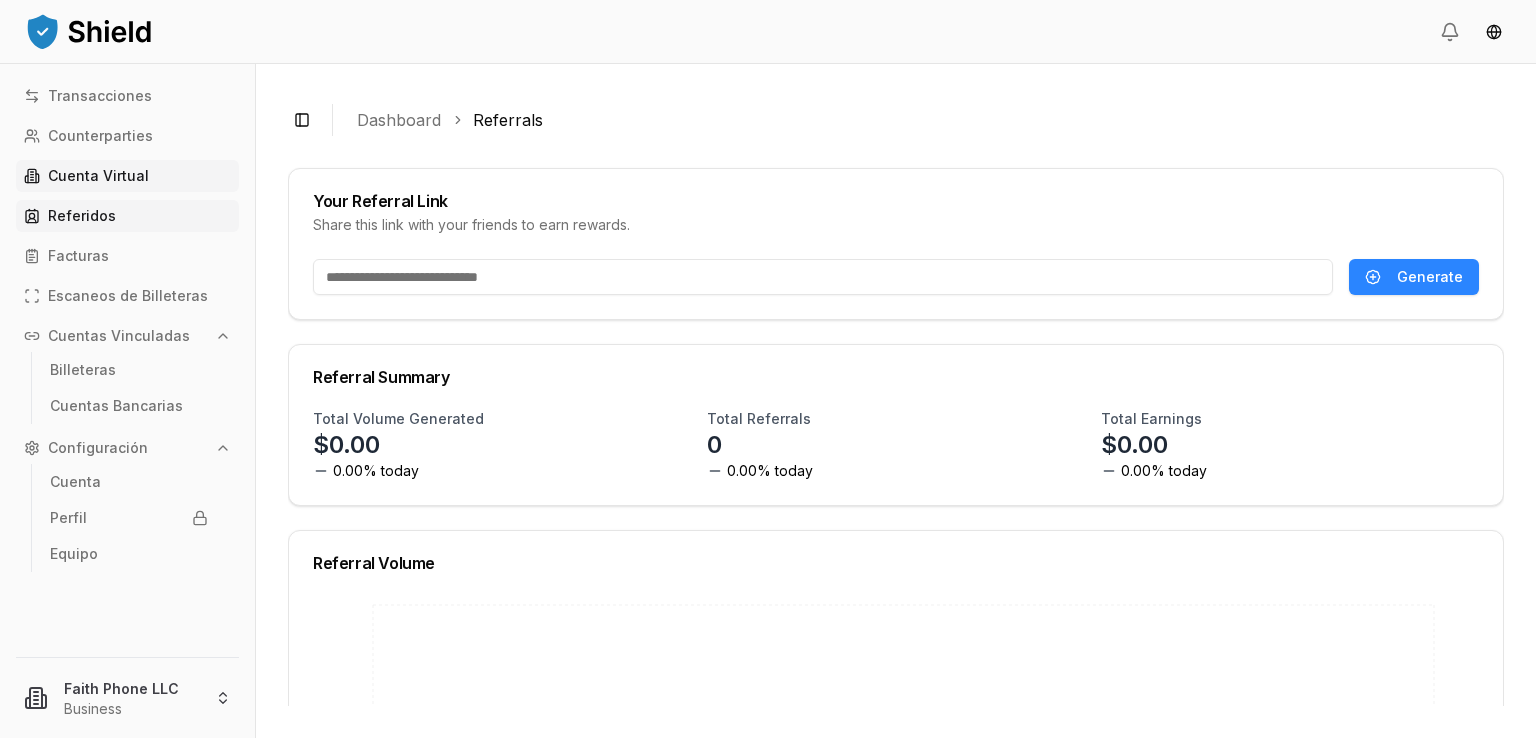 click on "Cuenta Virtual" at bounding box center (98, 176) 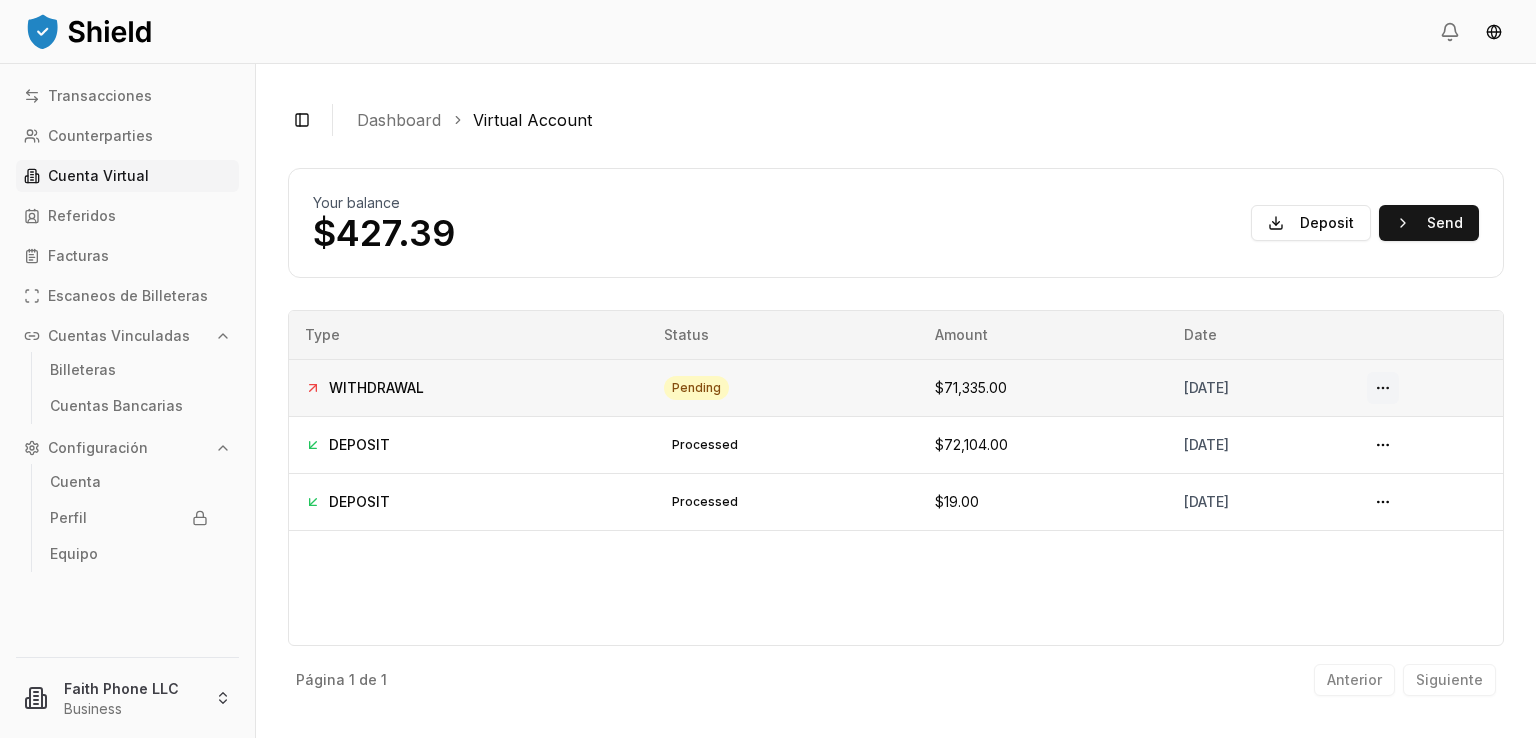 click at bounding box center (1383, 388) 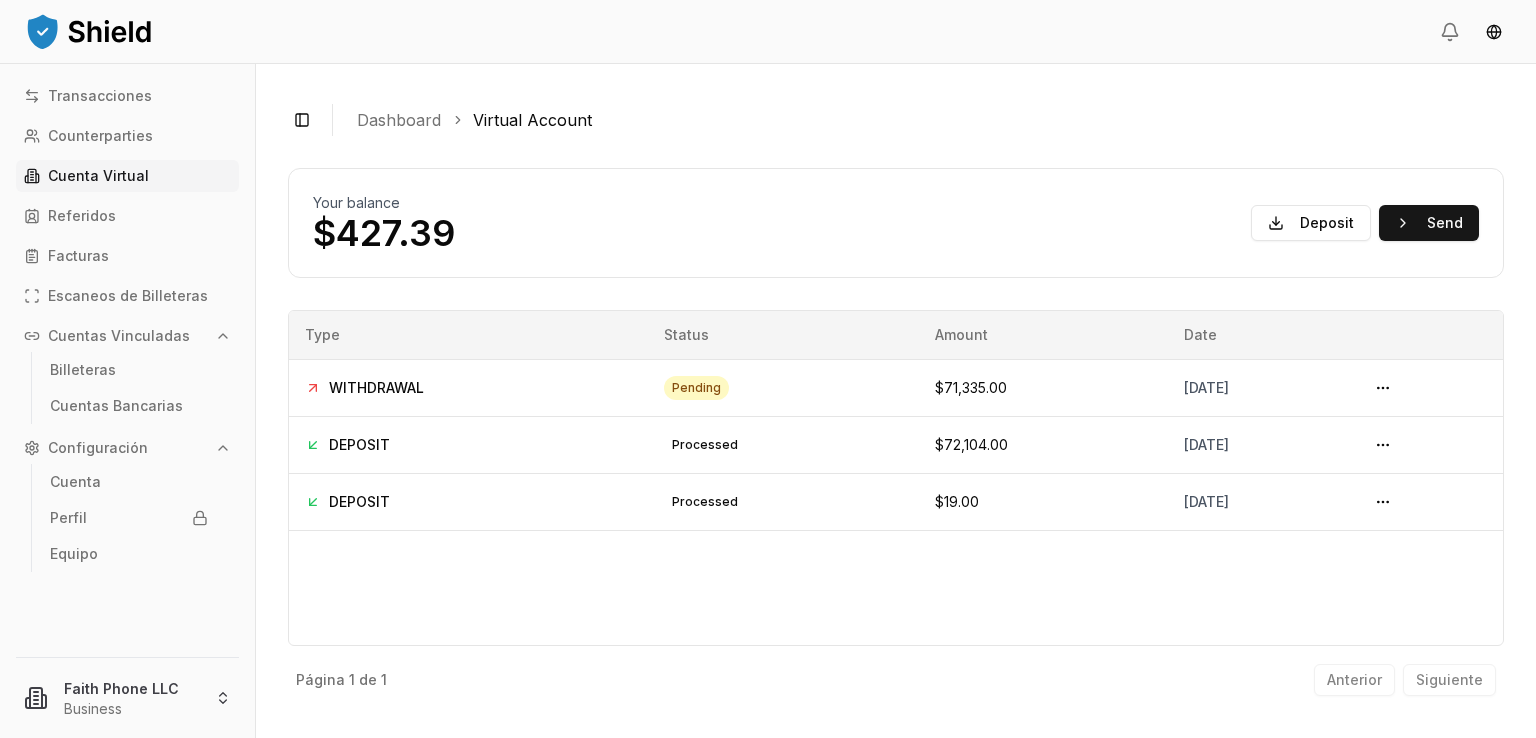 click on "Your balance $427.39 Deposit Send" at bounding box center (896, 223) 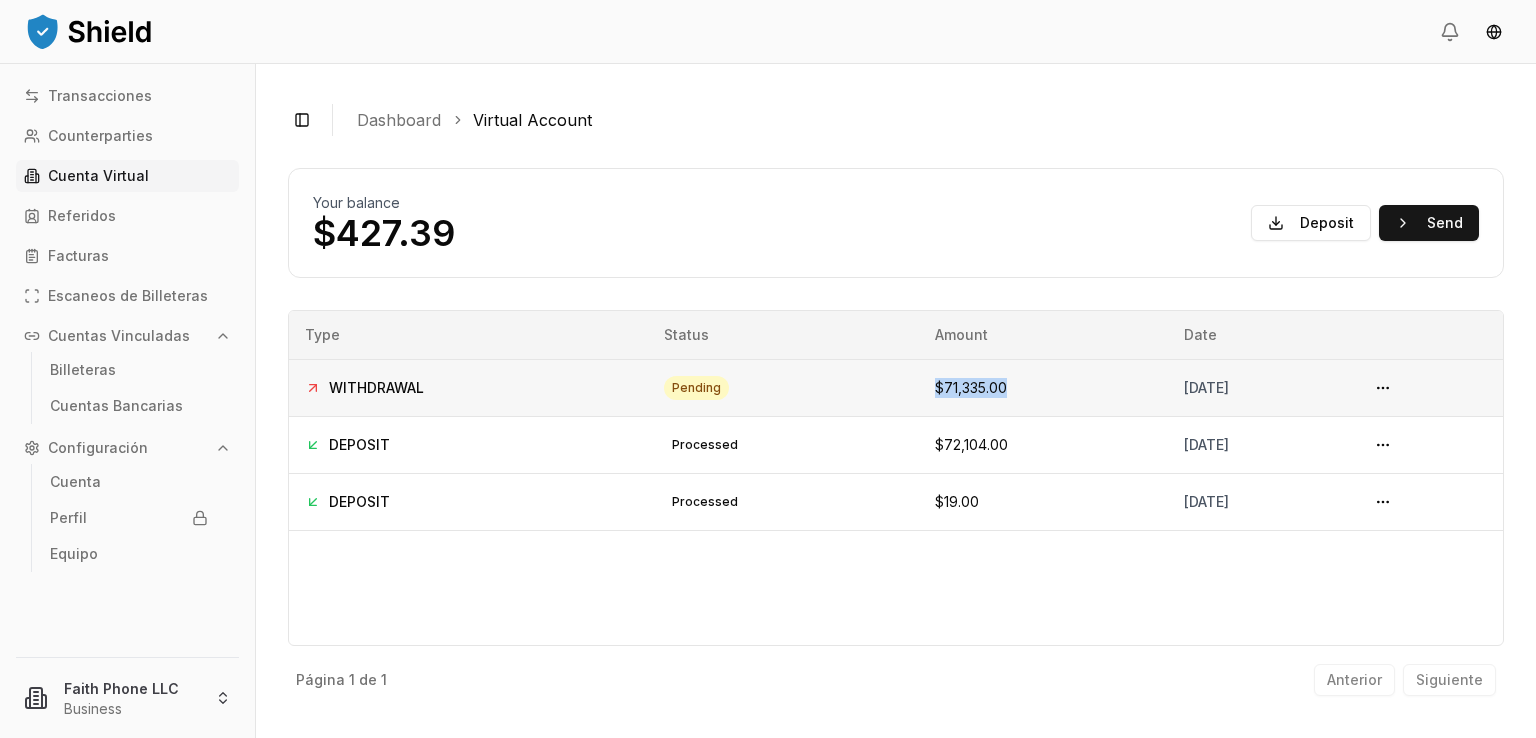 drag, startPoint x: 937, startPoint y: 381, endPoint x: 868, endPoint y: 389, distance: 69.46222 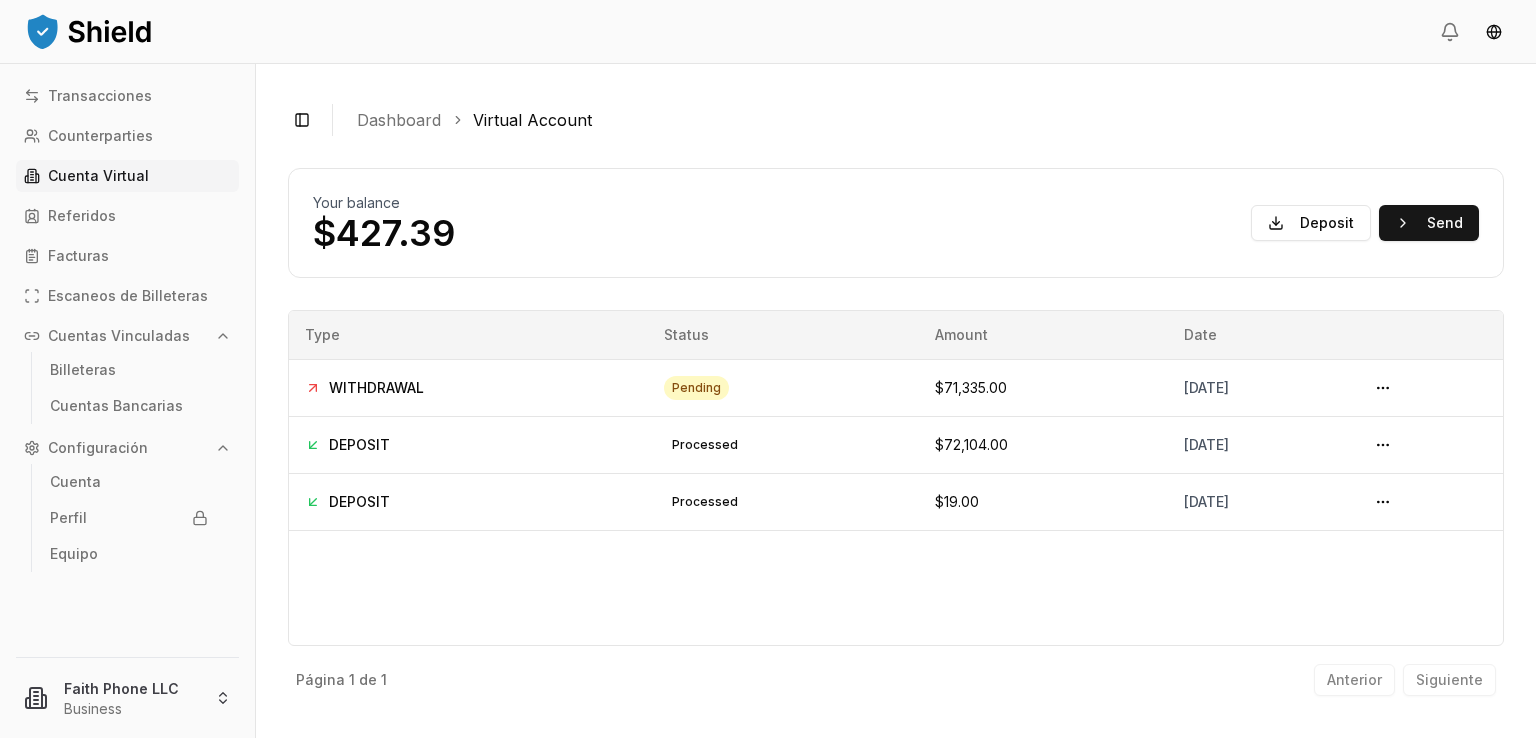 click on "Your balance $427.39 Deposit Send" at bounding box center [896, 223] 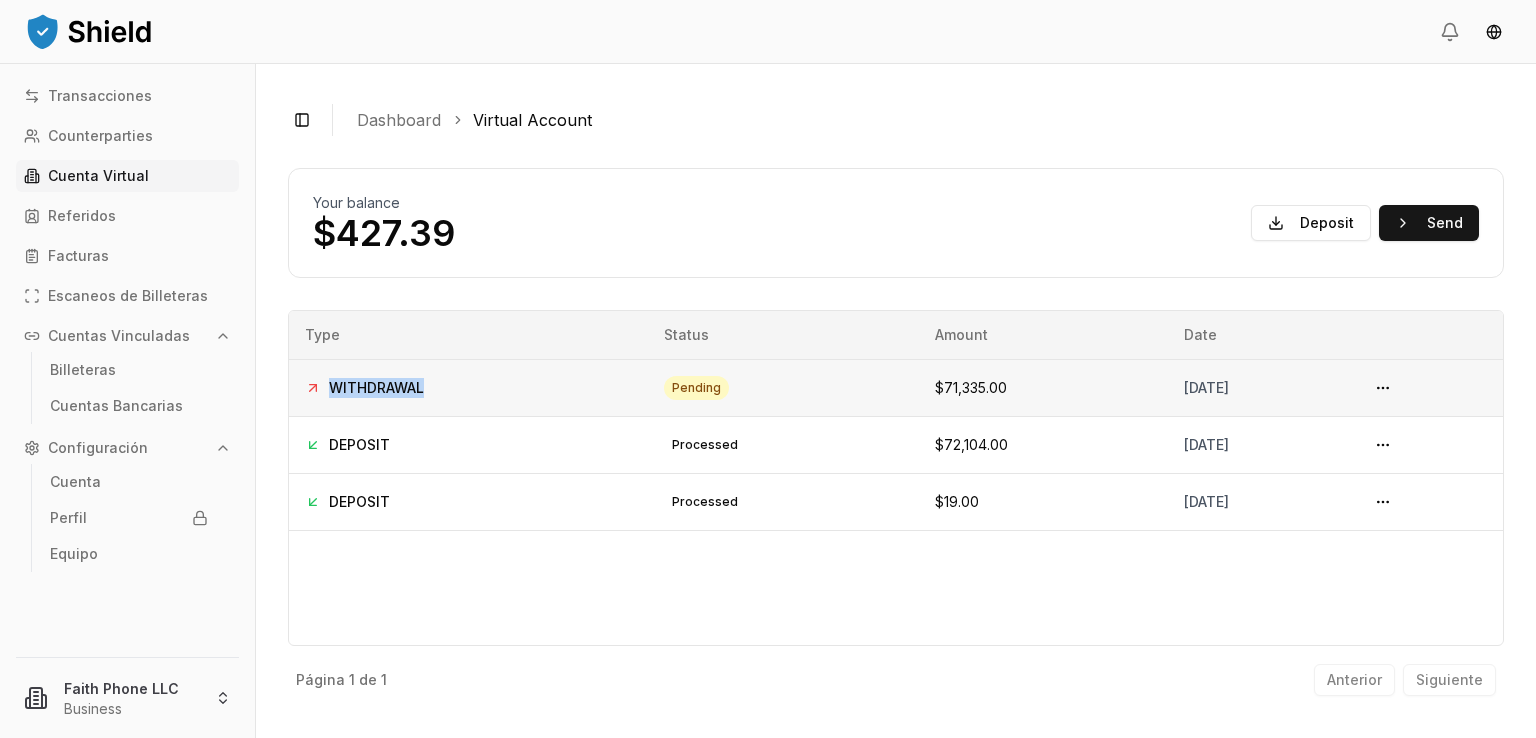 drag, startPoint x: 421, startPoint y: 383, endPoint x: 313, endPoint y: 394, distance: 108.55874 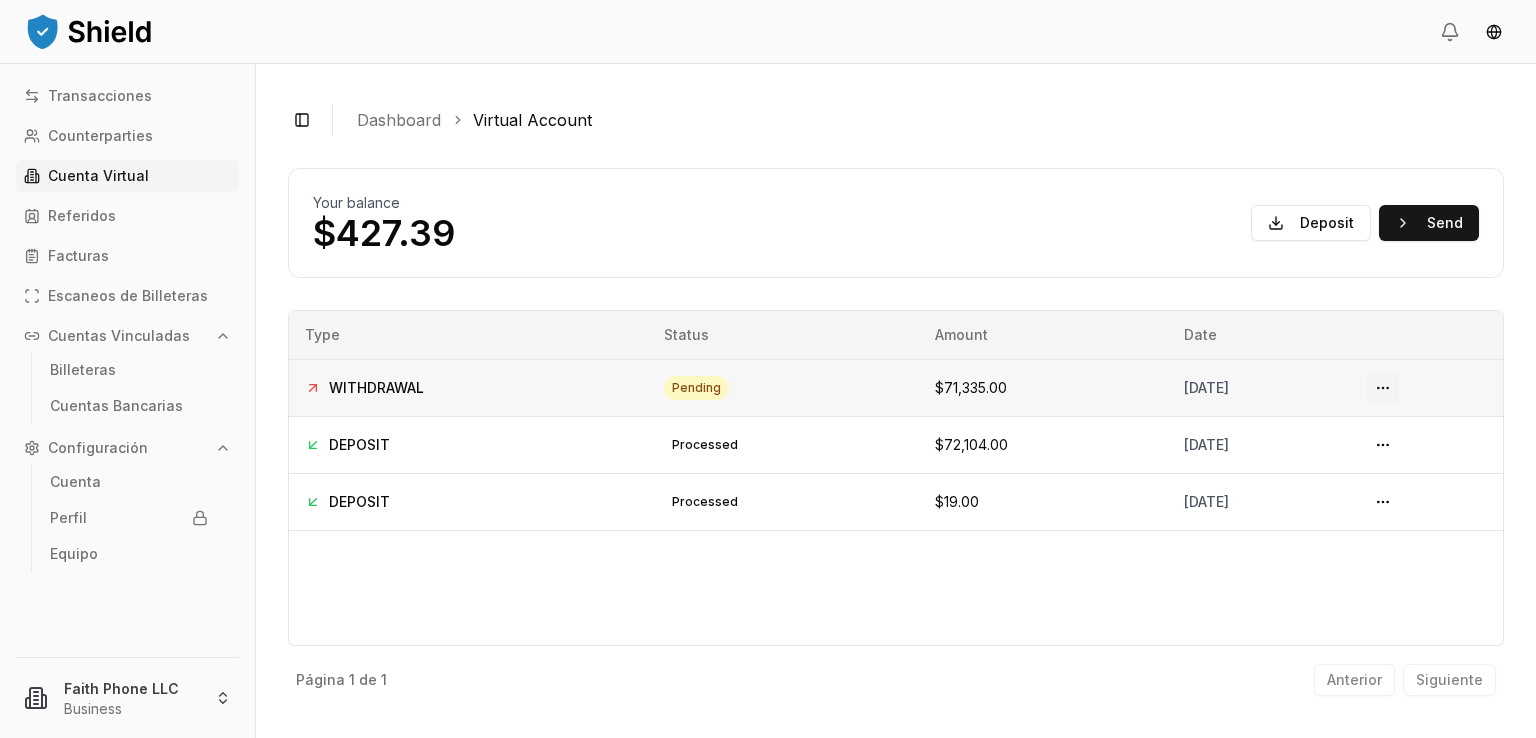click at bounding box center (1383, 388) 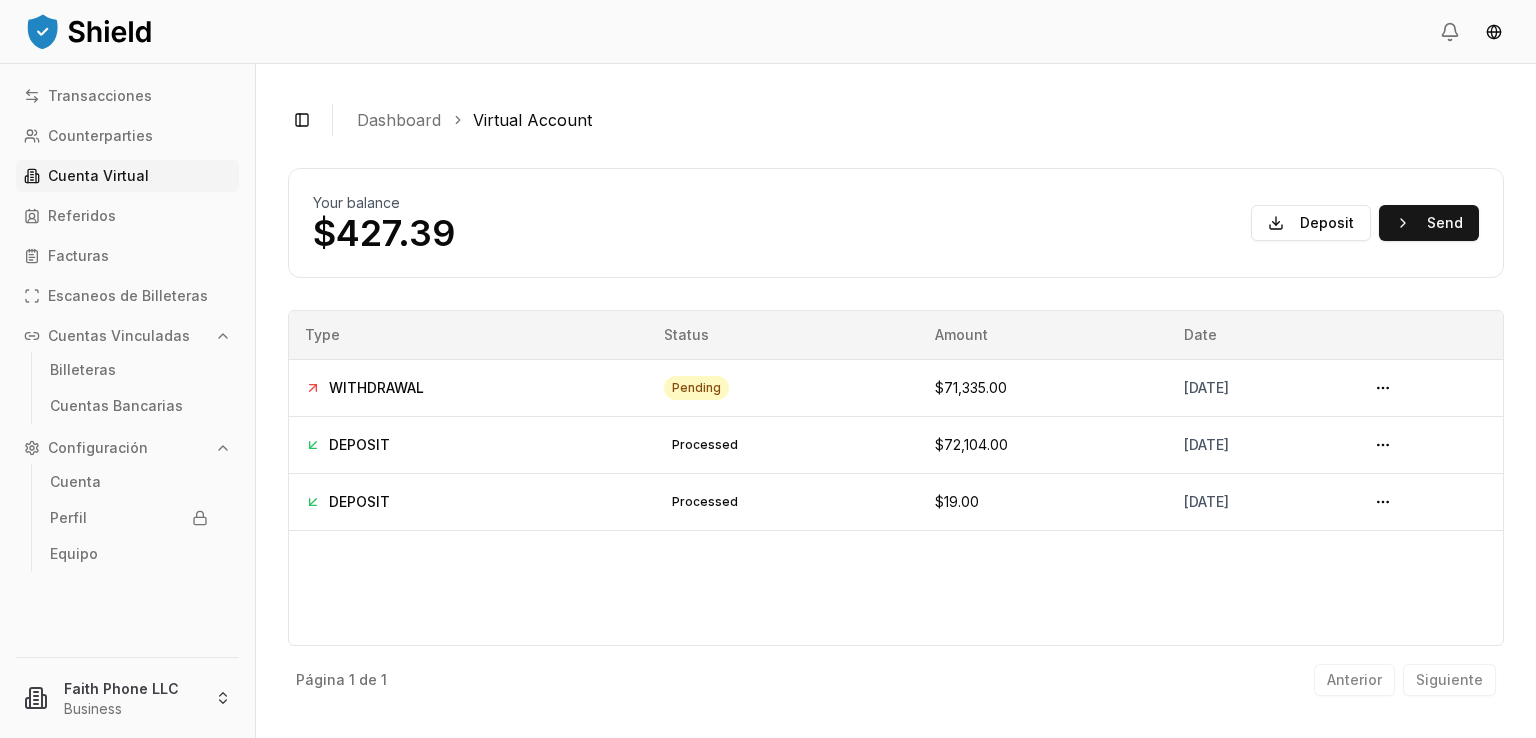 click on "Your balance $427.39 Deposit Send" at bounding box center [896, 223] 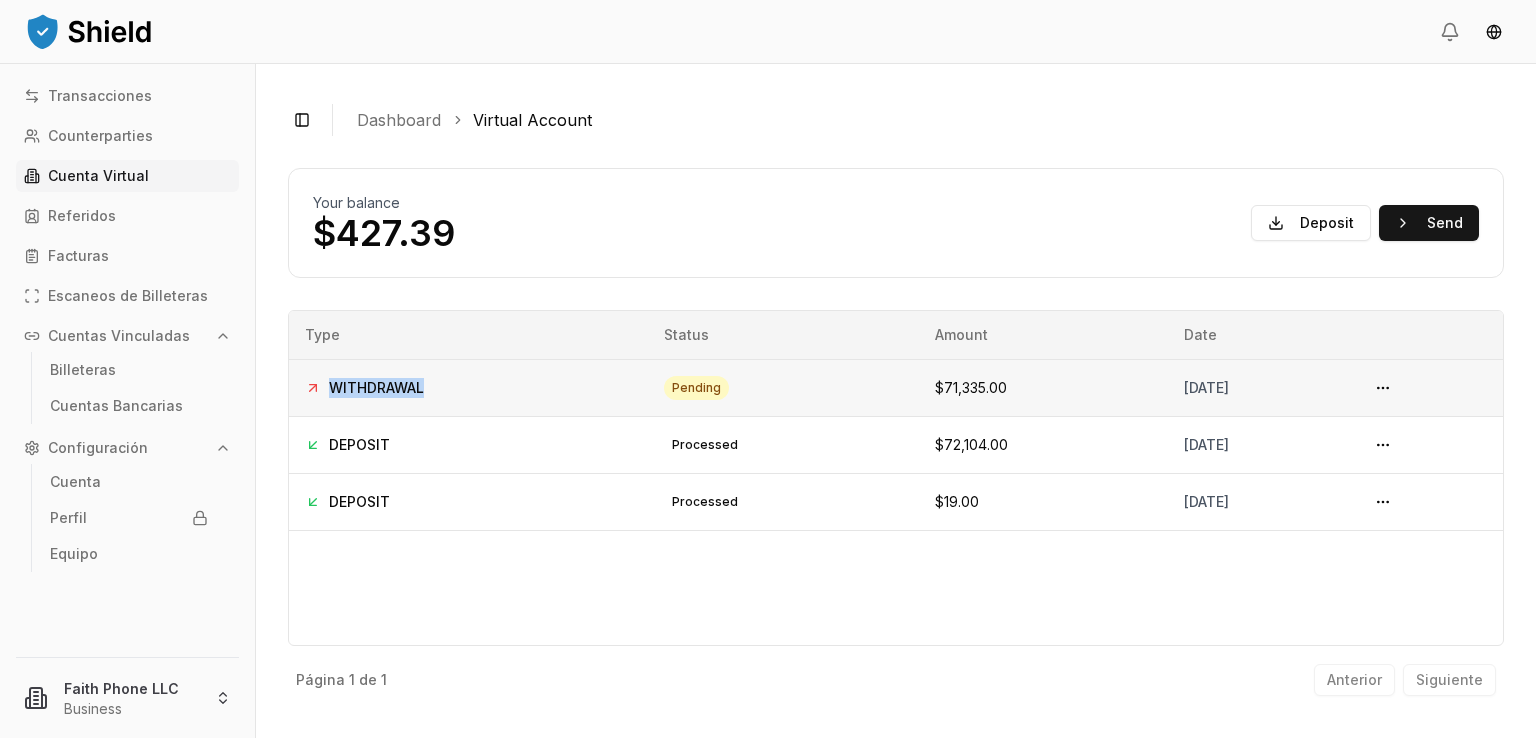 drag, startPoint x: 424, startPoint y: 382, endPoint x: 304, endPoint y: 392, distance: 120.41595 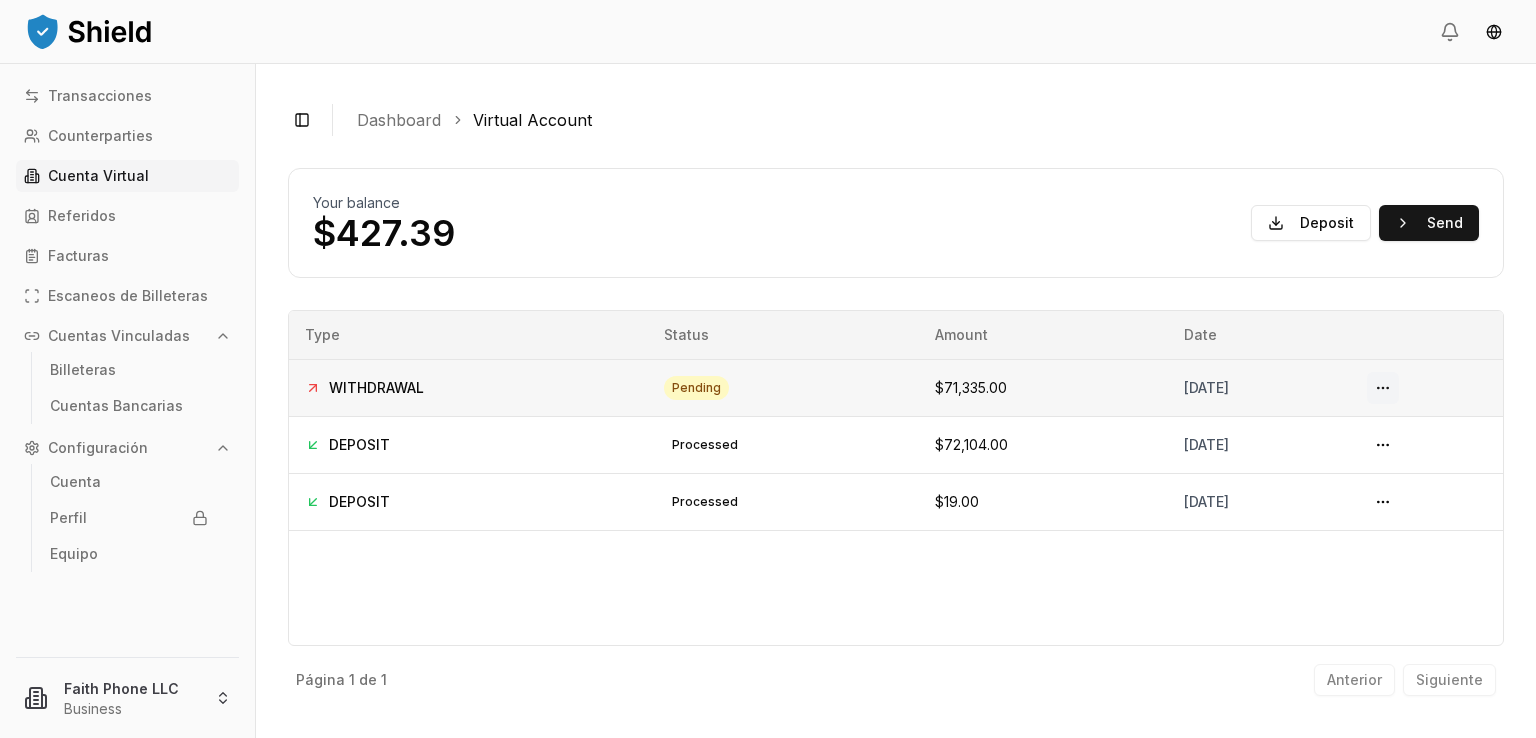 click at bounding box center (1383, 388) 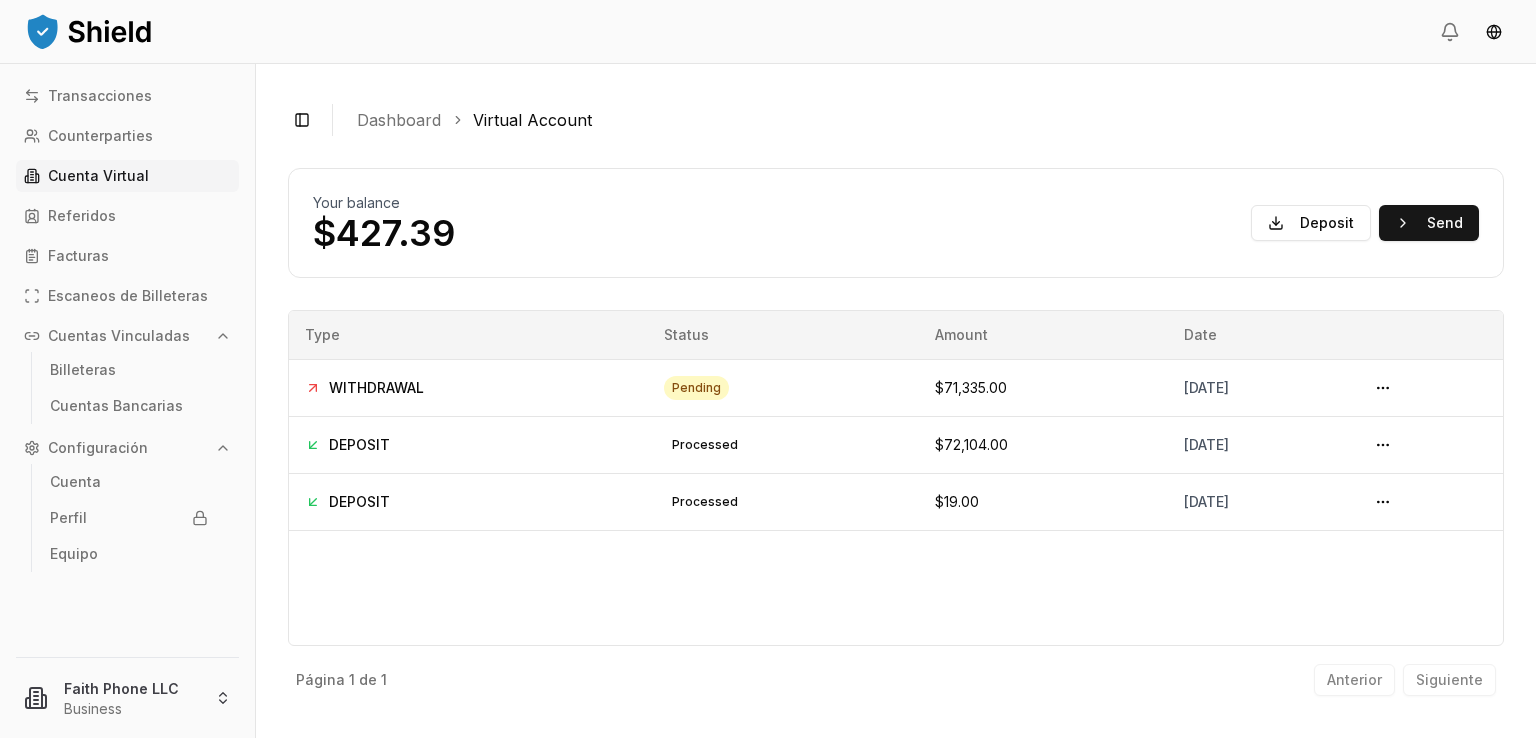 click on "Your balance $427.39 Deposit Send" at bounding box center (896, 223) 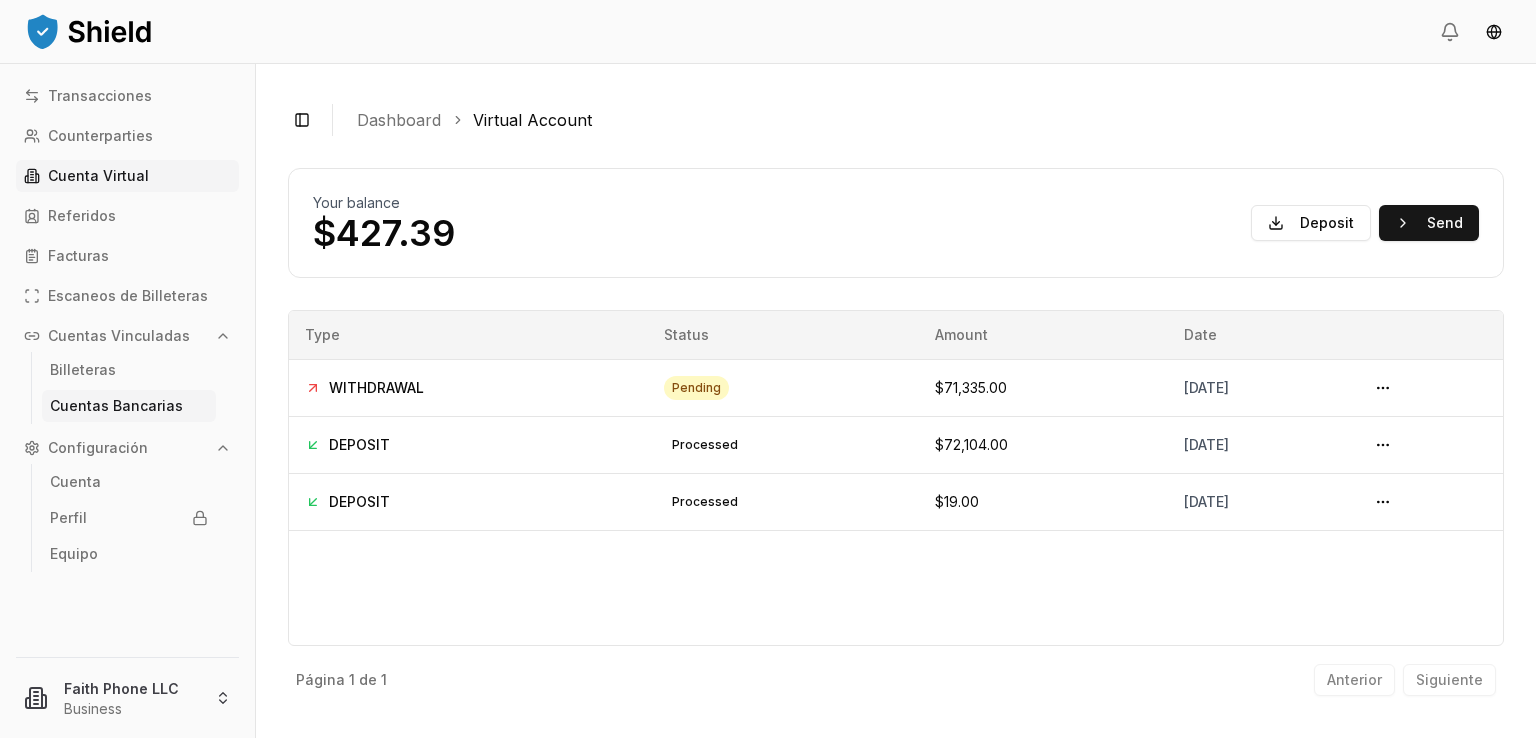 click on "Cuentas Bancarias" at bounding box center [129, 406] 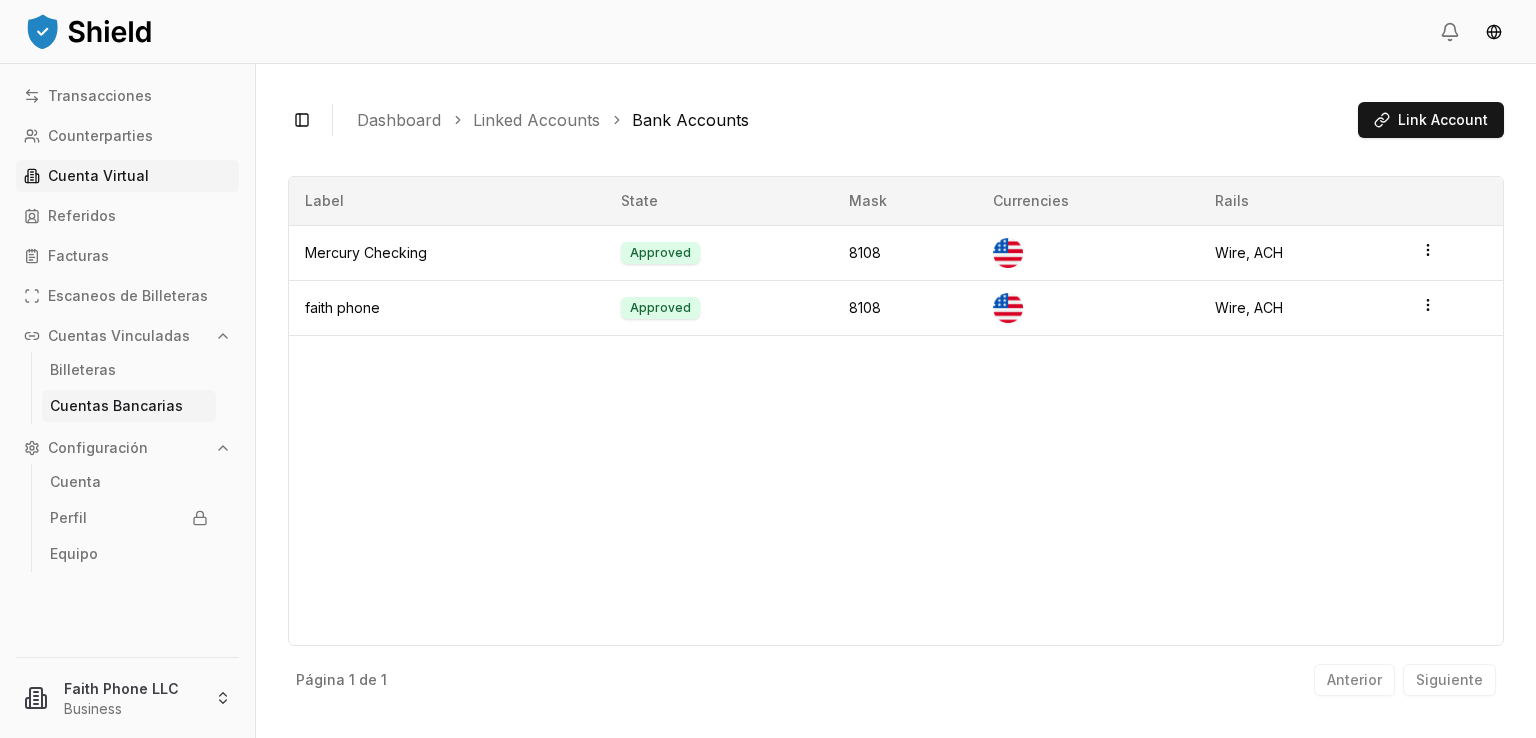 click on "Cuenta Virtual" at bounding box center (127, 176) 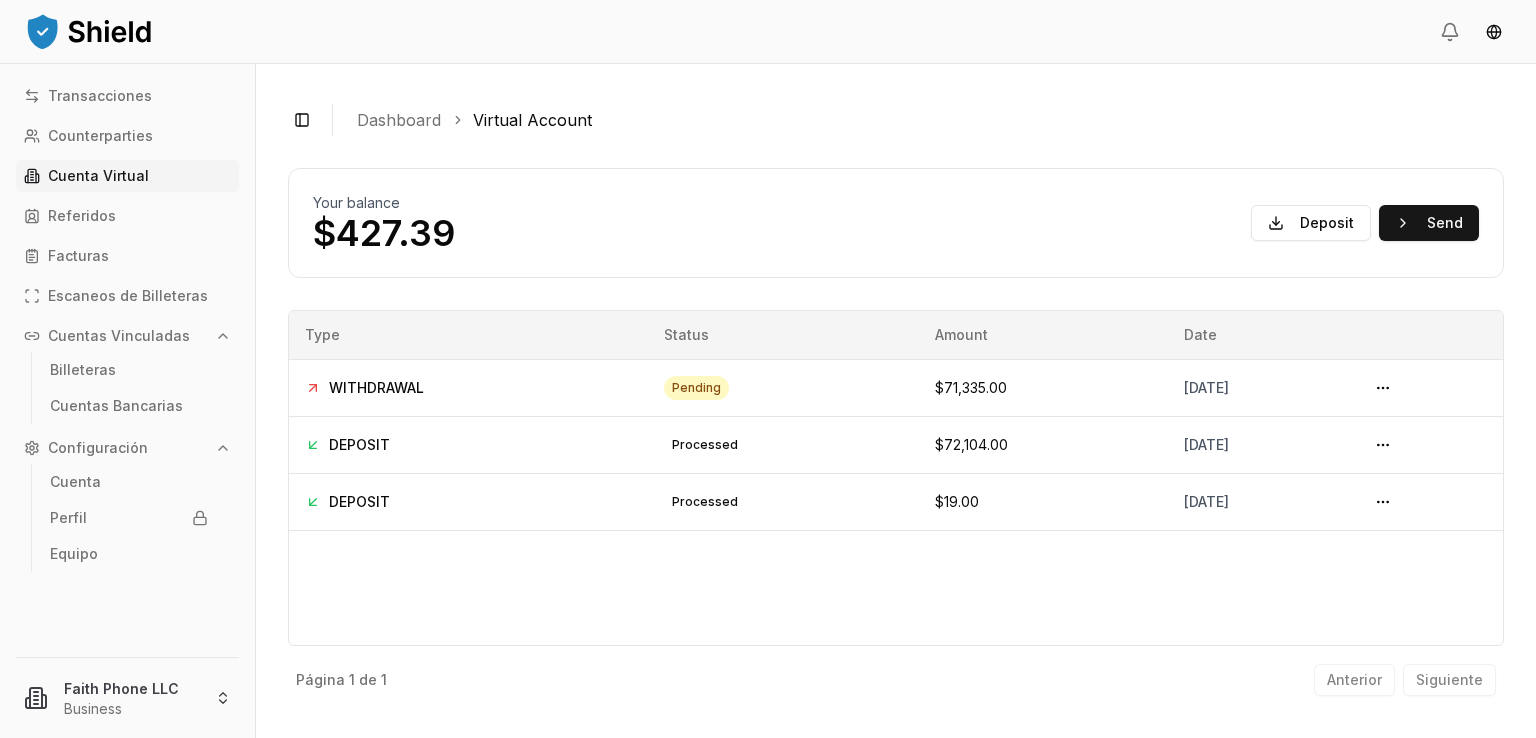 click at bounding box center [896, 306] 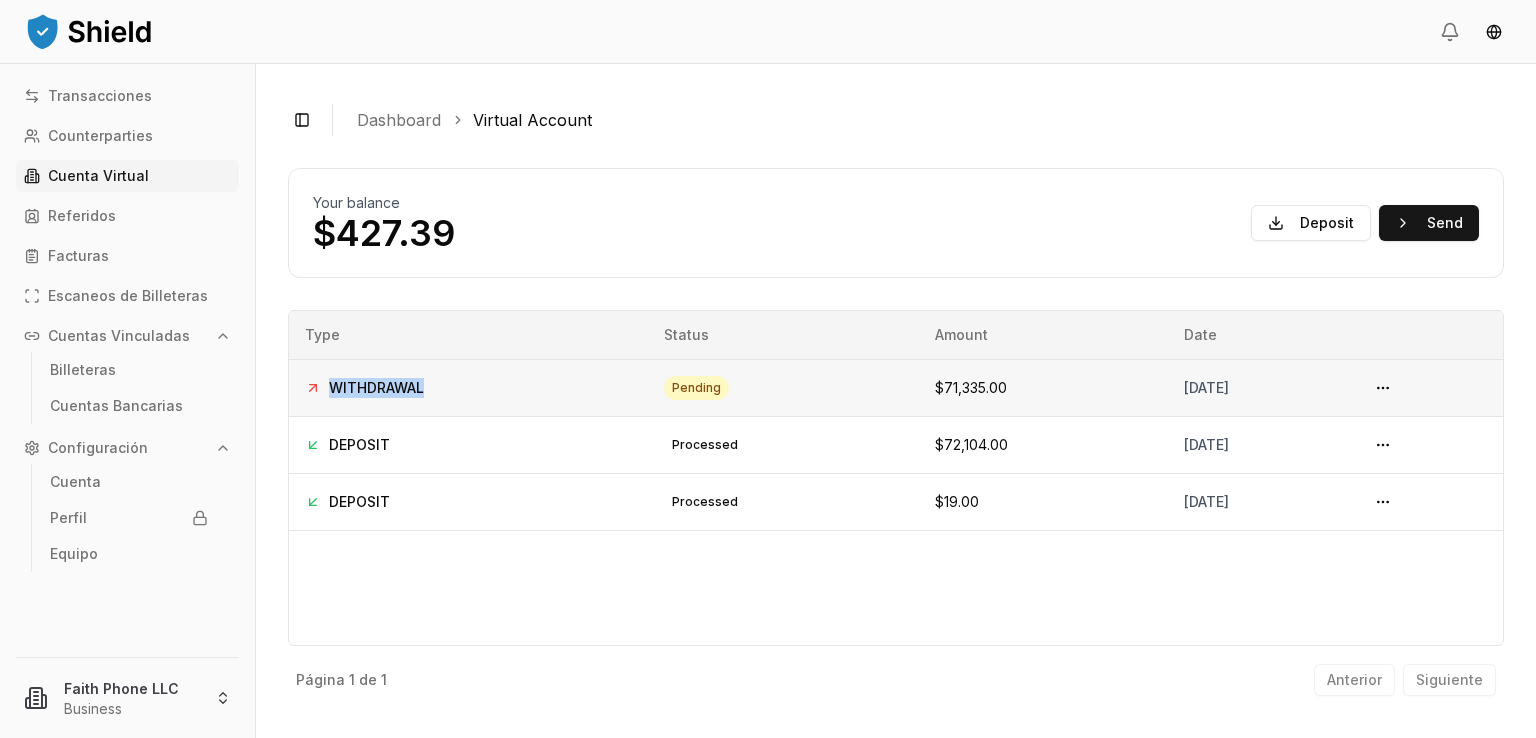 drag, startPoint x: 449, startPoint y: 389, endPoint x: 308, endPoint y: 377, distance: 141.50972 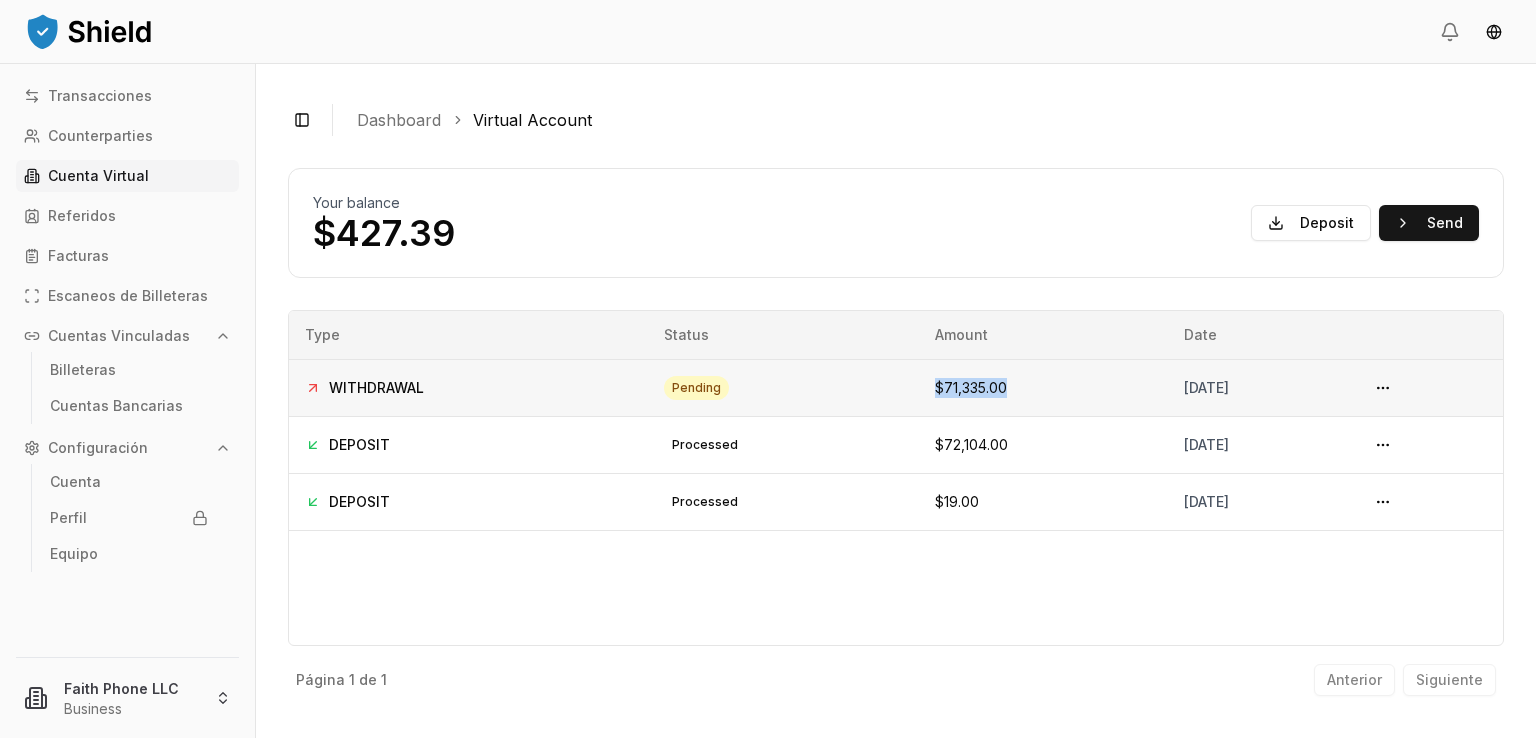 drag, startPoint x: 941, startPoint y: 384, endPoint x: 867, endPoint y: 377, distance: 74.330345 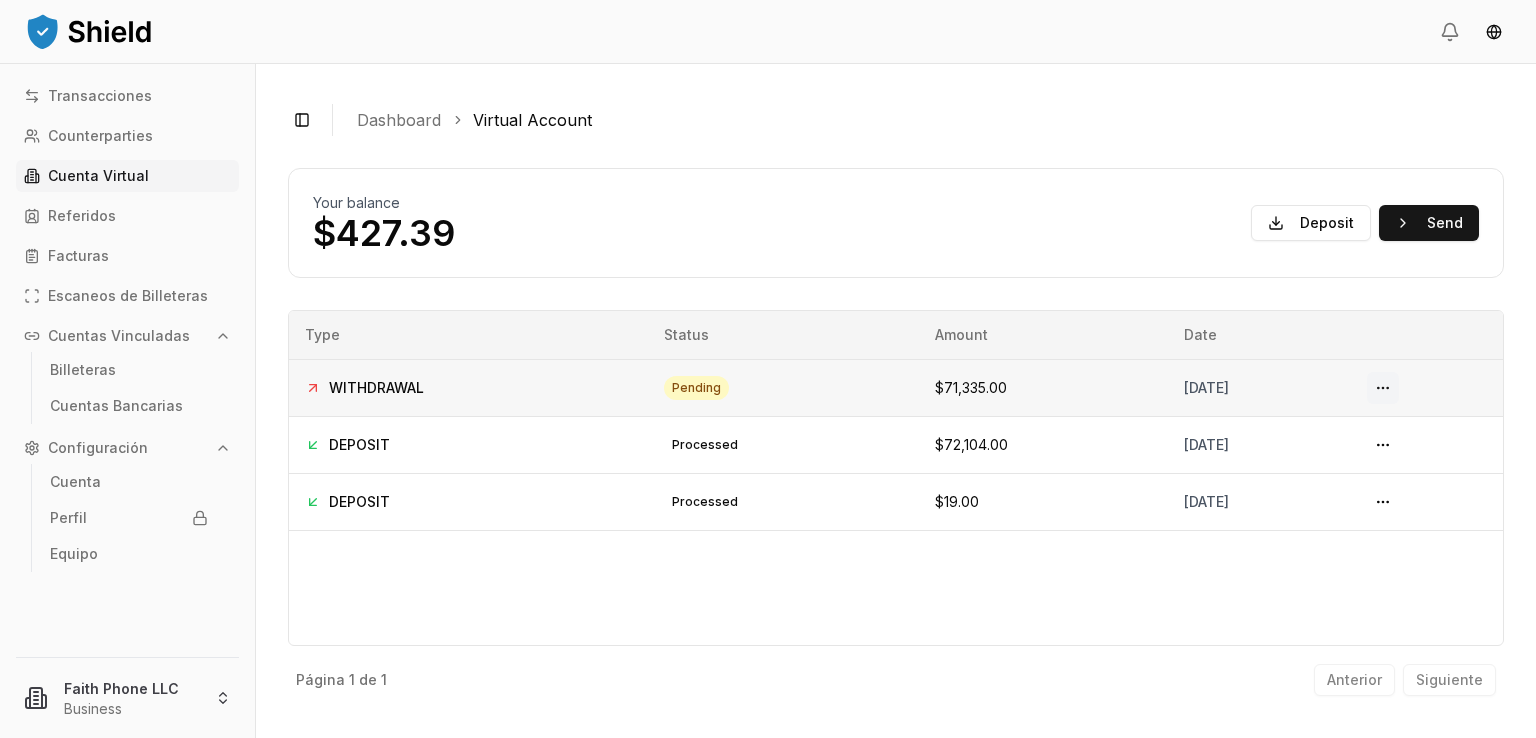 click at bounding box center (1383, 388) 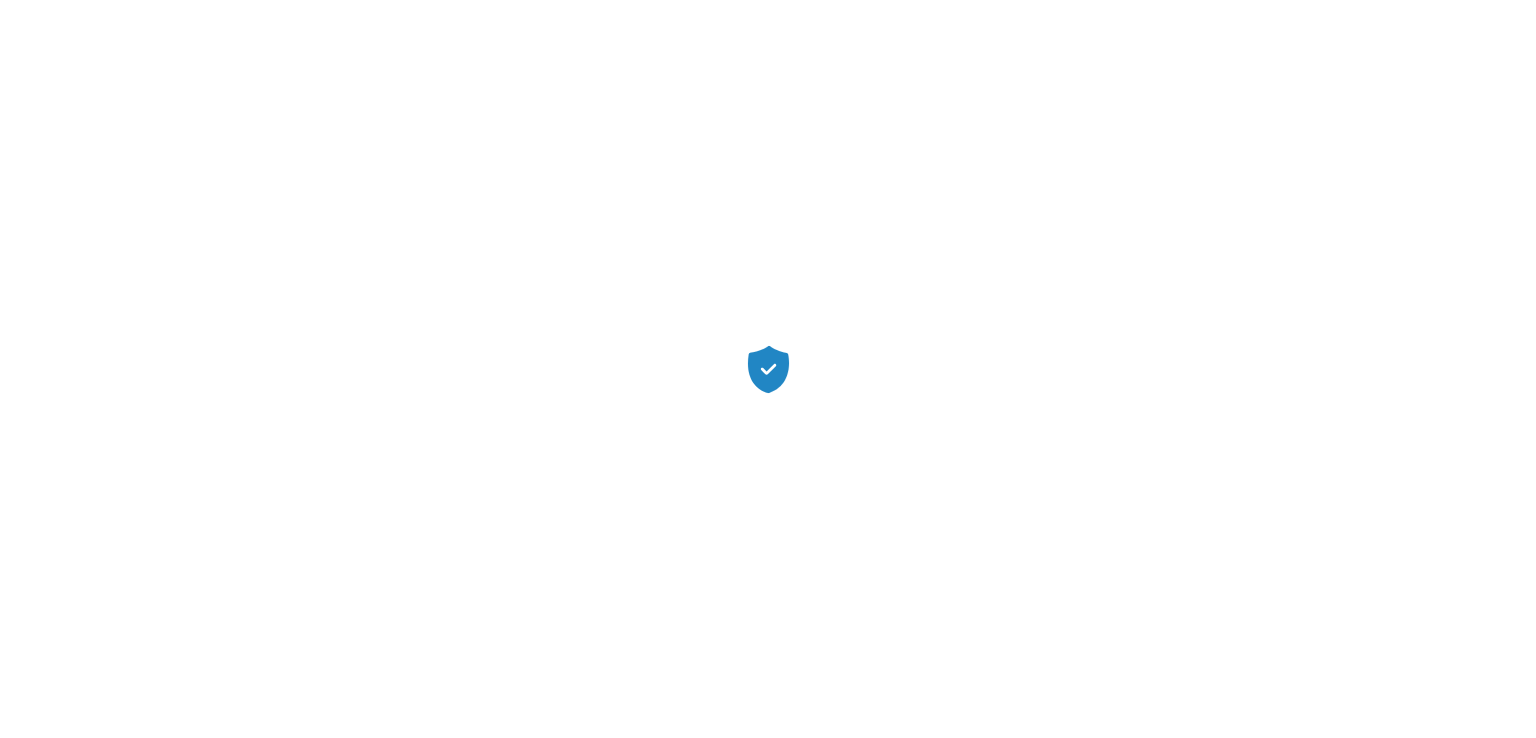 scroll, scrollTop: 0, scrollLeft: 0, axis: both 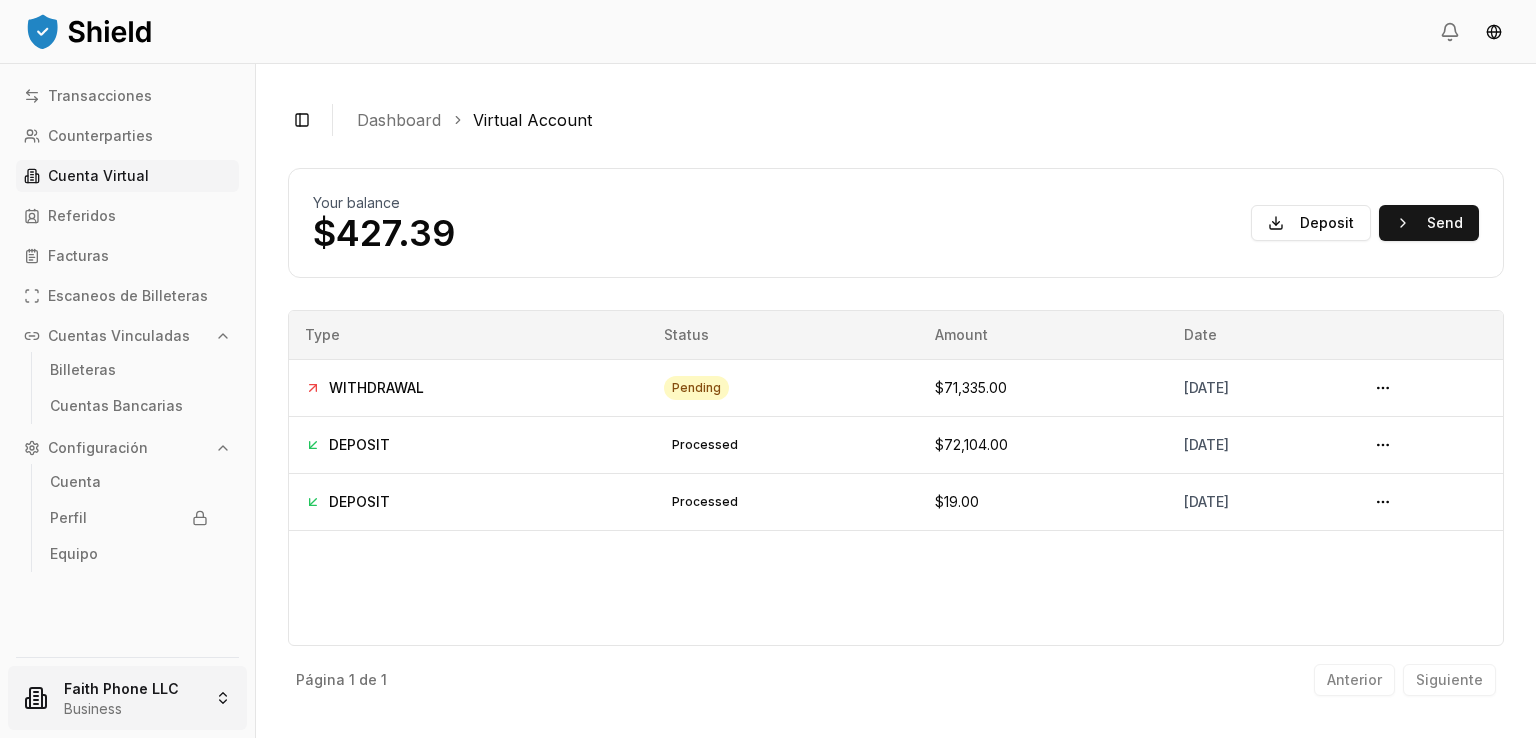 click on "Transacciones Counterparties Cuenta Virtual Referidos Facturas Escaneos de Billeteras Cuentas Vinculadas Billeteras Cuentas Bancarias Configuración Cuenta Perfil Equipo [COMPANY]  Business Toggle Sidebar Dashboard Virtual Account Your balance $427.39 Deposit Send WITHDRAWAL pending [DATE] - $71,335.00 DEPOSIT processed [DATE] + $72,104.00 DEPOSIT processed [DATE] + $19.00 Página 1 de 1 Anterior Siguiente Type Status Amount Date   WITHDRAWAL   pending   $71,335.00   [DATE]     DEPOSIT   processed   $72,104.00   [DATE]     DEPOSIT   processed   $19.00   [DATE]   Página 1 de 1 Anterior Siguiente" at bounding box center [768, 369] 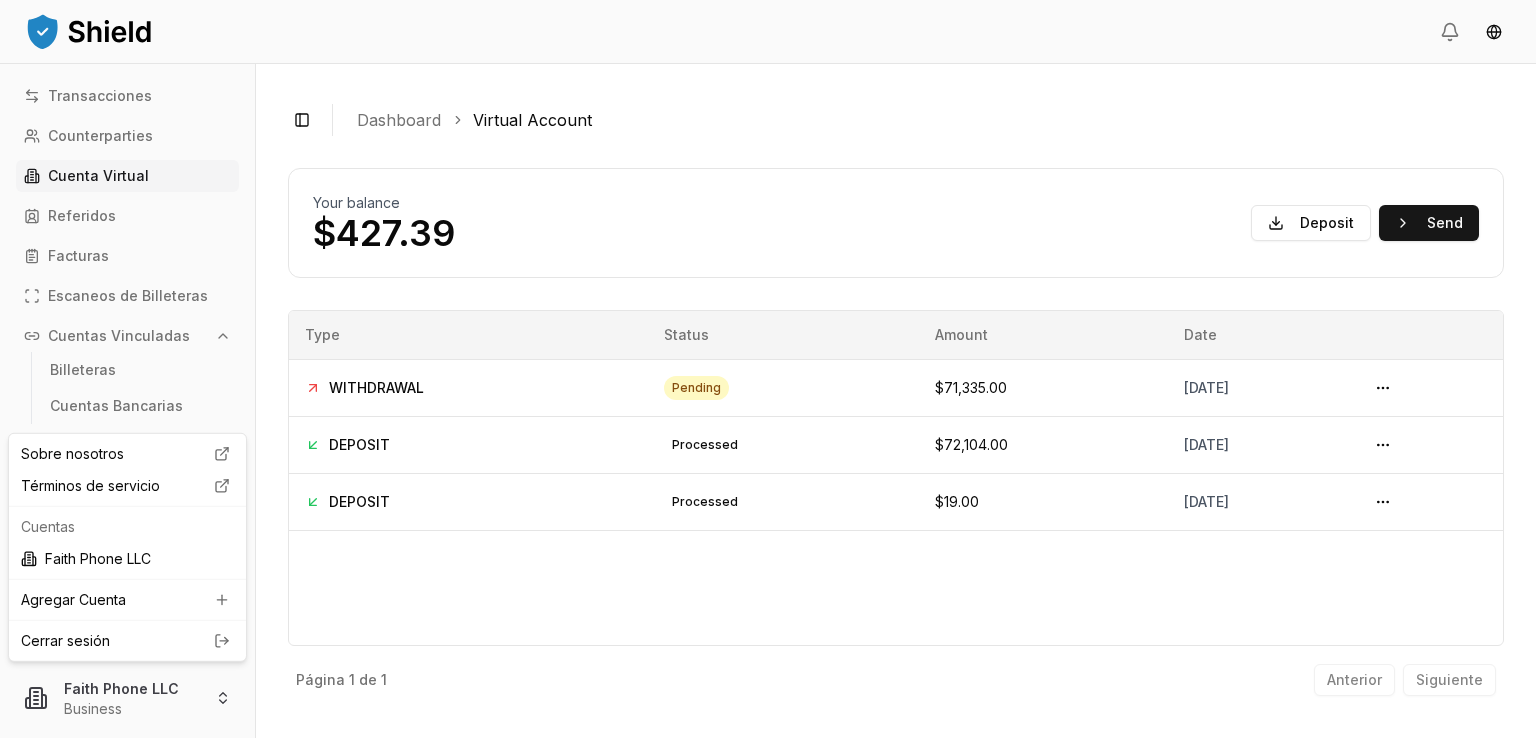 click on "Transacciones Counterparties Cuenta Virtual Referidos Facturas Escaneos de Billeteras Cuentas Vinculadas Billeteras Cuentas Bancarias Configuración Cuenta Perfil Equipo [COMPANY]  Business Toggle Sidebar Dashboard Virtual Account Your balance $427.39 Deposit Send WITHDRAWAL pending [DATE] - $71,335.00 DEPOSIT processed [DATE] + $72,104.00 DEPOSIT processed [DATE] + $19.00 Página 1 de 1 Anterior Siguiente Type Status Amount Date   WITHDRAWAL   pending   $71,335.00   [DATE]     DEPOSIT   processed   $72,104.00   [DATE]     DEPOSIT   processed   $19.00   [DATE]   Página 1 de 1 Anterior Siguiente Sobre nosotros Términos de servicio Cuentas [COMPANY]  Agregar Cuenta Cerrar sesión" at bounding box center [768, 369] 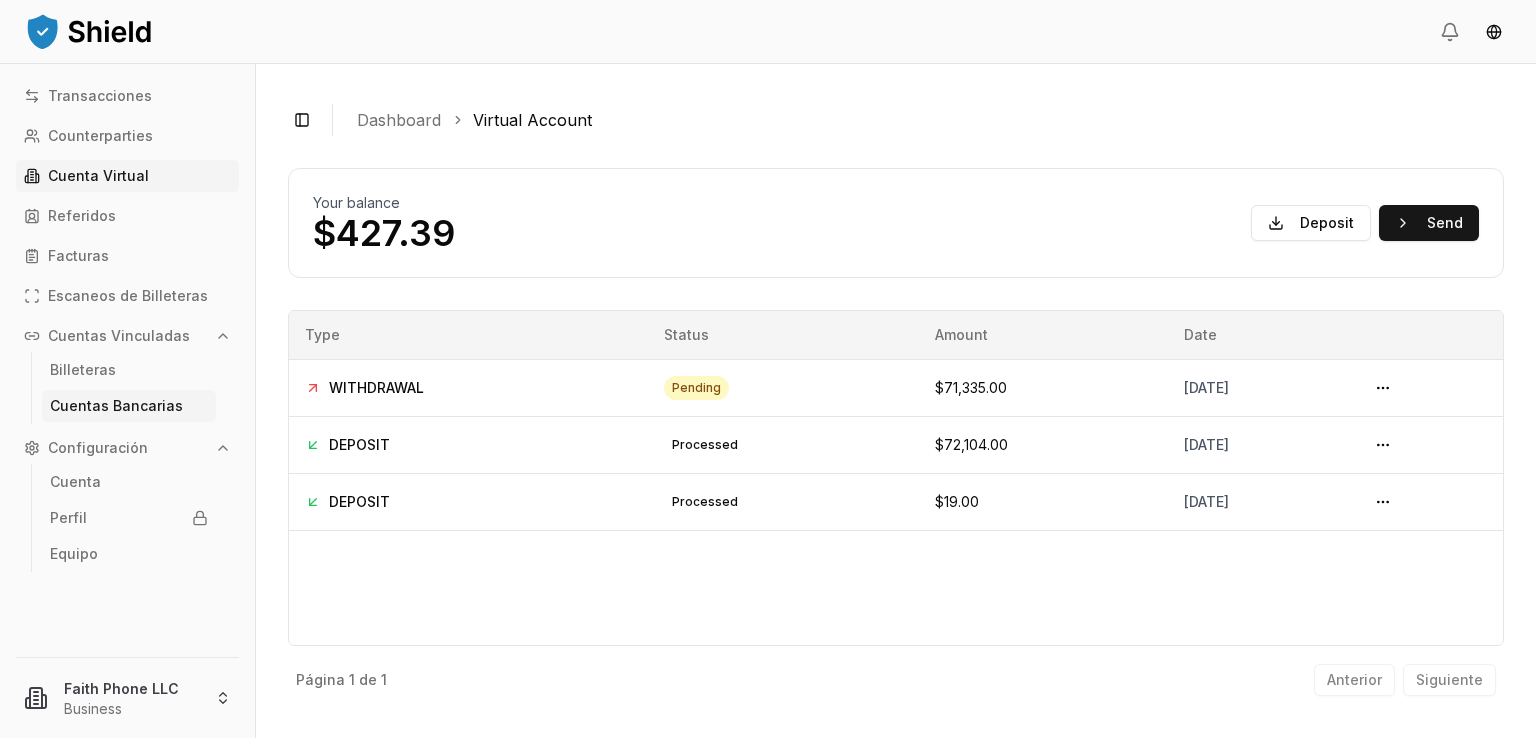 click on "Cuentas Bancarias" at bounding box center [116, 406] 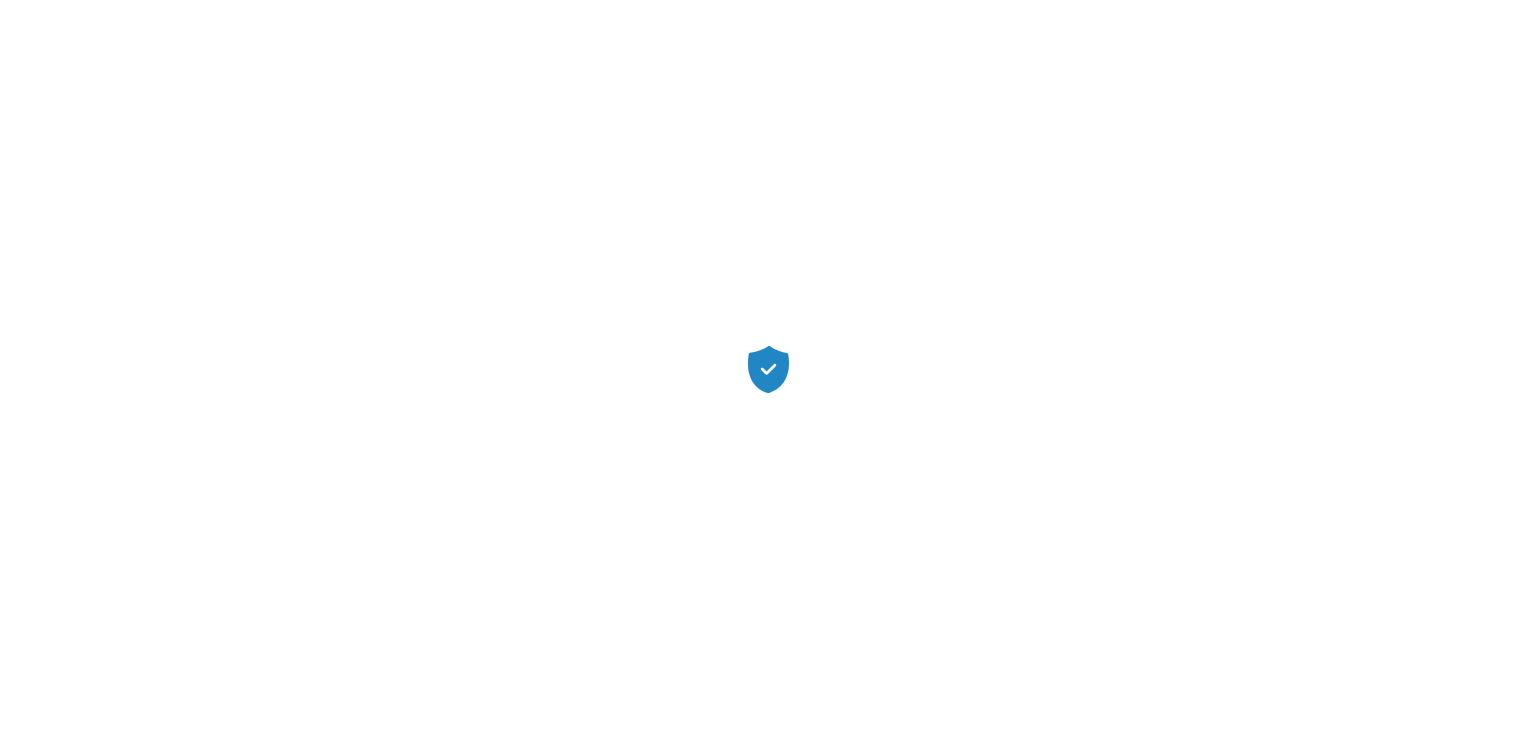 scroll, scrollTop: 0, scrollLeft: 0, axis: both 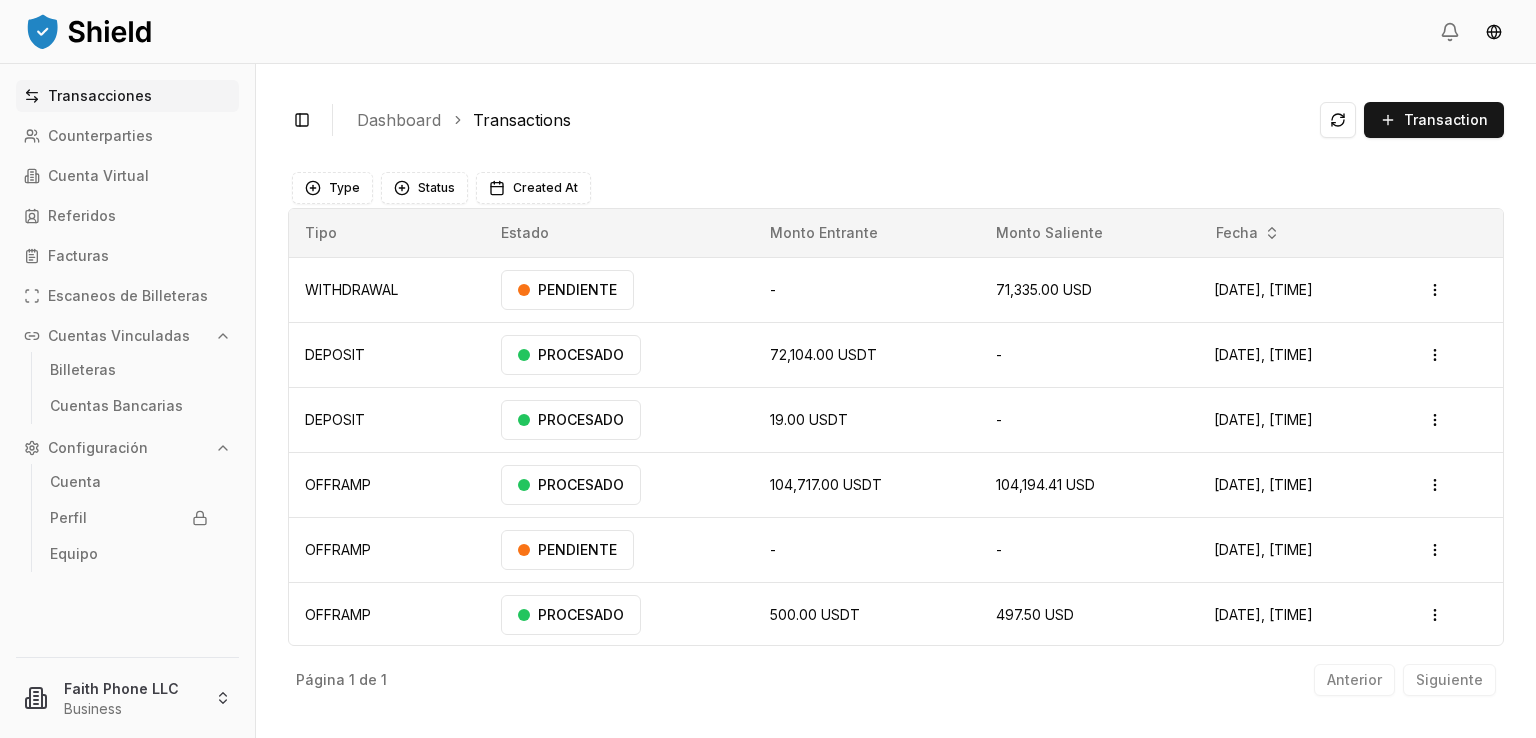click on "Toggle Sidebar Dashboard Transactions   Transaction WITHDRAWAL   N/A N/A   71,335.00 USD [DATE], [TIME] PENDIENTE Open menu DEPOSIT   72,104.00 USDT   N/A N/A [DATE], [TIME] PROCESADO Open menu DEPOSIT   19.00 USDT   N/A N/A [DATE], [TIME] PROCESADO Open menu OFFRAMP   104,717.00 USDT   104,194.41 USD [DATE], [TIME] PROCESADO Open menu OFFRAMP   N/A N/A   N/A N/A [DATE], [TIME] PENDIENTE Open menu OFFRAMP   500.00 USDT   497.50 USD [DATE], [TIME] PROCESADO Open menu Página 1 de 1 Anterior Siguiente Type Status Created At Tipo Estado Monto Entrante Monto Saliente Fecha   WITHDRAWAL   PENDIENTE   -     71,335.00   USD   [DATE], [TIME]   Open menu   DEPOSIT   PROCESADO   72,104.00   USDT   -     [DATE], [TIME]   Open menu   DEPOSIT   PROCESADO   19.00   USDT   -     [DATE], [TIME]   Open menu   OFFRAMP   PROCESADO   104,717.00   USDT   104,194.41   USD   [DATE], [TIME]   Open menu   OFFRAMP   PENDIENTE   -     -     [DATE], [TIME]" at bounding box center (896, 401) 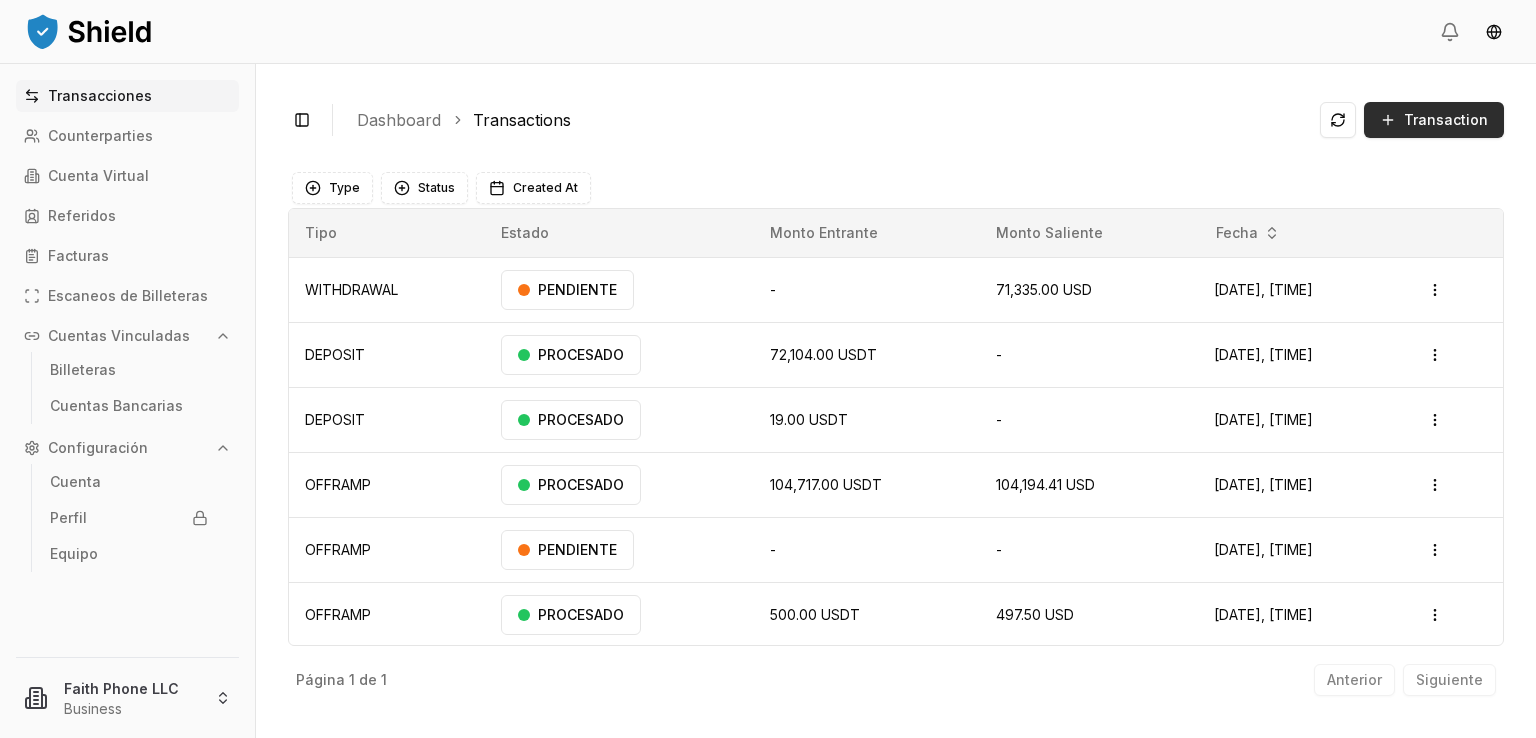 click on "Transaction" at bounding box center (1434, 120) 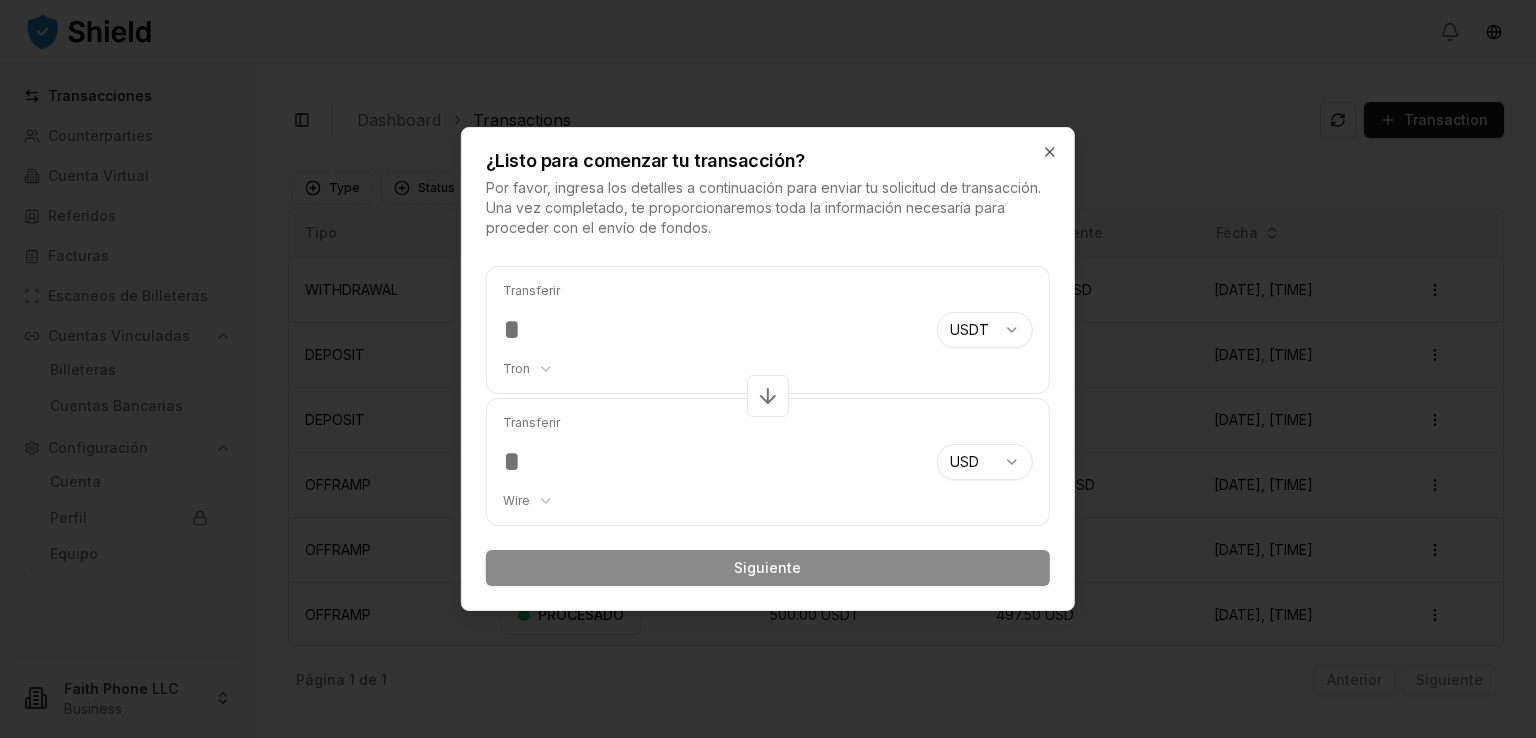 click at bounding box center (712, 330) 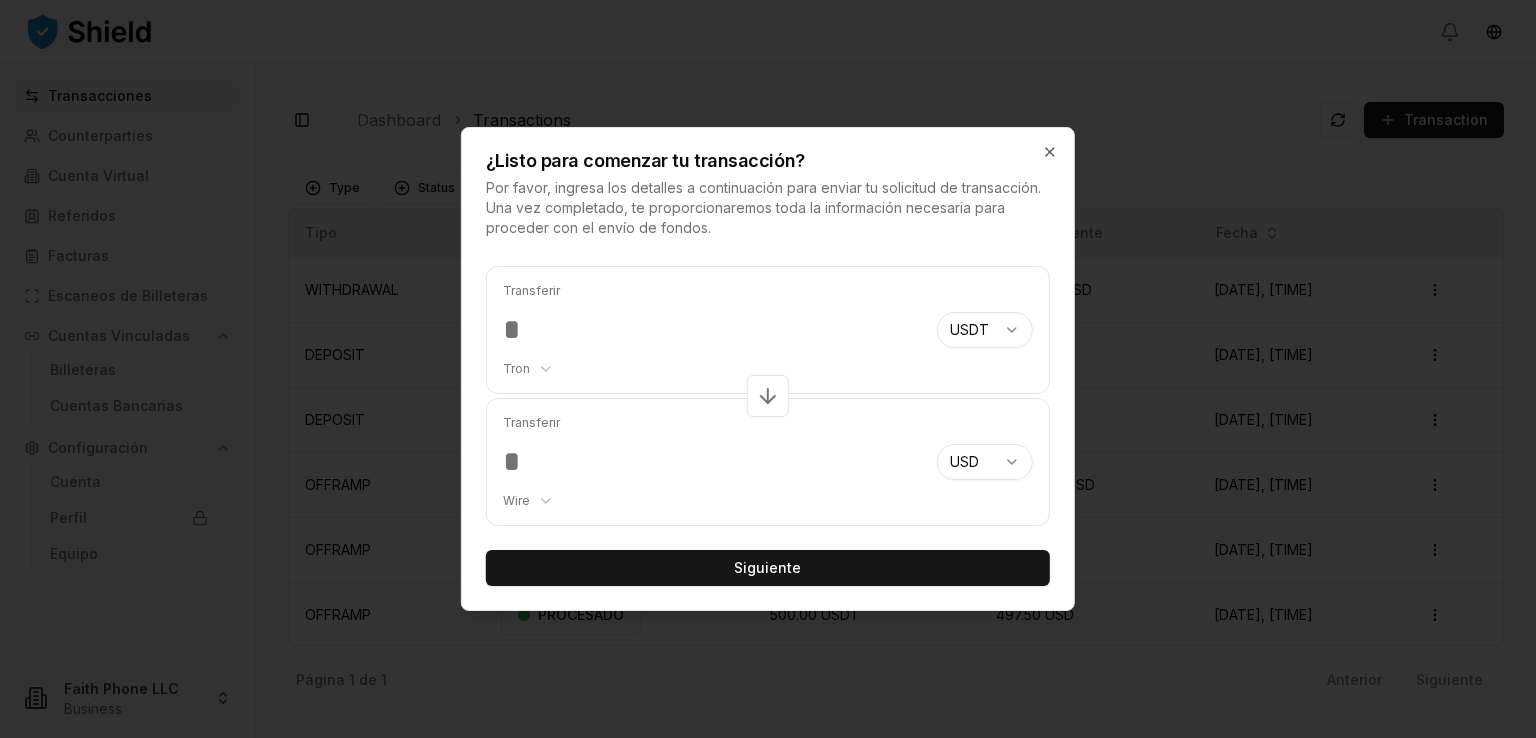 type on "*****" 